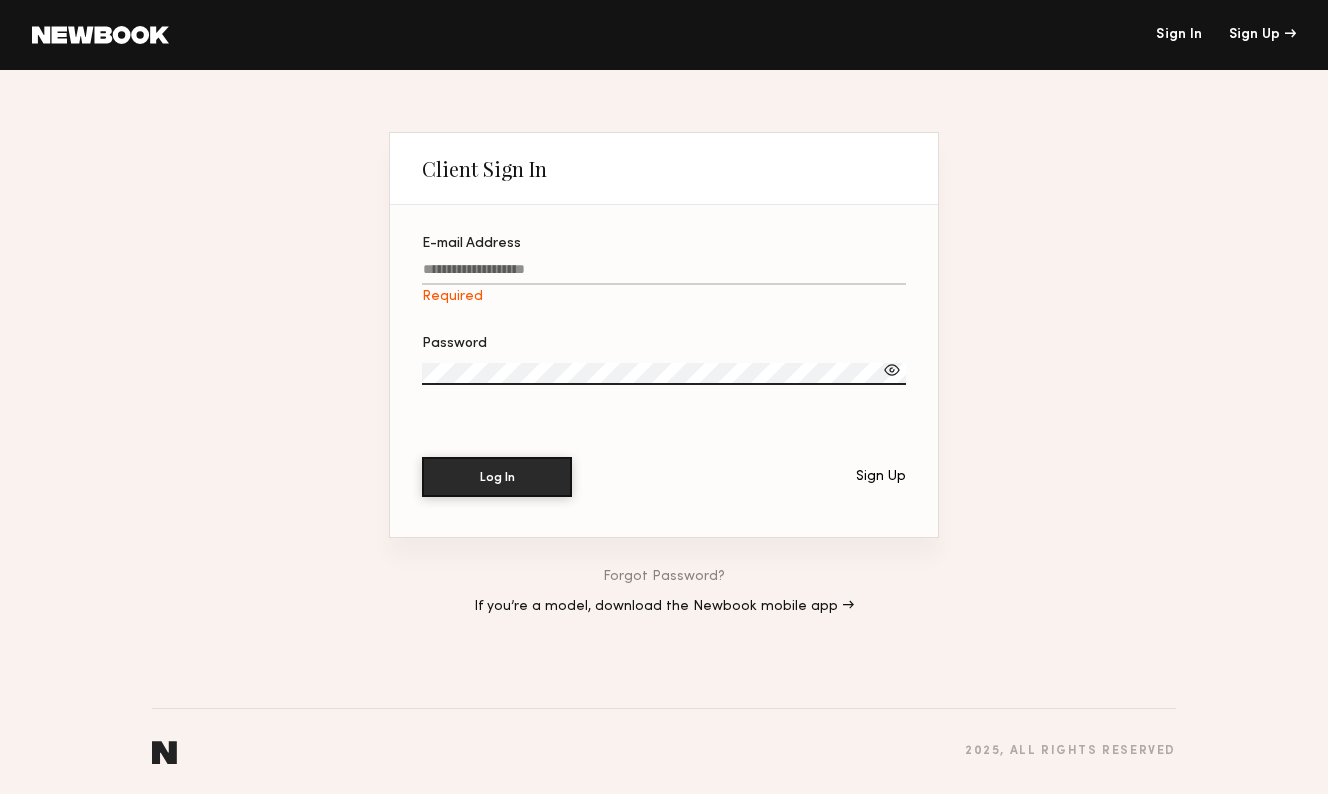 scroll, scrollTop: 0, scrollLeft: 0, axis: both 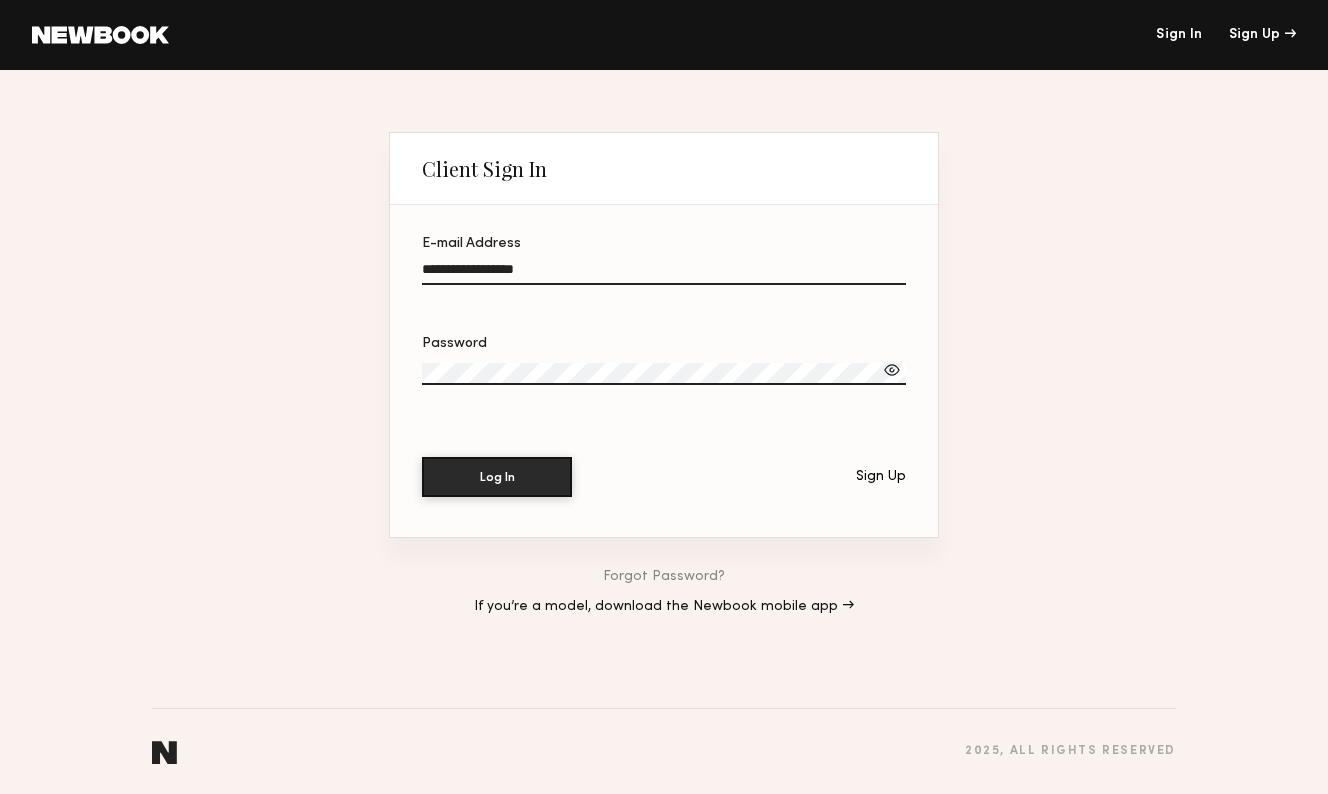 type on "**********" 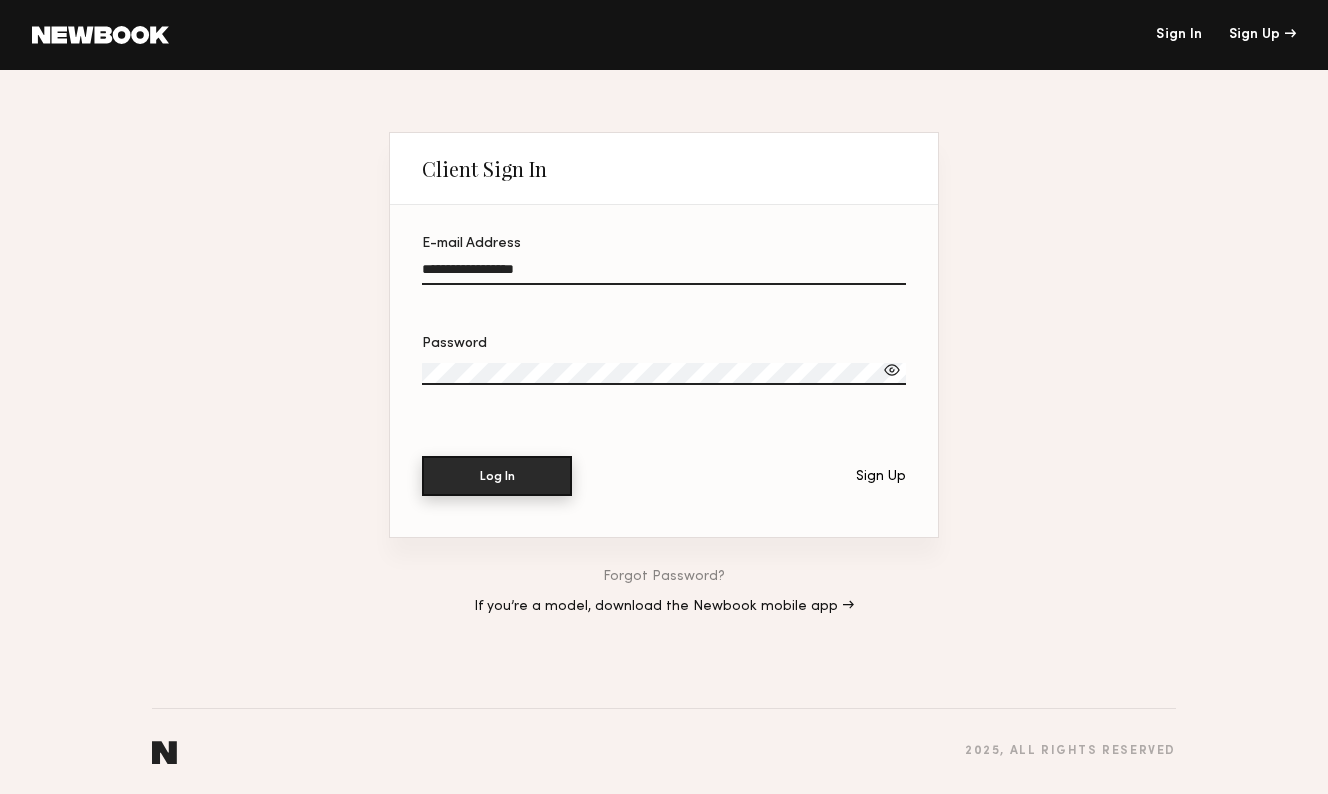 click on "Log In" 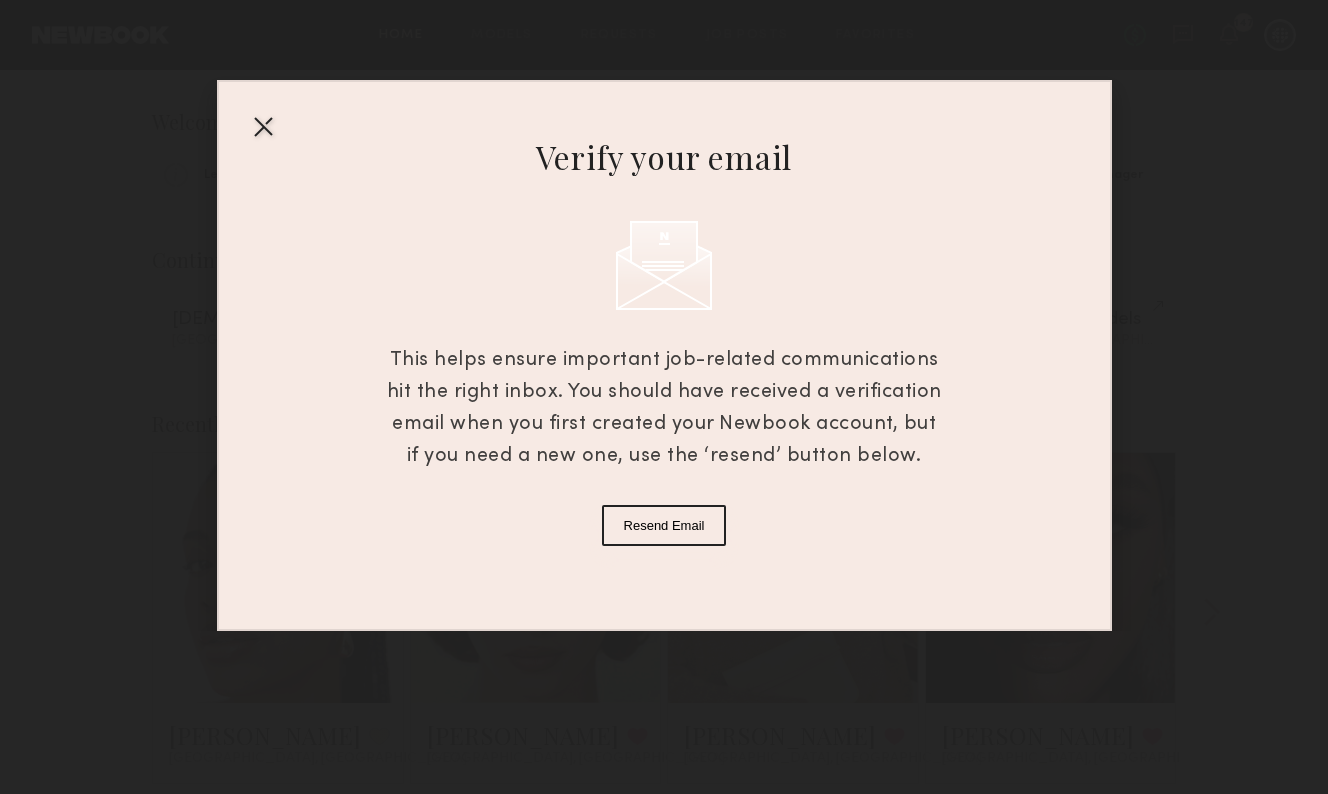 click at bounding box center (263, 126) 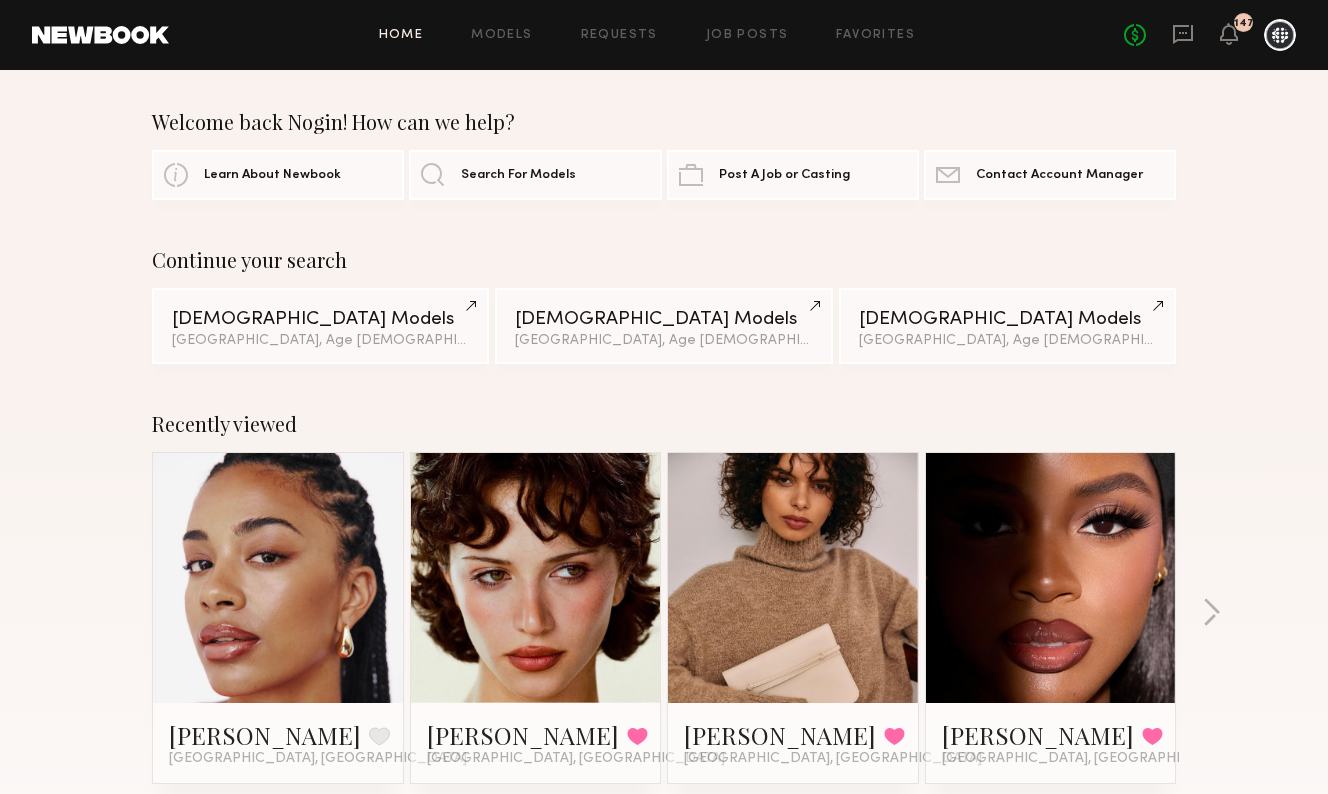 scroll, scrollTop: 0, scrollLeft: 0, axis: both 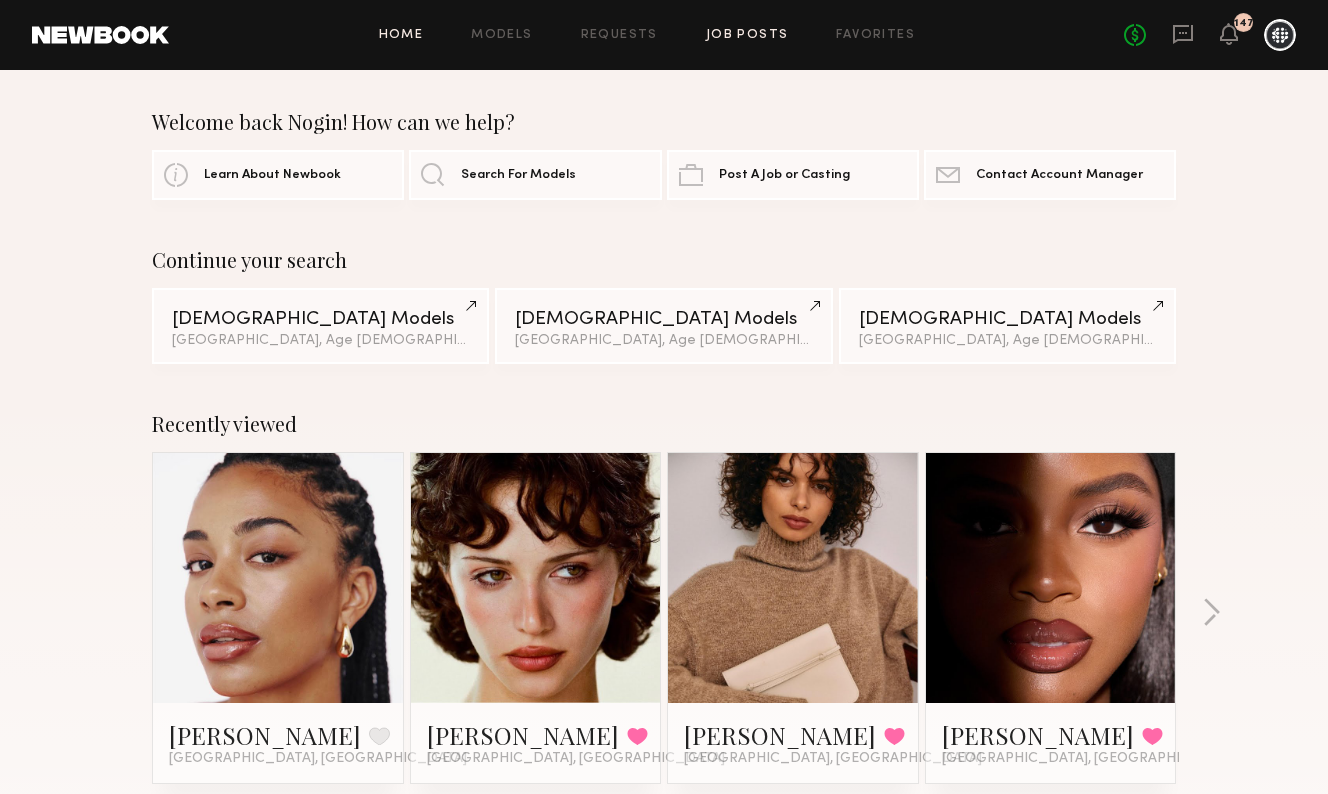 click on "Job Posts" 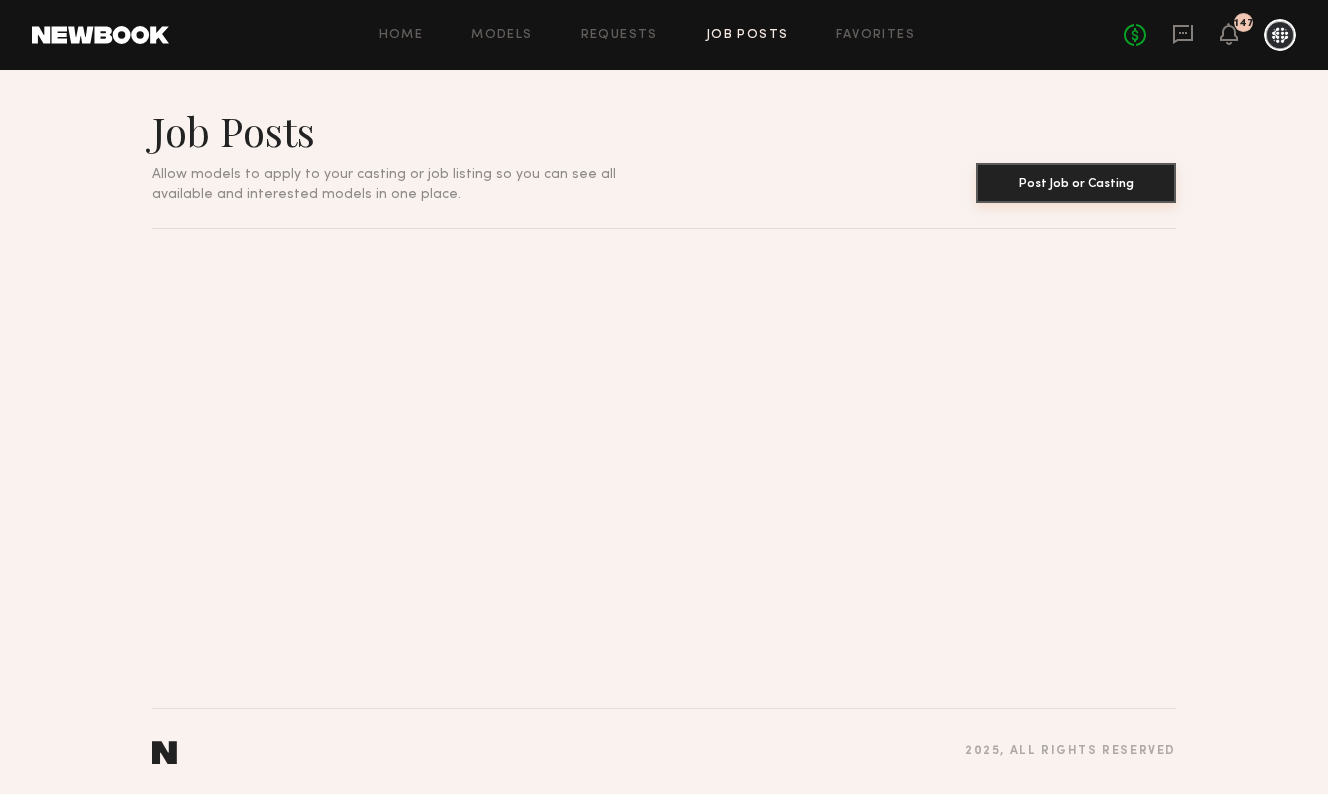 click on "Post Job or Casting" 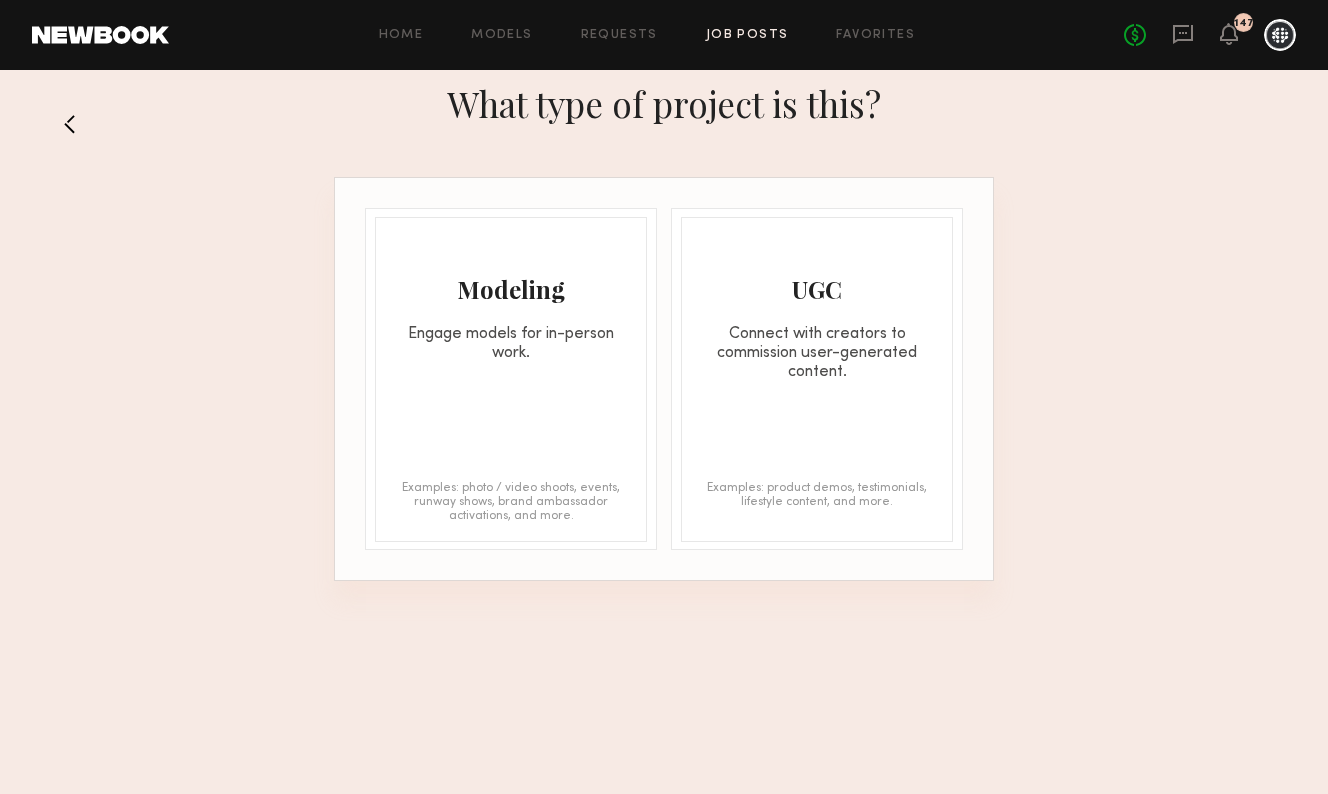 click on "Modeling Engage models for in-person work. Examples: photo / video shoots, events, runway shows, brand ambassador activations, and more." 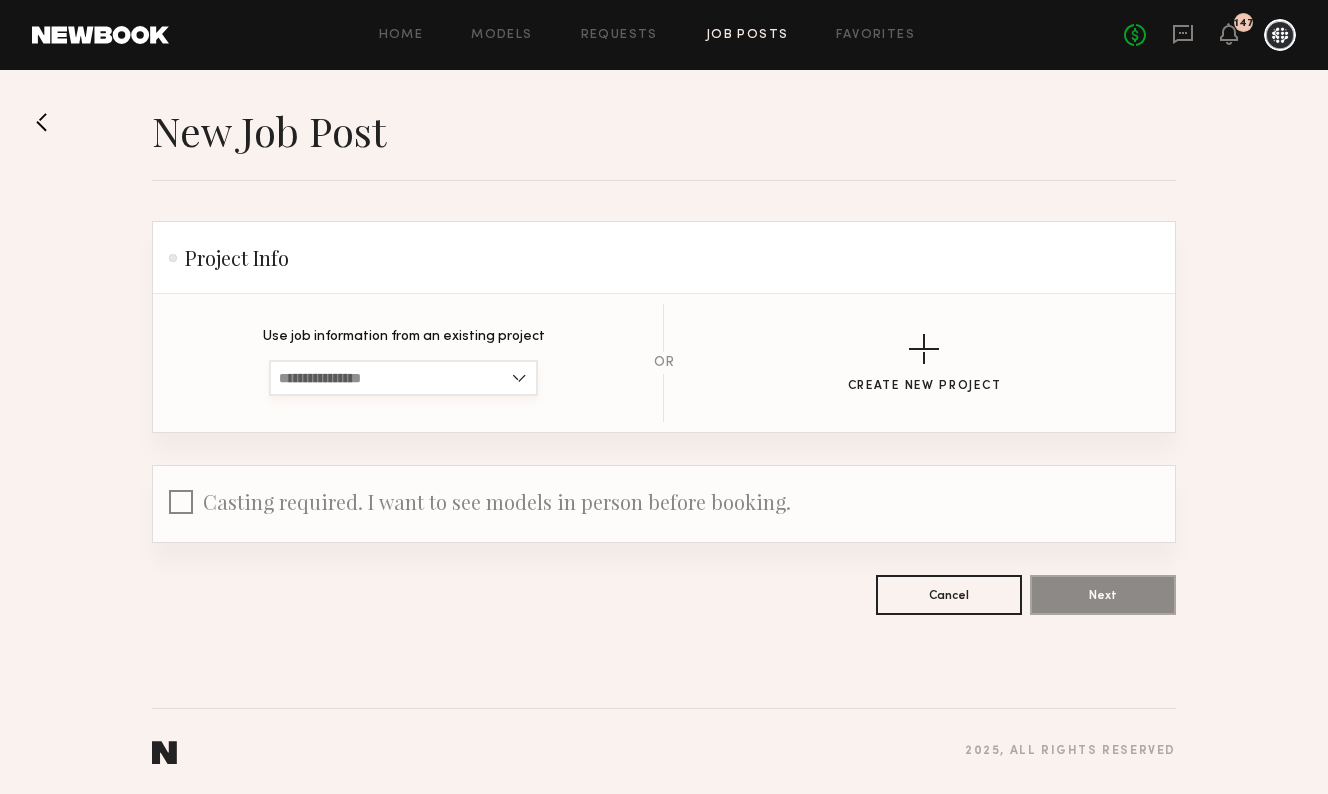 click at bounding box center (403, 378) 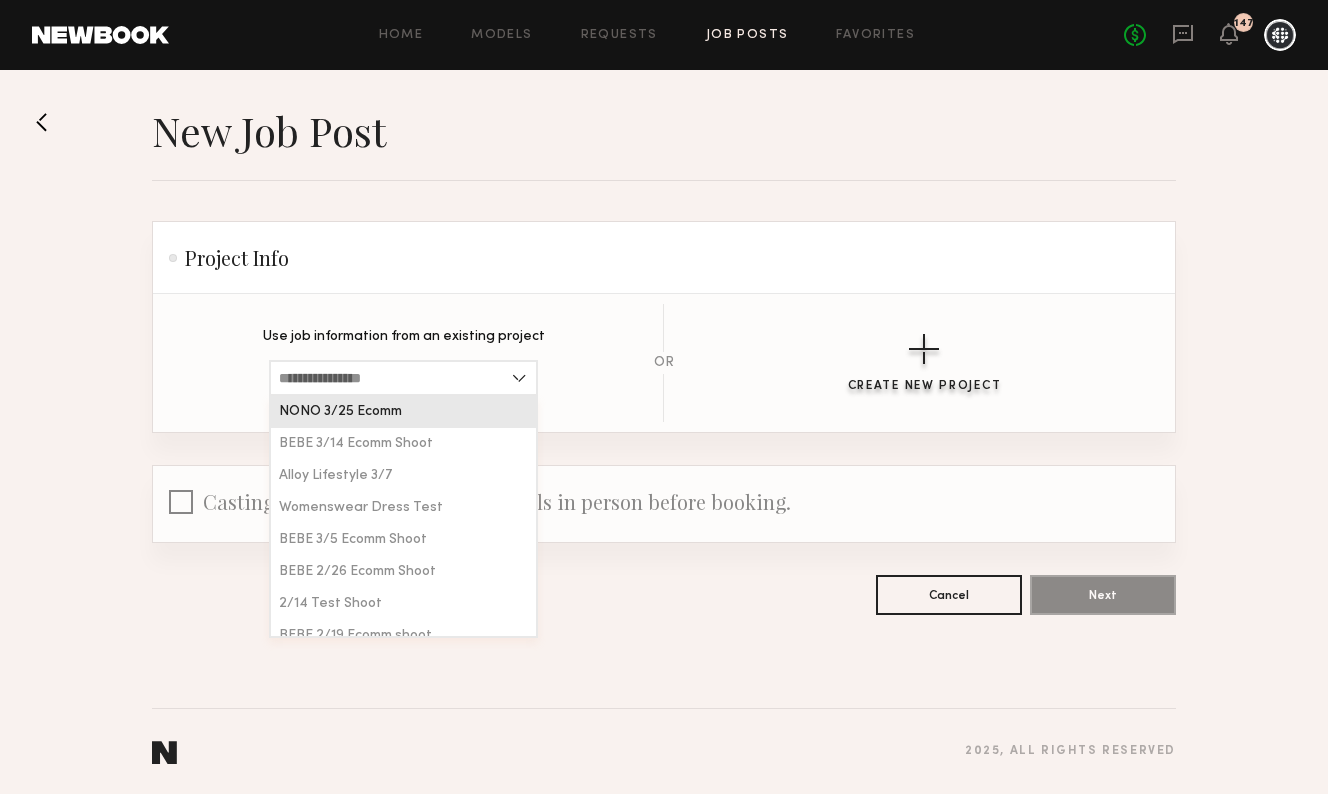 click 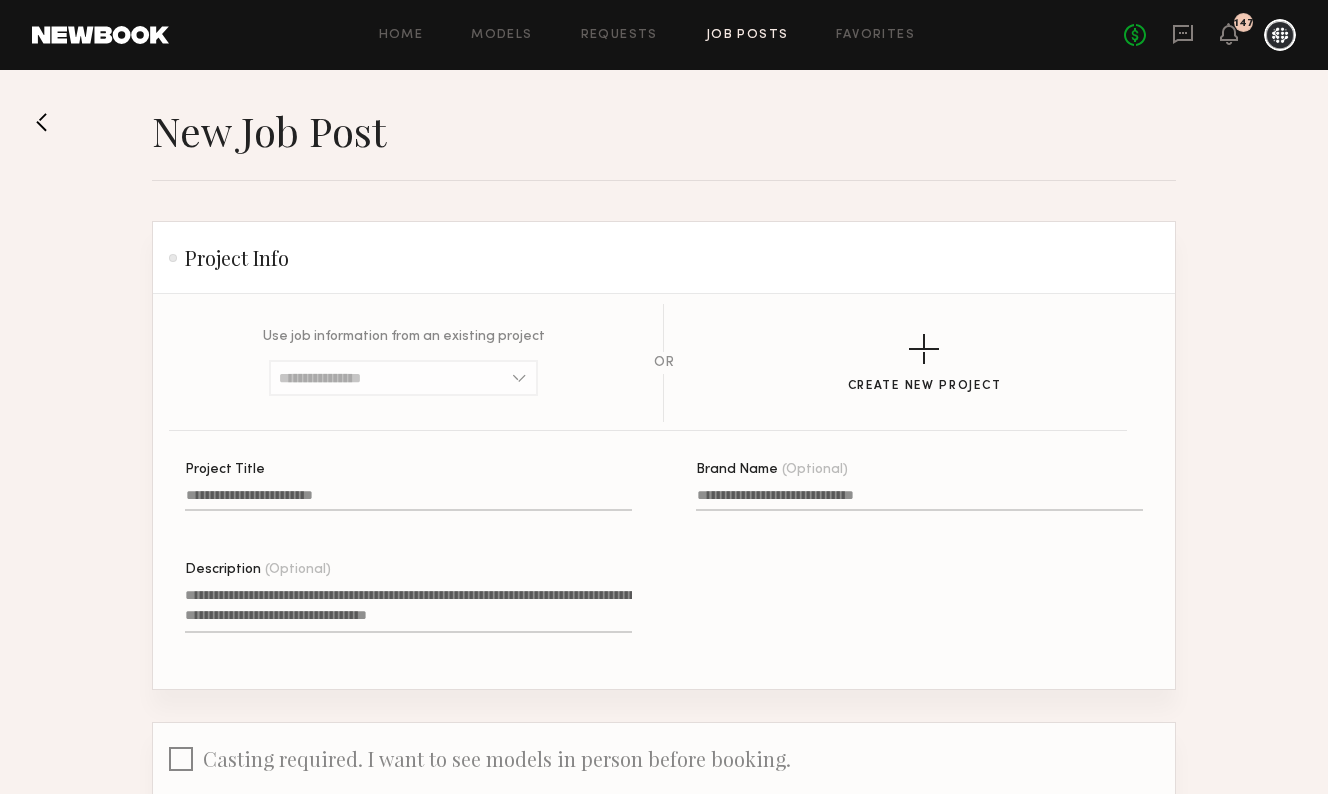 click on "Project Title" 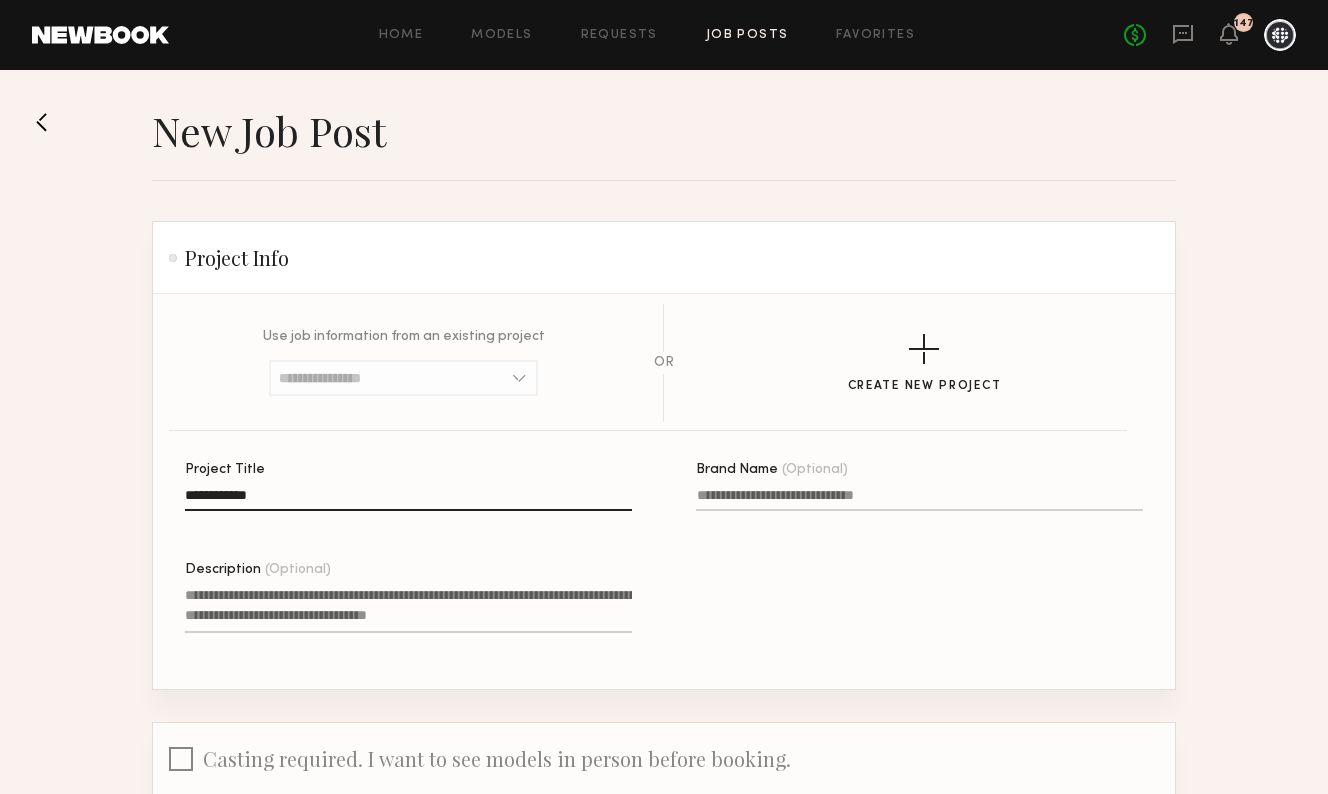 type on "**********" 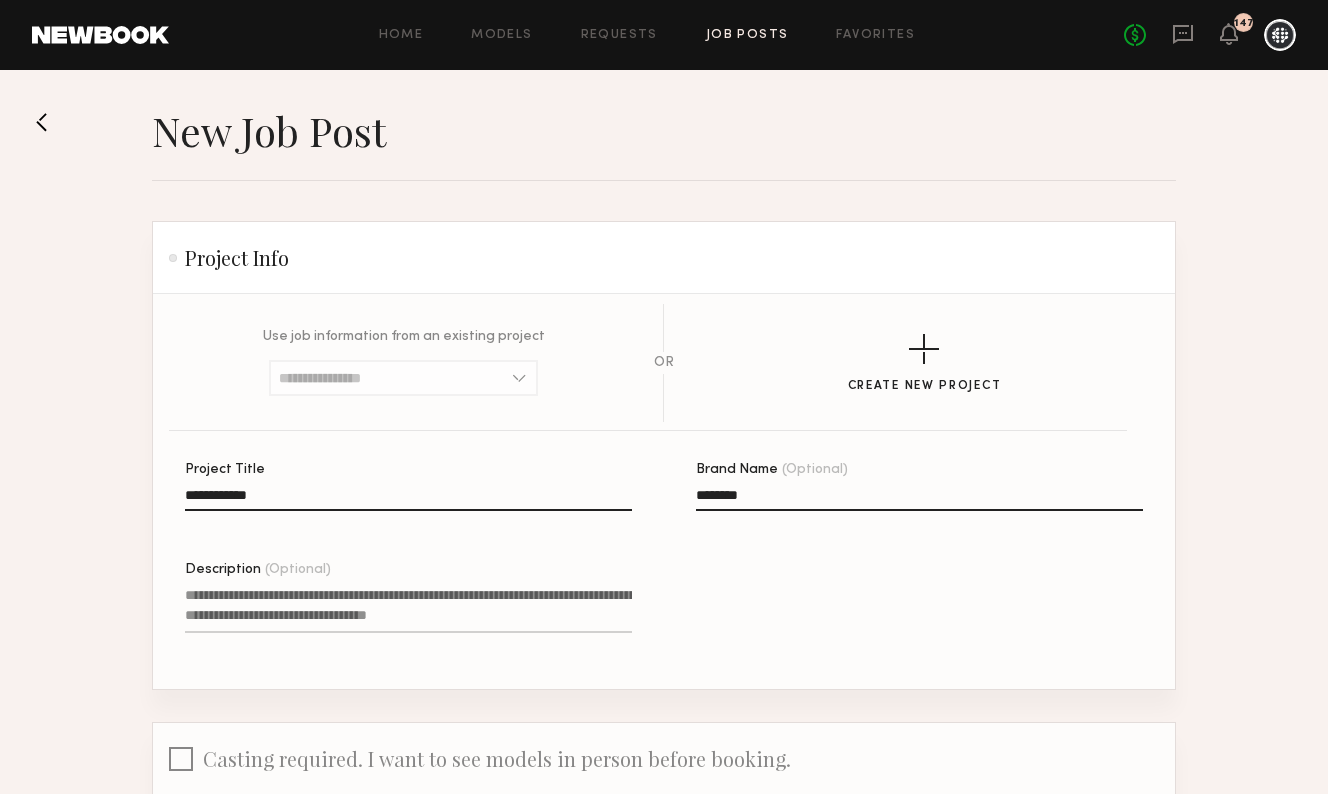 type on "********" 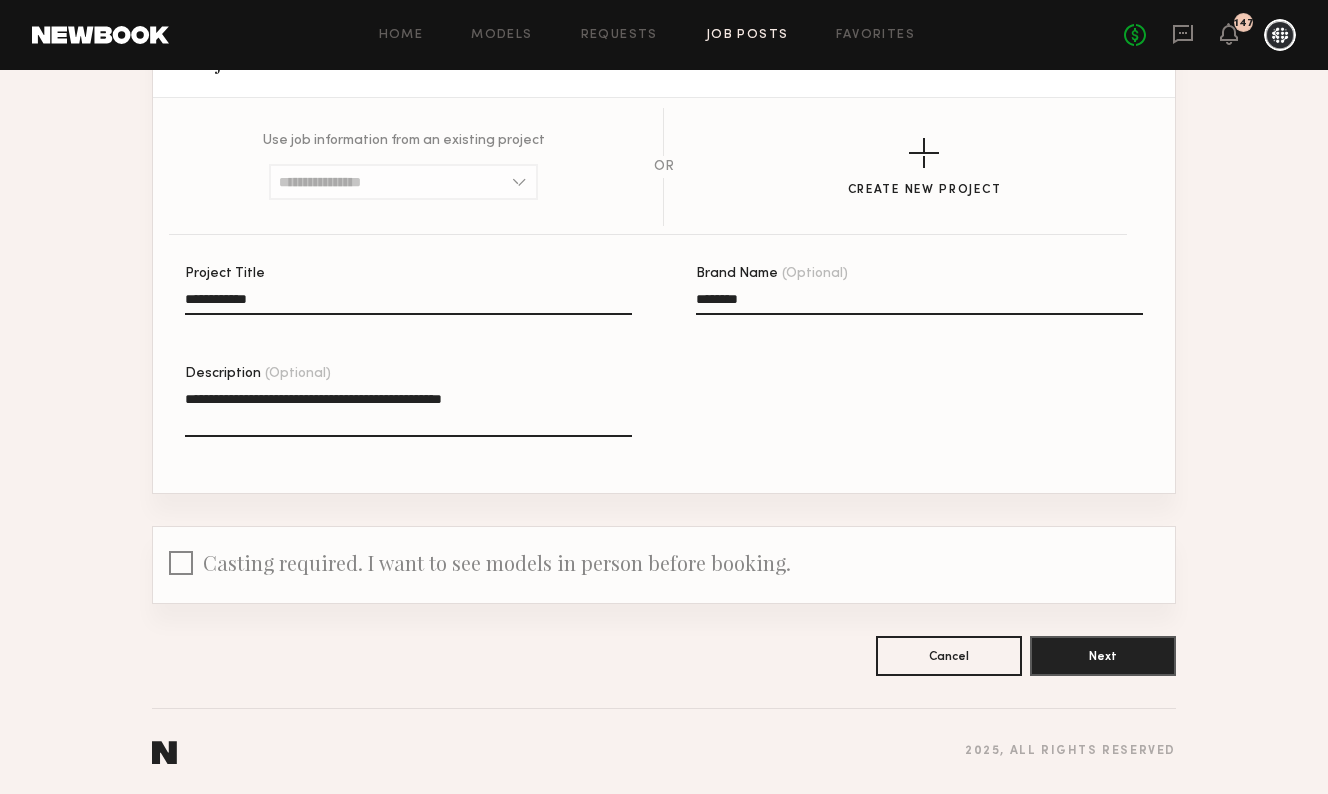 scroll, scrollTop: 196, scrollLeft: 0, axis: vertical 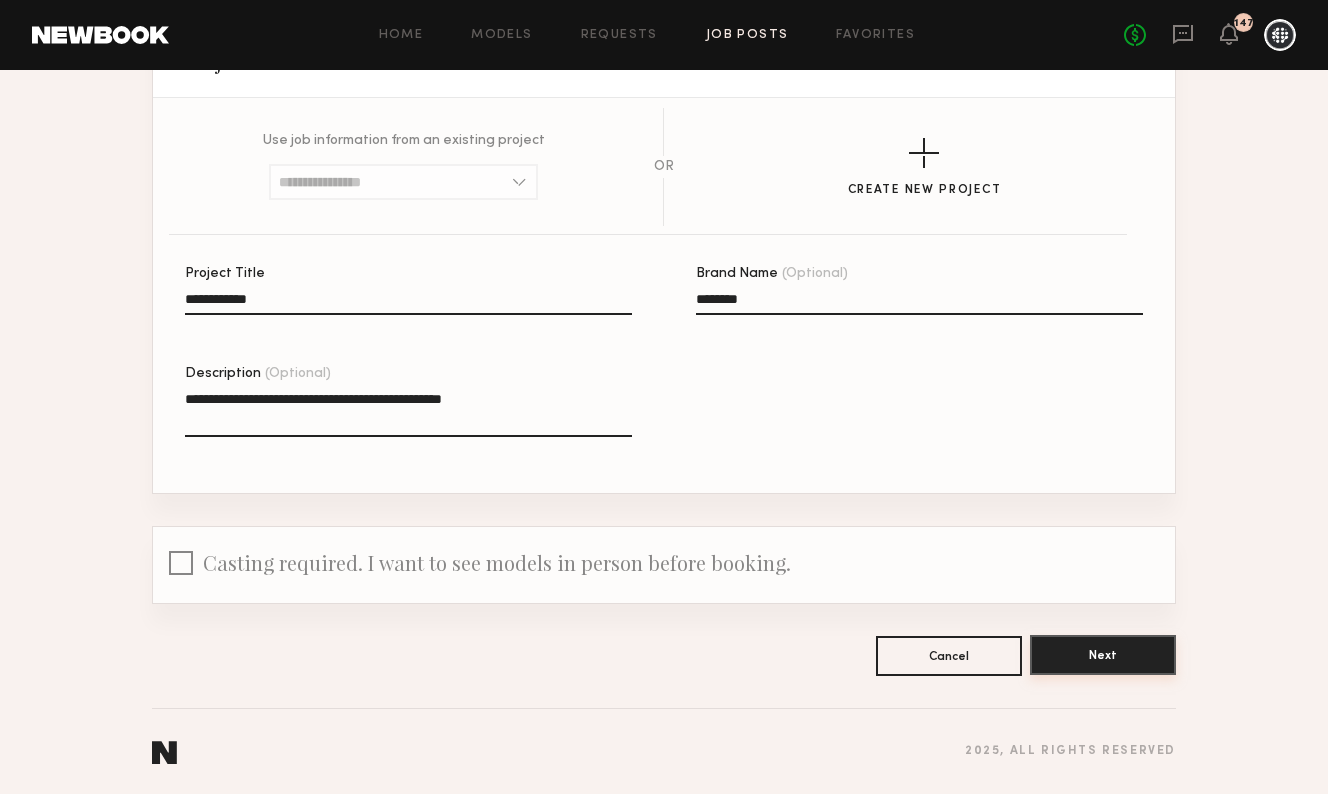 type on "**********" 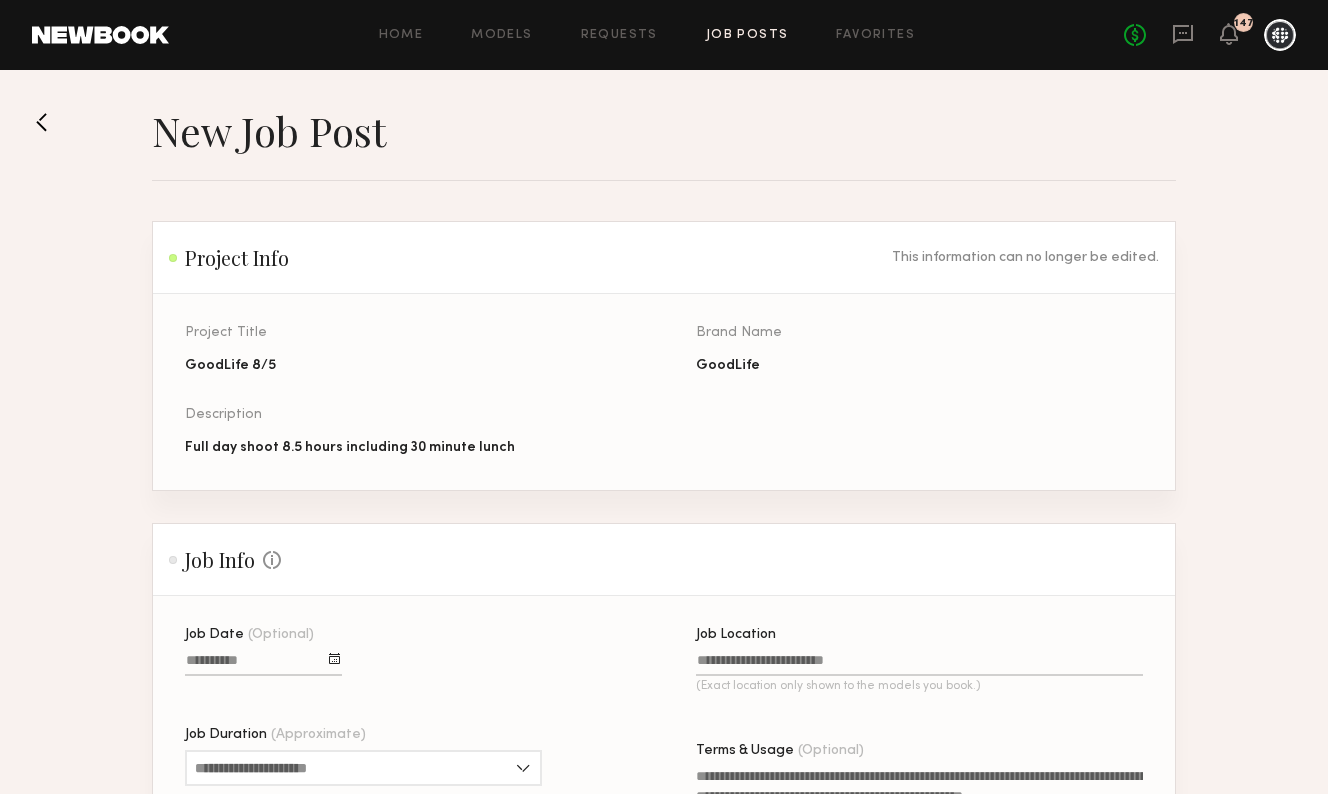 scroll, scrollTop: 307, scrollLeft: 0, axis: vertical 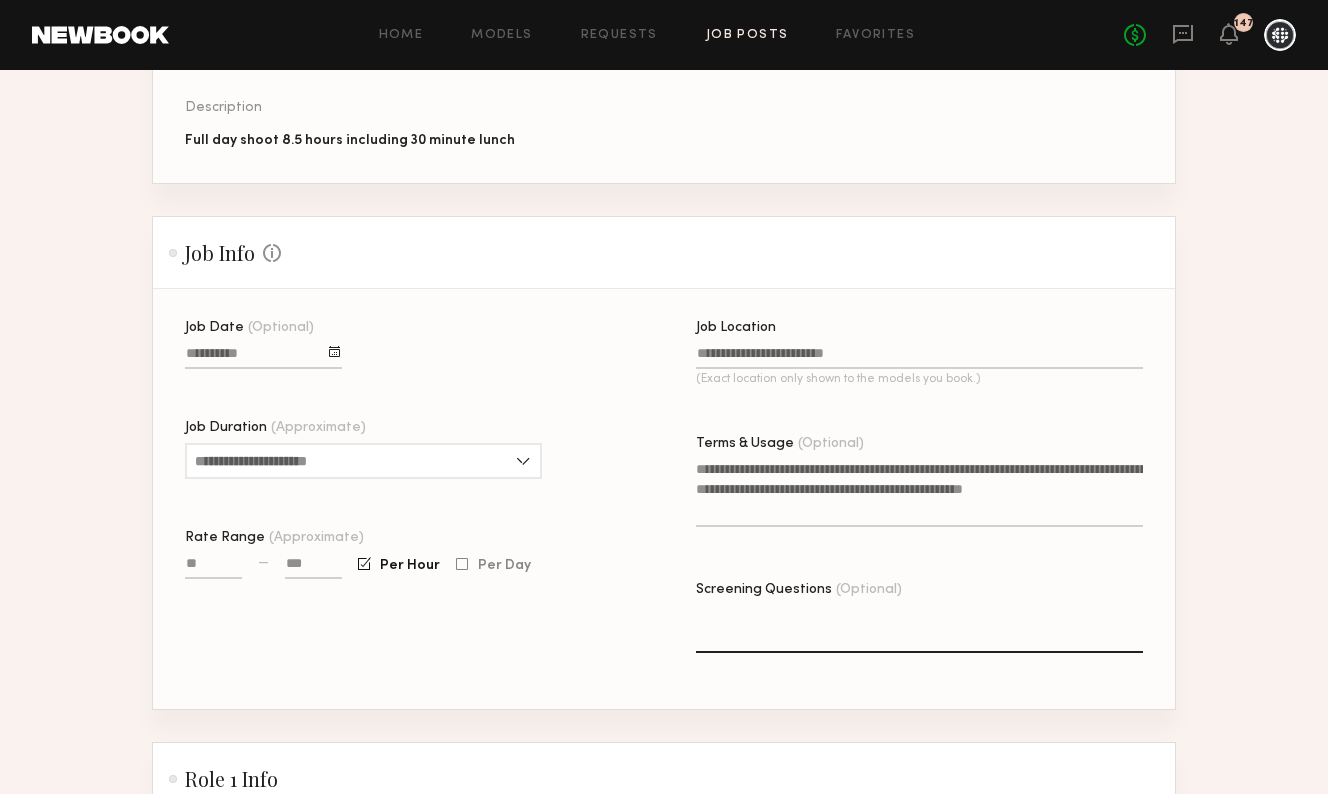 click on "Job Date (Optional)" at bounding box center [263, 357] 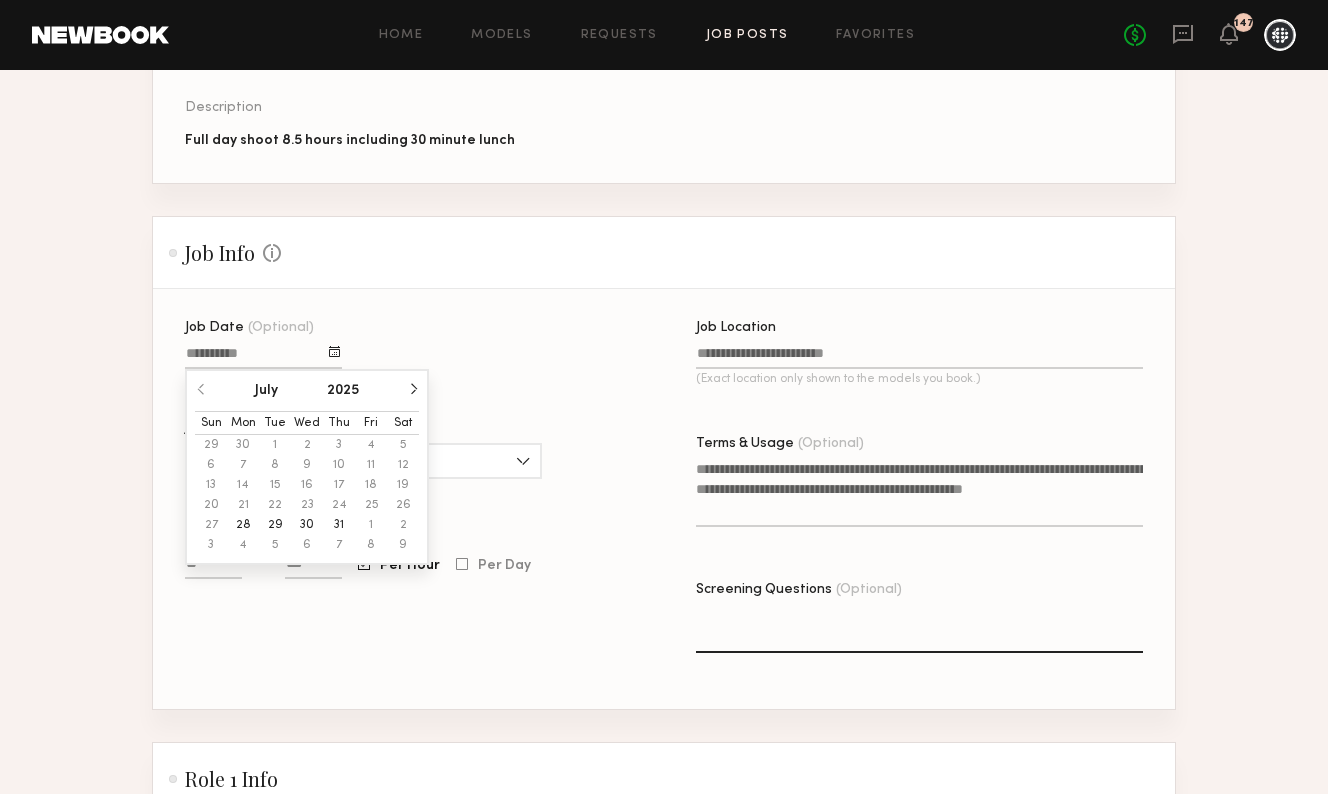 click 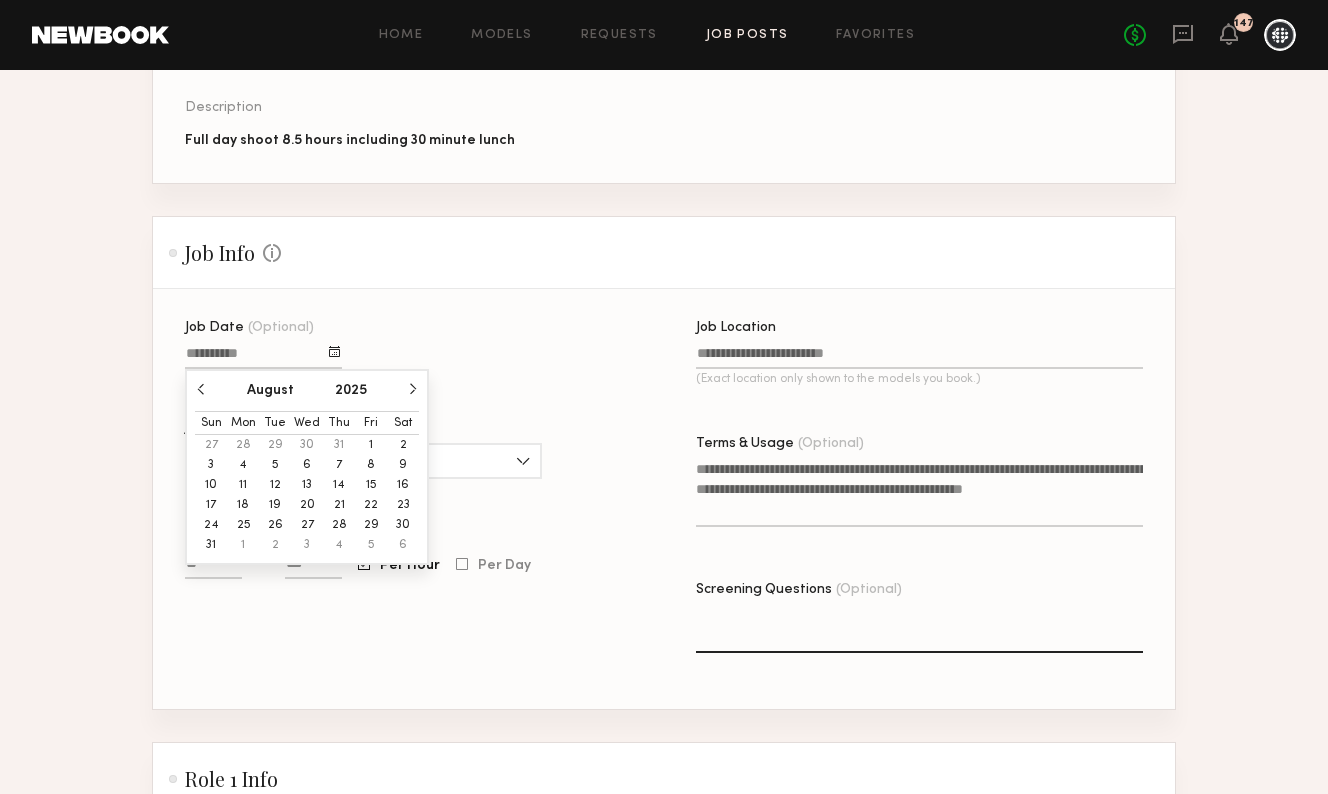 click on "5" 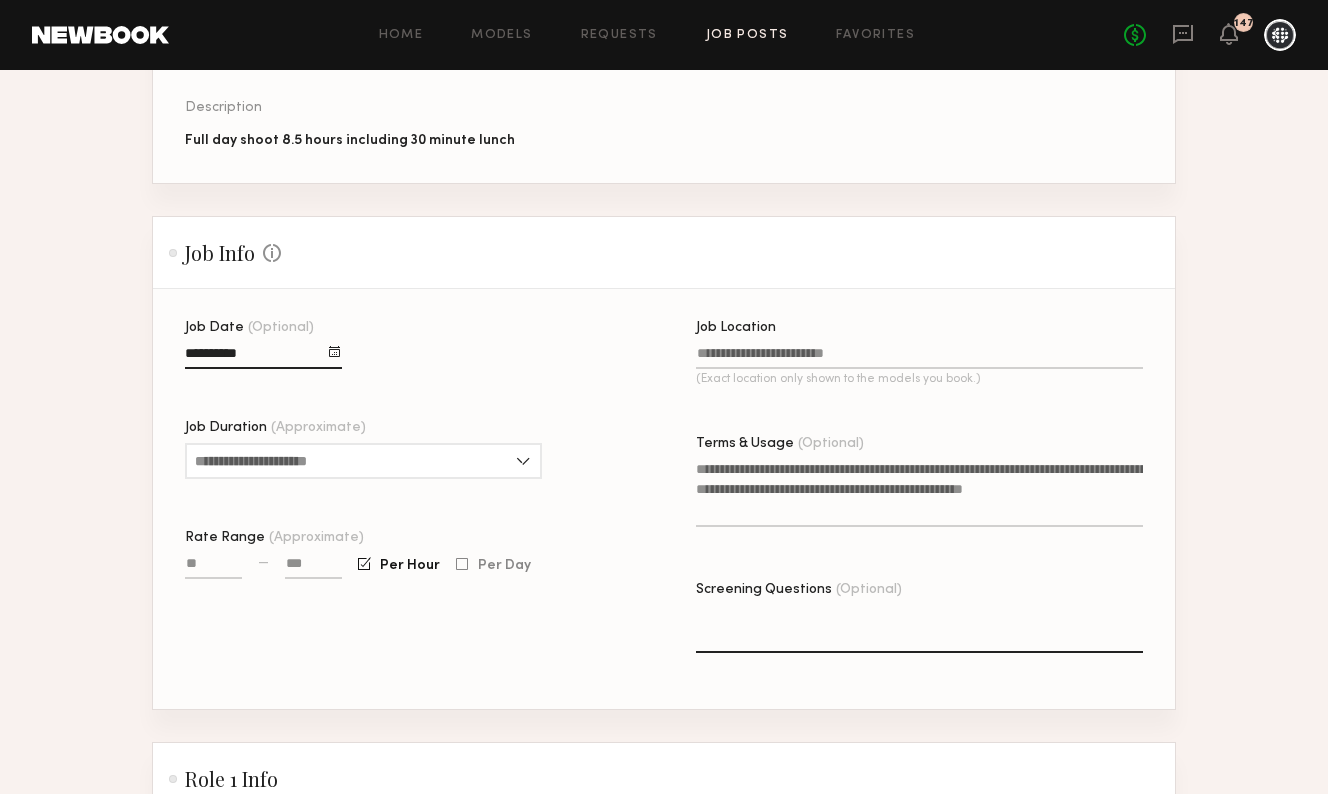 click on "Job Date (Optional) Job Duration (Approximate) 1 hour 2 hours 3 hours 4 hours 5 hours 6 hours 7 hours 8 hours 8+ hours Rate Range (Approximate) — Per Hour Per Day" 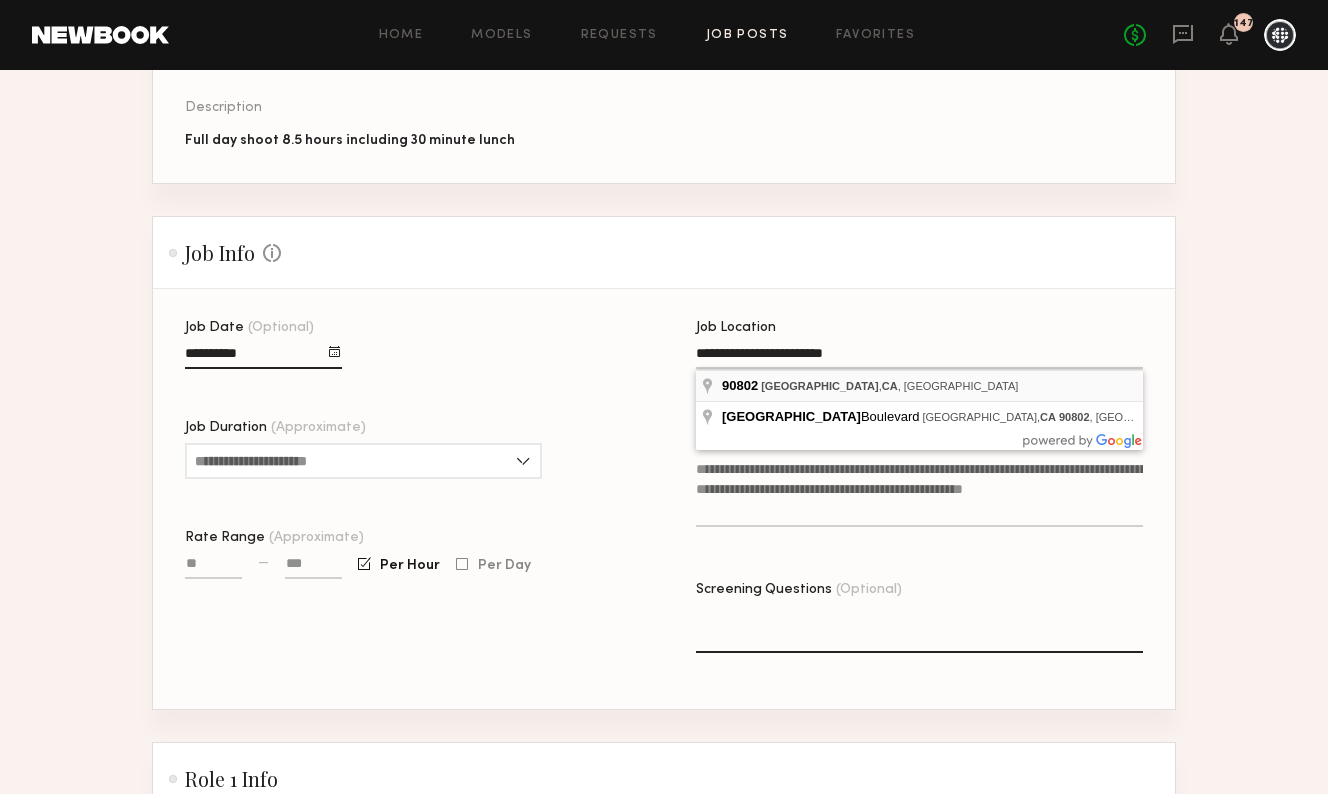 type on "**********" 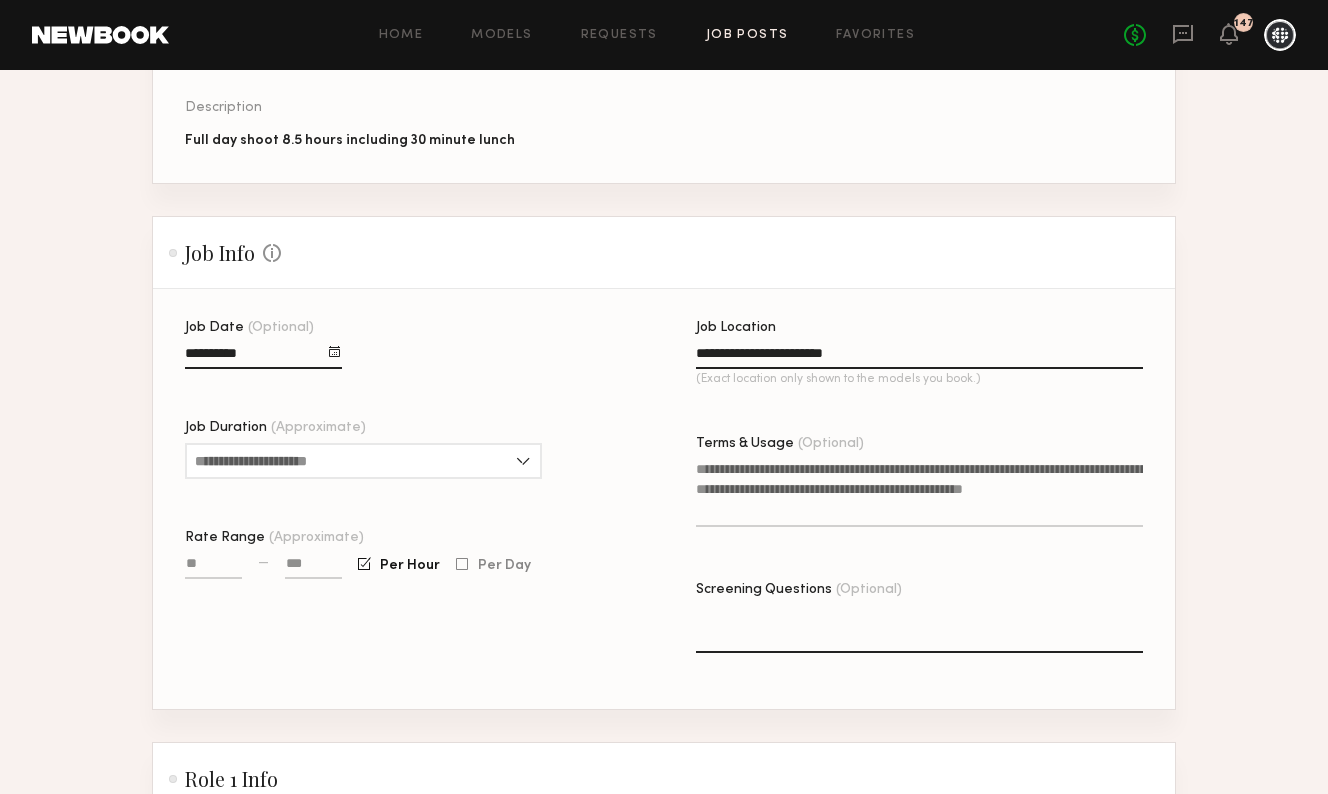 click on "Job Info Some Job info is optional, but the more you provide, the fewer questions models will have and the stronger your applicant pool will be." 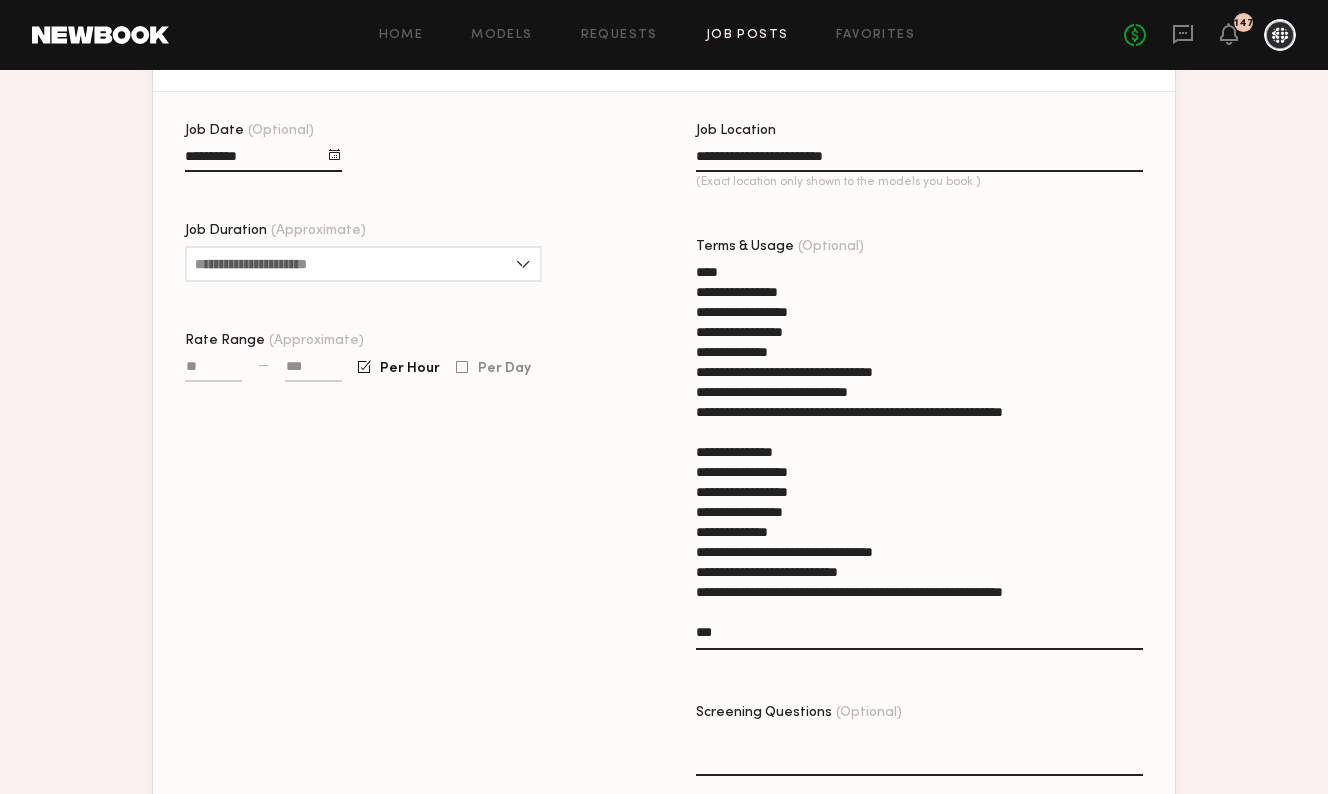 scroll, scrollTop: 491, scrollLeft: 0, axis: vertical 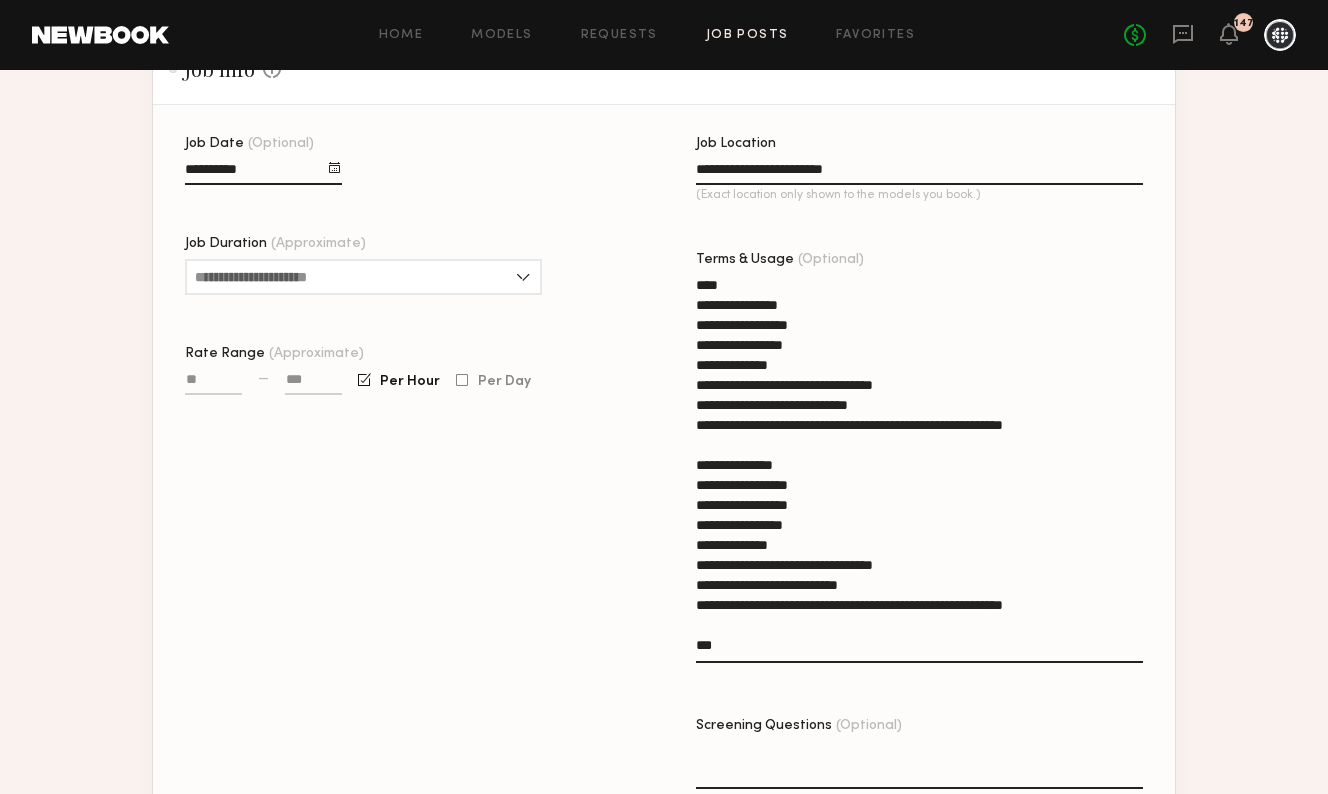 drag, startPoint x: 900, startPoint y: 404, endPoint x: 641, endPoint y: 269, distance: 292.0719 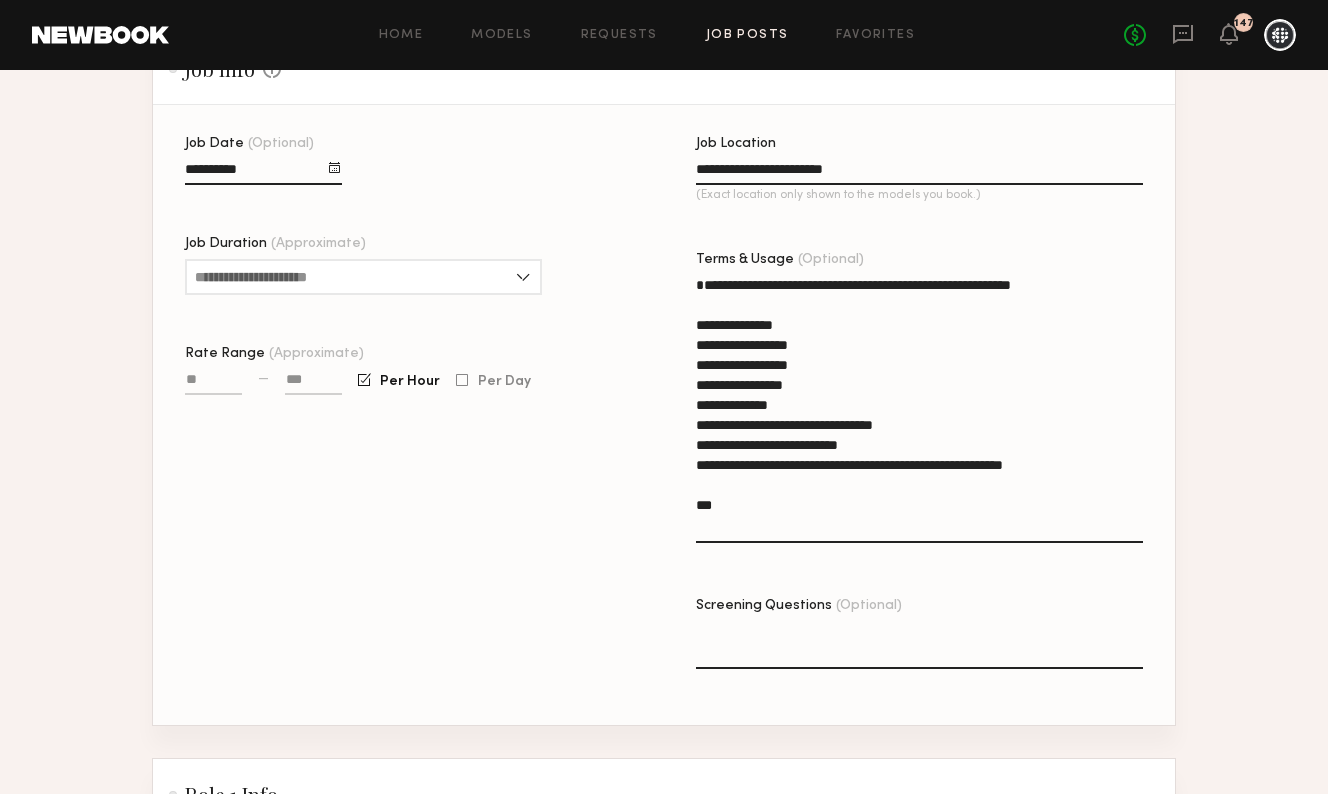 drag, startPoint x: 741, startPoint y: 518, endPoint x: 649, endPoint y: 340, distance: 200.36966 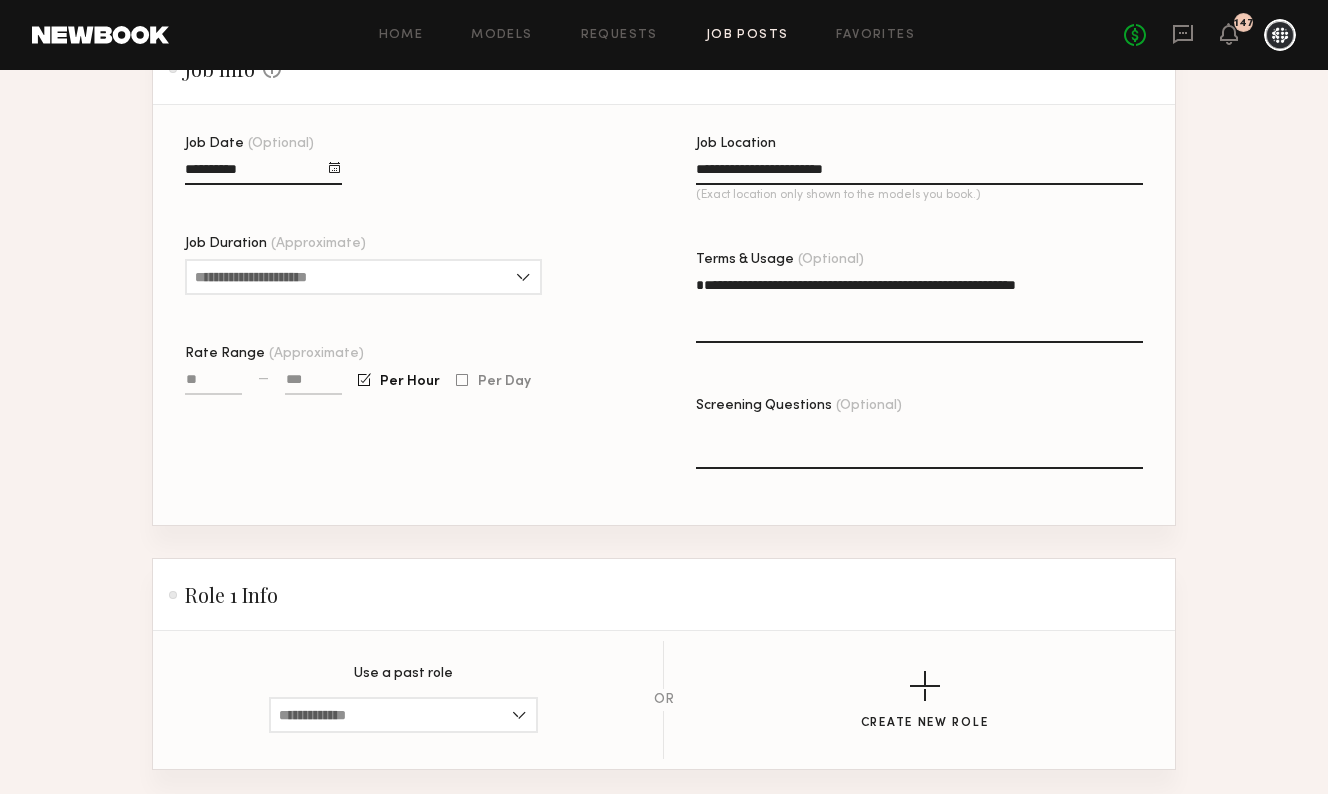 click on "**********" 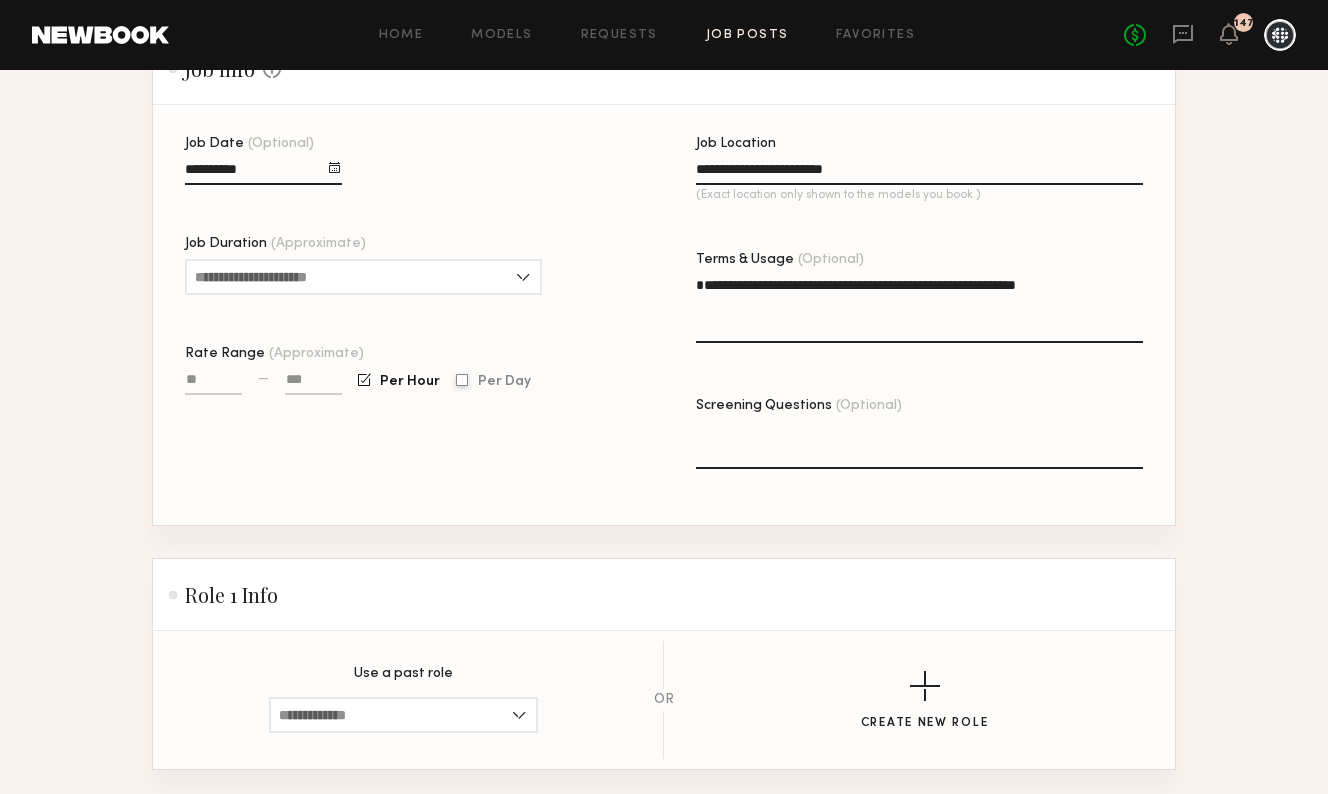 click 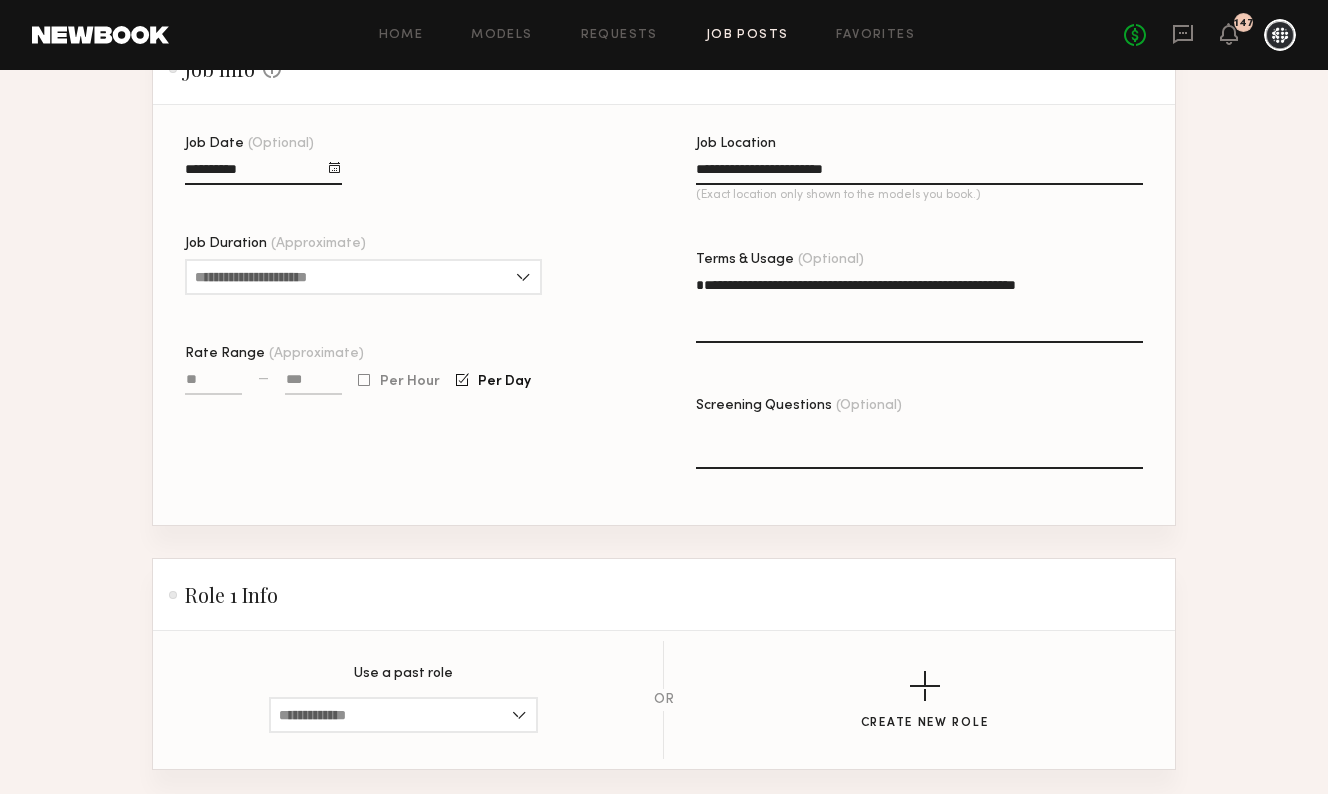 click 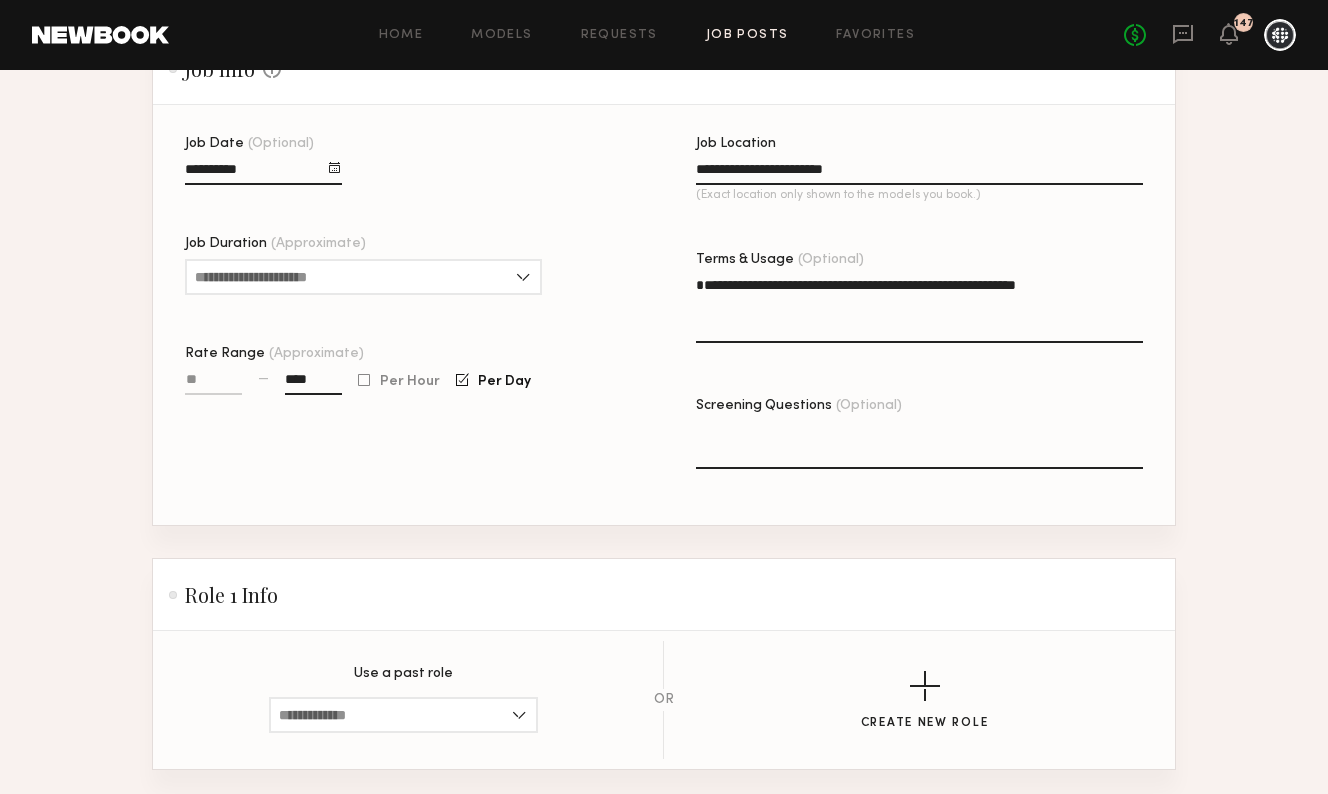type on "******" 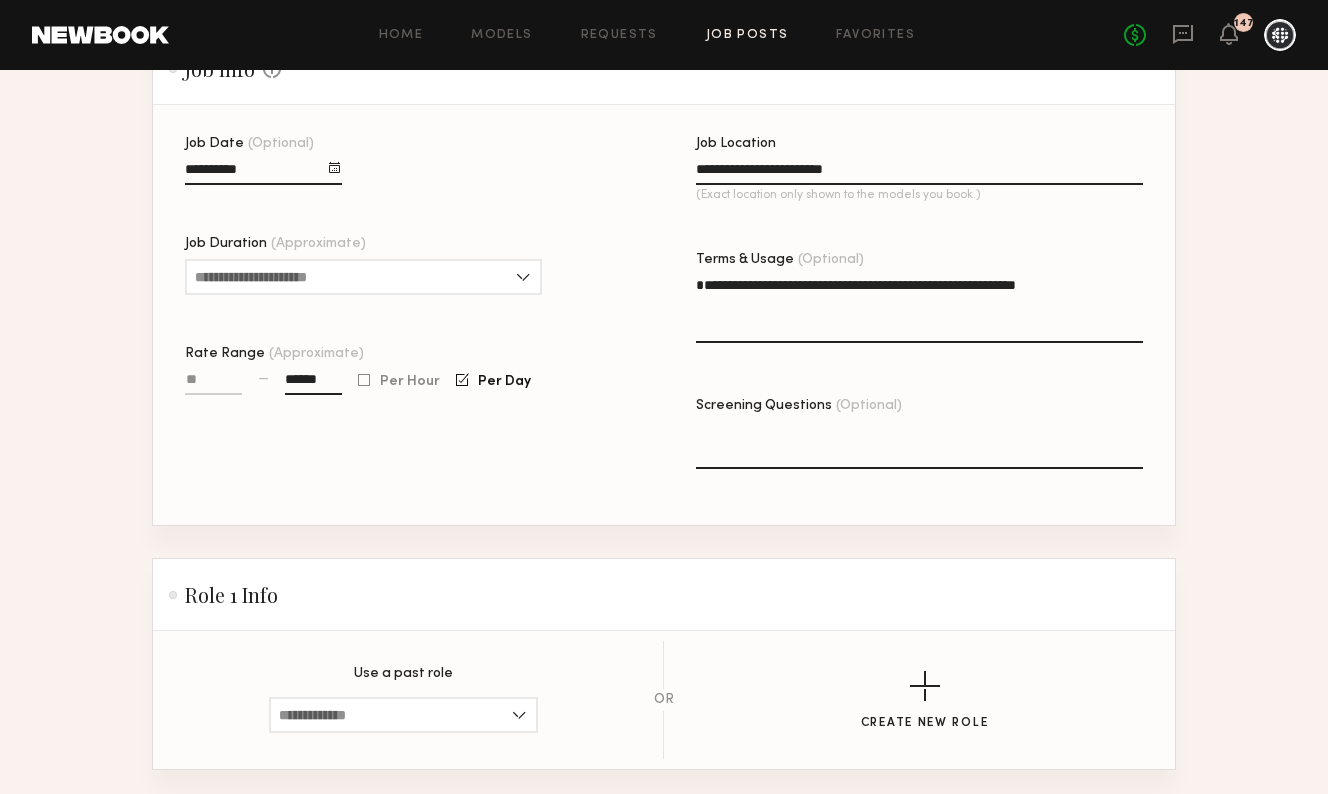 click on "Job Date (Optional) Job Duration (Approximate) 1 hour 2 hours 3 hours 4 hours 5 hours 6 hours 7 hours 8 hours 8+ hours Rate Range (Approximate) — ****** Per Hour Per Day" 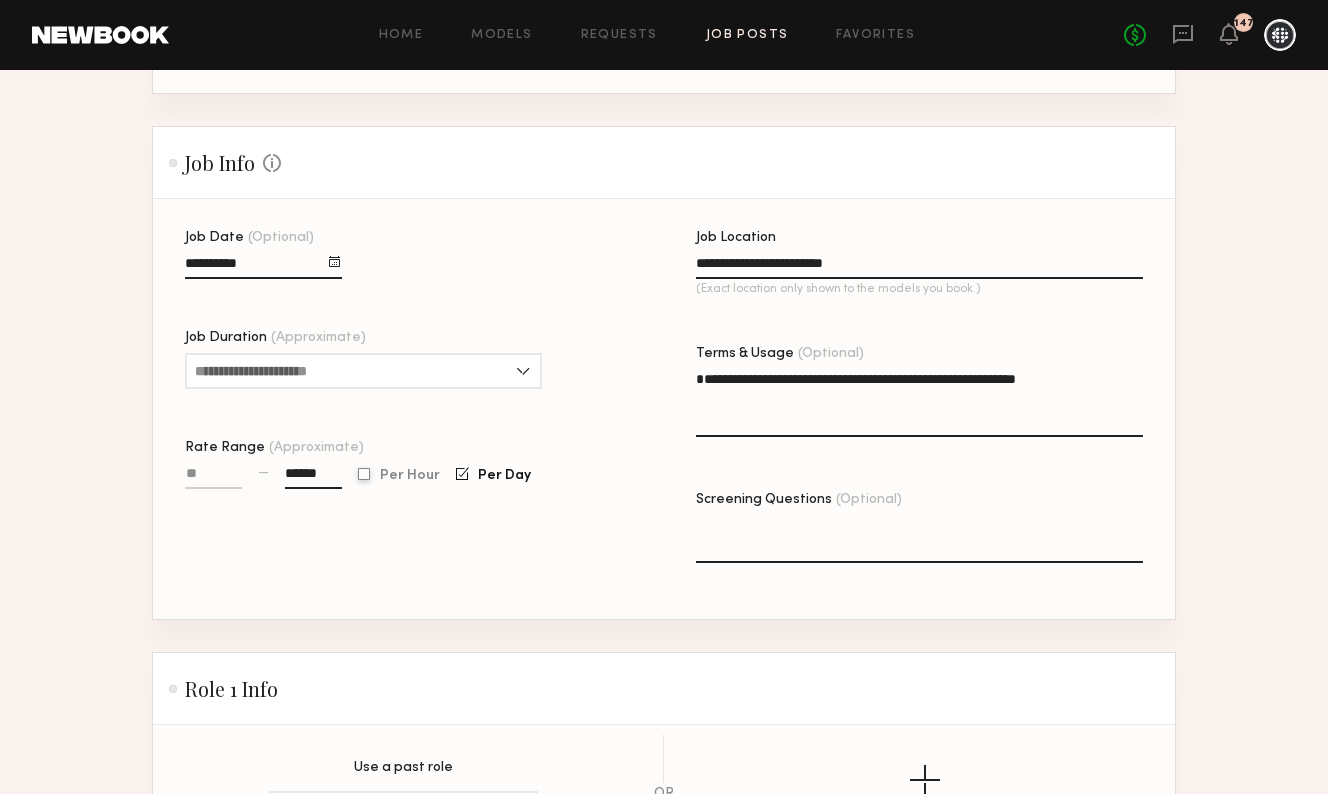 scroll, scrollTop: 408, scrollLeft: 0, axis: vertical 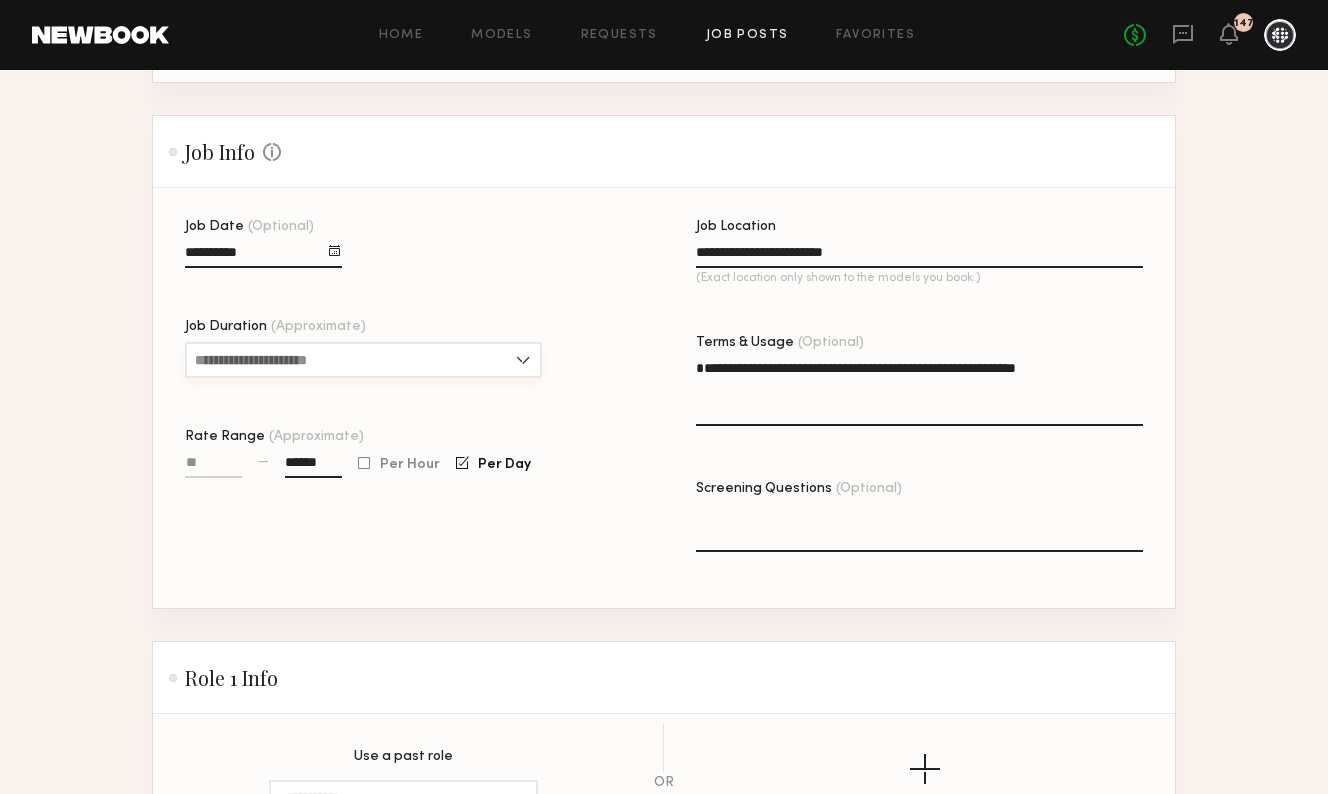 click on "Job Duration (Approximate)" at bounding box center (363, 360) 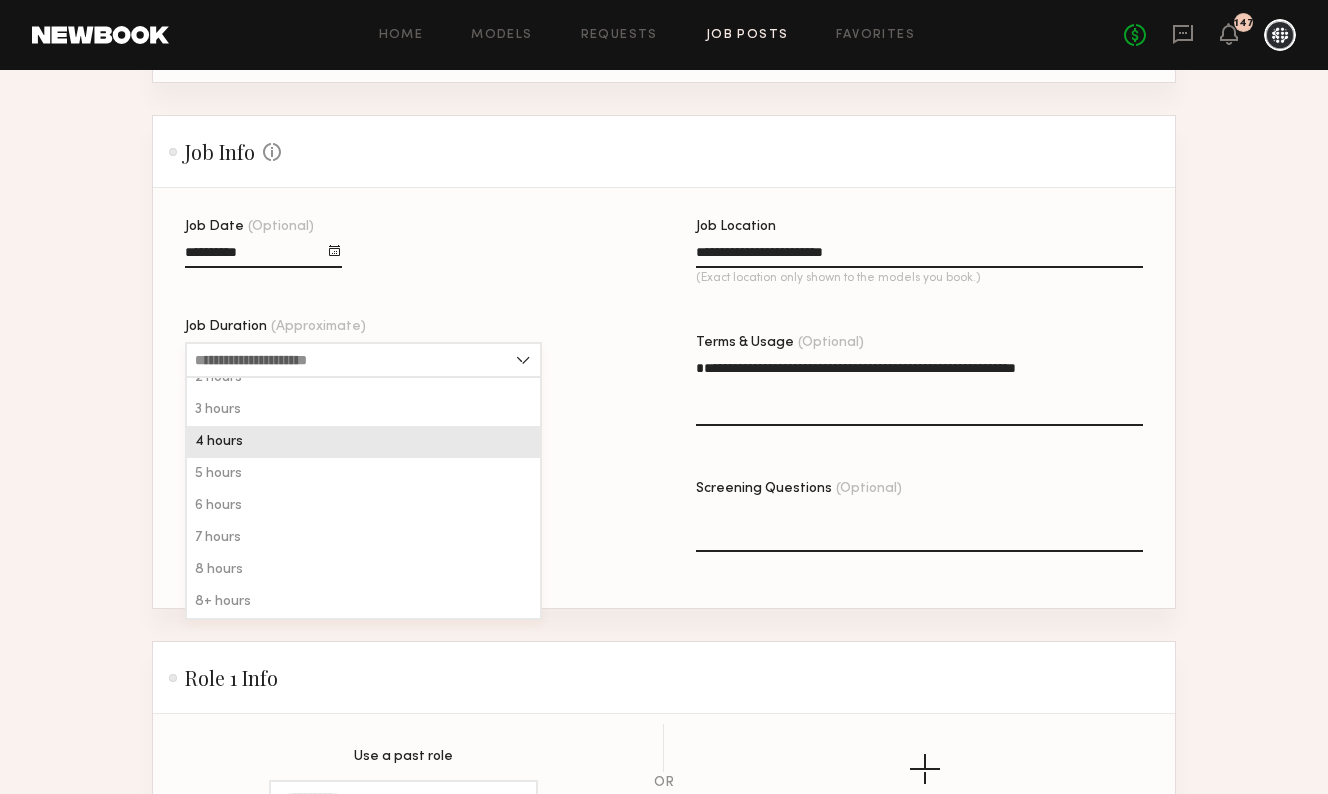 scroll, scrollTop: 48, scrollLeft: 0, axis: vertical 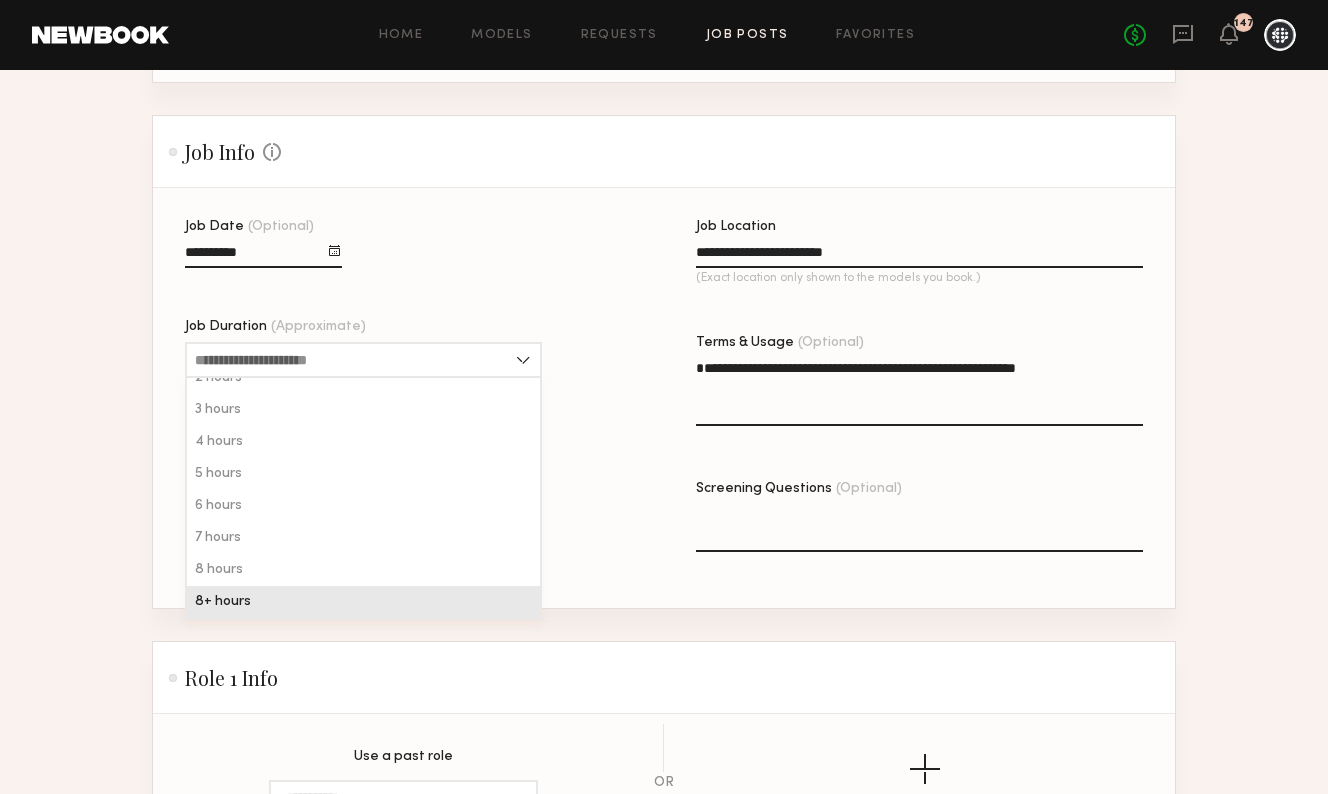 click on "8+ hours" 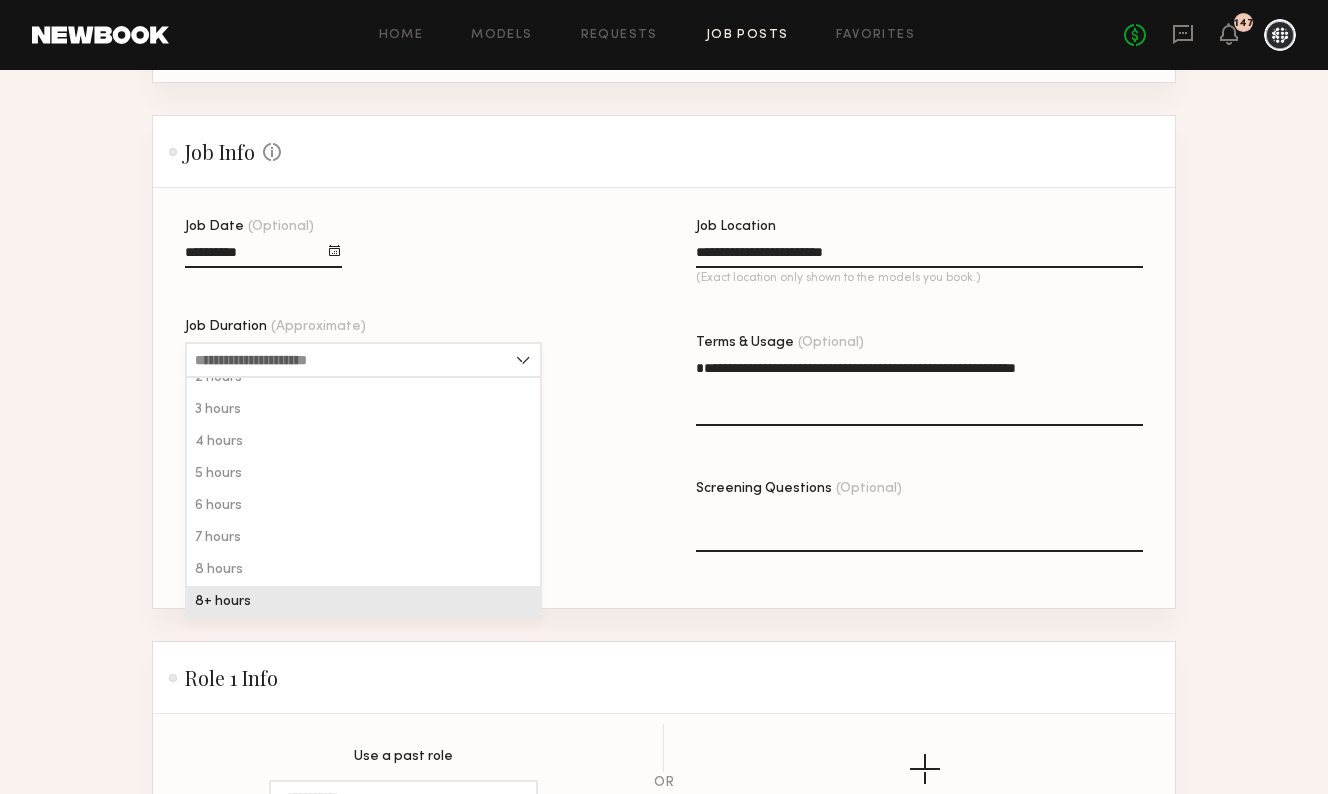 type on "********" 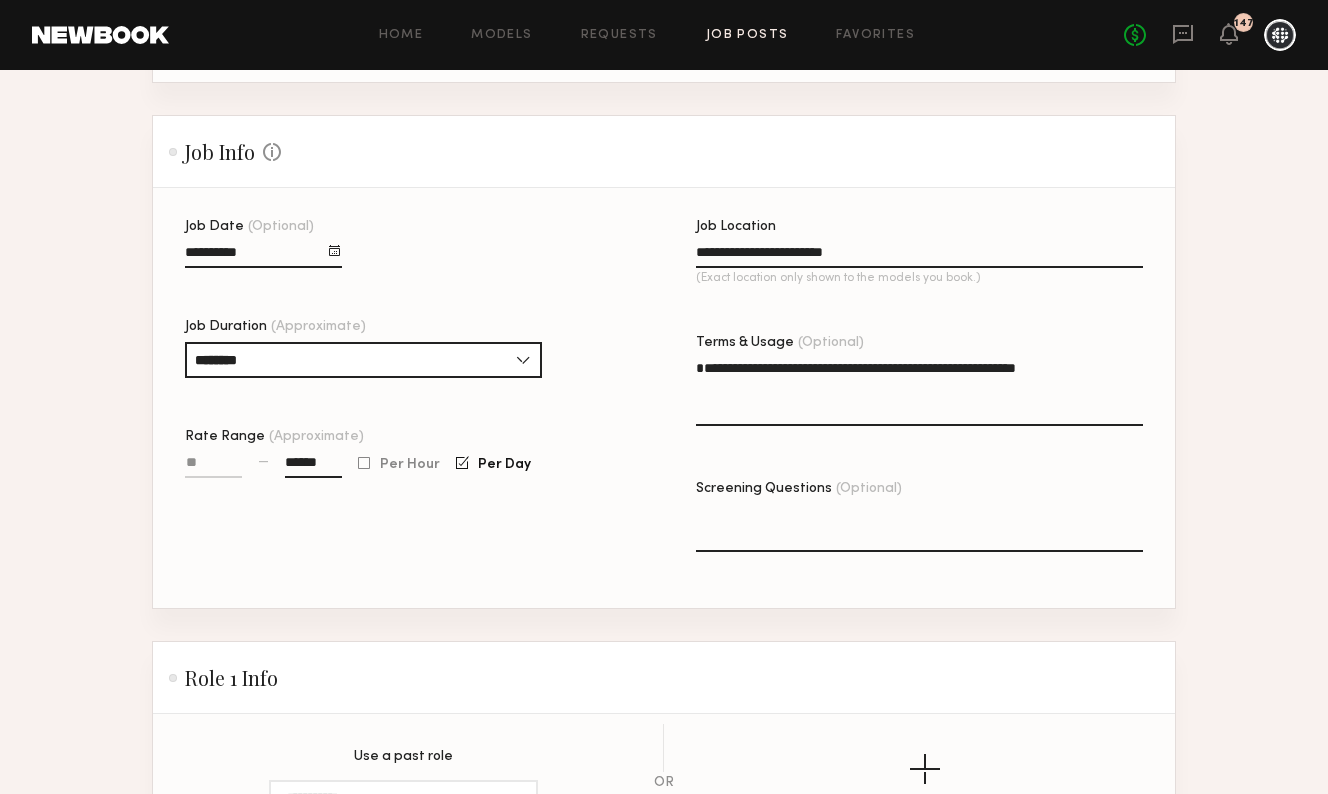 click on "**********" 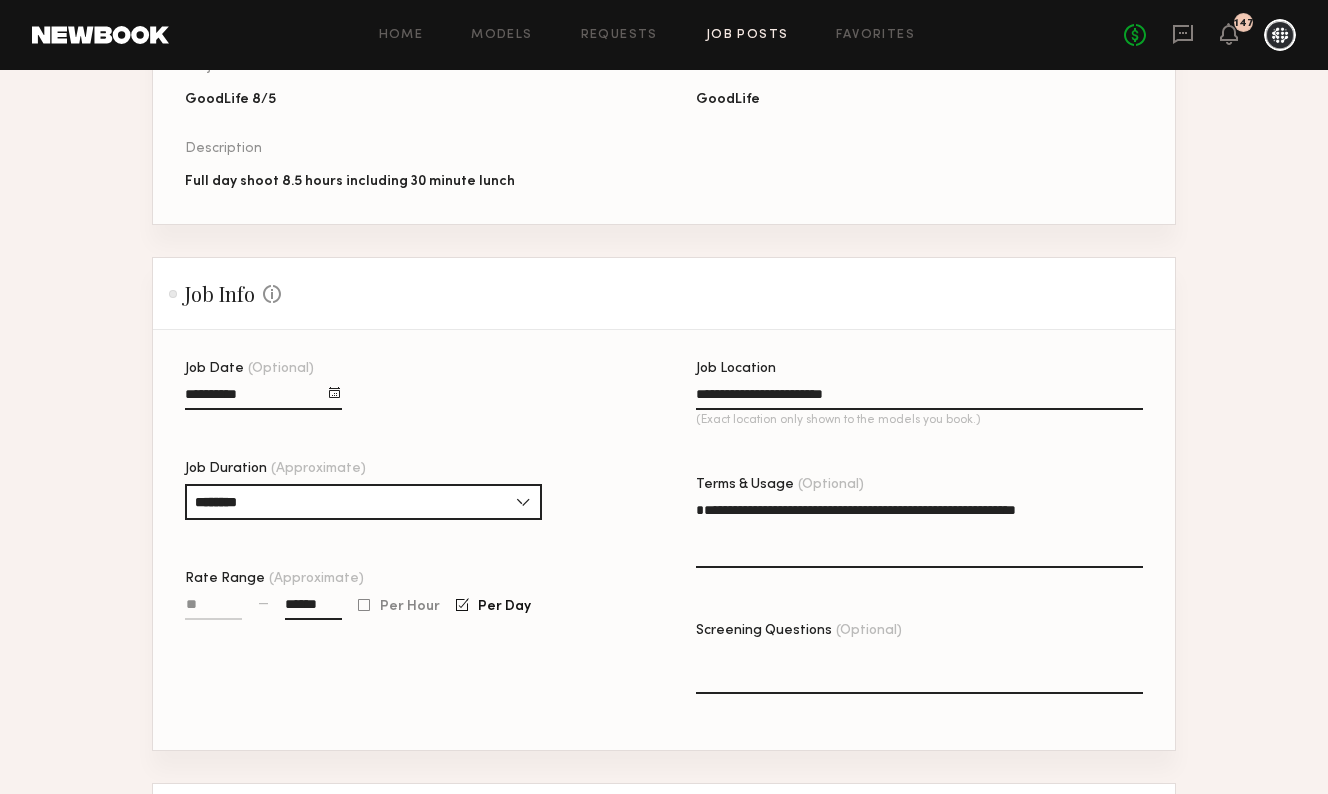 scroll, scrollTop: 243, scrollLeft: 0, axis: vertical 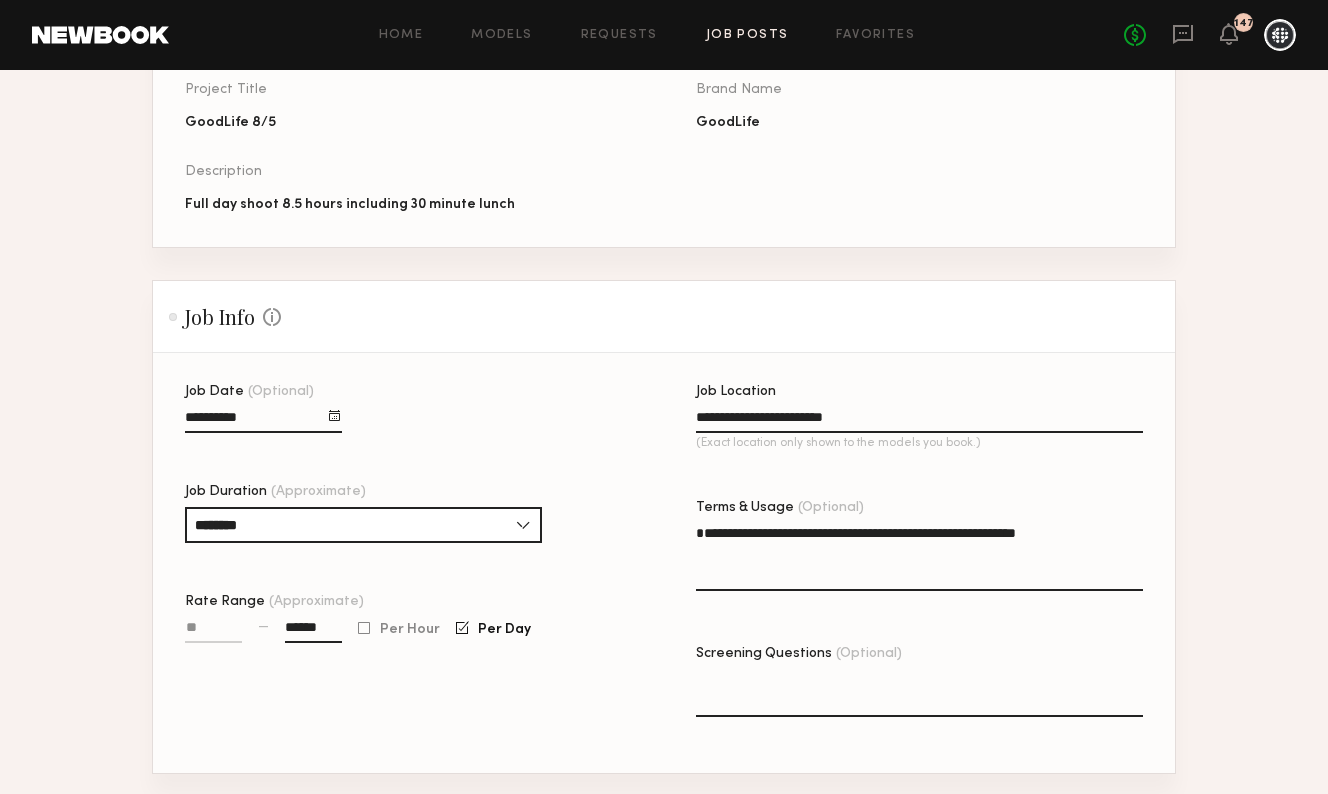 click on "**********" 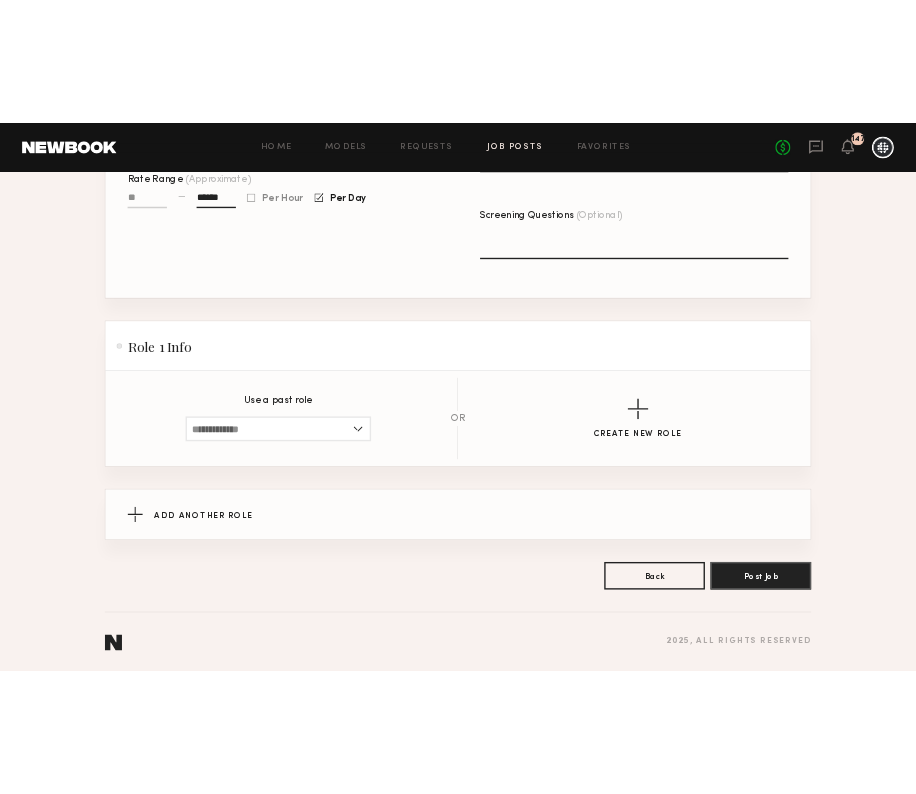 scroll, scrollTop: 763, scrollLeft: 0, axis: vertical 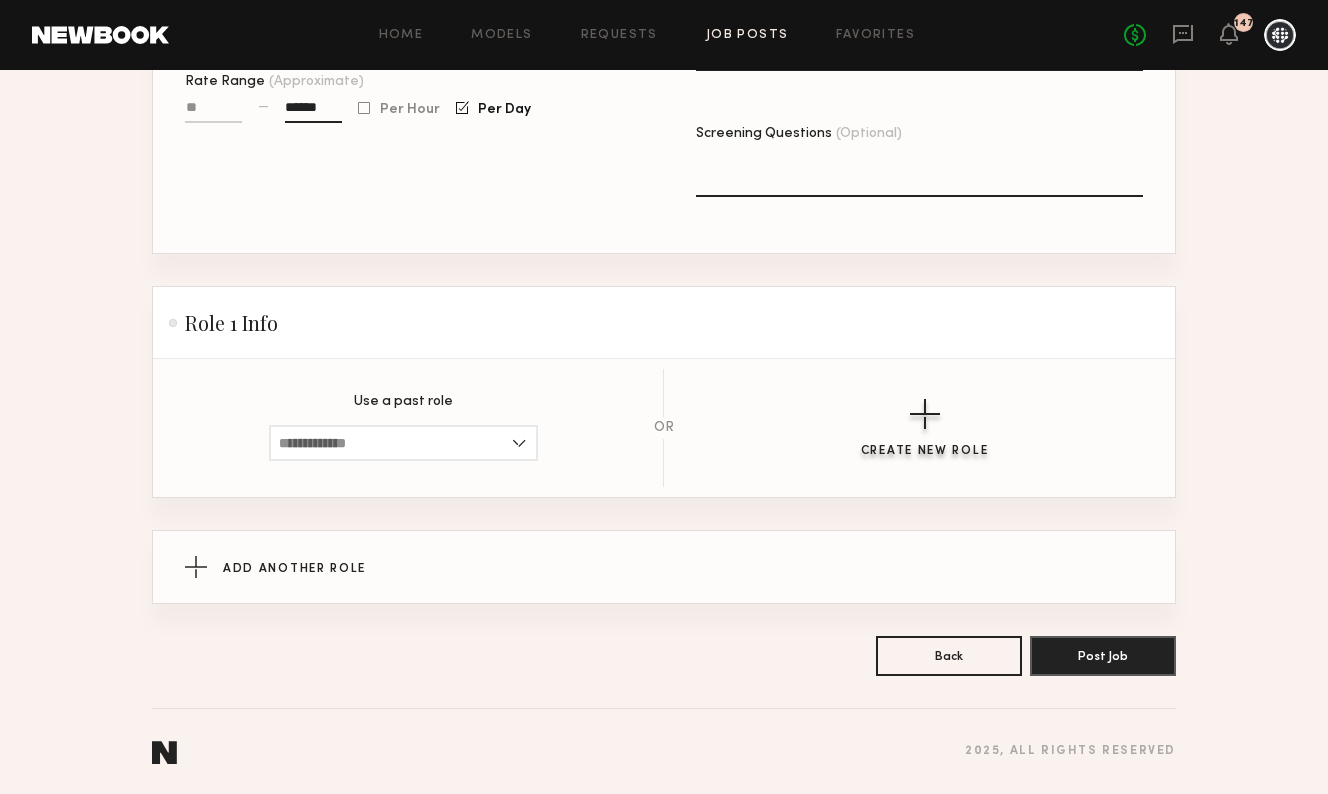 type on "**********" 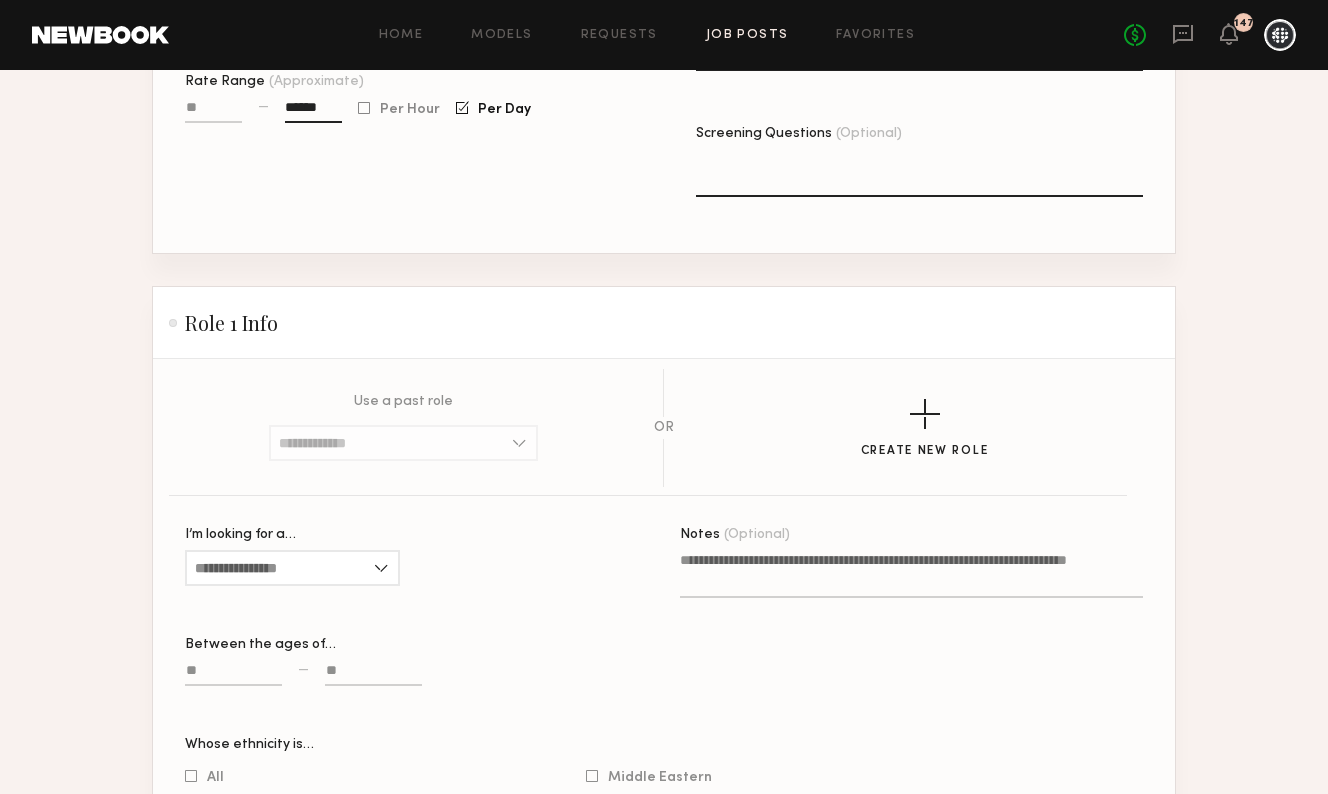 click on "**********" 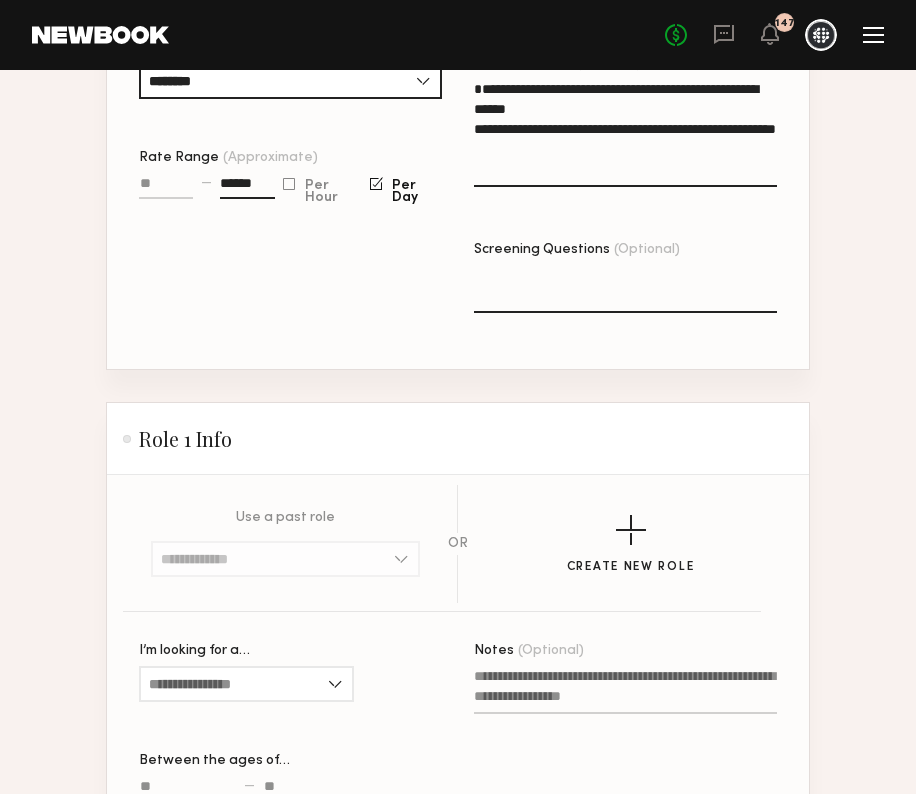 scroll, scrollTop: 734, scrollLeft: 0, axis: vertical 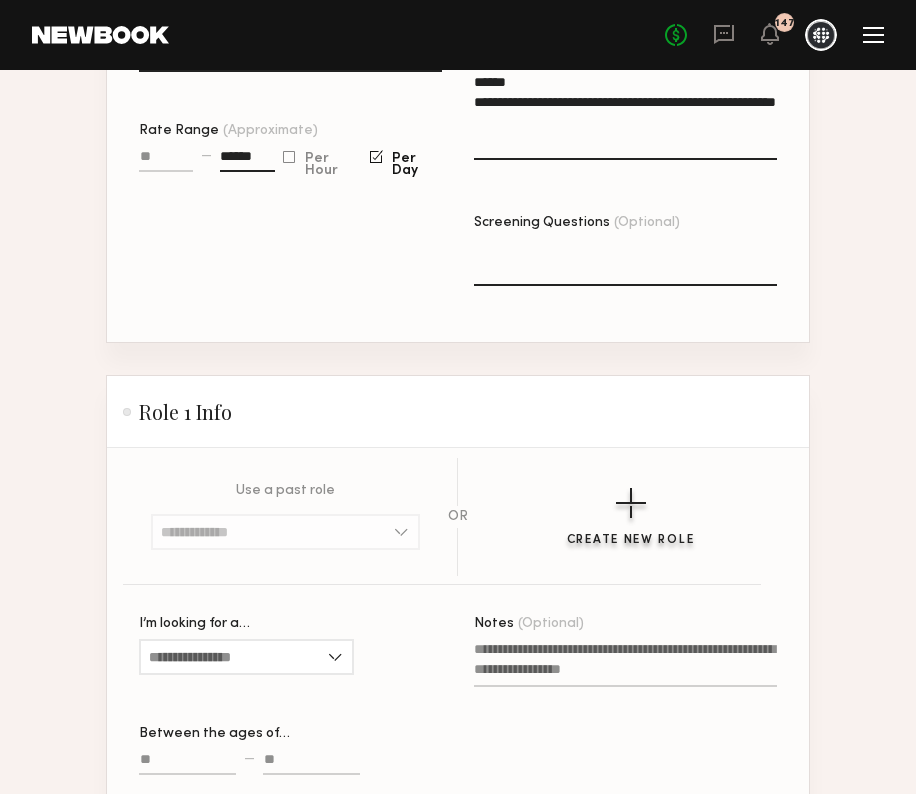 click 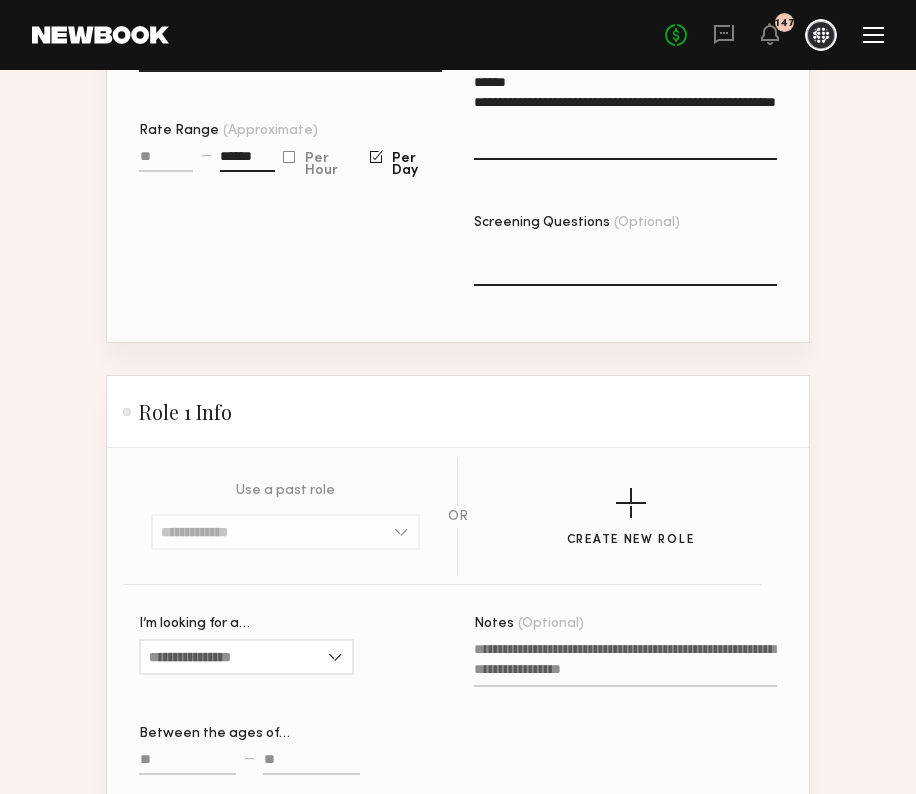 click on "Use a past role Female, 29–44, All ethnicities Female, 20–35, All ethnicities Female, 20–35, All ethnicities Female, 20–35, All ethnicities Female, 20–35, All ethnicities Female, 21–45, All ethnicities Male, 20–50, All ethnicities Female, 25–60, All ethnicities Female, 25–60, All ethnicities Female, 20–35, All ethnicities Female, 25–55, All ethnicities Male, 30–40, All ethnicities Female, 28–35, All ethnicities Female, 22–70, All ethnicities Female, 20–30, All ethnicities Female, 20–30, All ethnicities Female, 20–30, All ethnicities Female, 20–30, All ethnicities Female, 22–30, All ethnicities Female, 23–30, All ethnicities Female, 22–30, All ethnicities Female, 20–35, All ethnicities Female, 18–35, All ethnicities Male, 30–40, All ethnicities Male, 30–40, All ethnicities Female, 28–35, All ethnicities Female, 18–35, All ethnicities Male, 30–40, All ethnicities Female, 18–35, All ethnicities Female, 25–60, All ethnicities OR Create New Role" 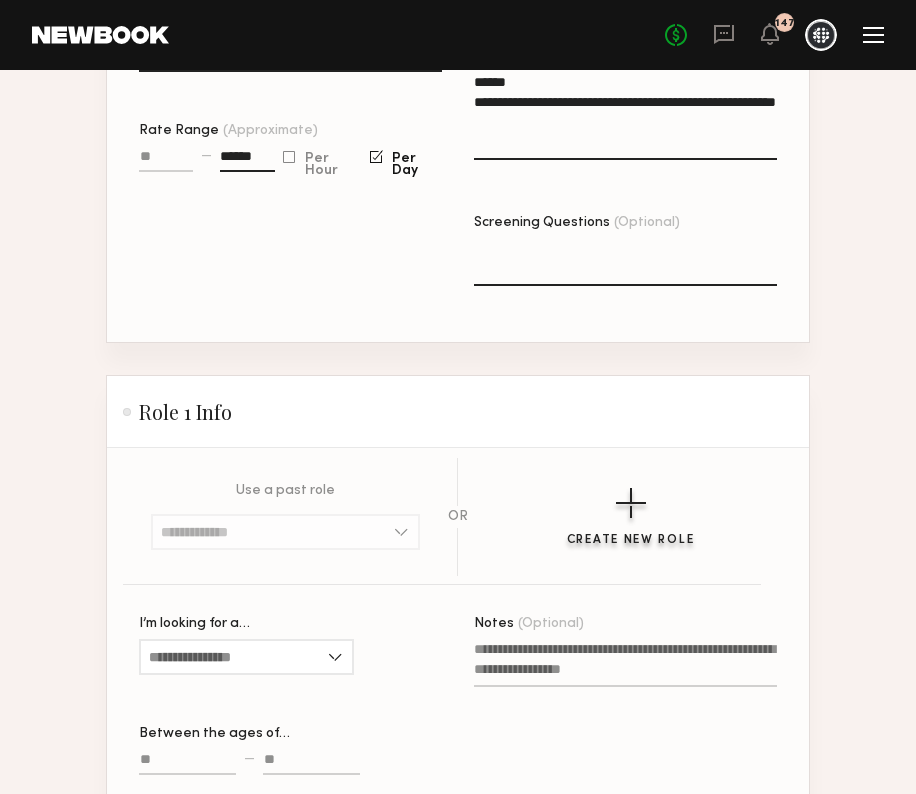 click 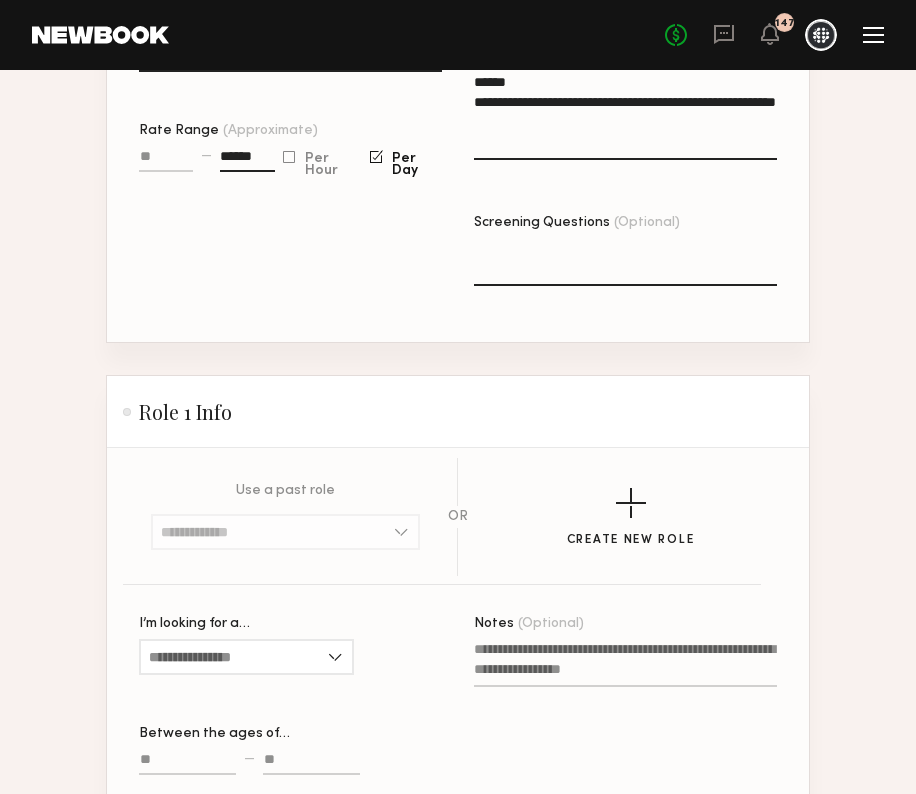 click on "Use a past role Female, 29–44, All ethnicities Female, 20–35, All ethnicities Female, 20–35, All ethnicities Female, 20–35, All ethnicities Female, 20–35, All ethnicities Female, 21–45, All ethnicities Male, 20–50, All ethnicities Female, 25–60, All ethnicities Female, 25–60, All ethnicities Female, 20–35, All ethnicities Female, 25–55, All ethnicities Male, 30–40, All ethnicities Female, 28–35, All ethnicities Female, 22–70, All ethnicities Female, 20–30, All ethnicities Female, 20–30, All ethnicities Female, 20–30, All ethnicities Female, 20–30, All ethnicities Female, 22–30, All ethnicities Female, 23–30, All ethnicities Female, 22–30, All ethnicities Female, 20–35, All ethnicities Female, 18–35, All ethnicities Male, 30–40, All ethnicities Male, 30–40, All ethnicities Female, 28–35, All ethnicities Female, 18–35, All ethnicities Male, 30–40, All ethnicities Female, 18–35, All ethnicities Female, 25–60, All ethnicities OR Create New Role" 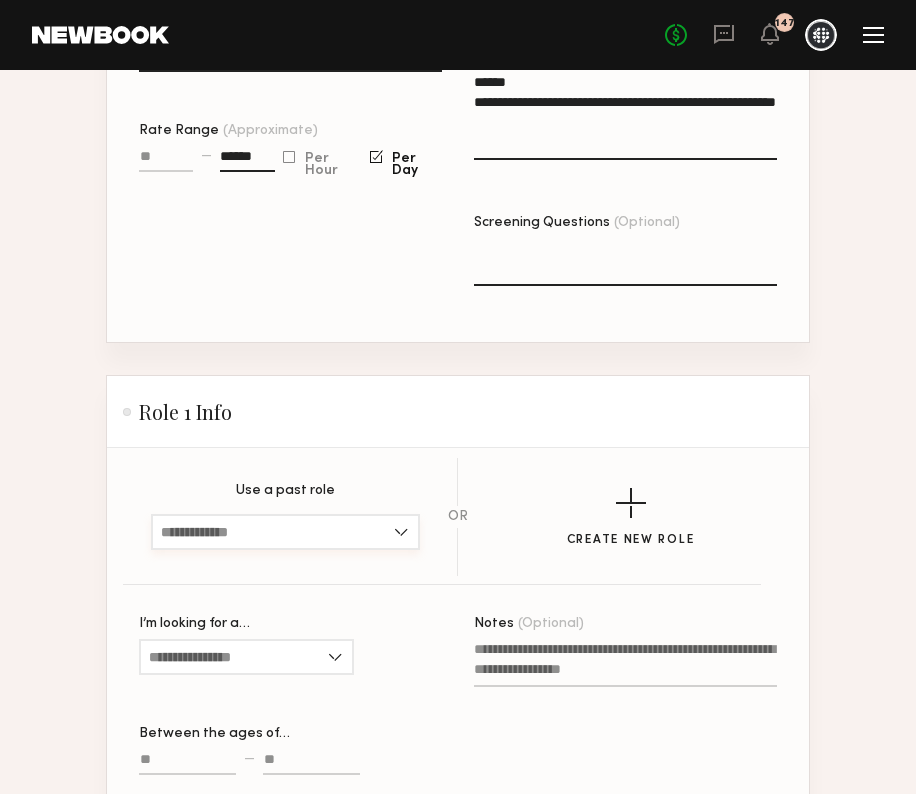 click at bounding box center (285, 532) 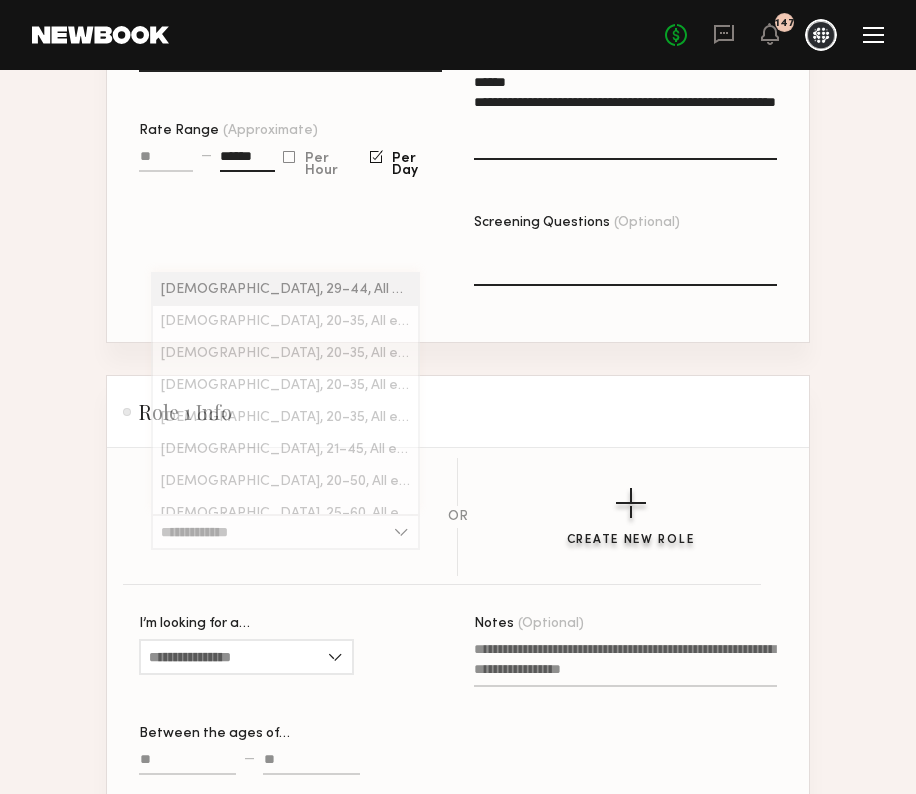 click on "Create New Role" 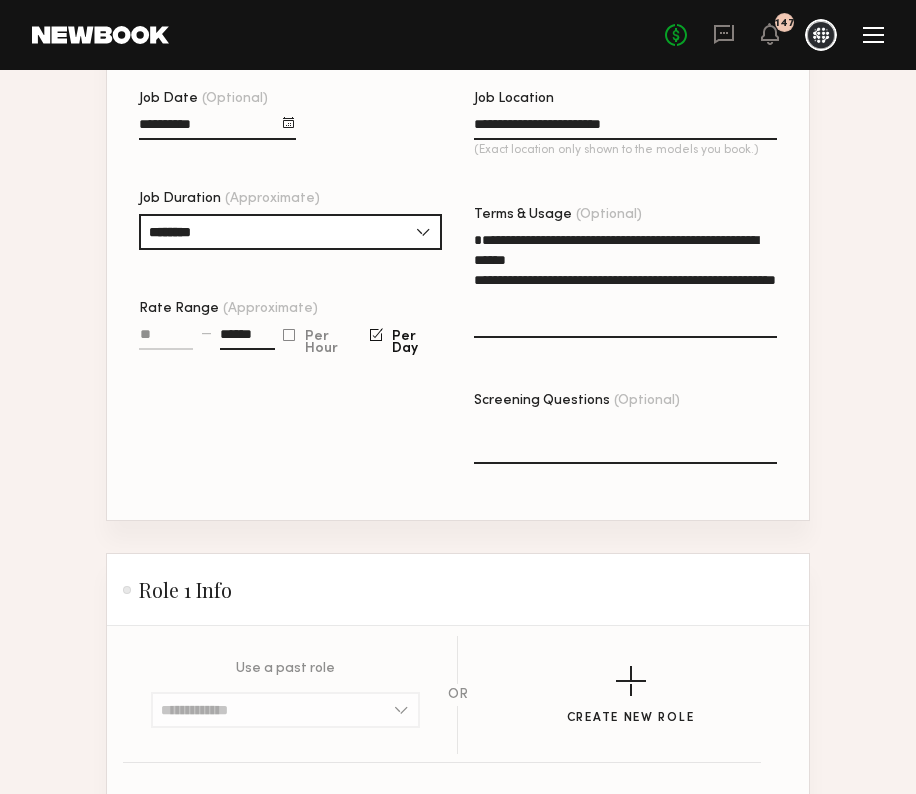 scroll, scrollTop: 876, scrollLeft: 0, axis: vertical 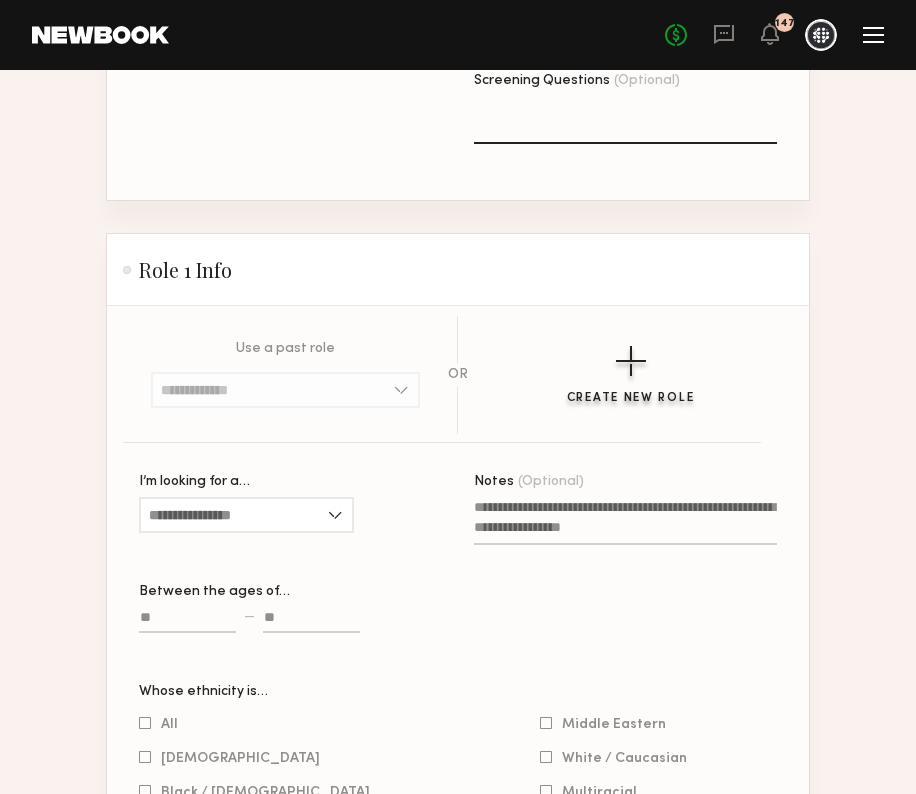 click 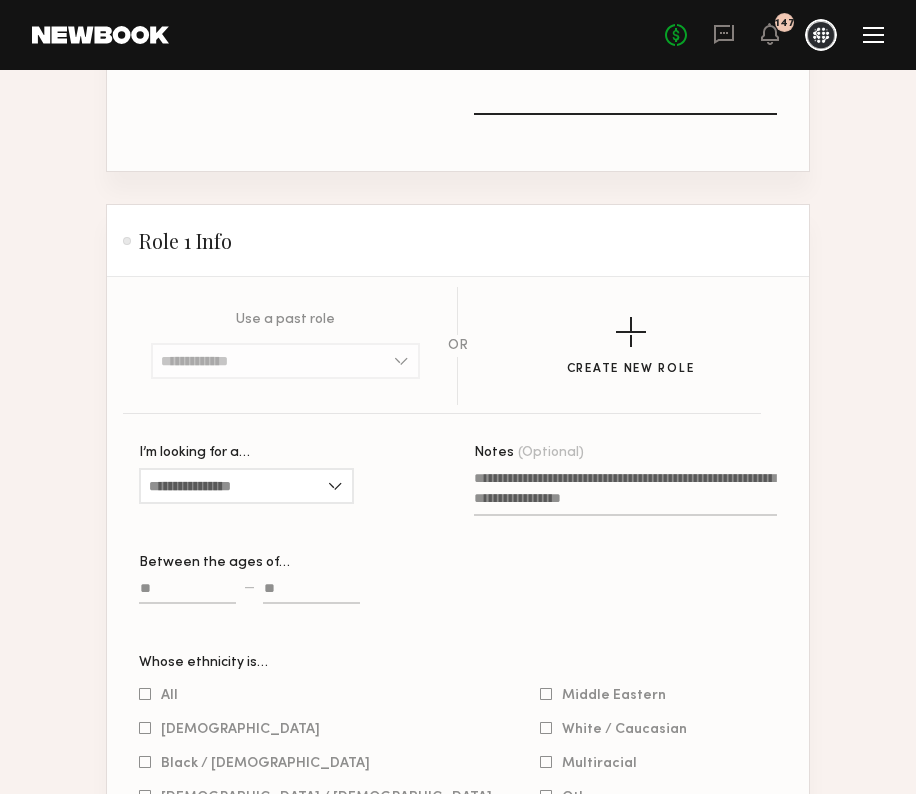 scroll, scrollTop: 911, scrollLeft: 0, axis: vertical 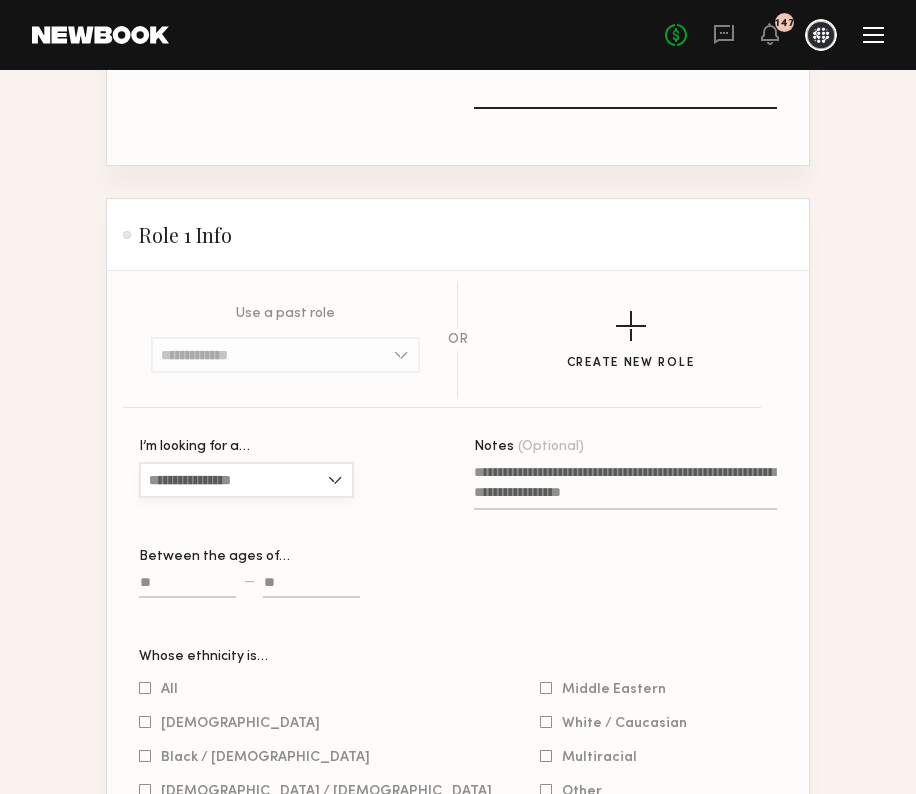 click on "I’m looking for a…" at bounding box center [246, 480] 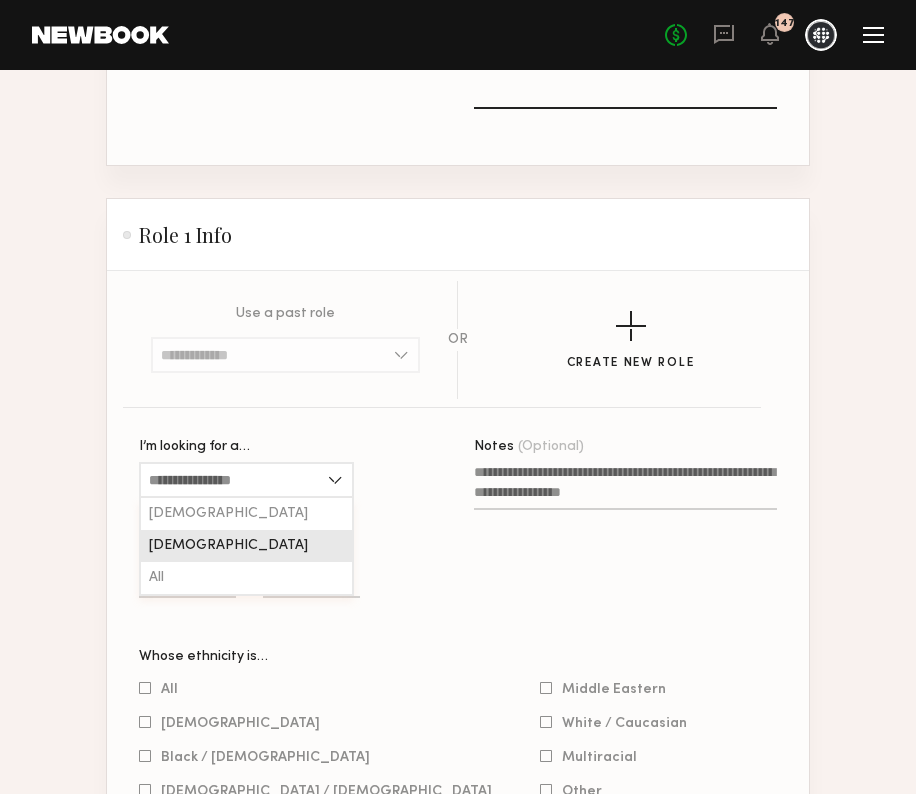 click on "[DEMOGRAPHIC_DATA]" 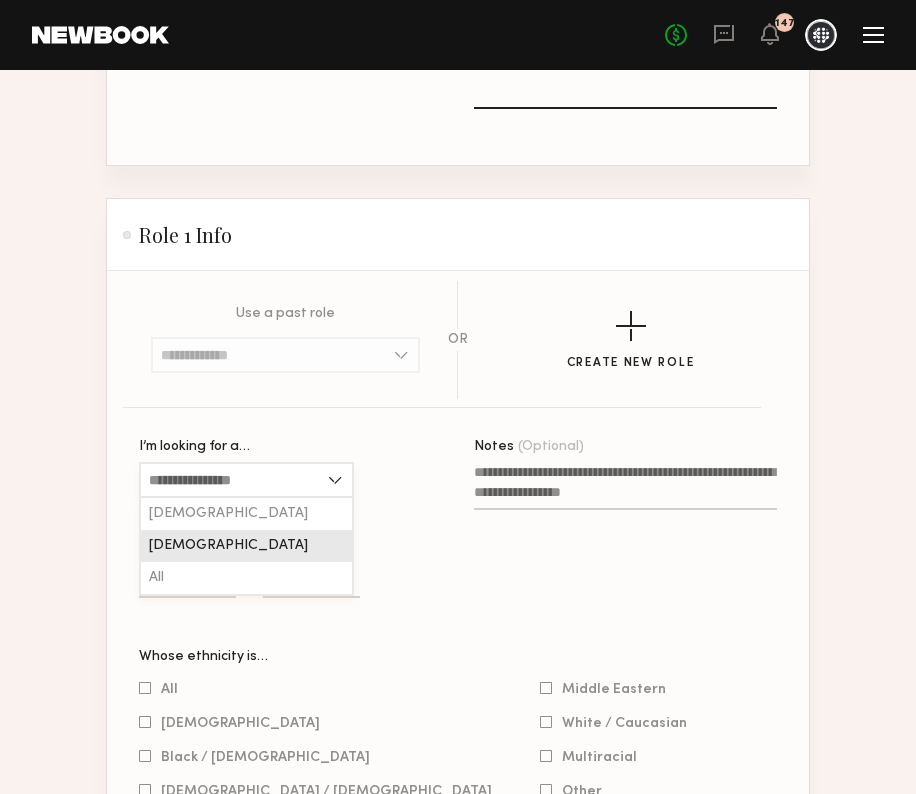 type on "****" 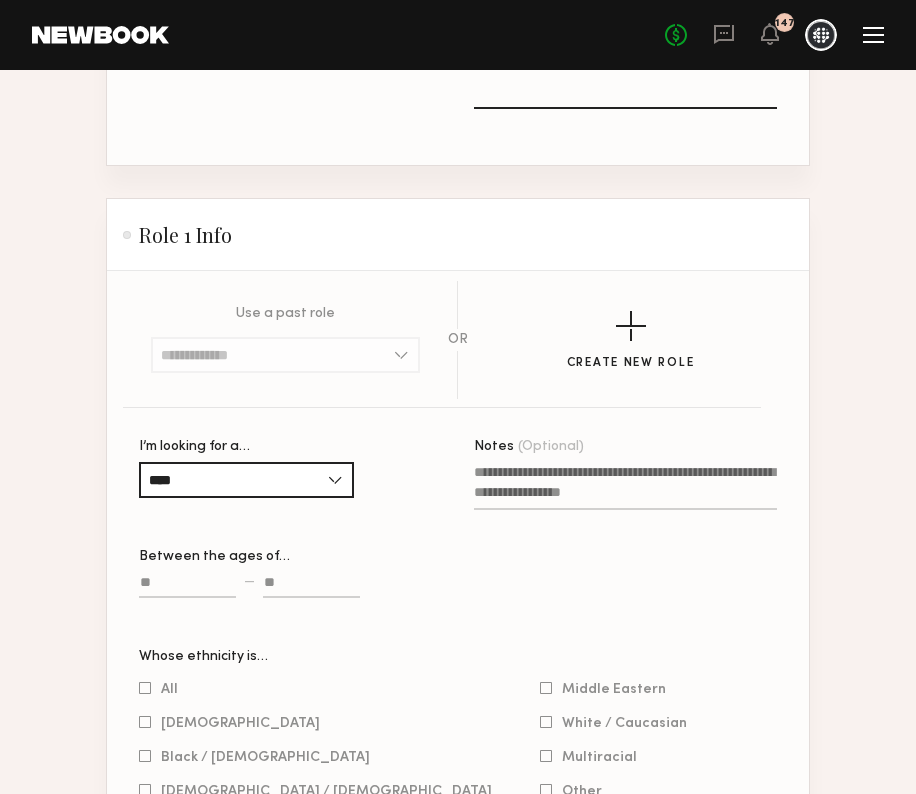 click on "I’m looking for a… **** Female Male All Between the ages of… — Whose ethnicity is… All Asian Black / African American Hispanic / Latino Middle Eastern White / Caucasian Multiracial Other Notes (Optional)" 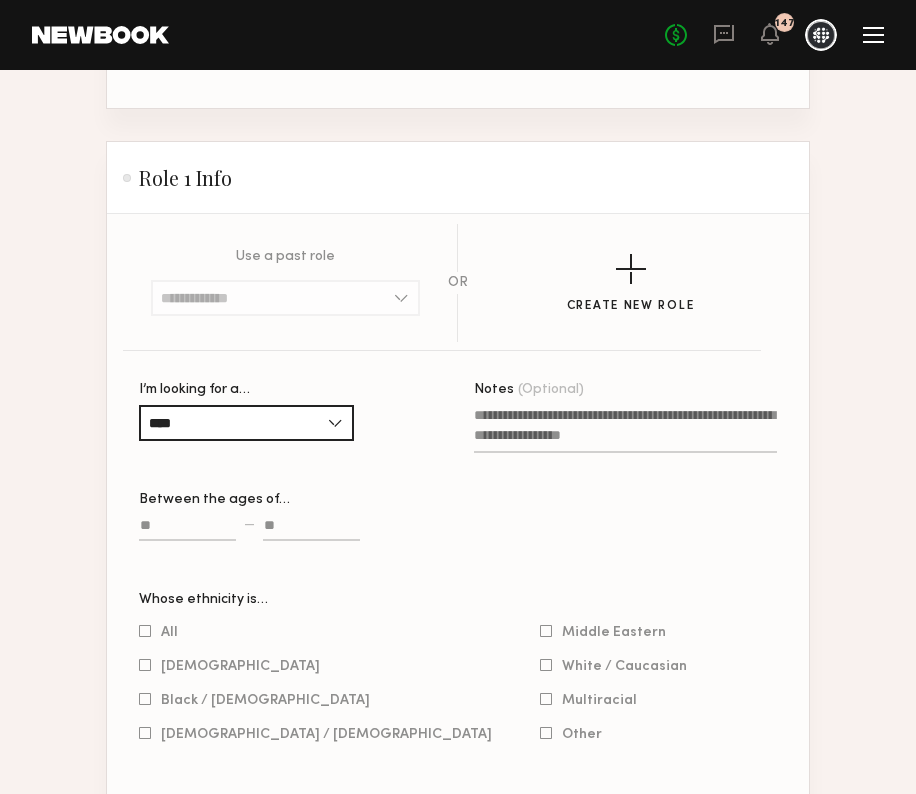 scroll, scrollTop: 1052, scrollLeft: 0, axis: vertical 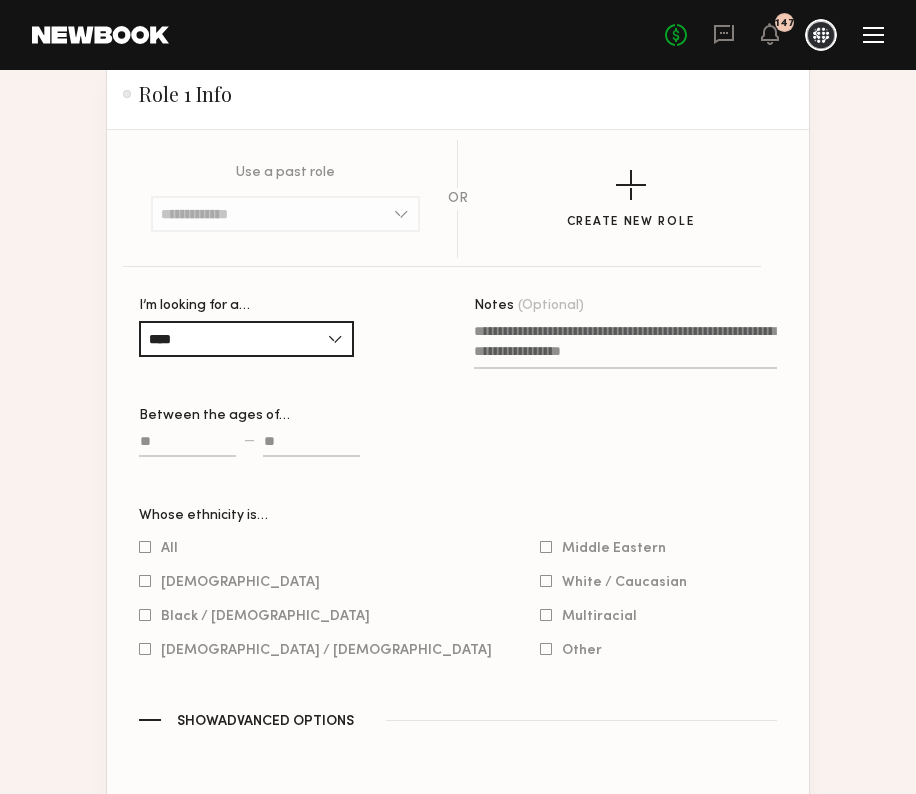click on "Notes (Optional)" 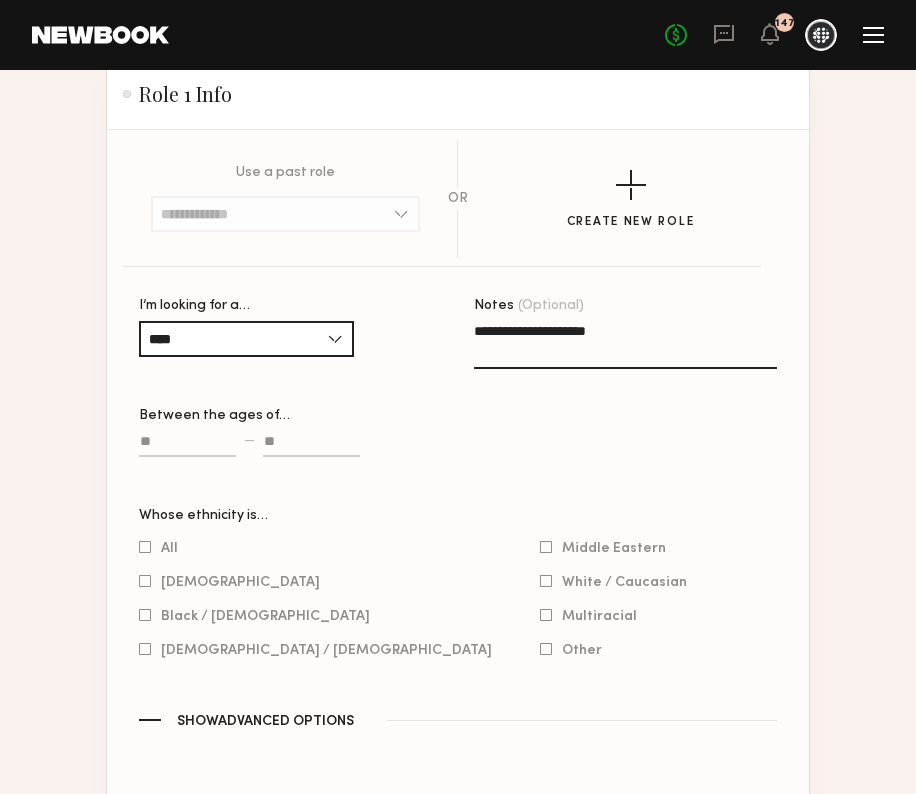 type on "**********" 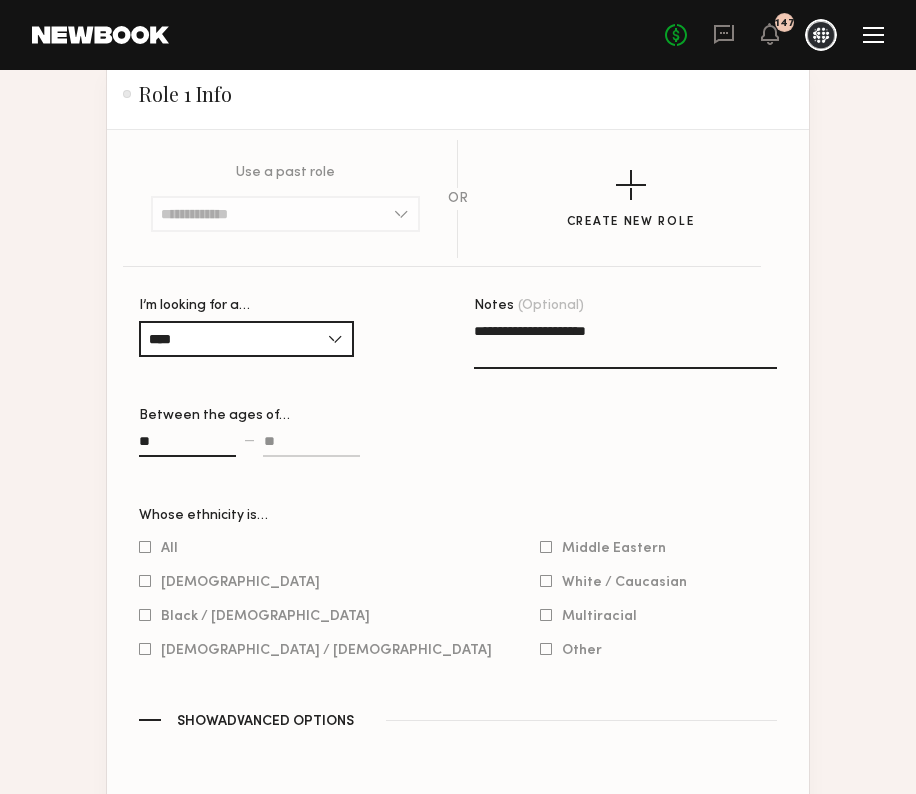 type on "**" 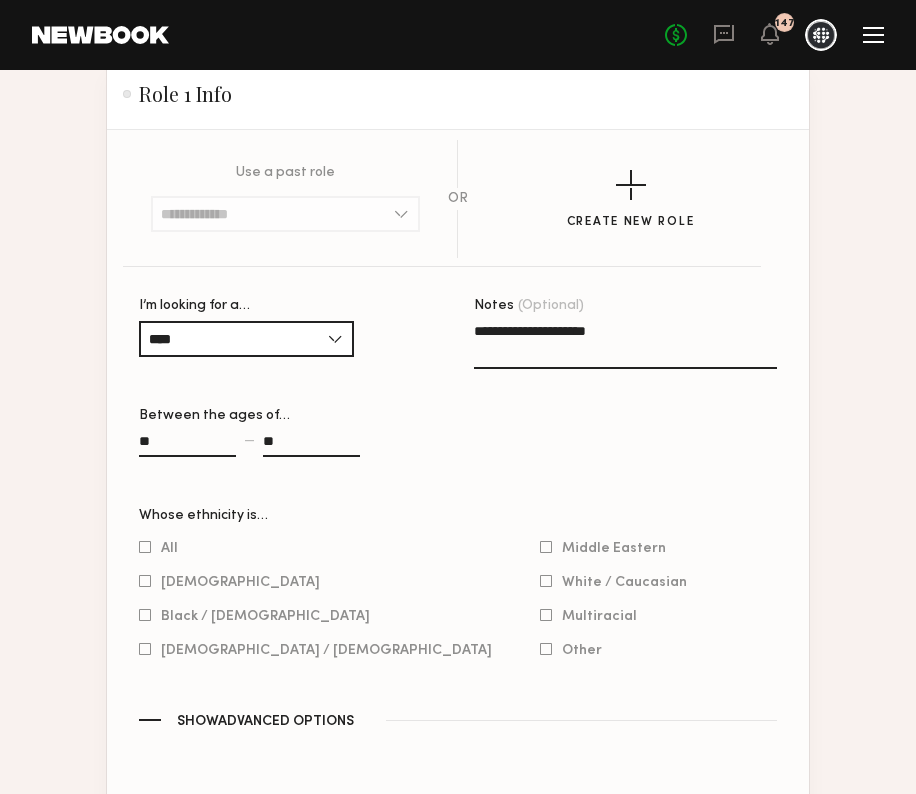 type on "**" 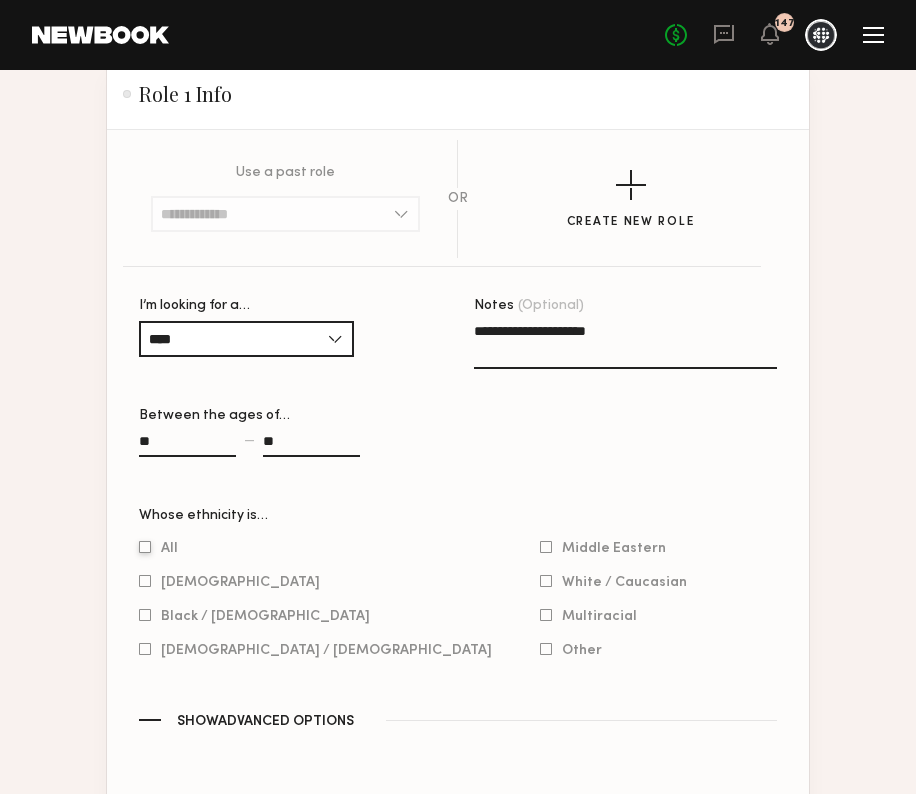 click 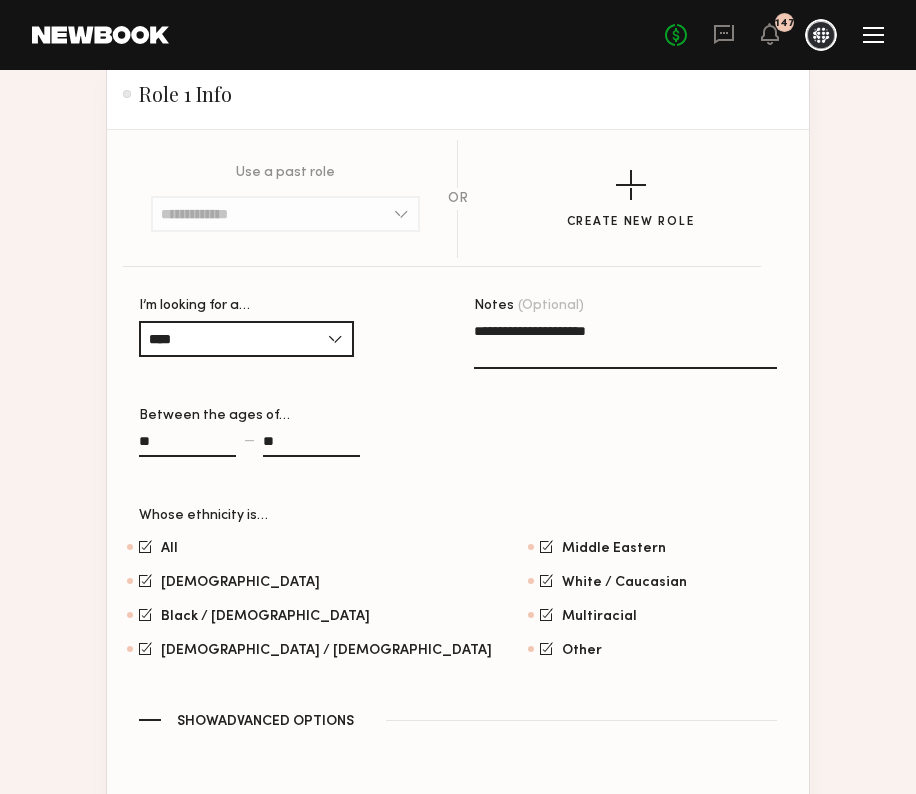 click on "**********" 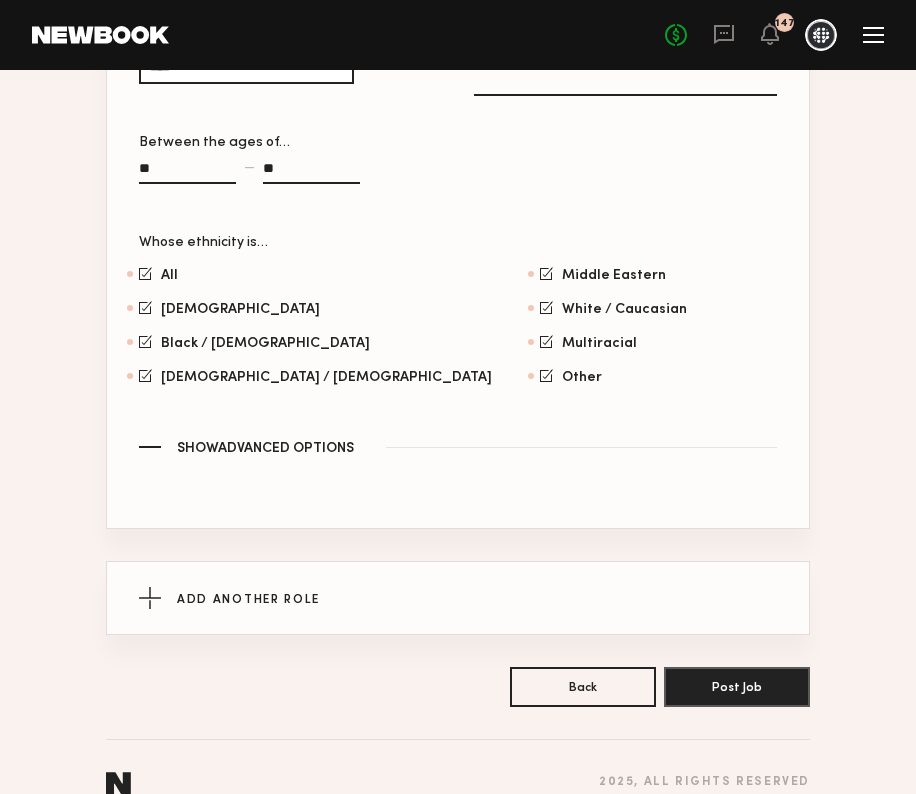 scroll, scrollTop: 1159, scrollLeft: 0, axis: vertical 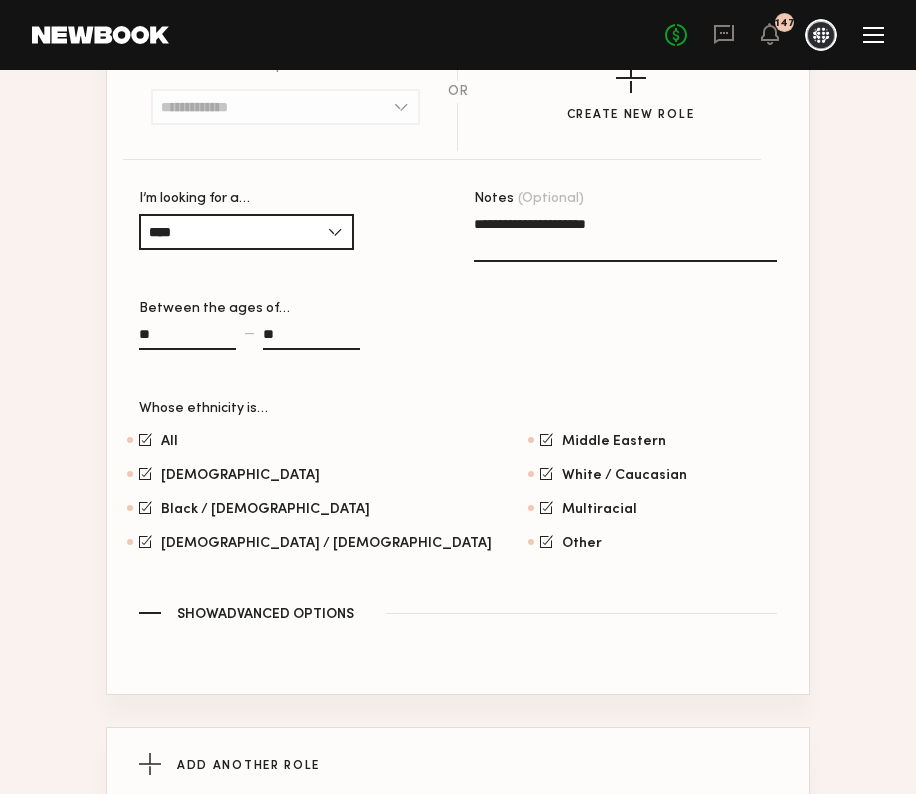 click on "Show  Advanced Options" 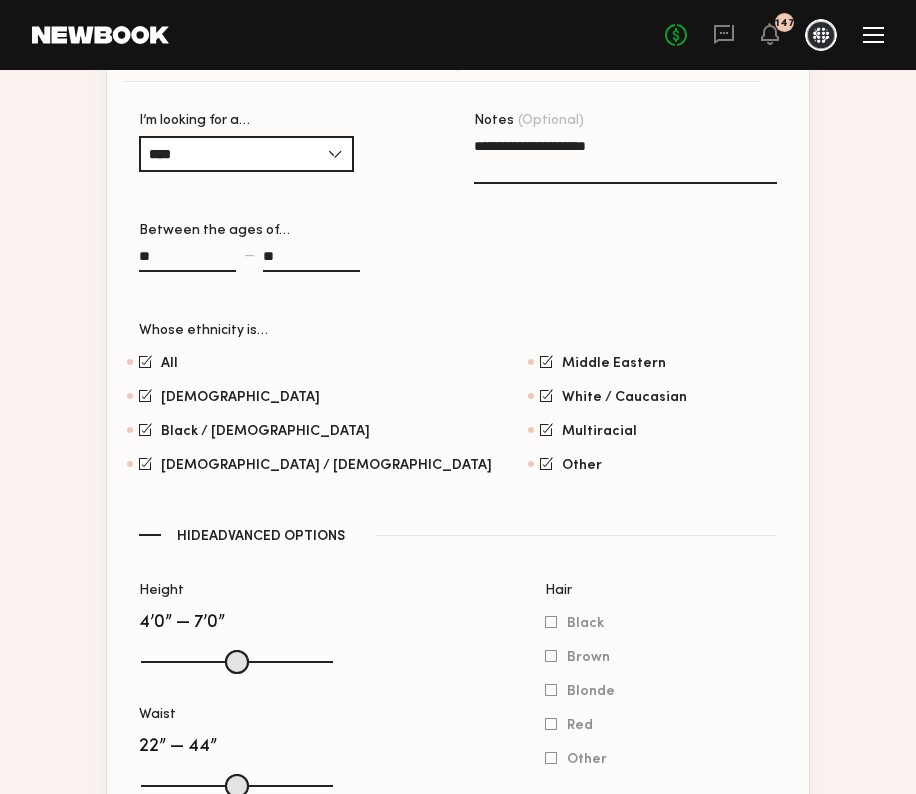 scroll, scrollTop: 1313, scrollLeft: 0, axis: vertical 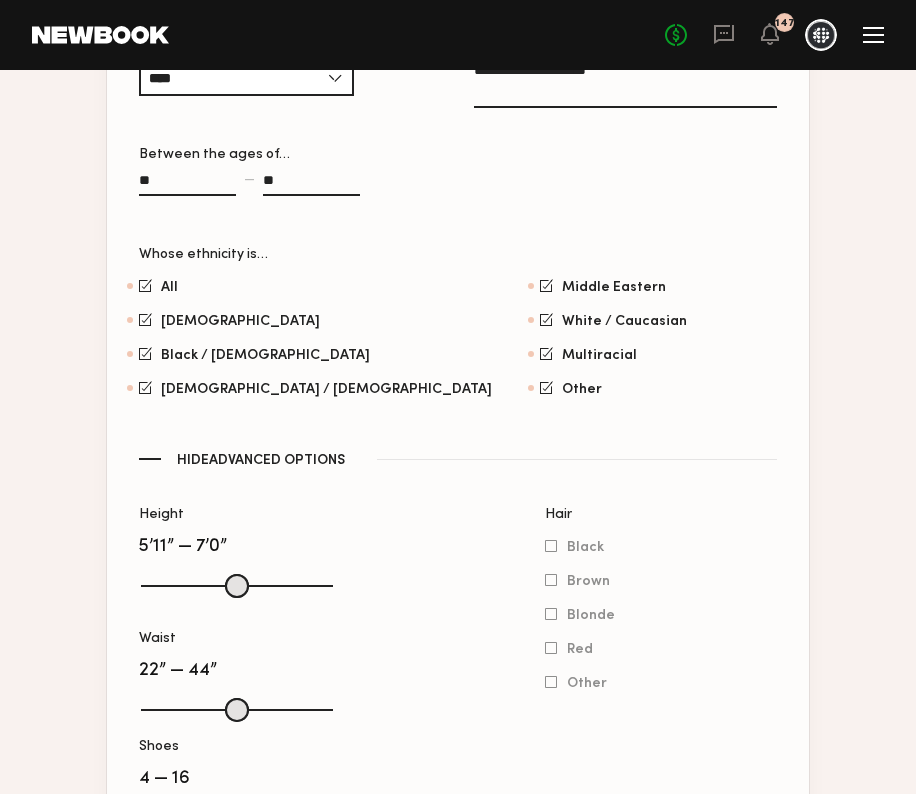 drag, startPoint x: 153, startPoint y: 584, endPoint x: 262, endPoint y: 588, distance: 109.07337 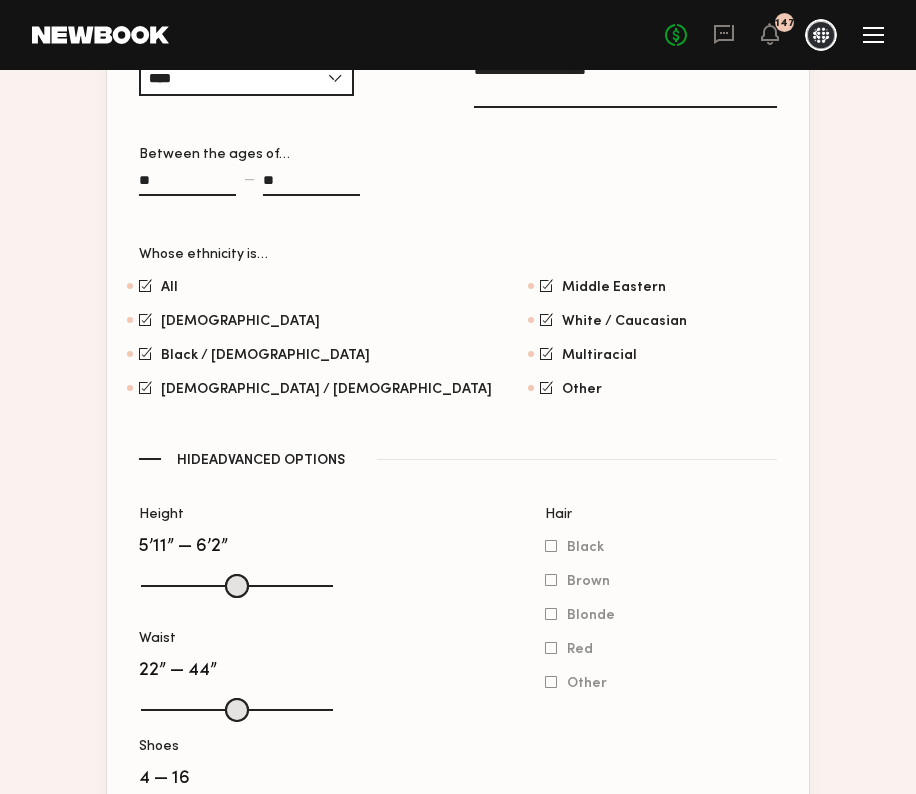 drag, startPoint x: 324, startPoint y: 590, endPoint x: 275, endPoint y: 591, distance: 49.010204 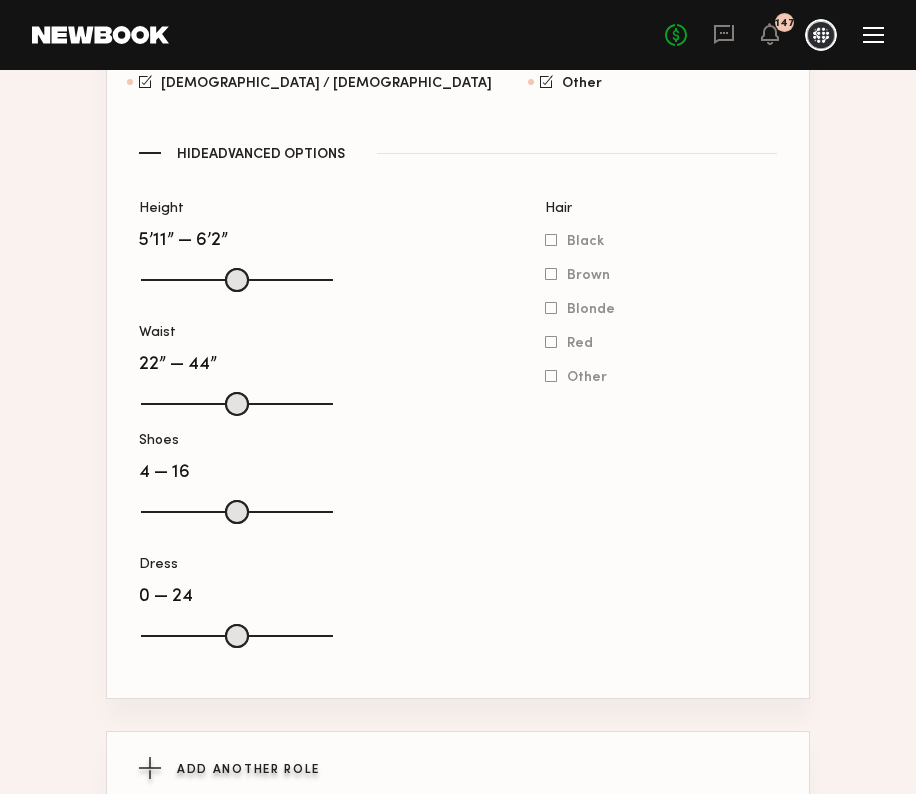 scroll, scrollTop: 1545, scrollLeft: 0, axis: vertical 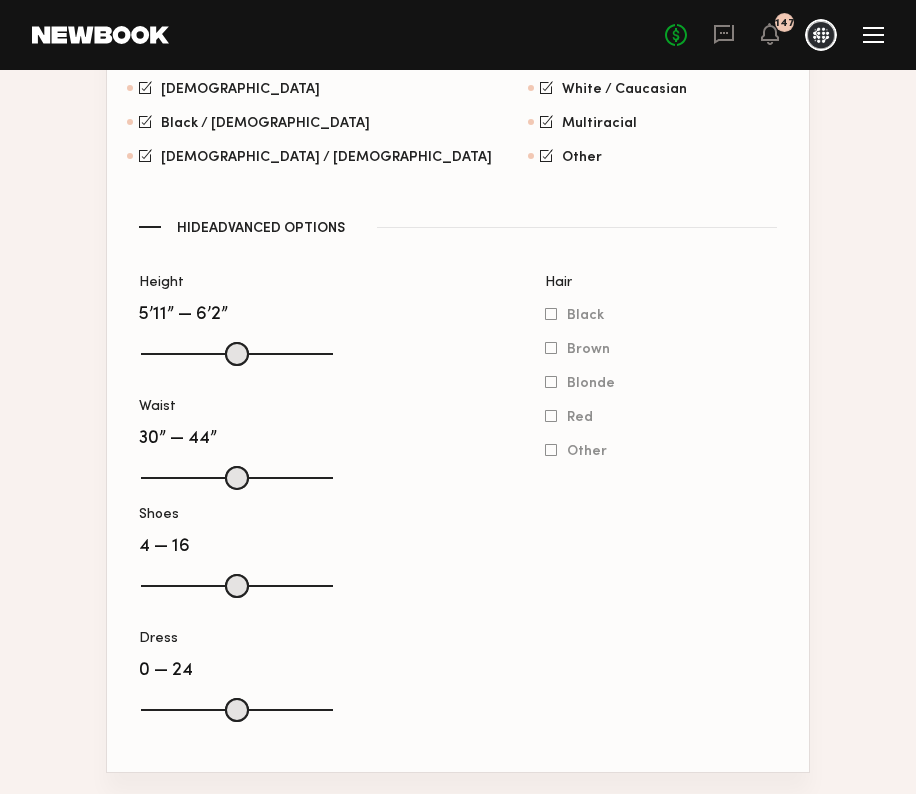 drag, startPoint x: 155, startPoint y: 481, endPoint x: 213, endPoint y: 482, distance: 58.00862 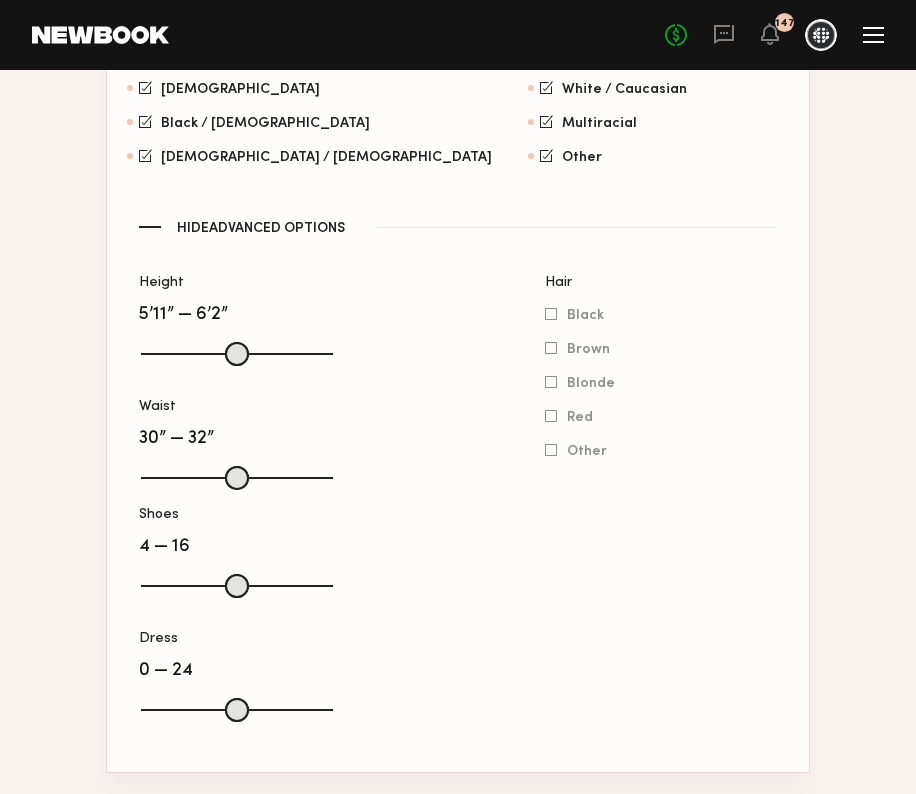 drag, startPoint x: 322, startPoint y: 483, endPoint x: 232, endPoint y: 483, distance: 90 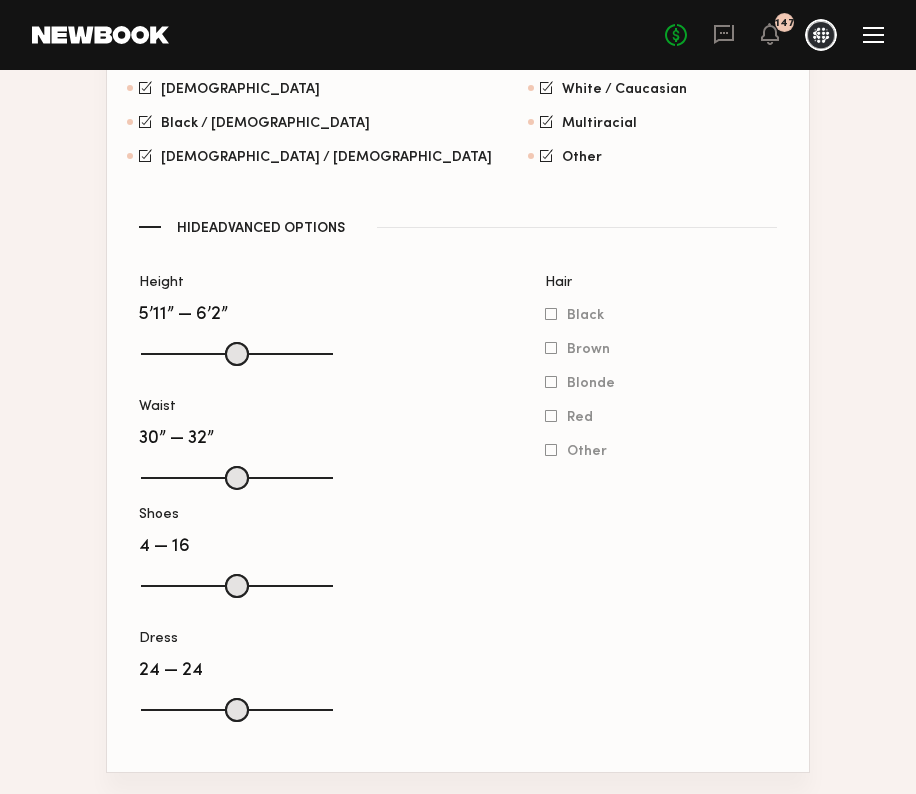 type on "*" 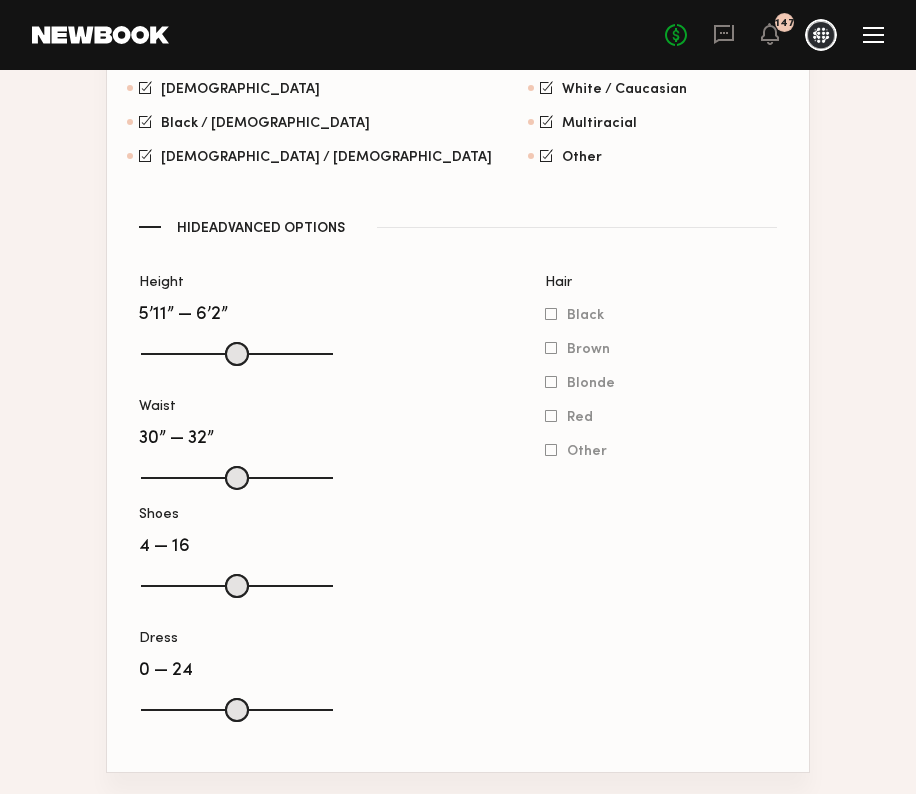 drag, startPoint x: 153, startPoint y: 706, endPoint x: 53, endPoint y: 701, distance: 100.12492 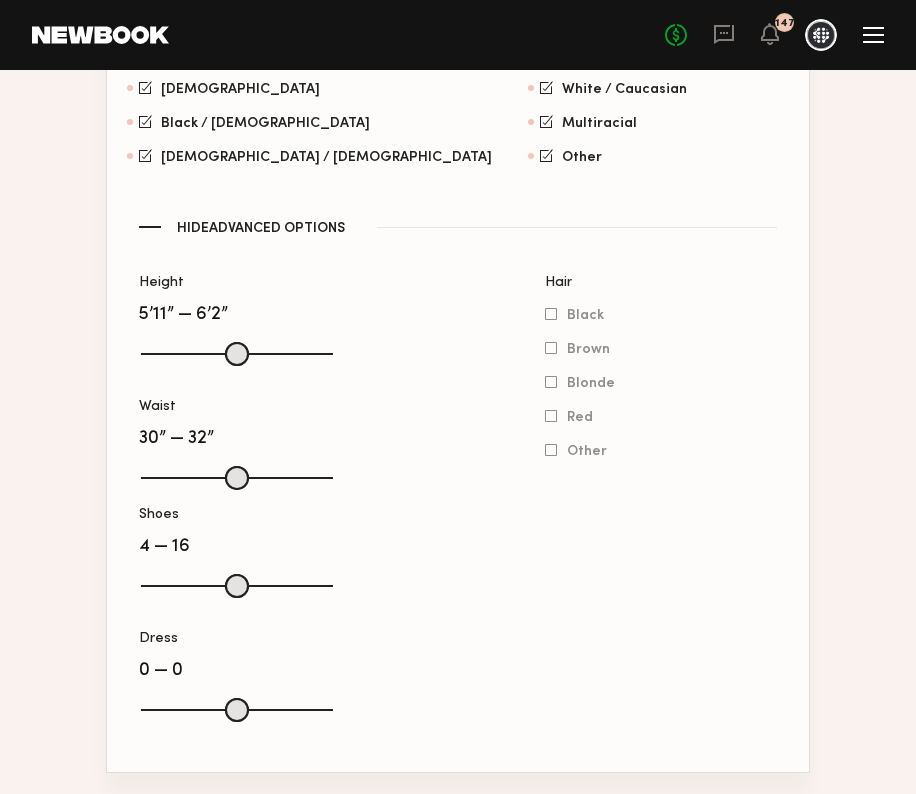 drag, startPoint x: 323, startPoint y: 713, endPoint x: 50, endPoint y: 719, distance: 273.06592 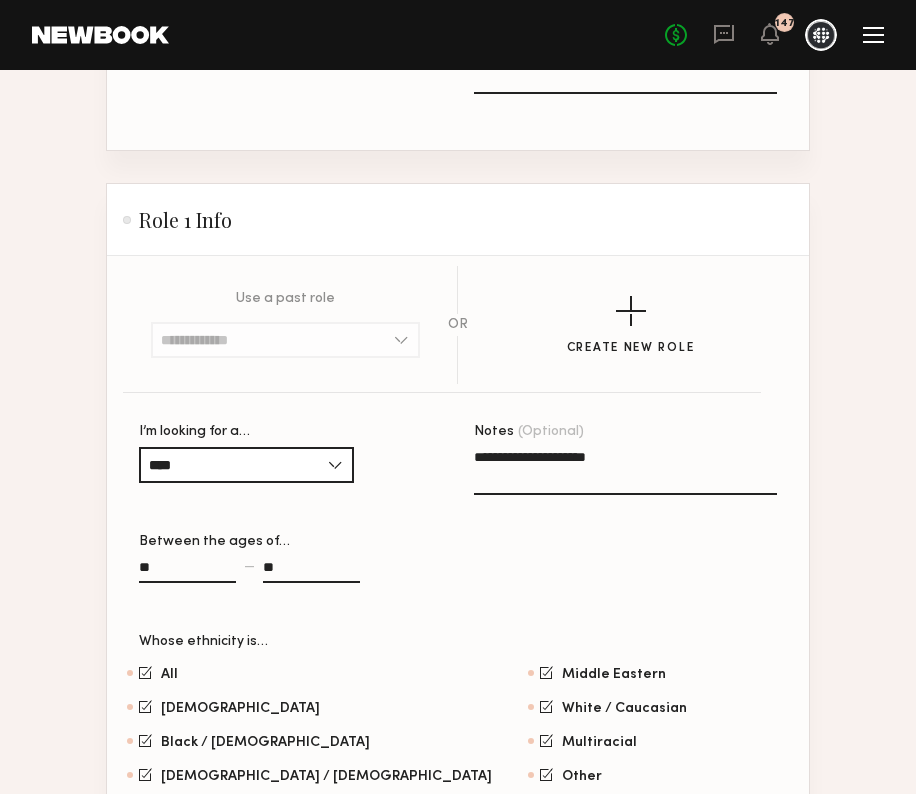scroll, scrollTop: 915, scrollLeft: 0, axis: vertical 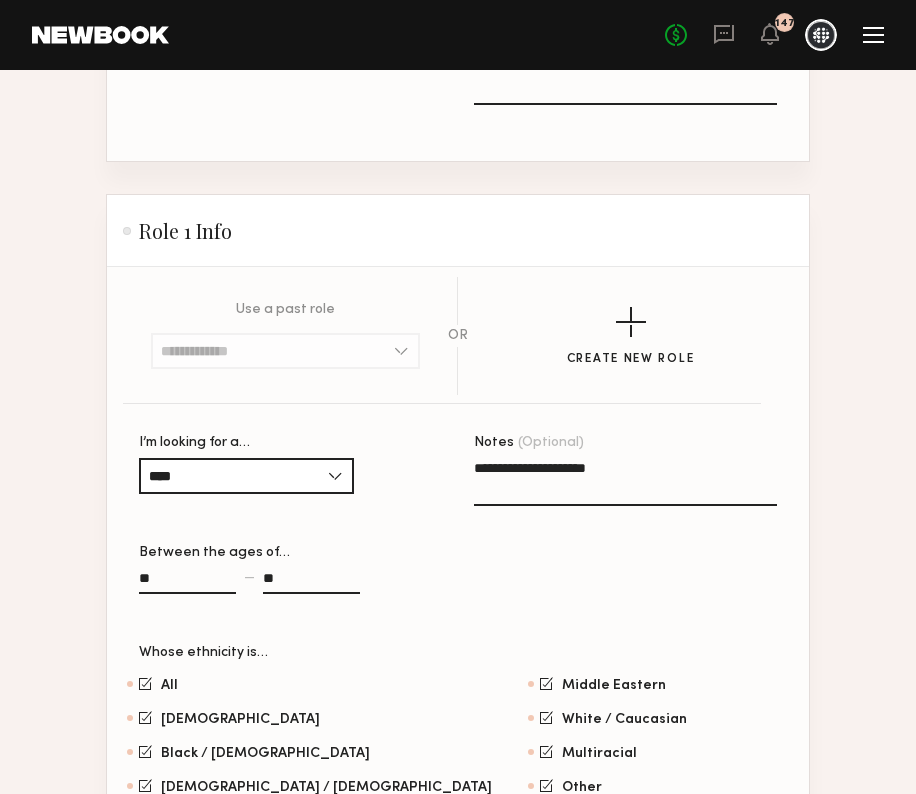 click on "**********" 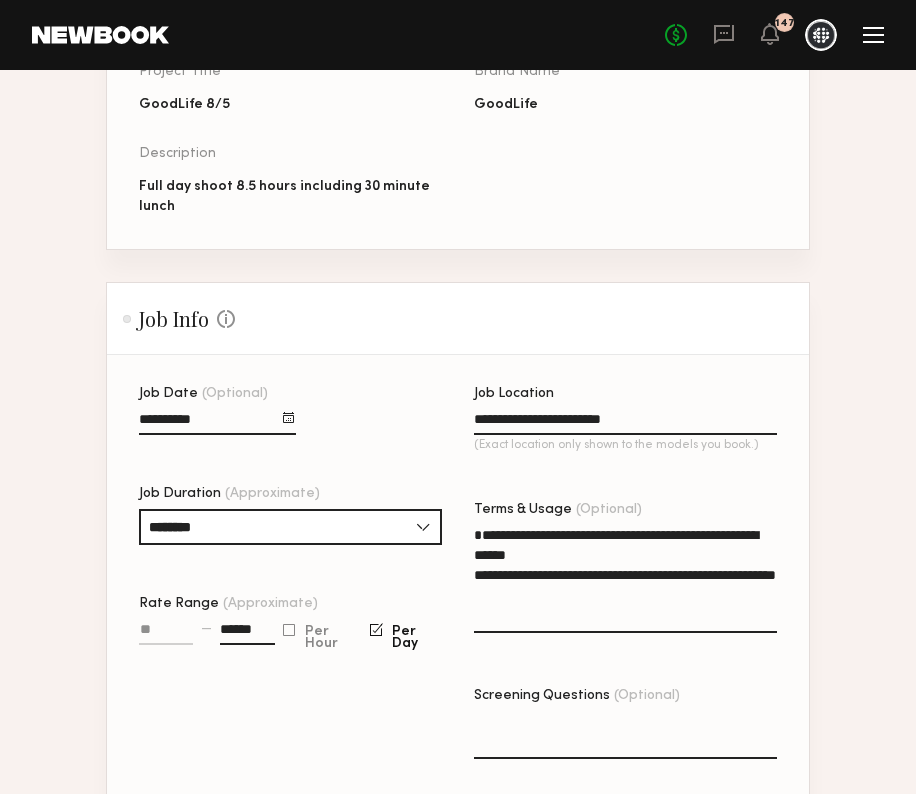 scroll, scrollTop: 268, scrollLeft: 0, axis: vertical 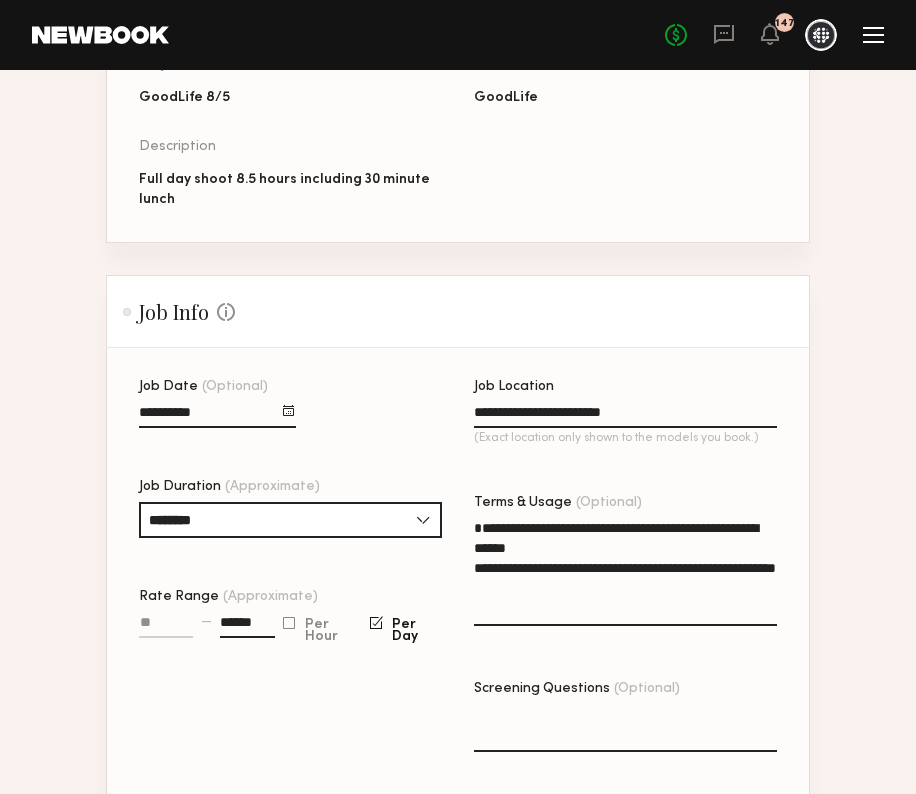 type on "**********" 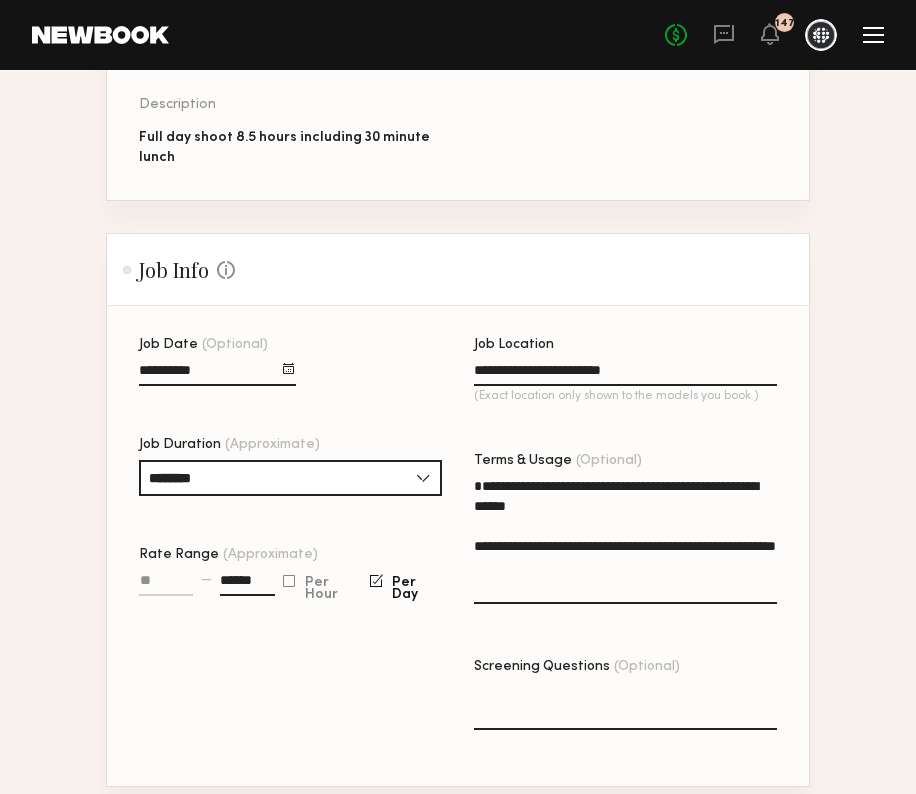 scroll, scrollTop: 314, scrollLeft: 0, axis: vertical 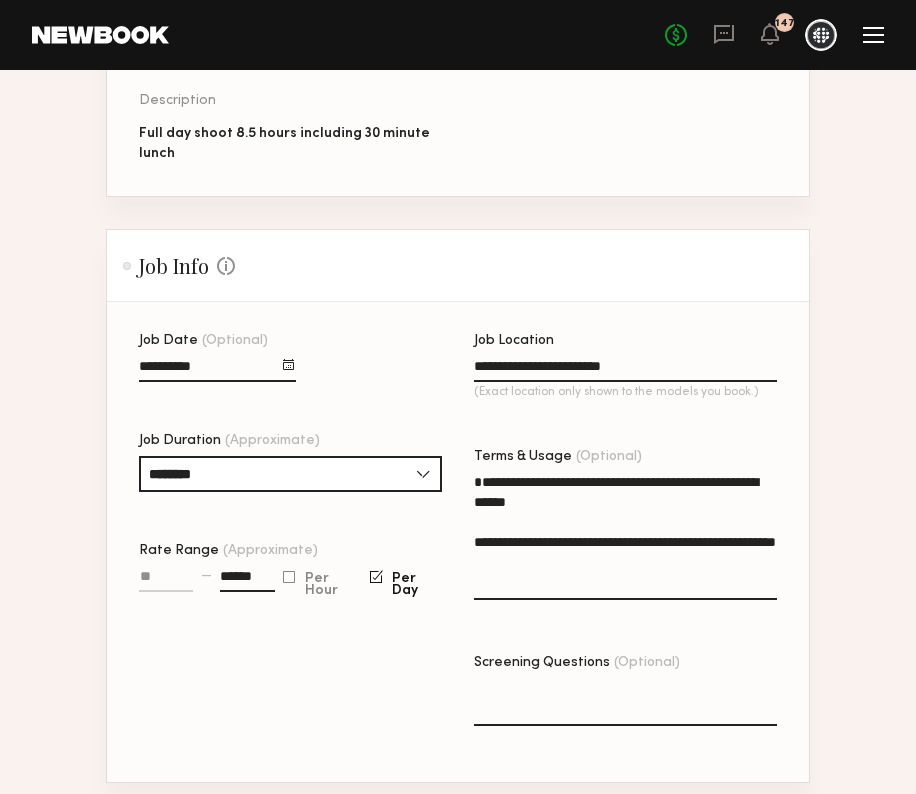 click on "**********" 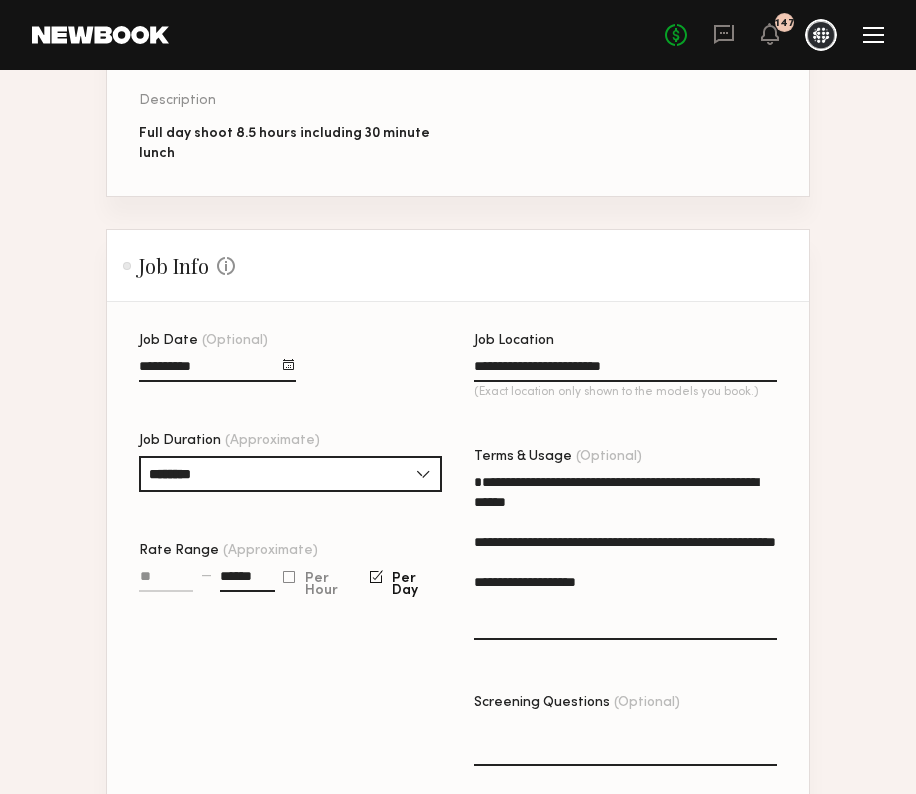 type on "**********" 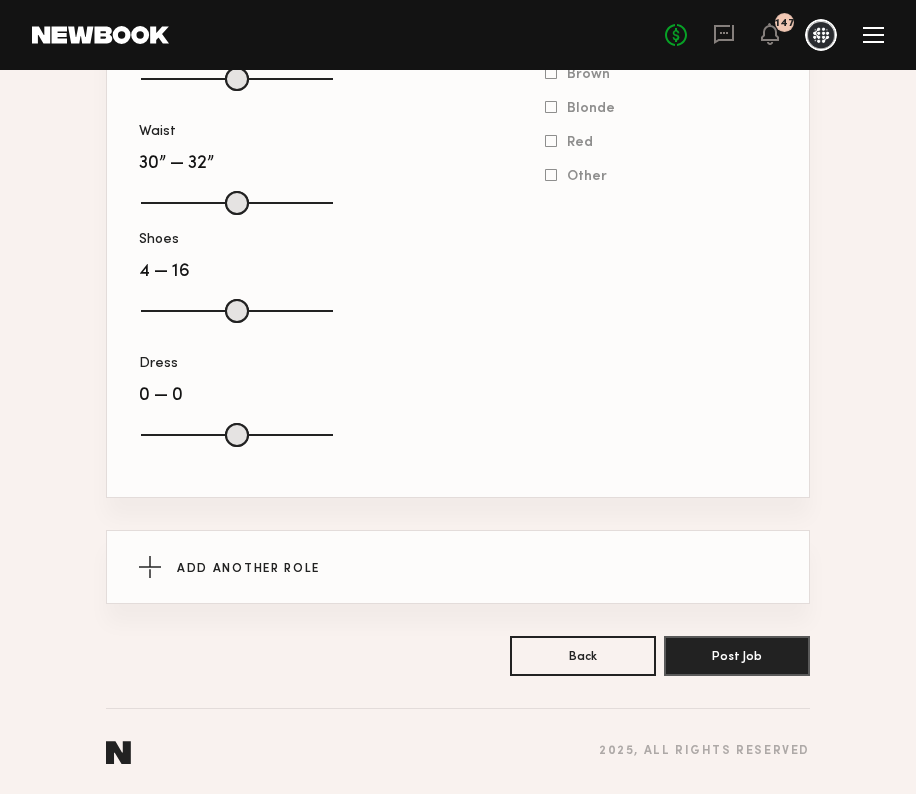 scroll, scrollTop: 1880, scrollLeft: 0, axis: vertical 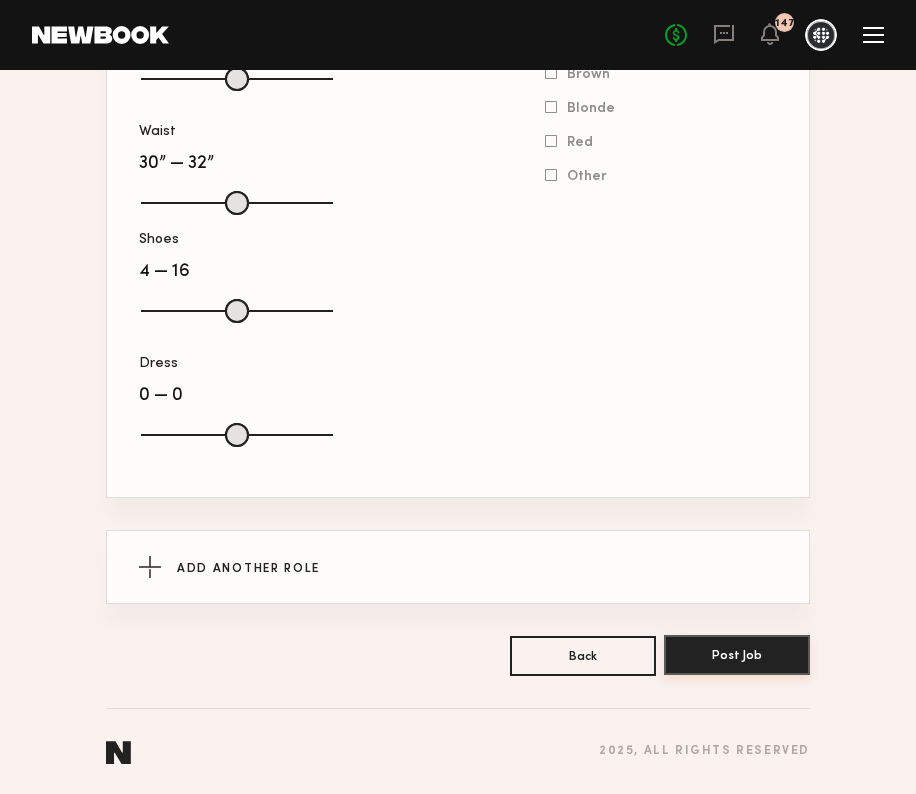 click on "Post Job" 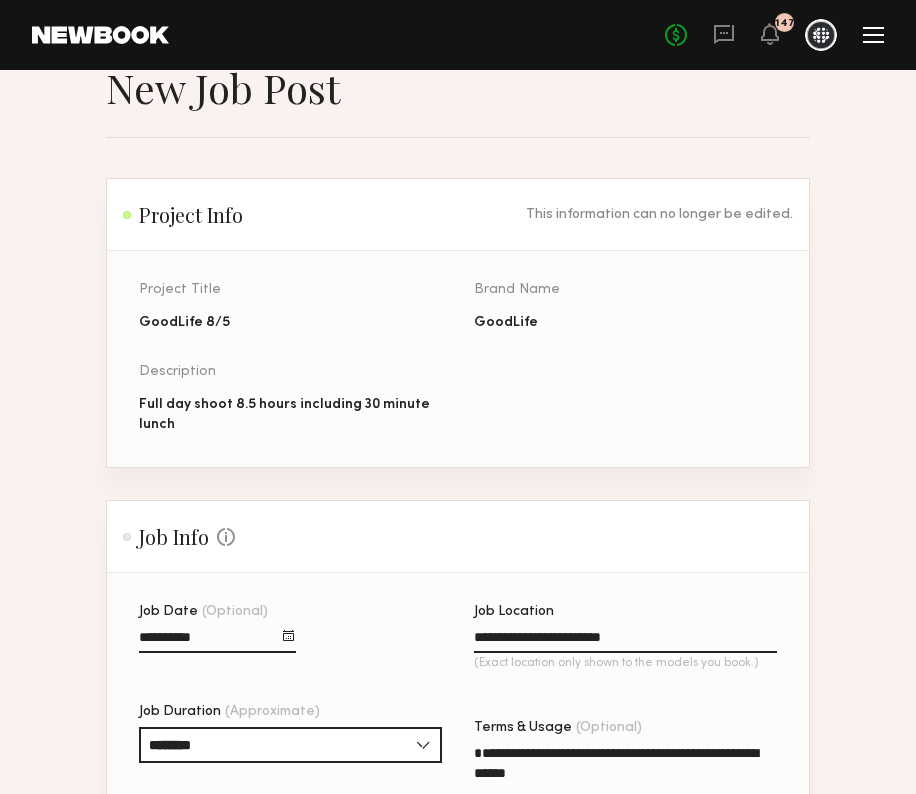 scroll, scrollTop: 378, scrollLeft: 0, axis: vertical 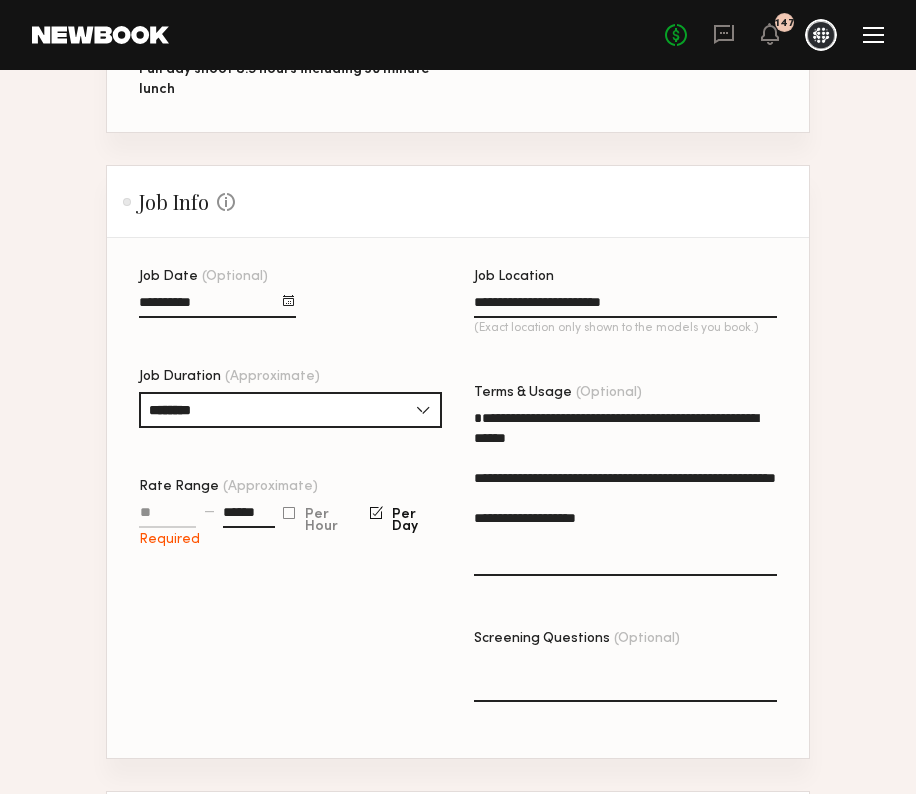 click on "Rate Range (Approximate)" at bounding box center [167, 516] 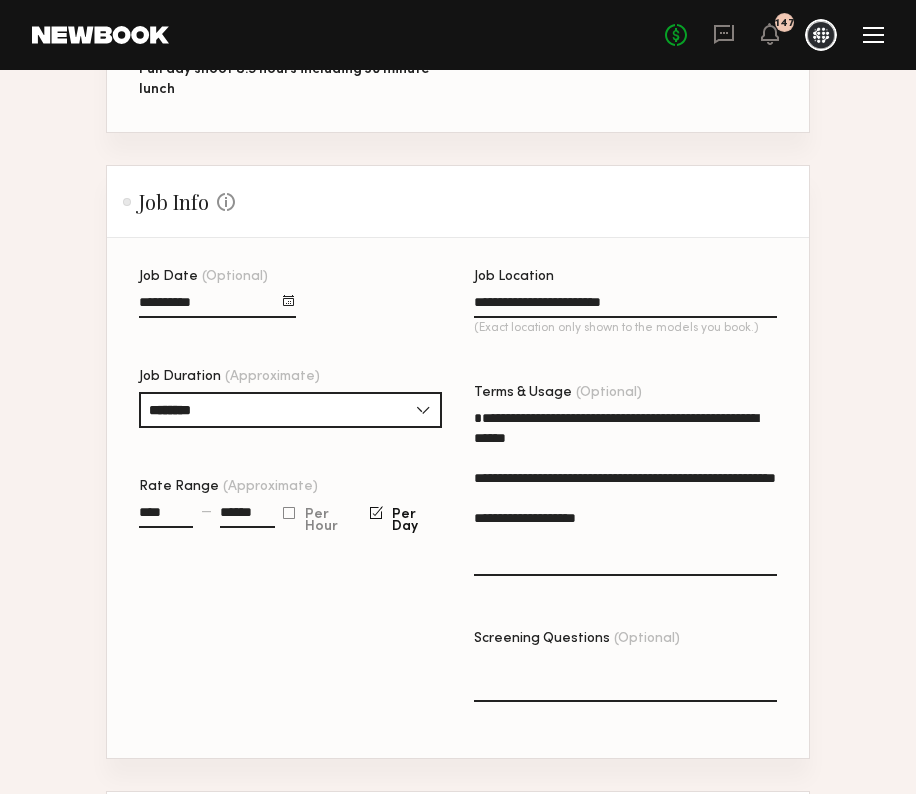 type on "******" 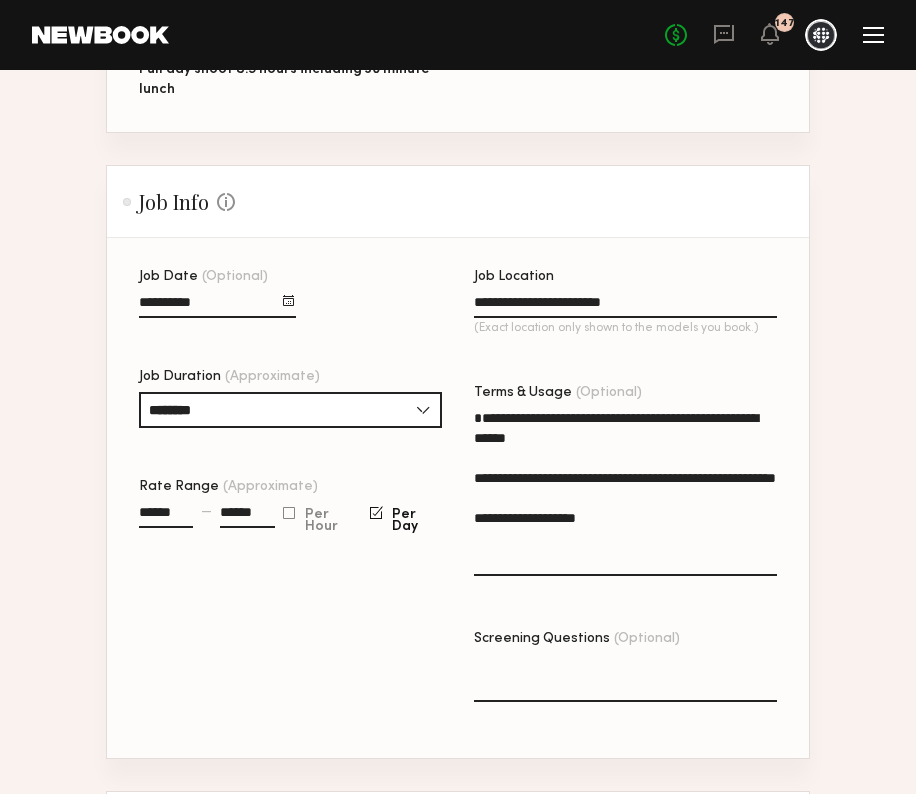 click on "Job Date (Optional) Job Duration (Approximate) ******** 1 hour 2 hours 3 hours 4 hours 5 hours 6 hours 7 hours 8 hours 8+ hours Rate Range (Approximate) ****** — ****** Per Hour Per Day" 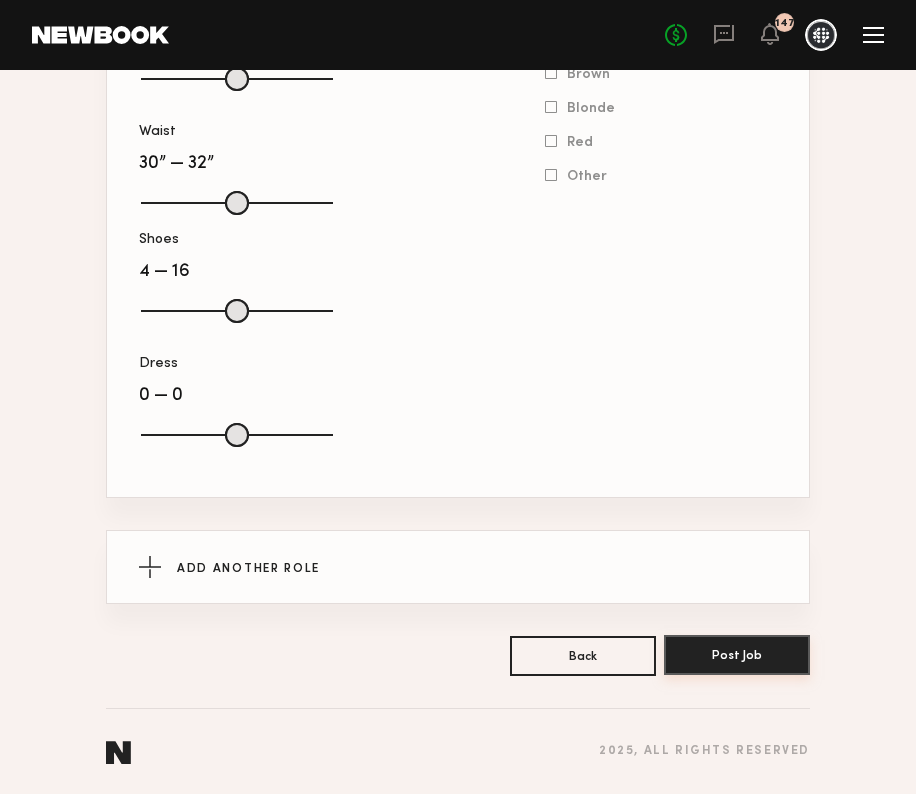 scroll, scrollTop: 1880, scrollLeft: 0, axis: vertical 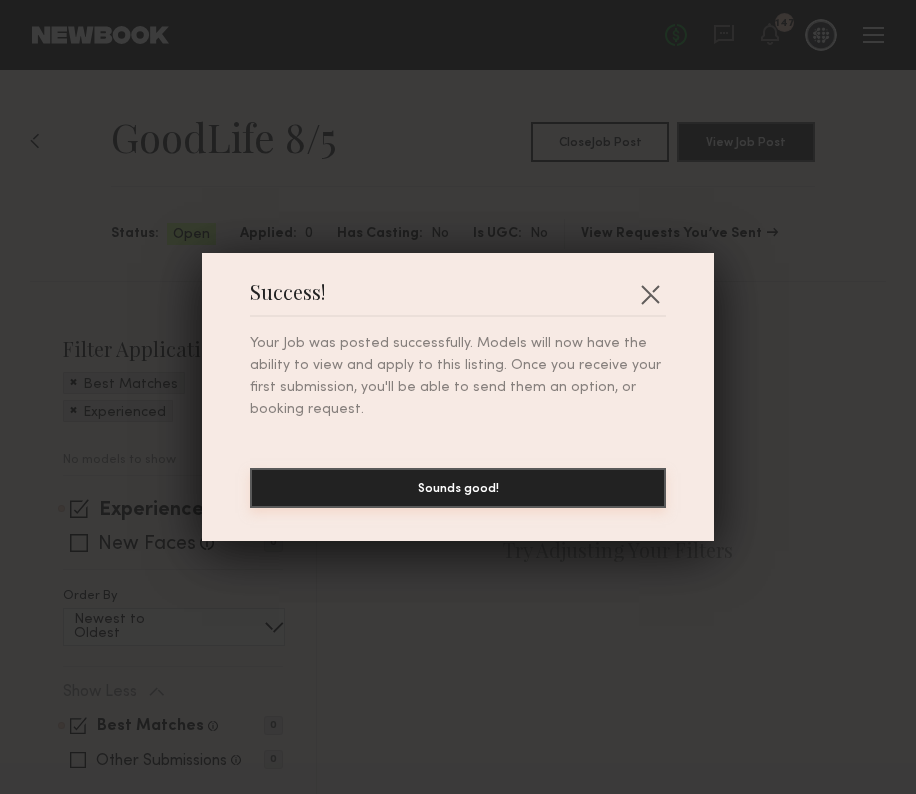 click on "Sounds good!" at bounding box center [458, 488] 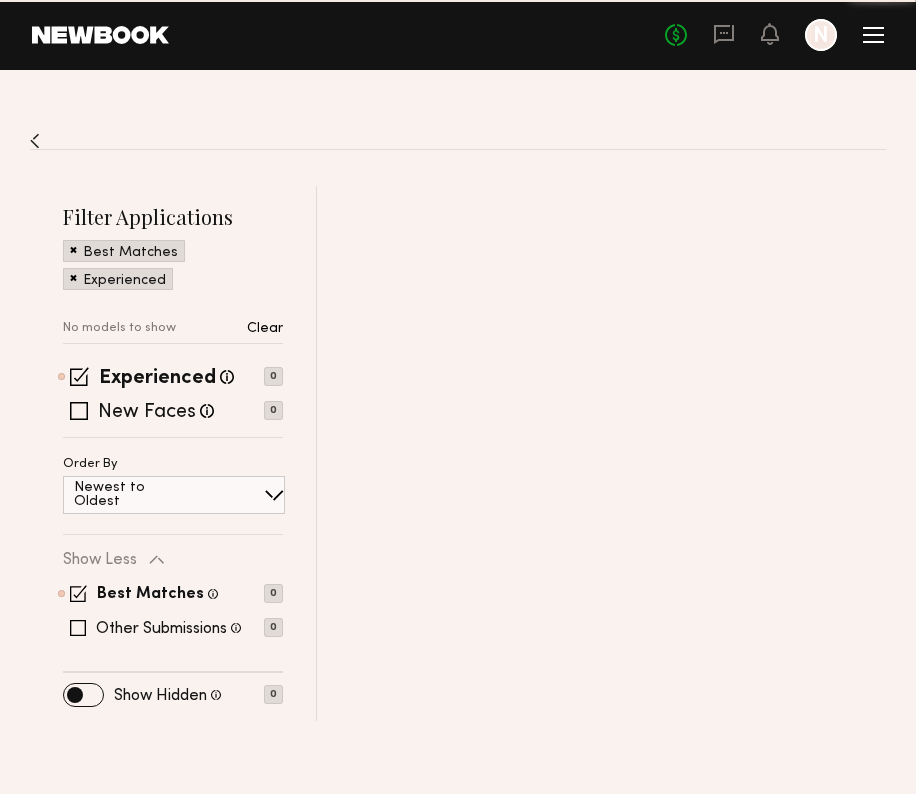 scroll, scrollTop: 0, scrollLeft: 0, axis: both 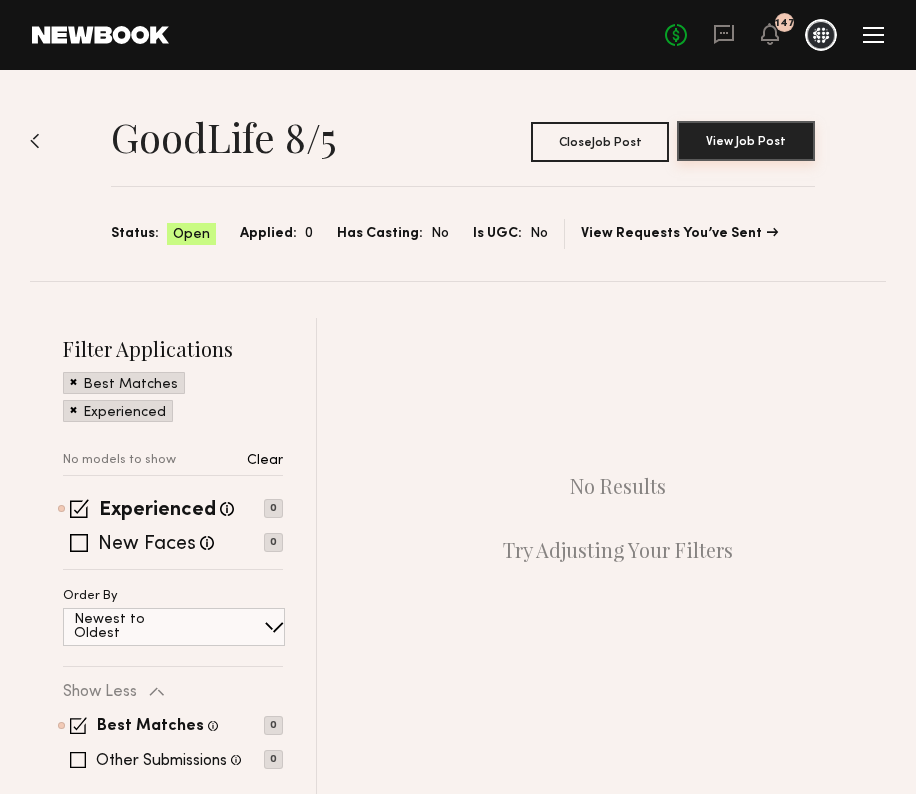 click on "View Job Post" 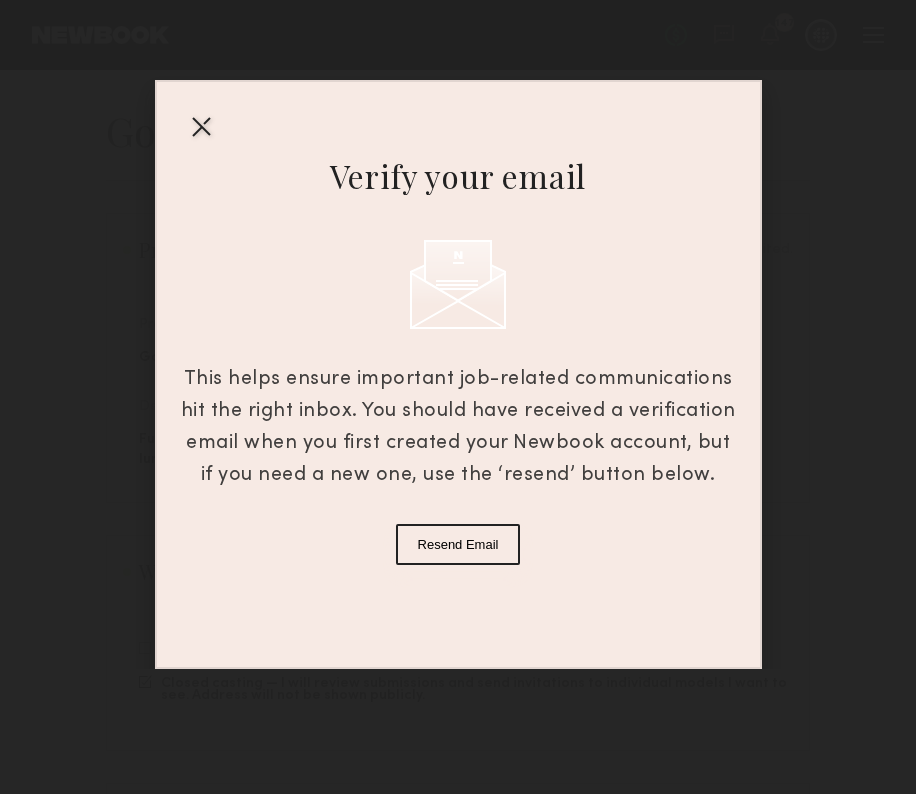 click at bounding box center [201, 126] 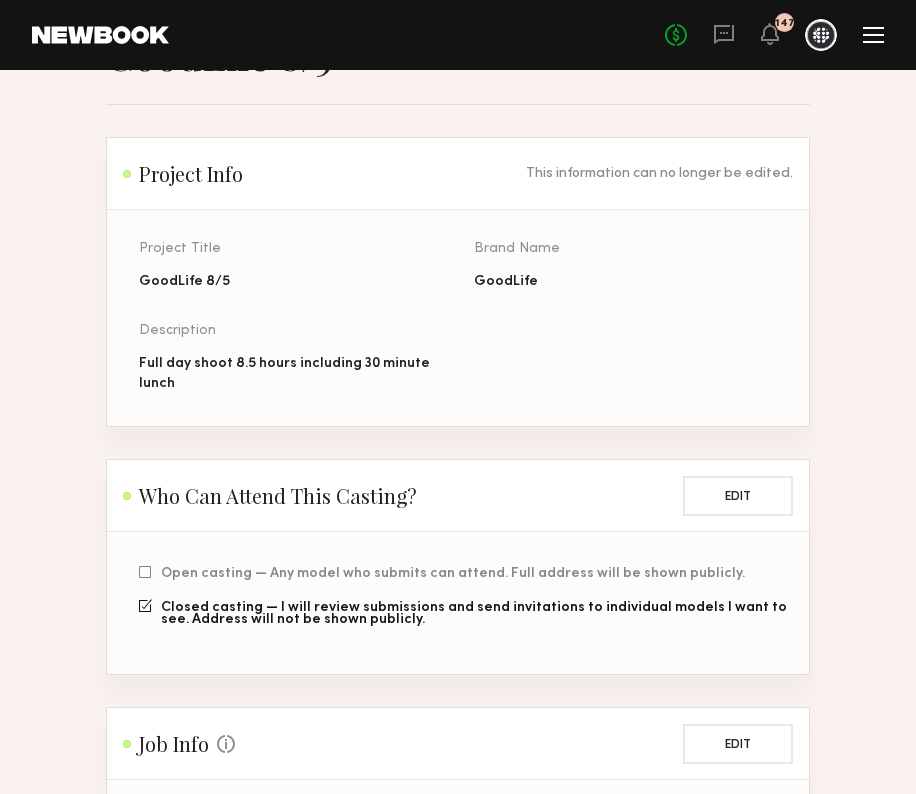 scroll, scrollTop: 121, scrollLeft: 0, axis: vertical 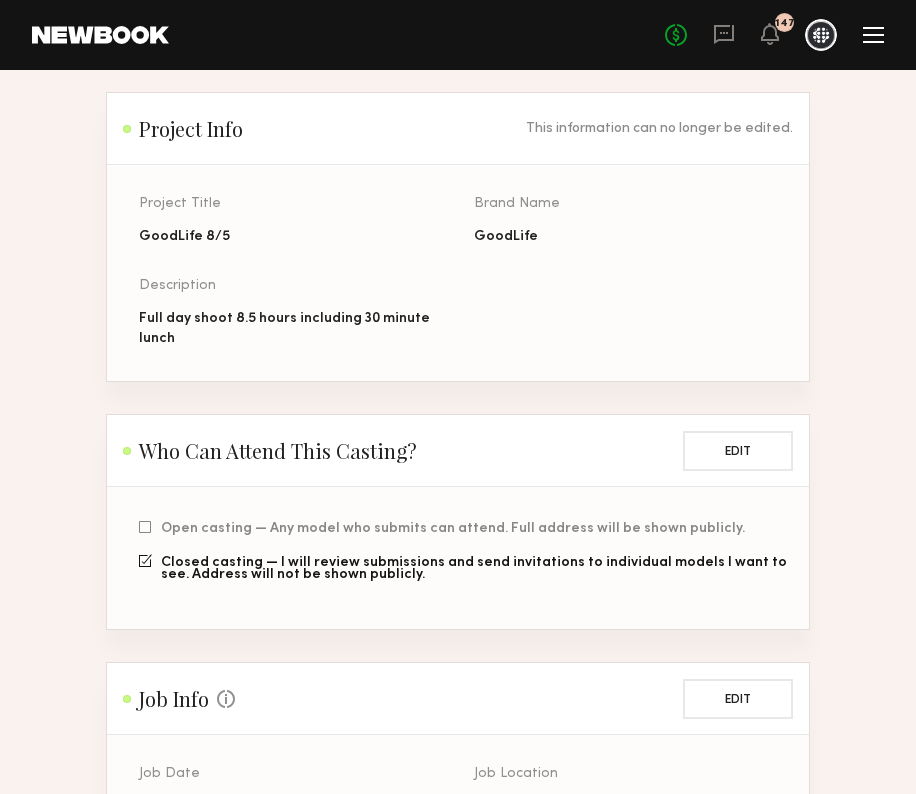 click 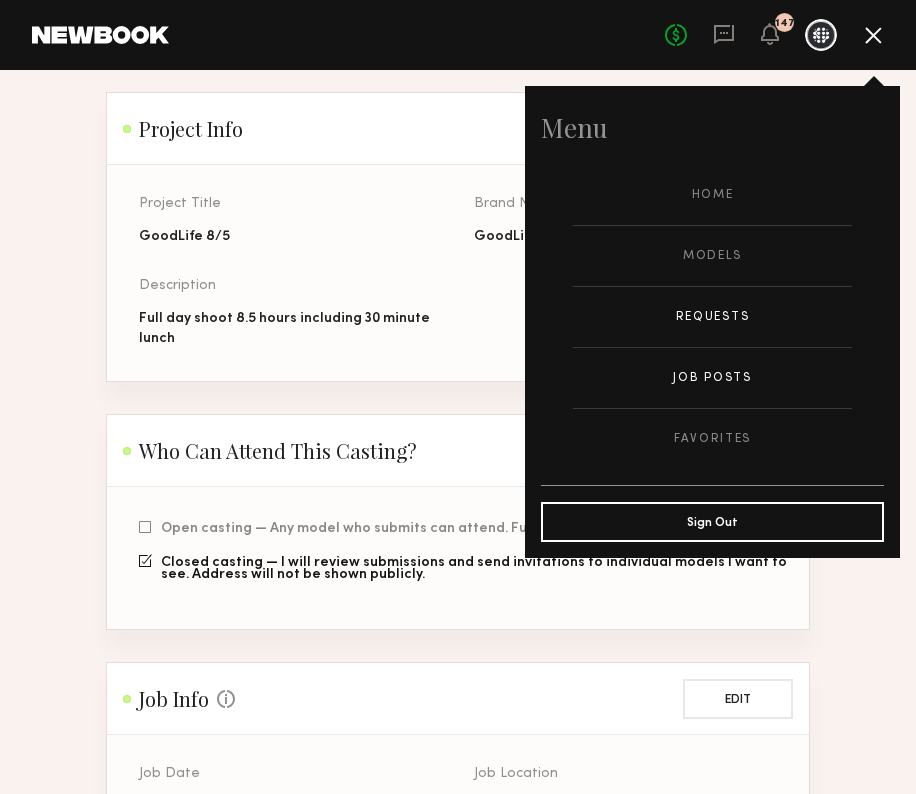 click on "Requests" 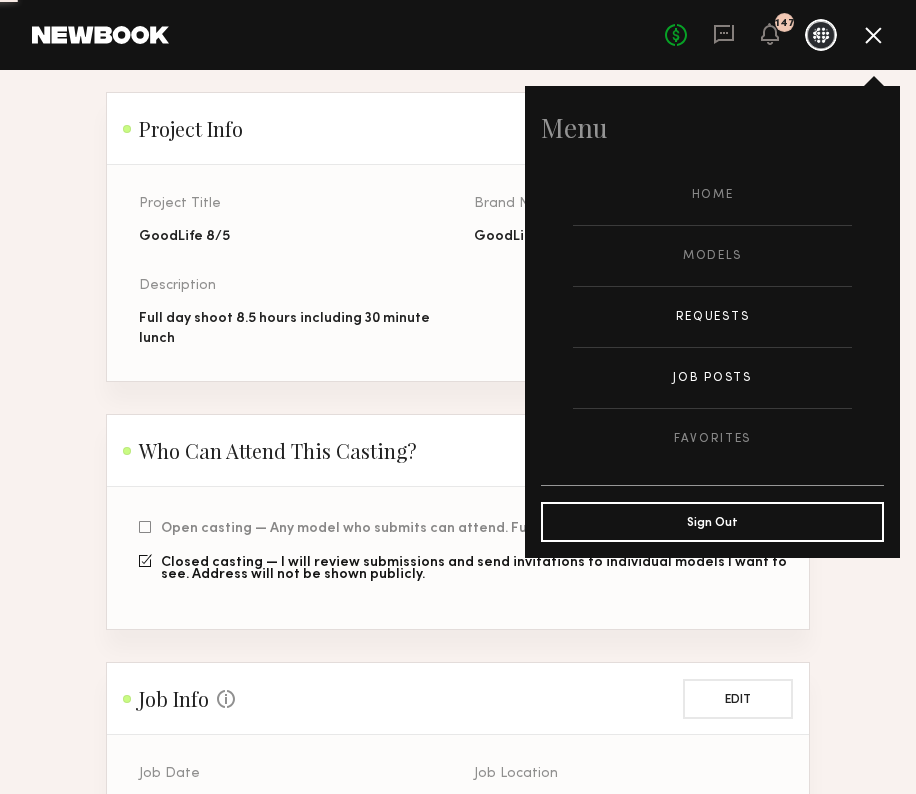 scroll, scrollTop: 0, scrollLeft: 0, axis: both 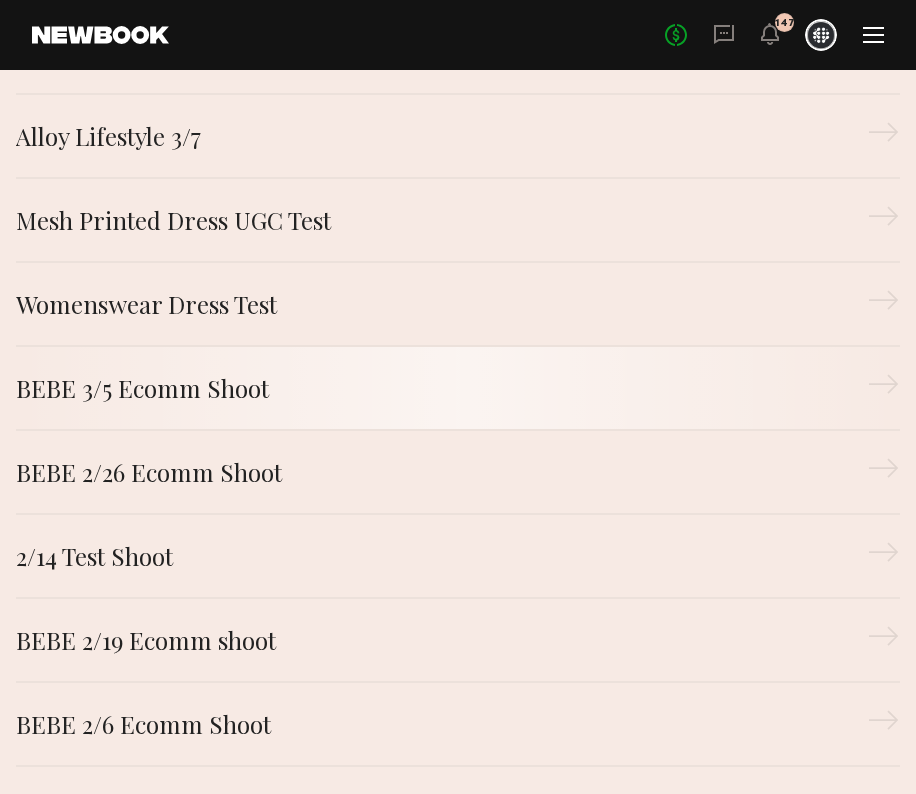 click on "BEBE 3/5 Ecomm Shoot" 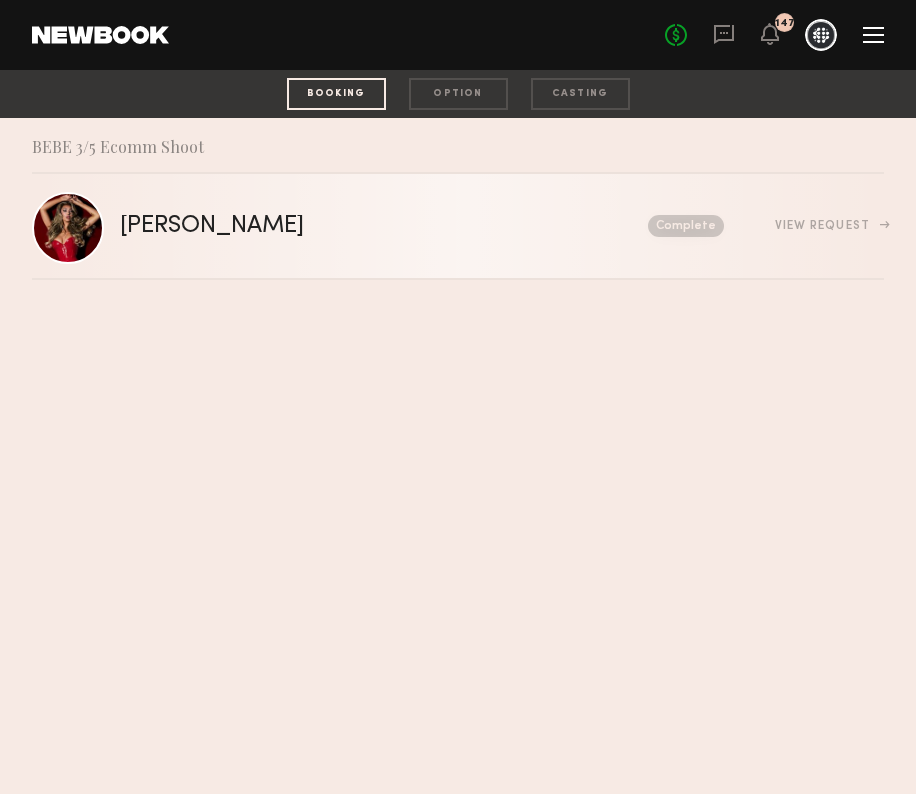 click on "View Request" 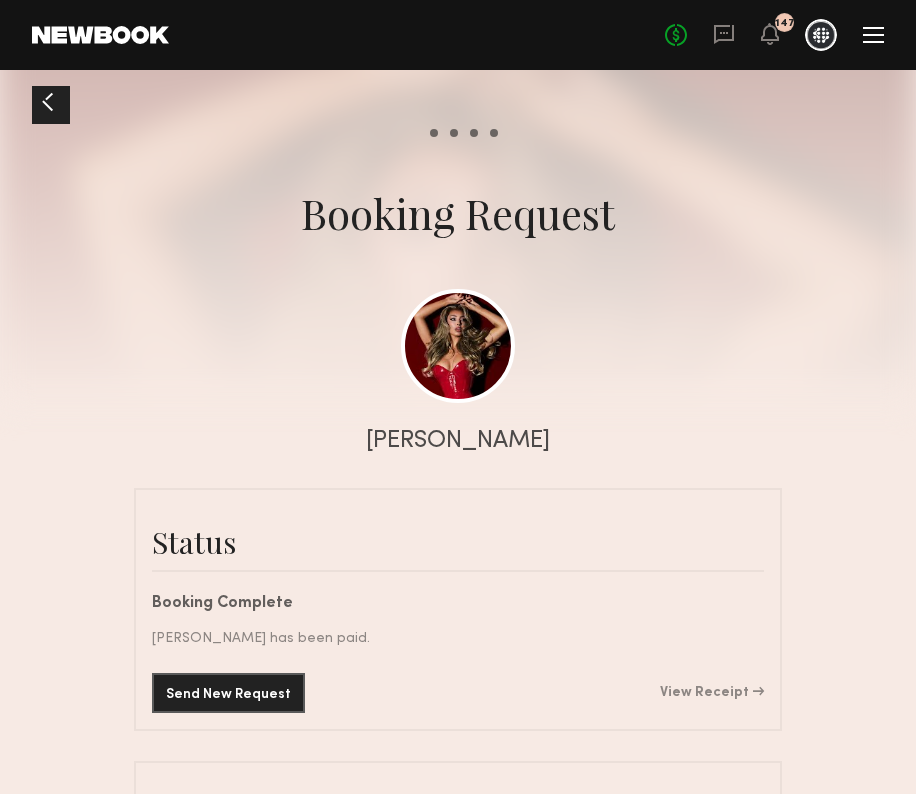scroll, scrollTop: 321, scrollLeft: 0, axis: vertical 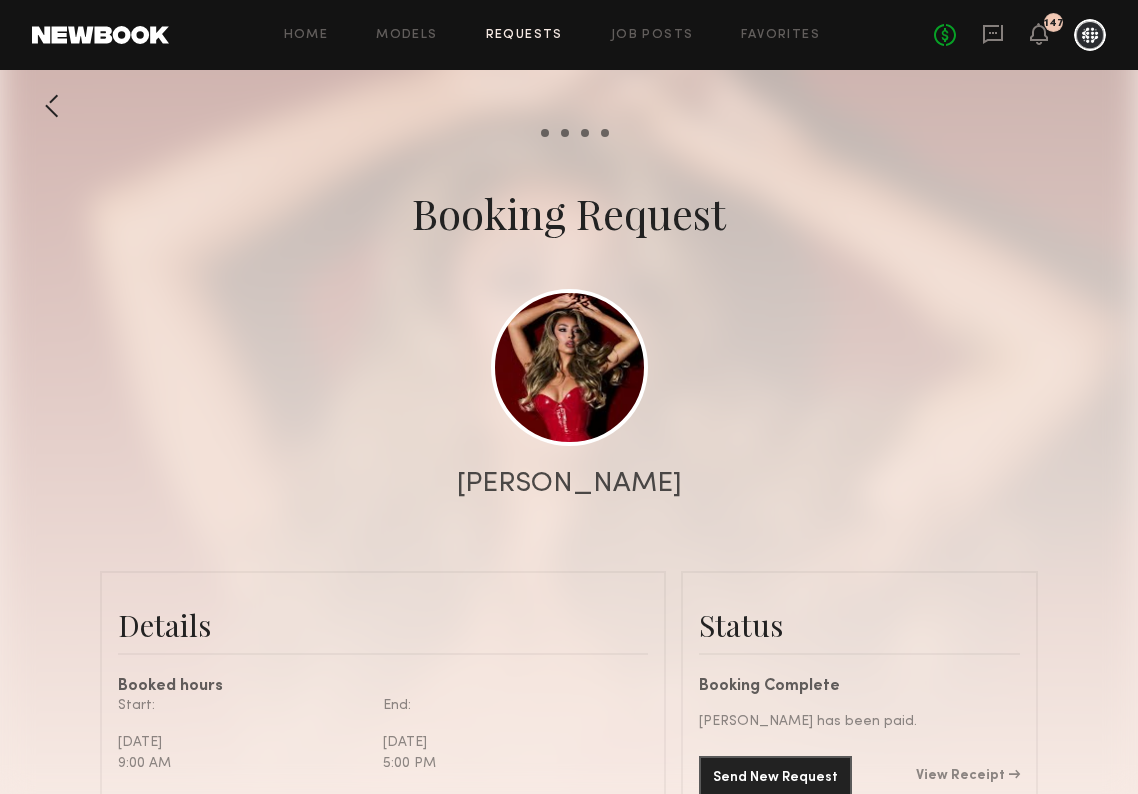 click on "Home Models Requests Job Posts Favorites Sign Out No fees up to $5,000 147" 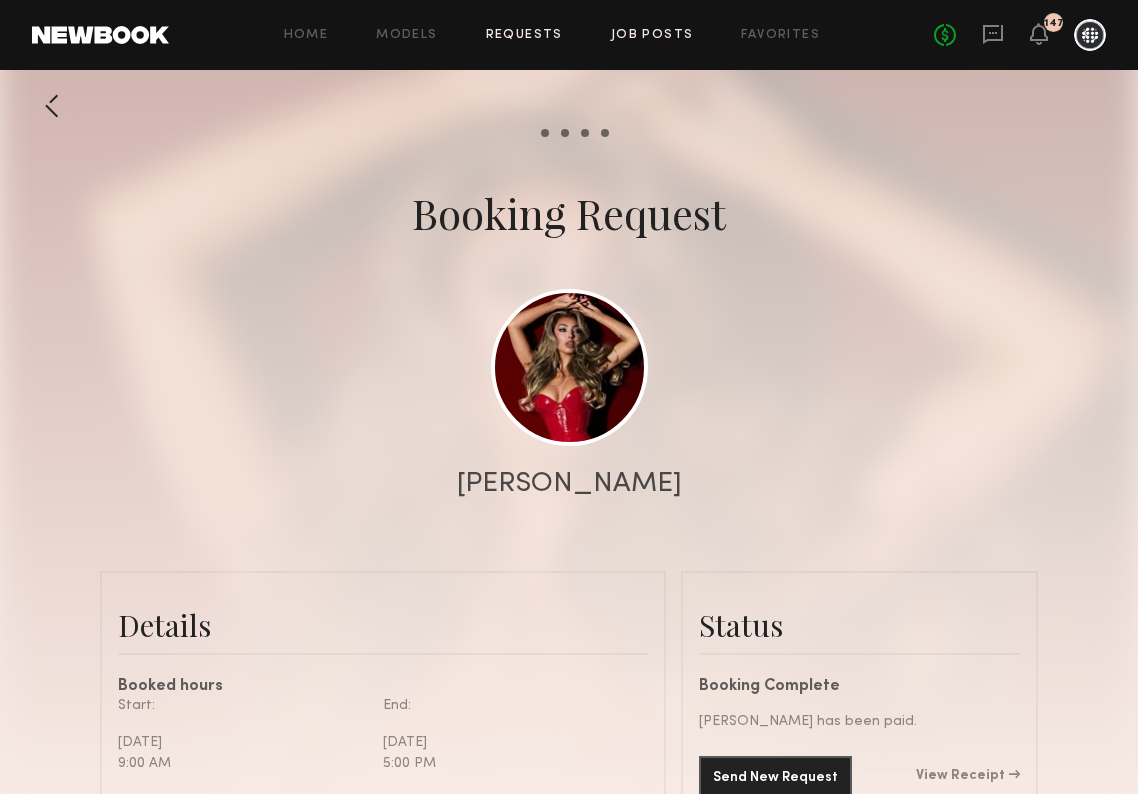 click on "Job Posts" 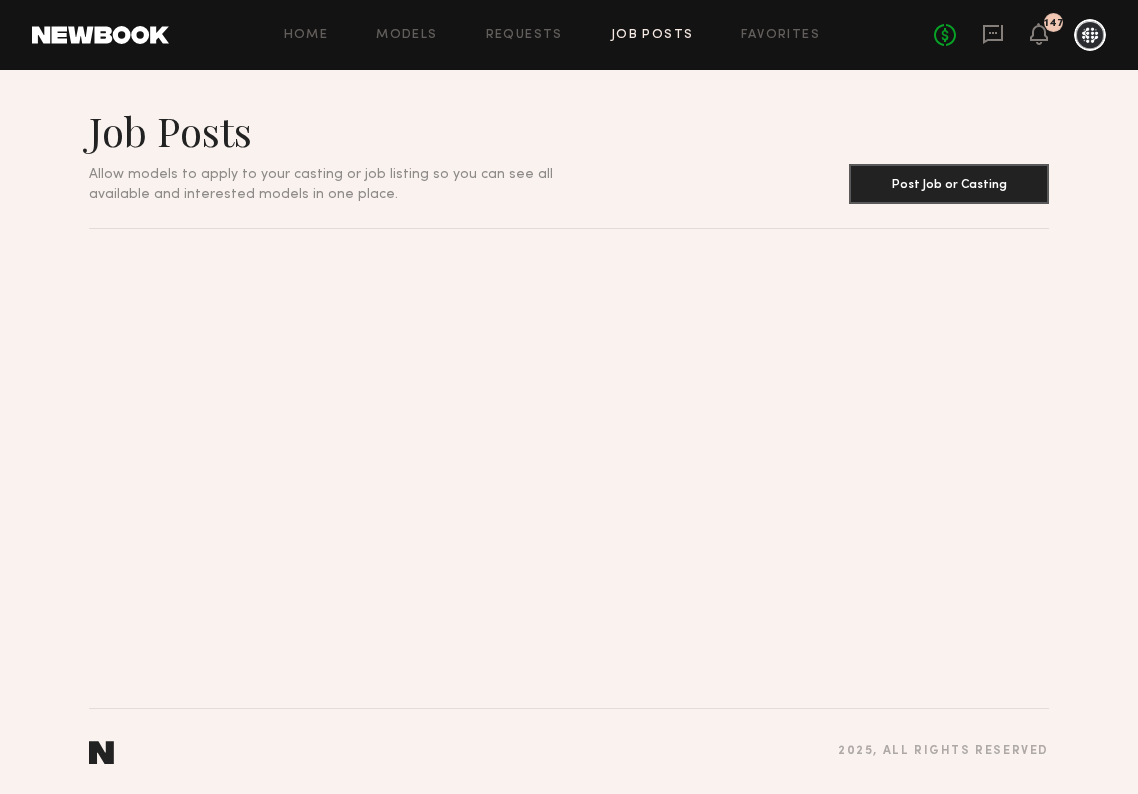 scroll, scrollTop: 0, scrollLeft: 0, axis: both 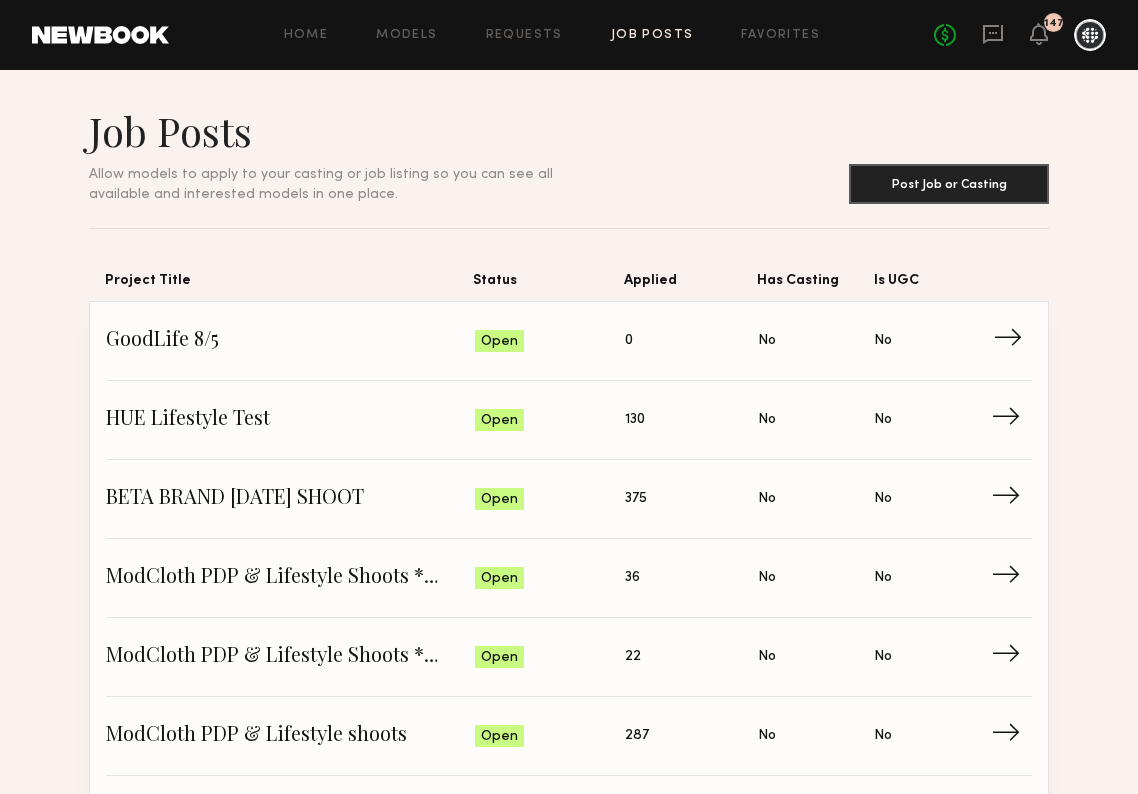 click on "GoodLife 8/5" 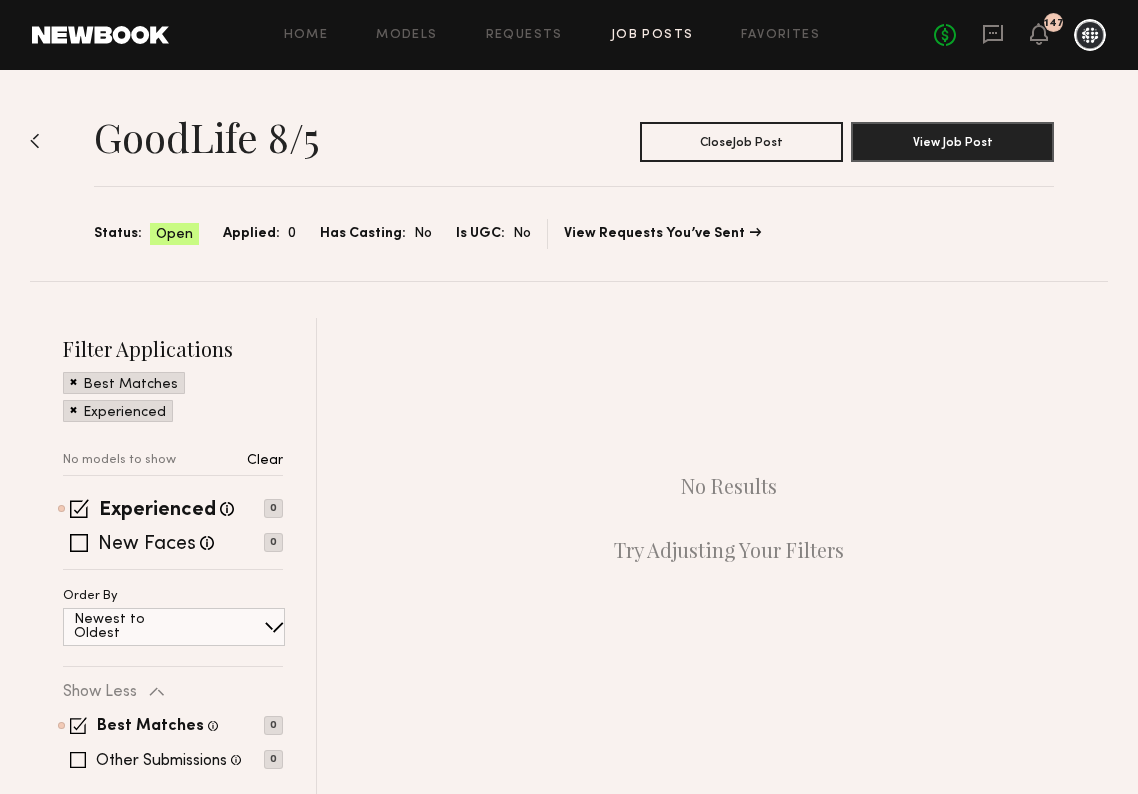 scroll, scrollTop: 0, scrollLeft: 0, axis: both 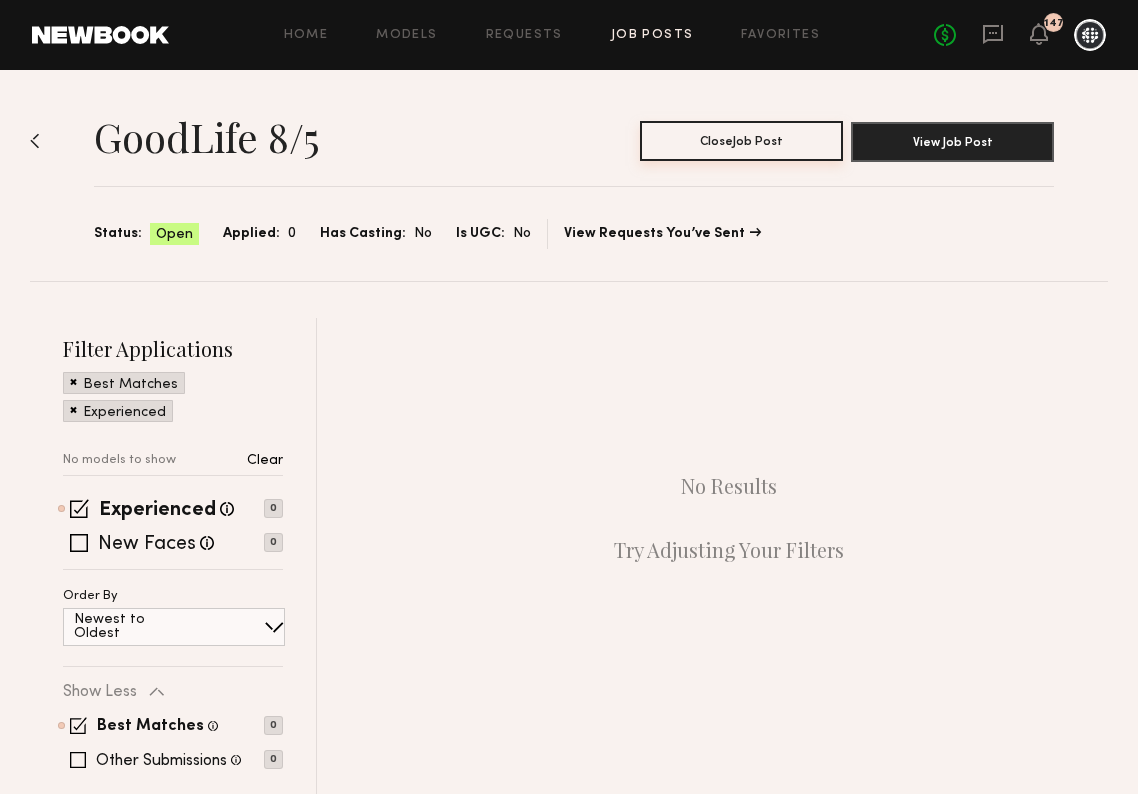 click on "Close  Job Post" 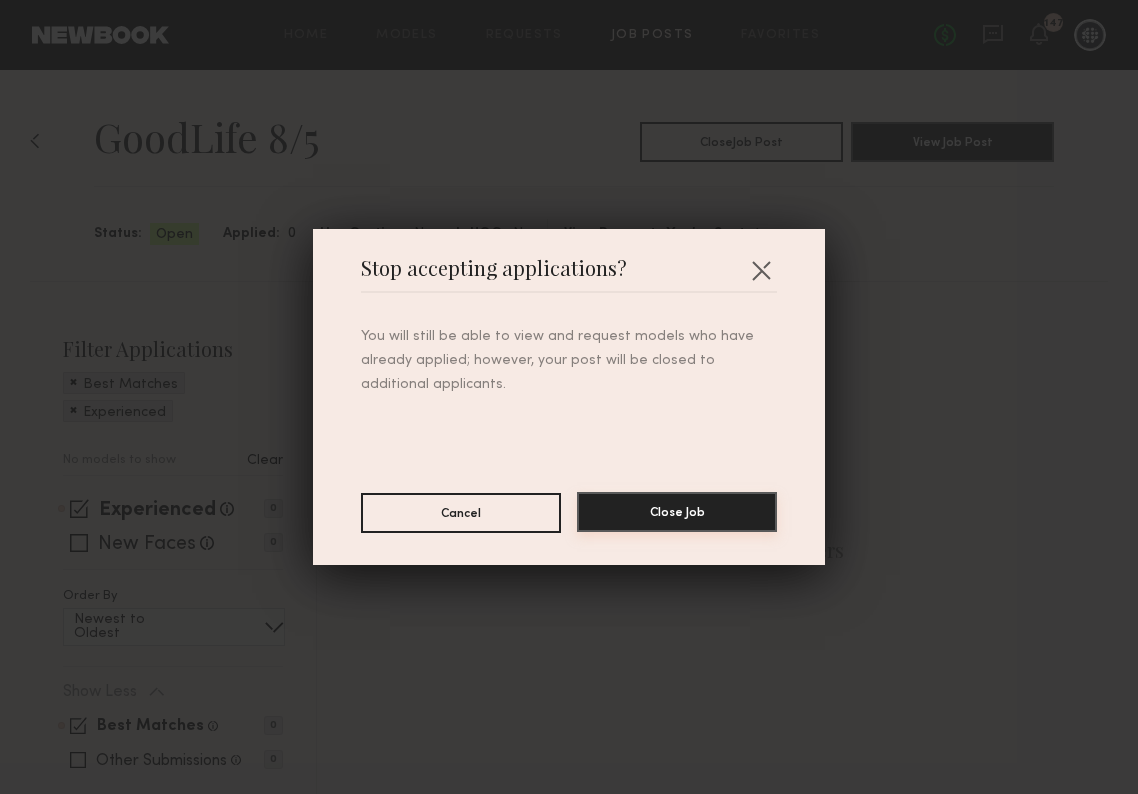 click on "Close Job" at bounding box center (677, 512) 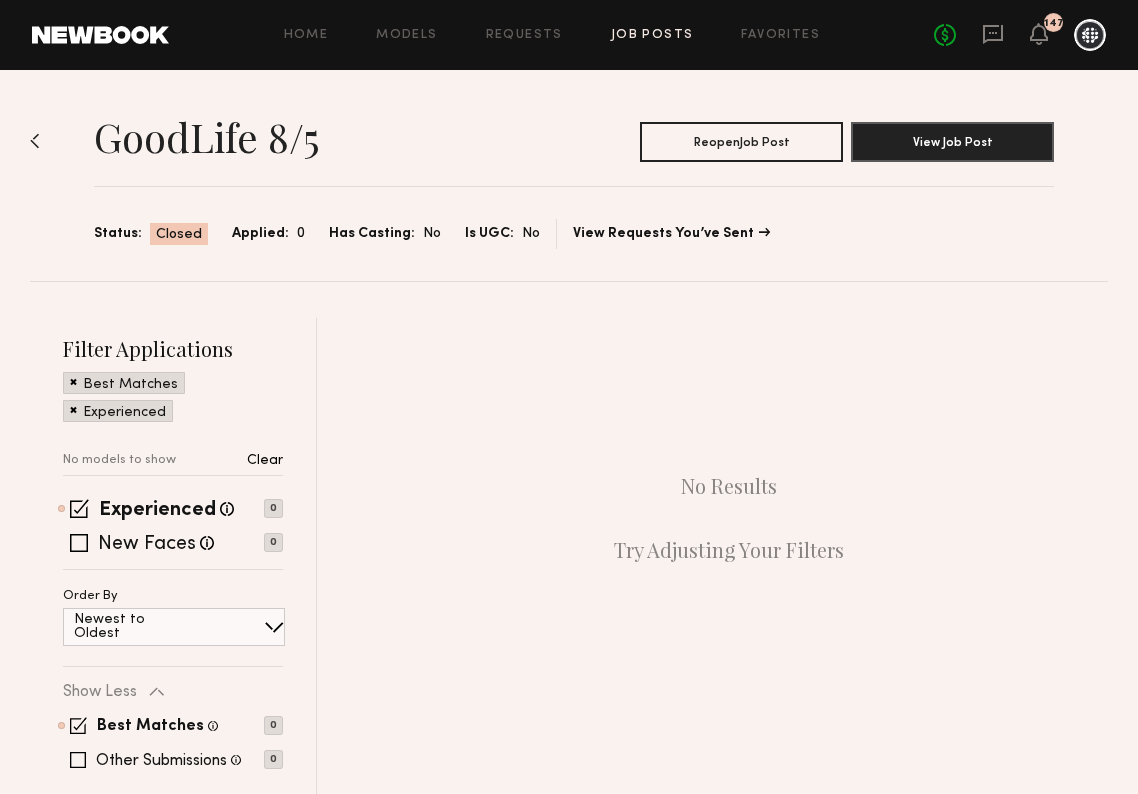 click on "Job Posts" 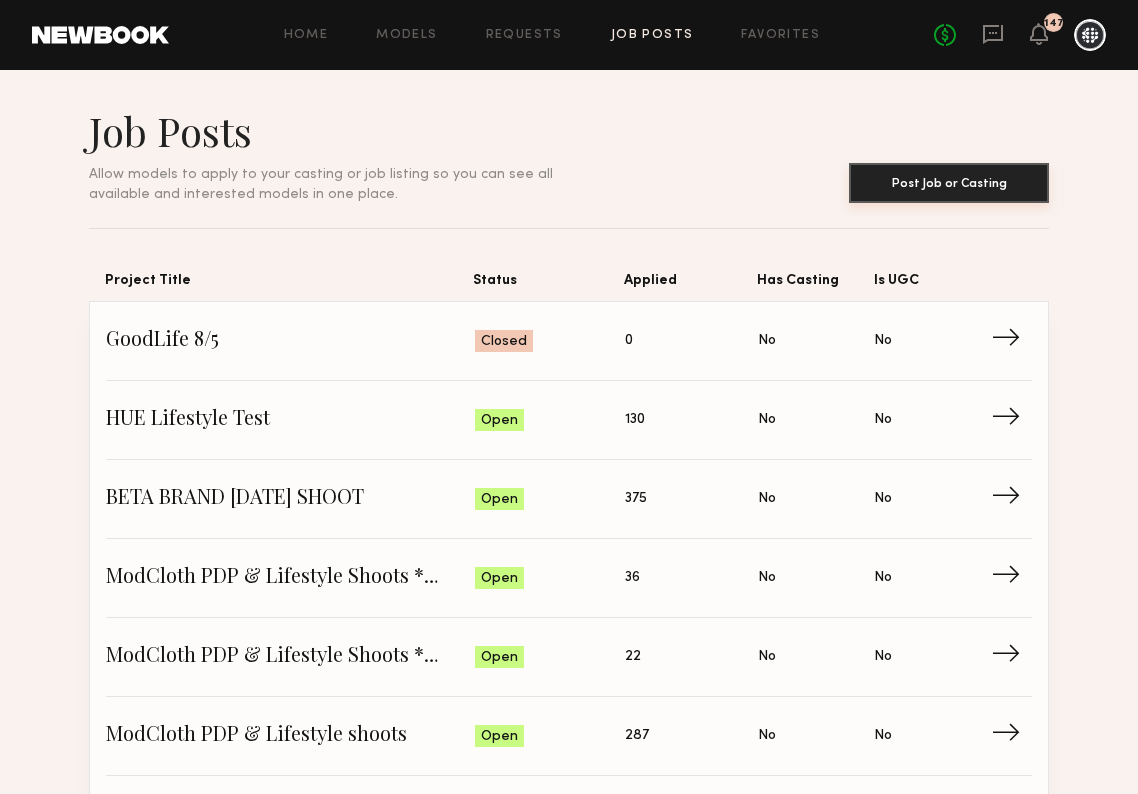 click on "Post Job or Casting" 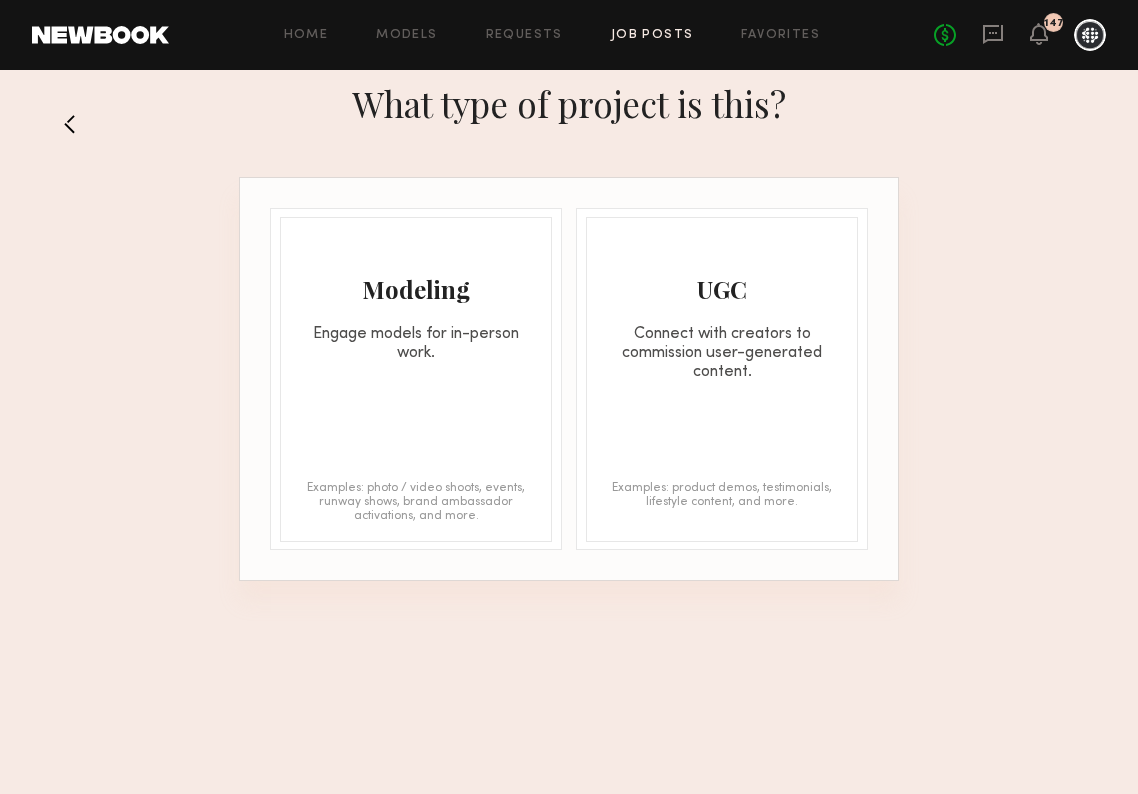click on "Engage models for in-person work." 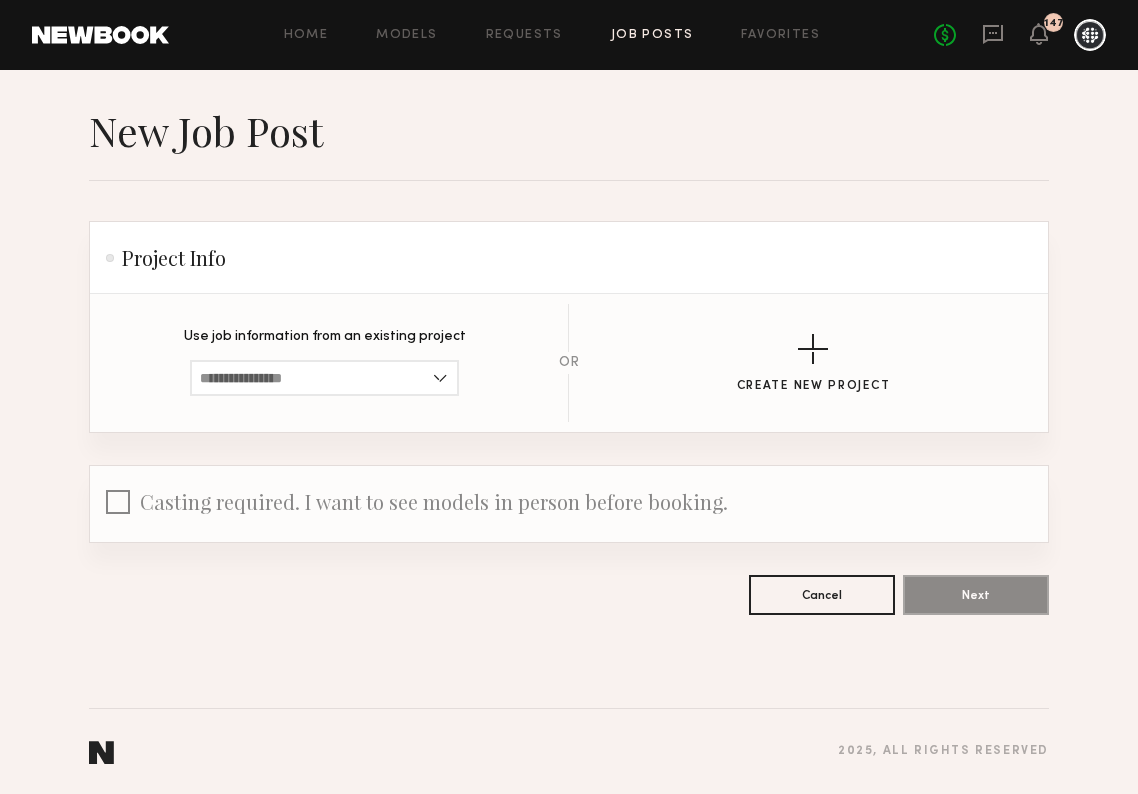 click 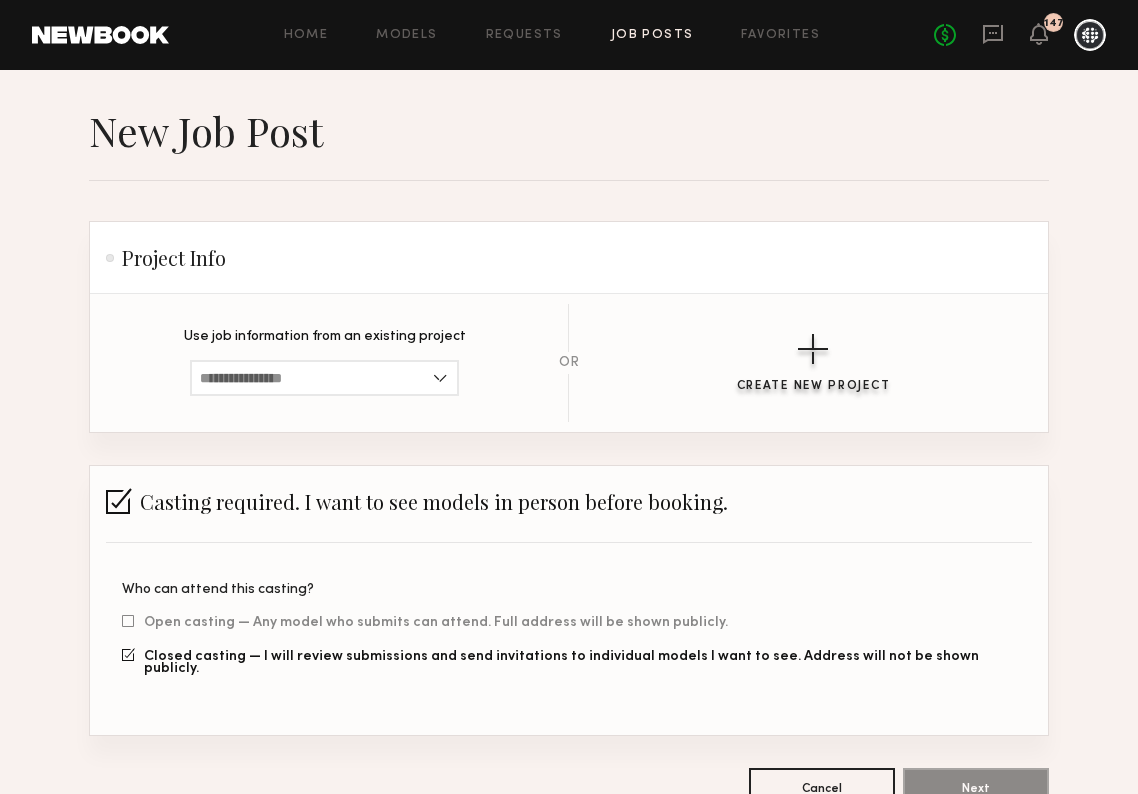 click 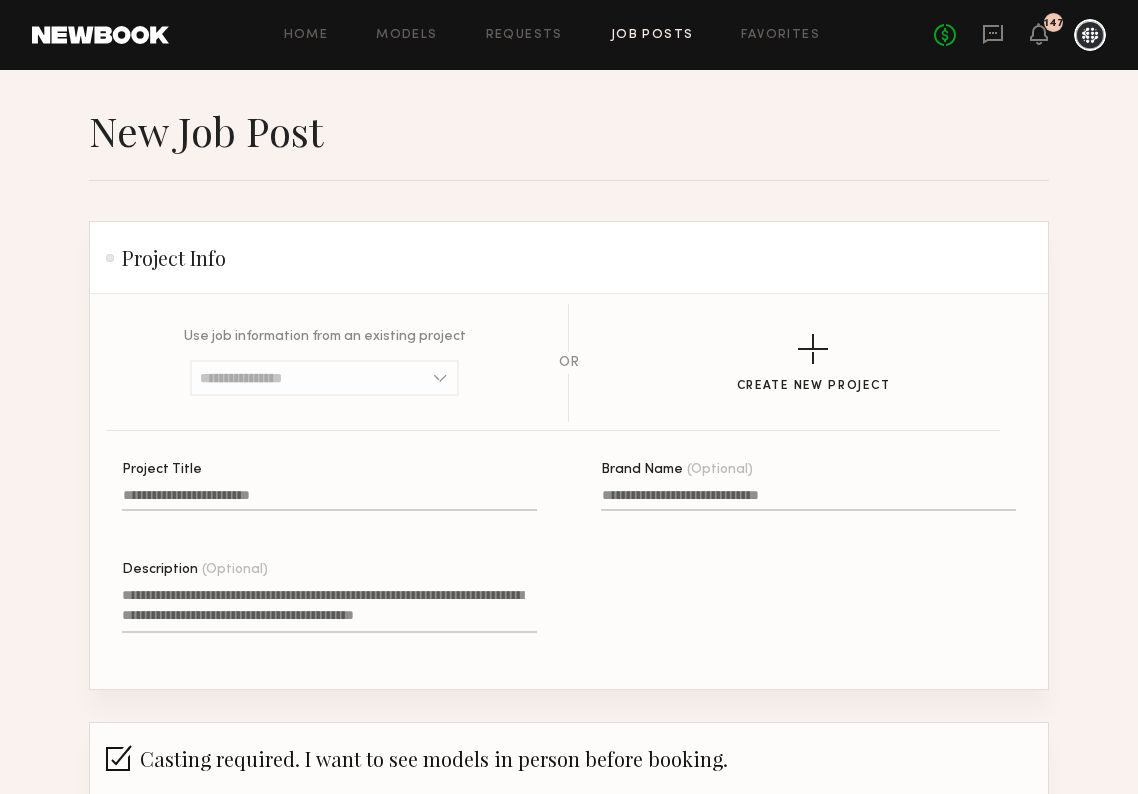 click on "Project Title" 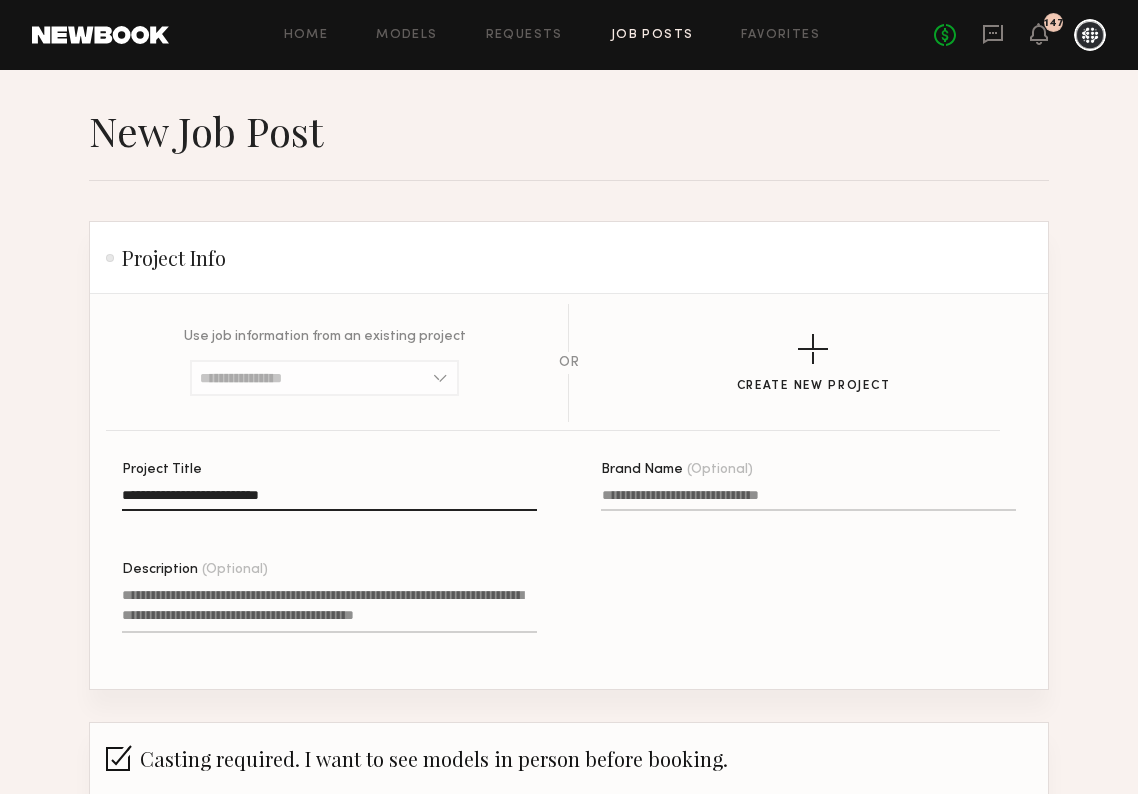 type on "**********" 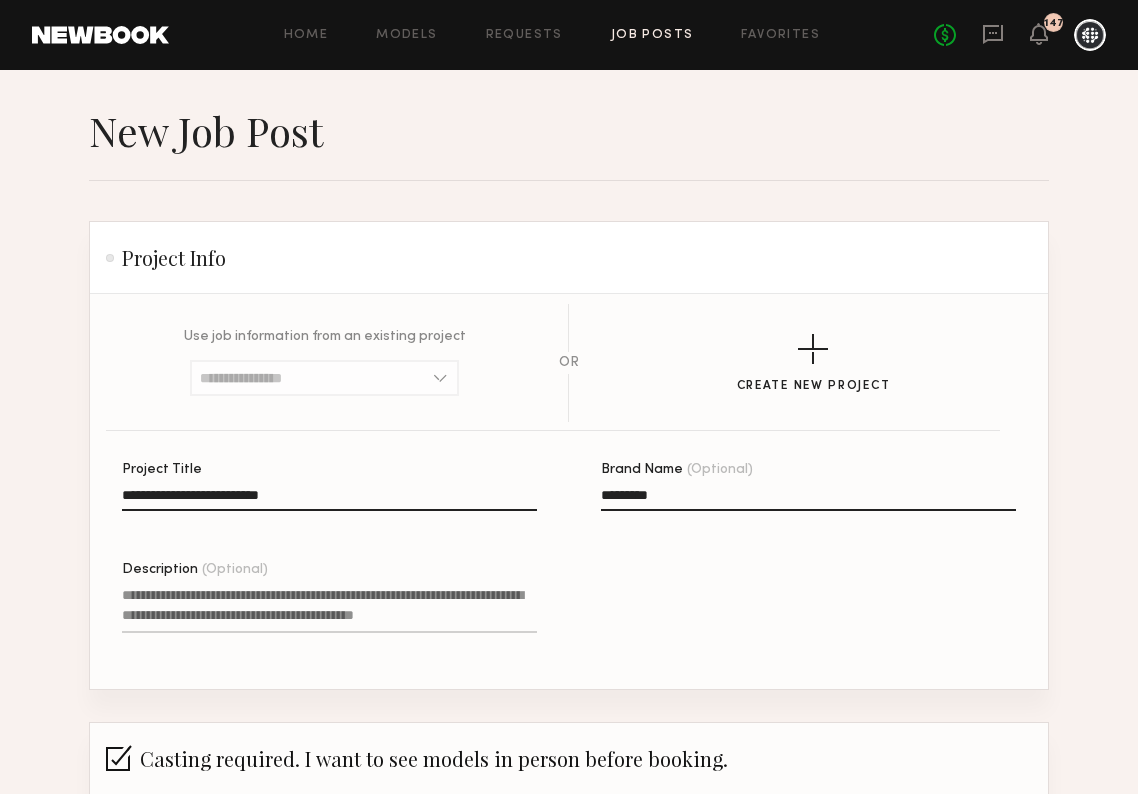 type on "********" 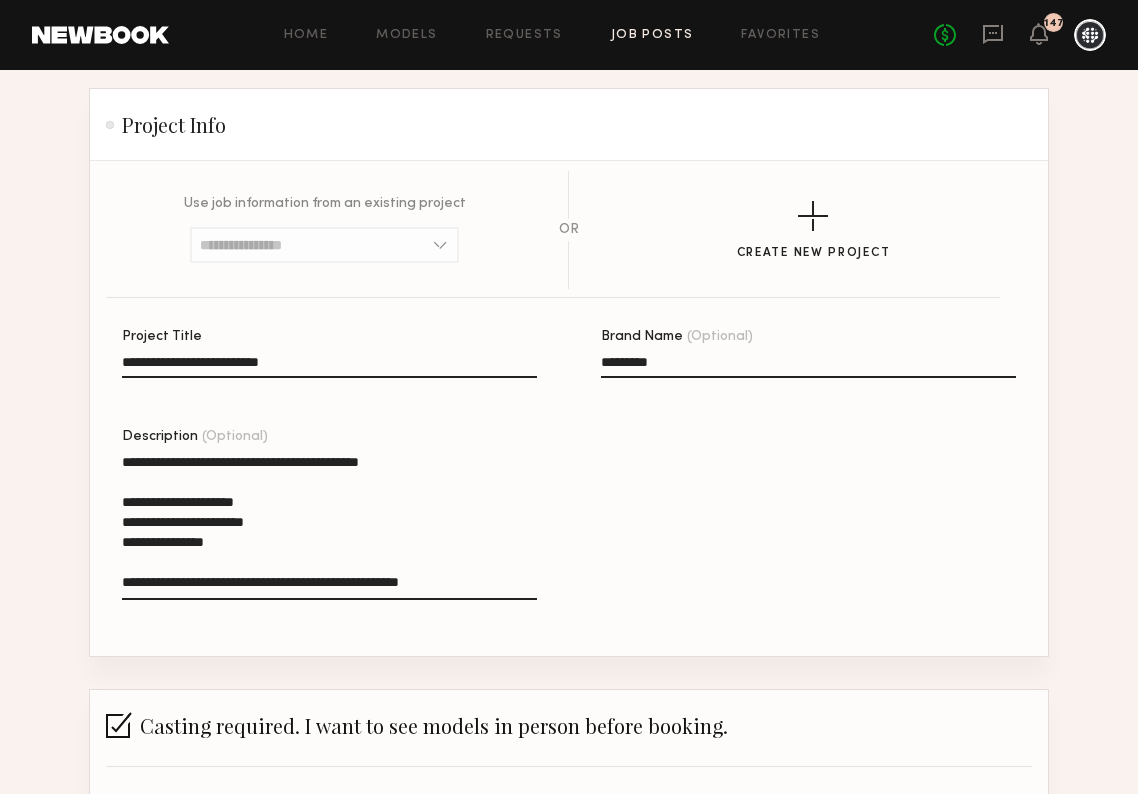 scroll, scrollTop: 164, scrollLeft: 0, axis: vertical 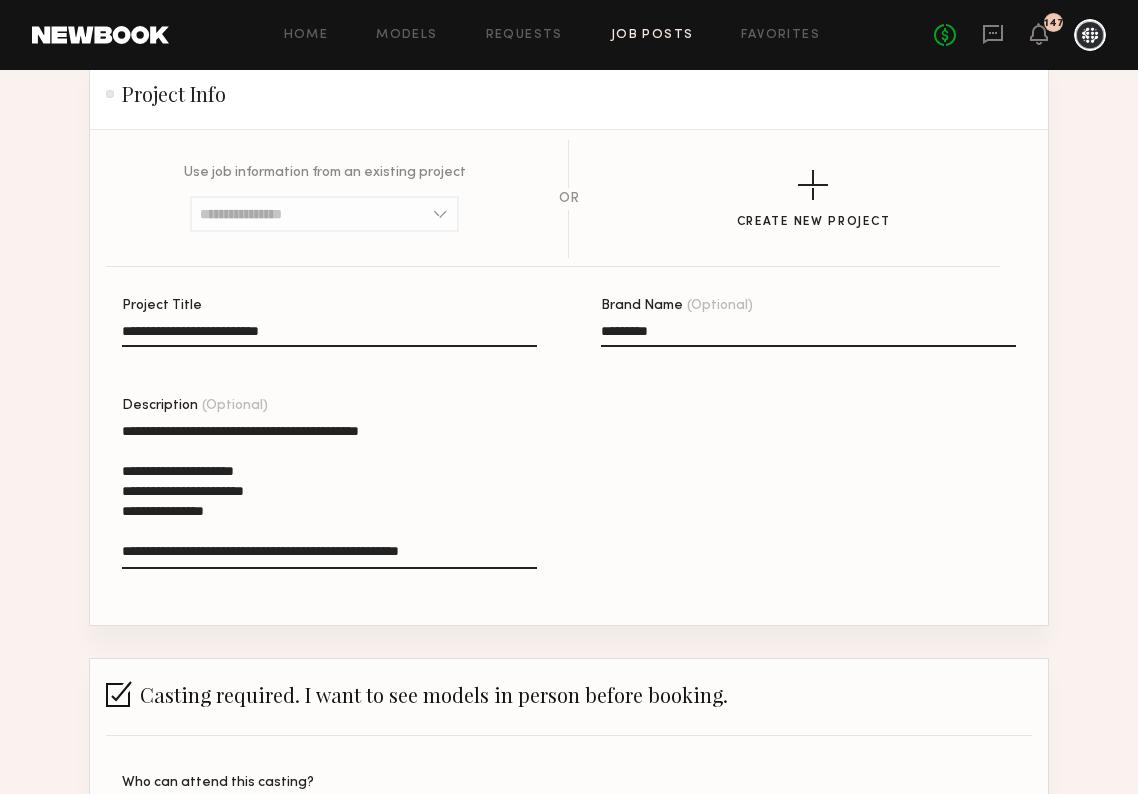 click on "**********" 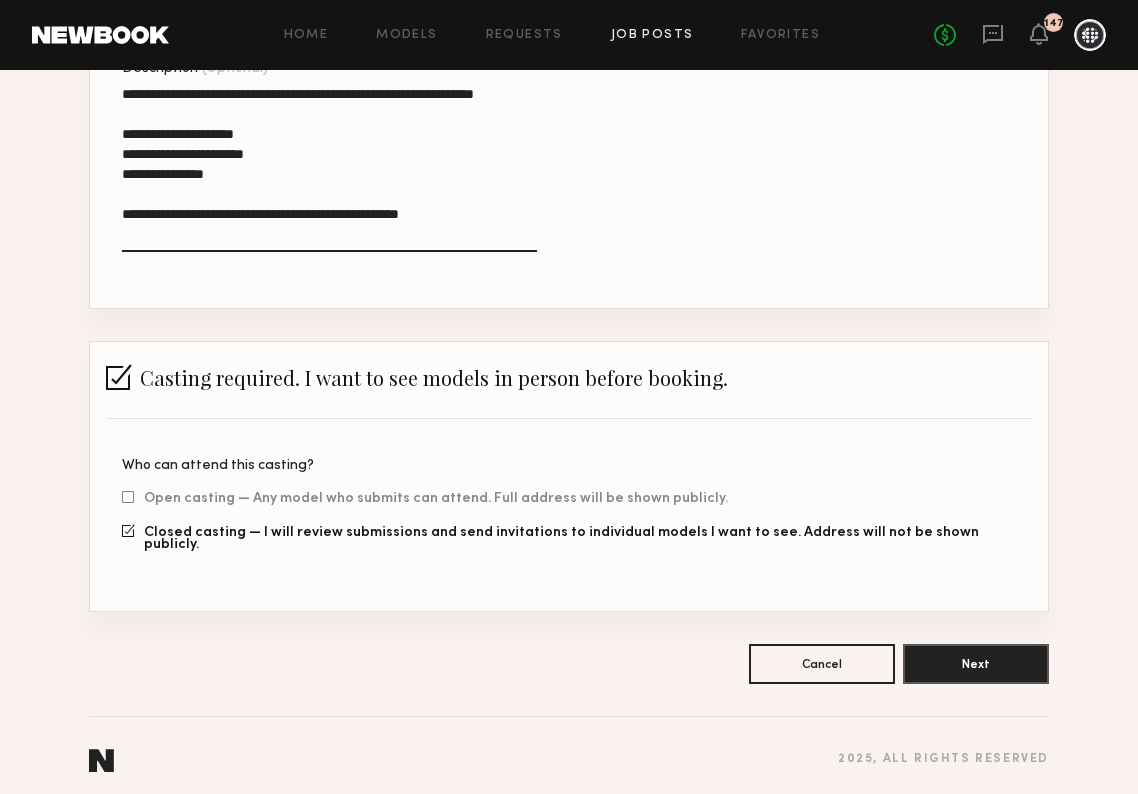 scroll, scrollTop: 499, scrollLeft: 0, axis: vertical 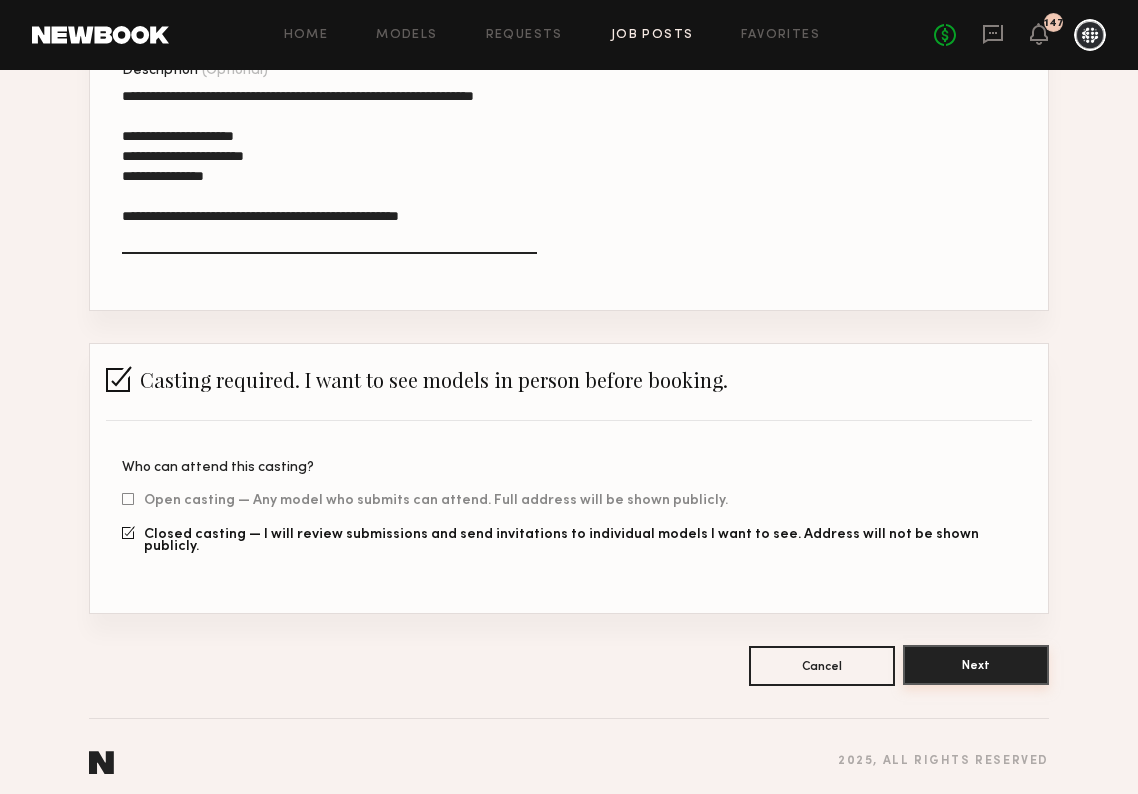 type on "**********" 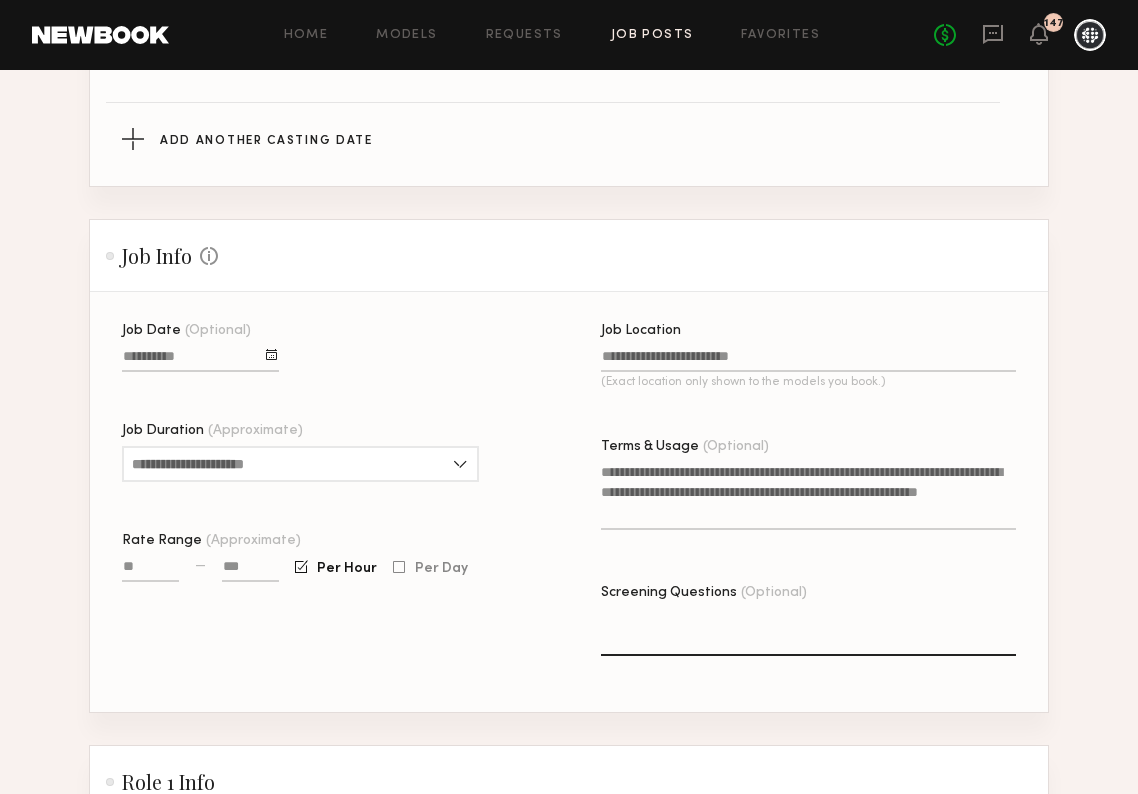 scroll, scrollTop: 1229, scrollLeft: 0, axis: vertical 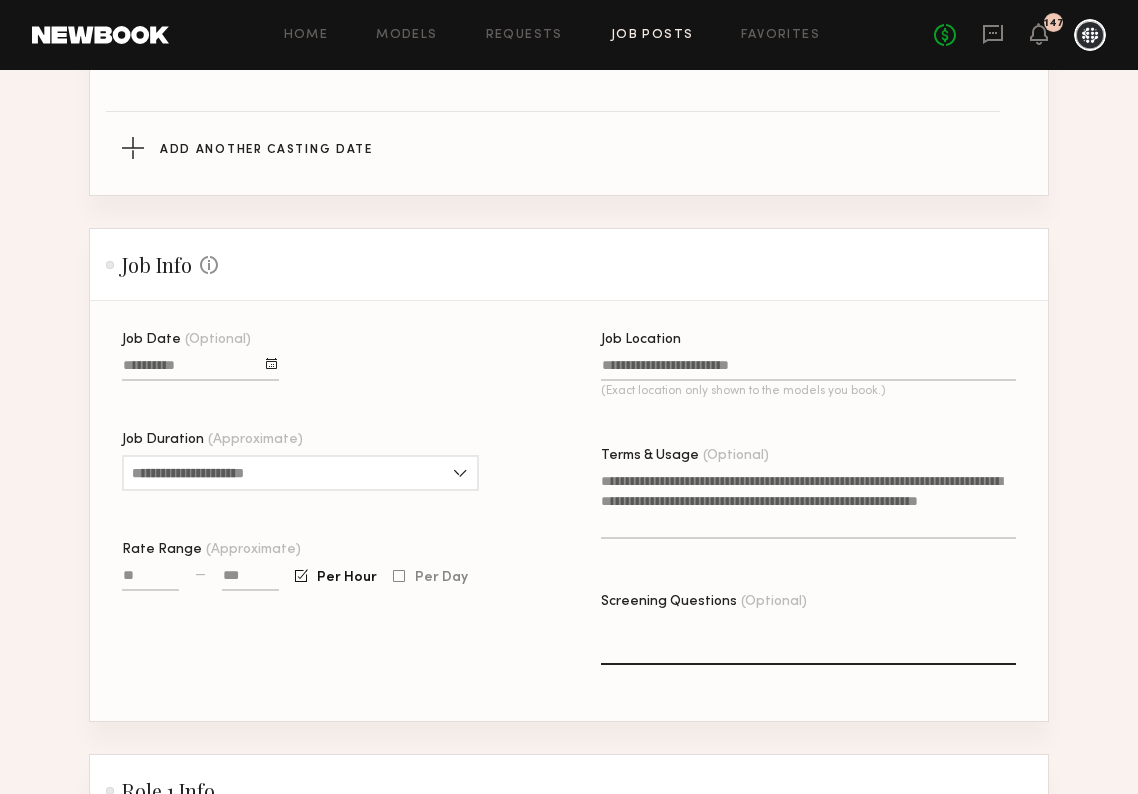 click on "Terms & Usage (Optional)" 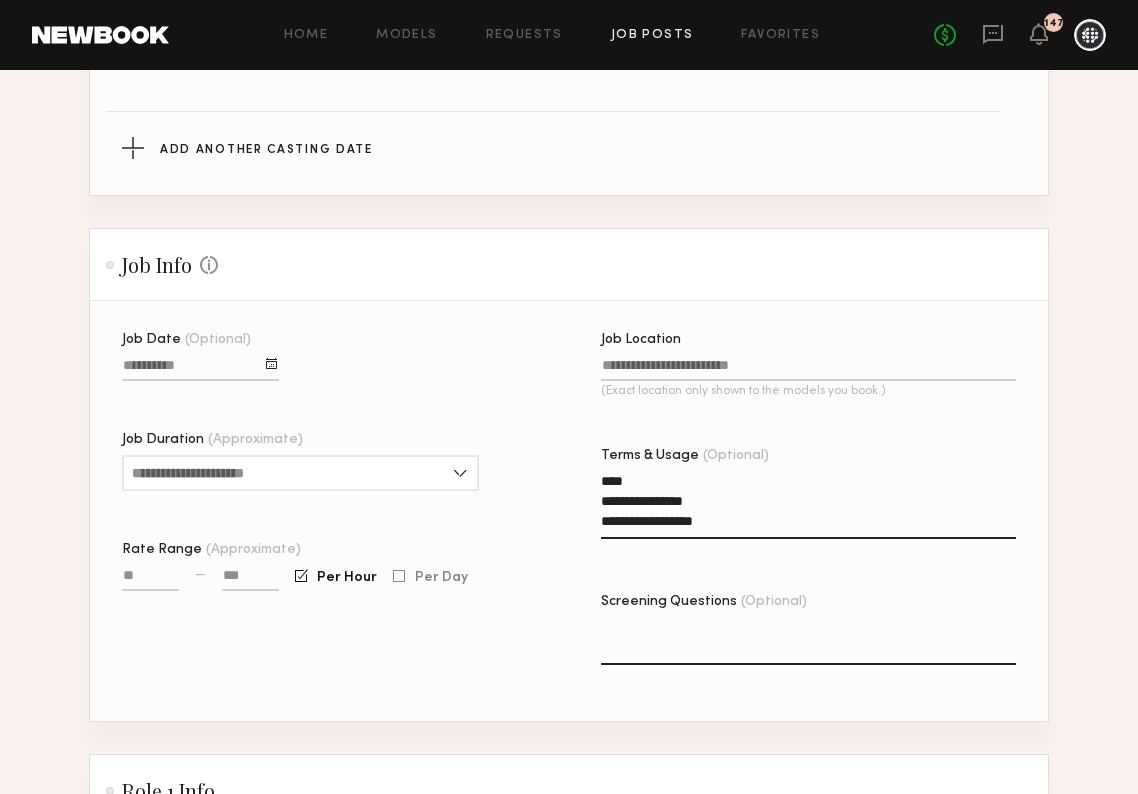 scroll, scrollTop: 1669, scrollLeft: 0, axis: vertical 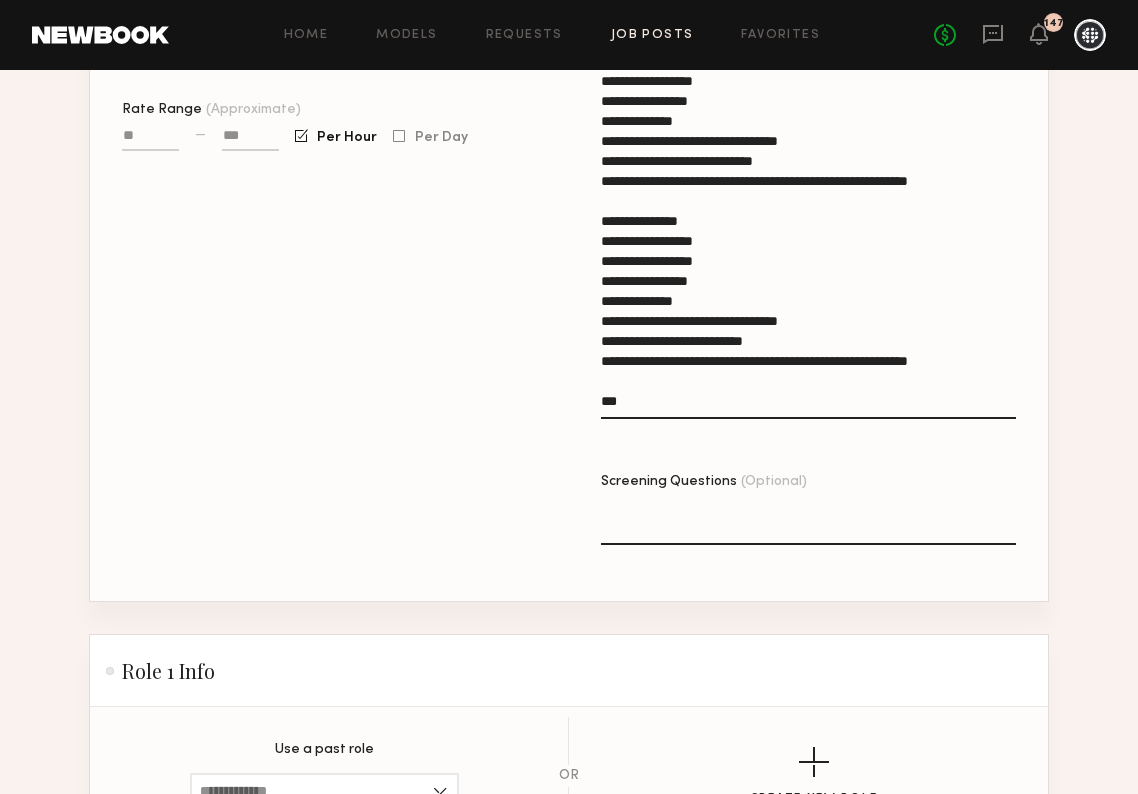 drag, startPoint x: 664, startPoint y: 403, endPoint x: 512, endPoint y: 222, distance: 236.35777 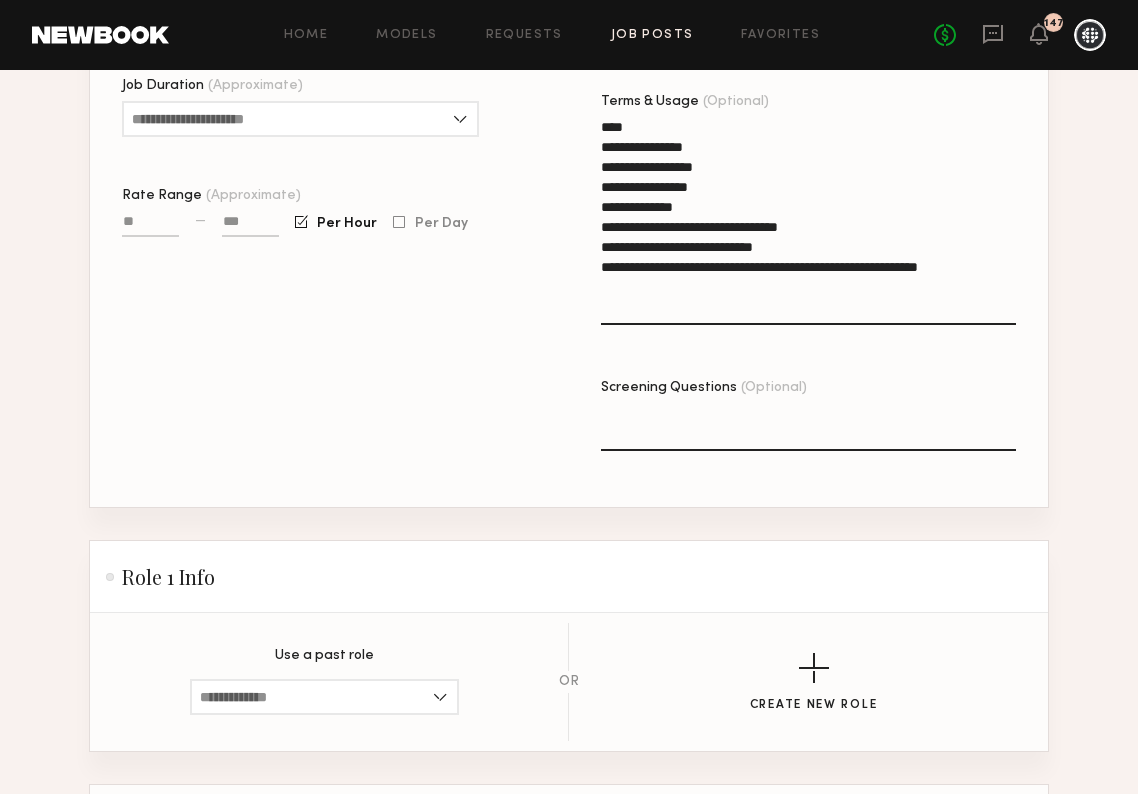 scroll, scrollTop: 1579, scrollLeft: 0, axis: vertical 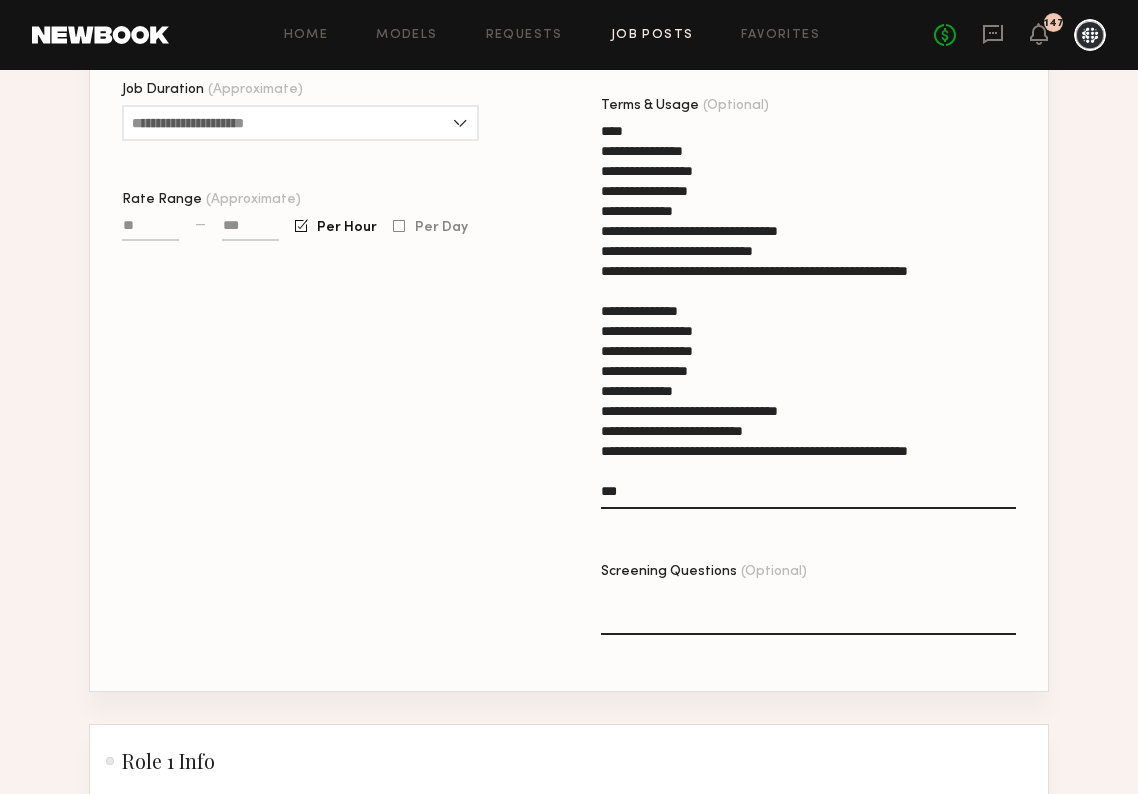 click on "**********" 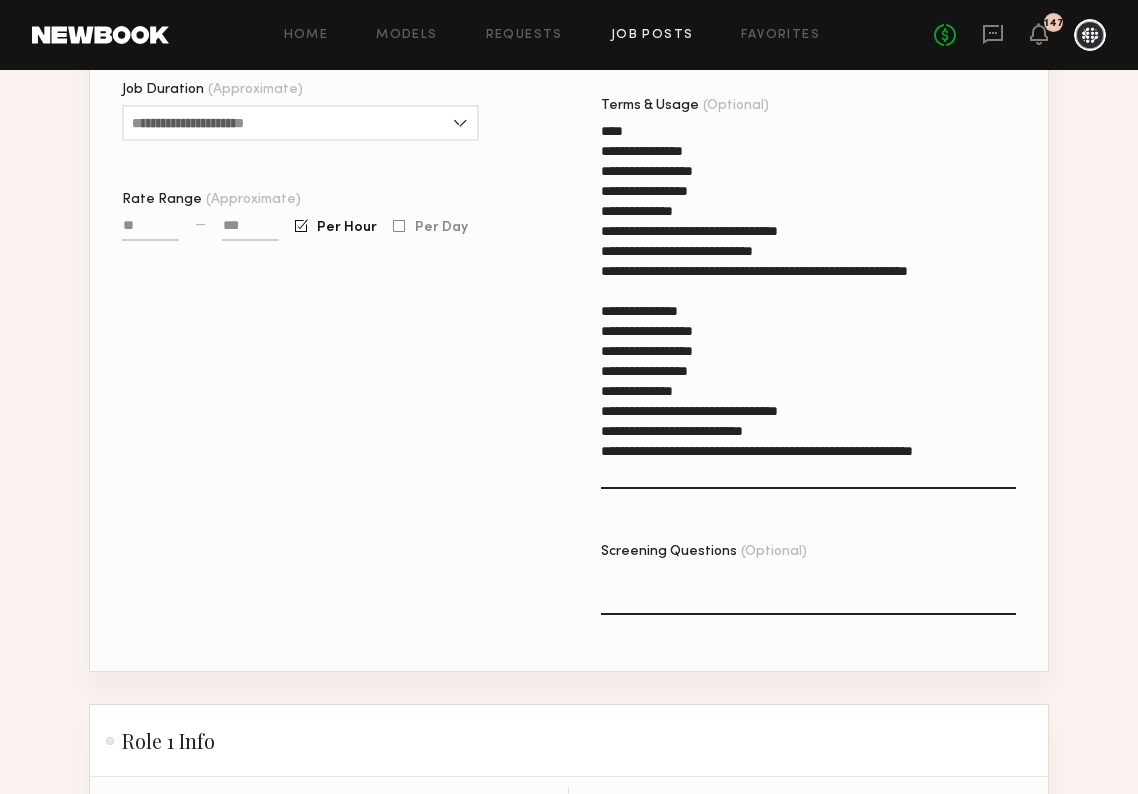 drag, startPoint x: 791, startPoint y: 430, endPoint x: 557, endPoint y: 425, distance: 234.0534 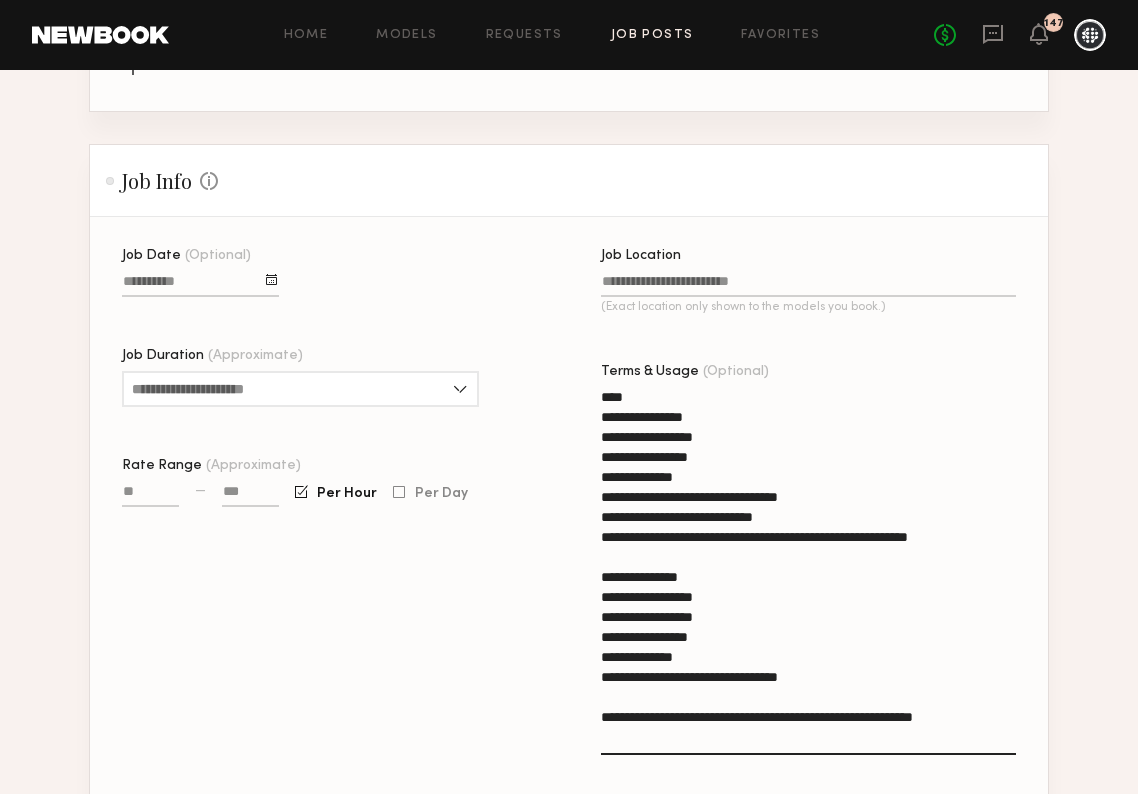 scroll, scrollTop: 1335, scrollLeft: 0, axis: vertical 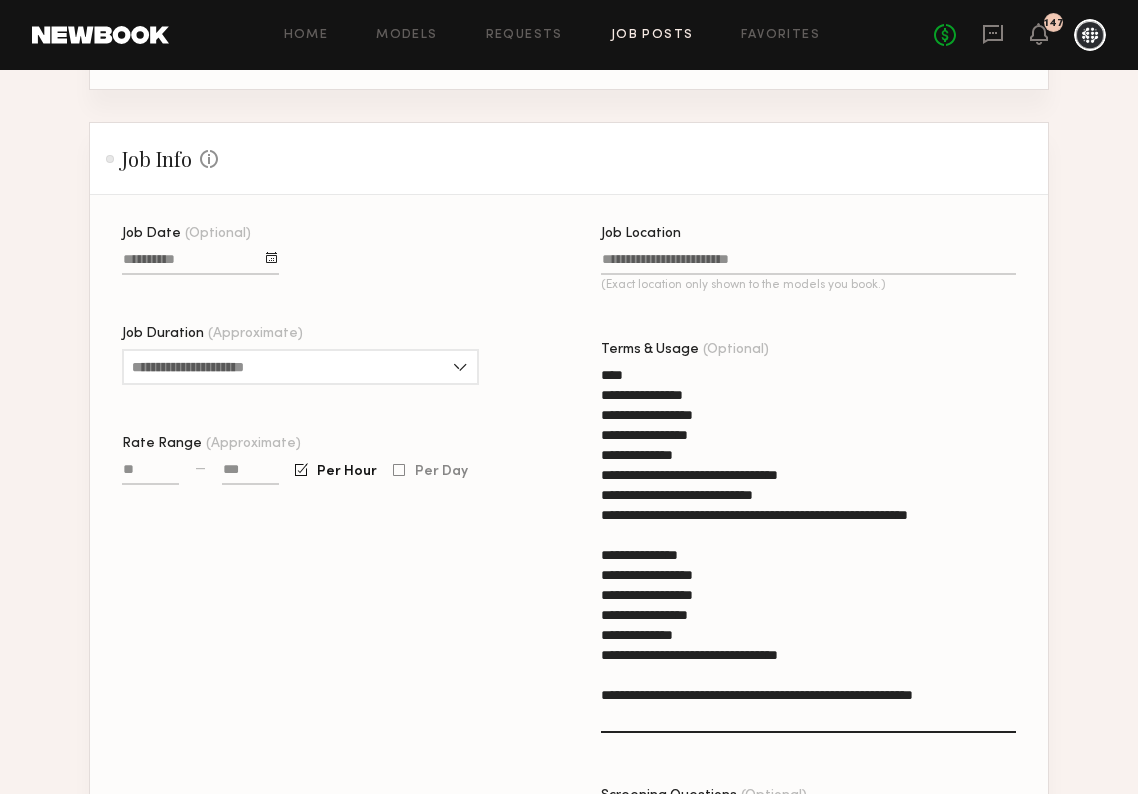 type on "**********" 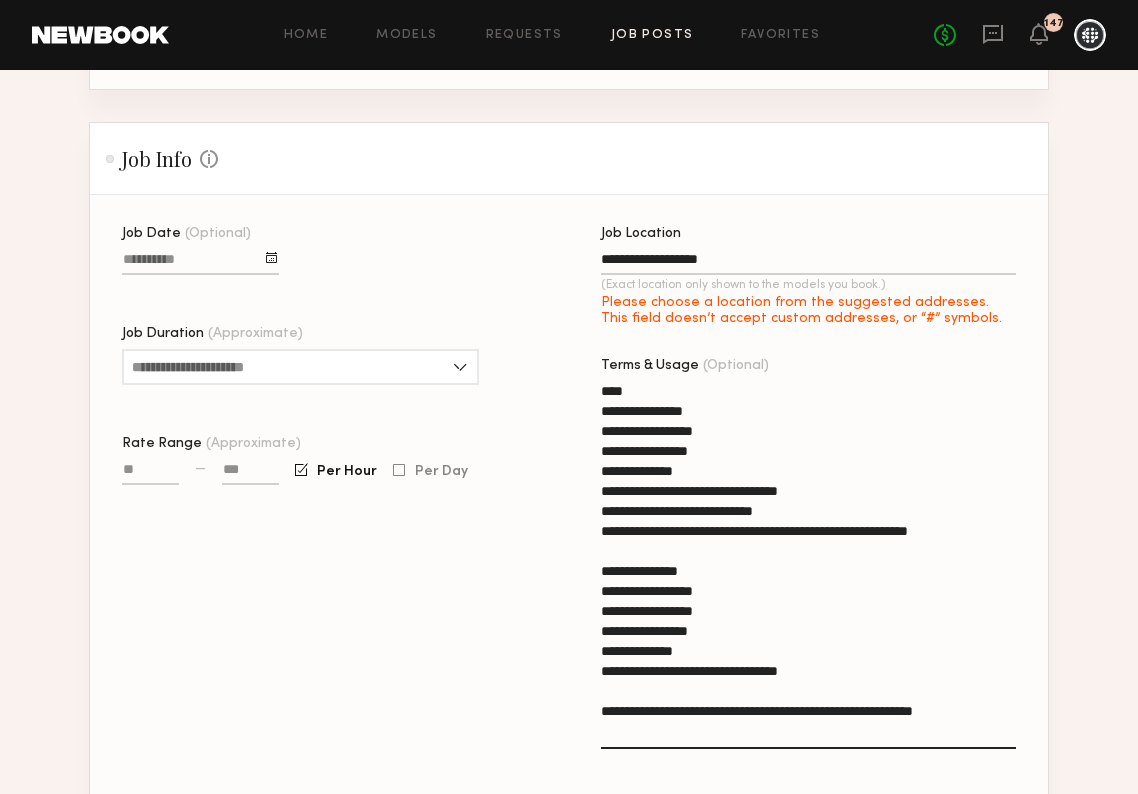 type on "**********" 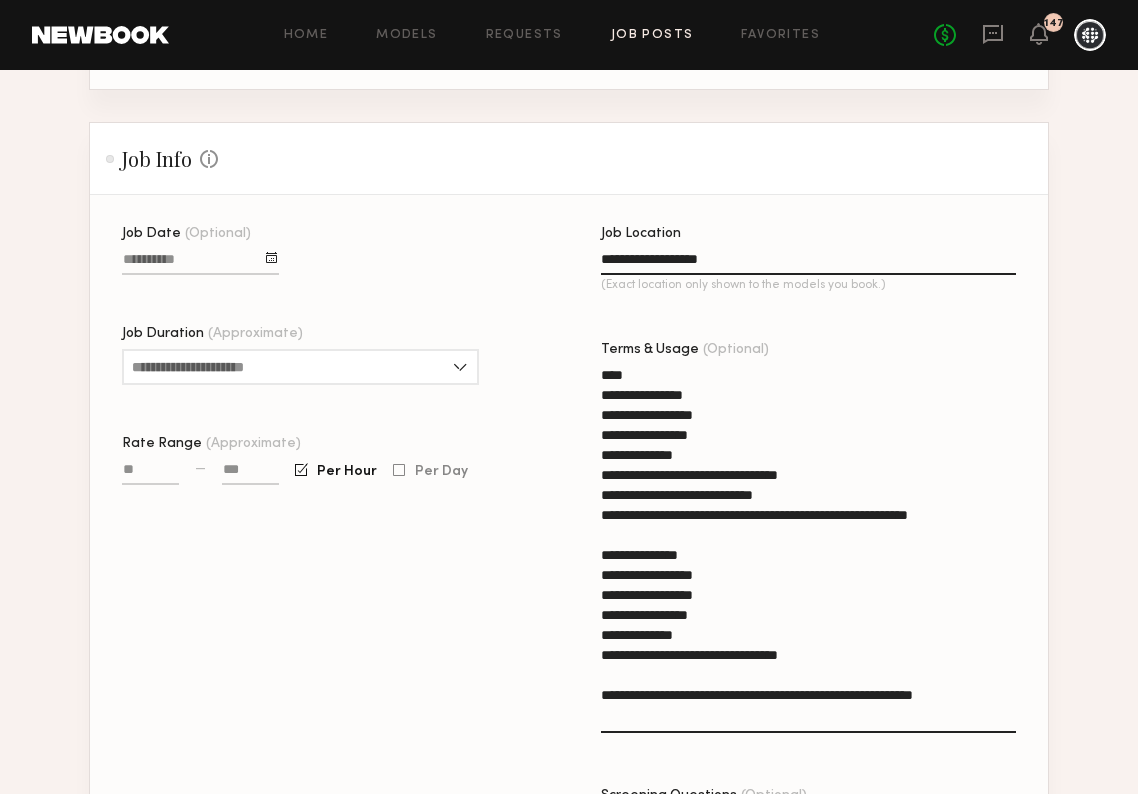 click on "**********" 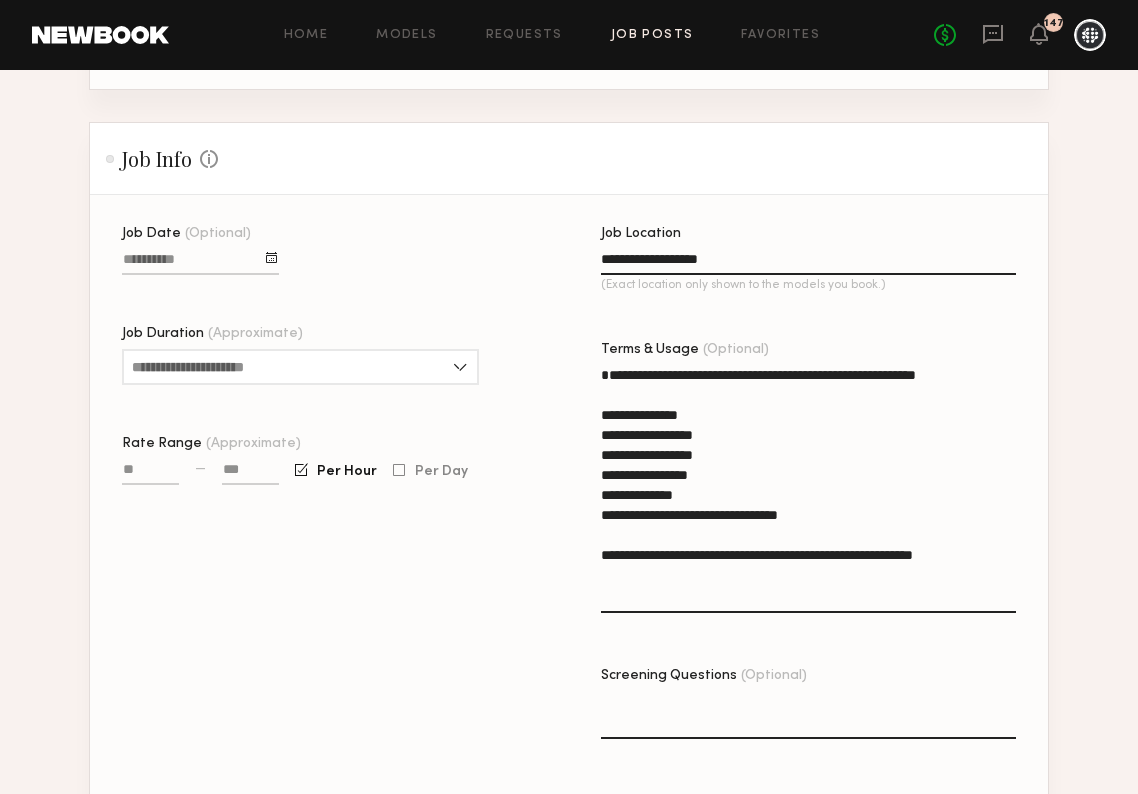 drag, startPoint x: 997, startPoint y: 577, endPoint x: 533, endPoint y: 427, distance: 487.6433 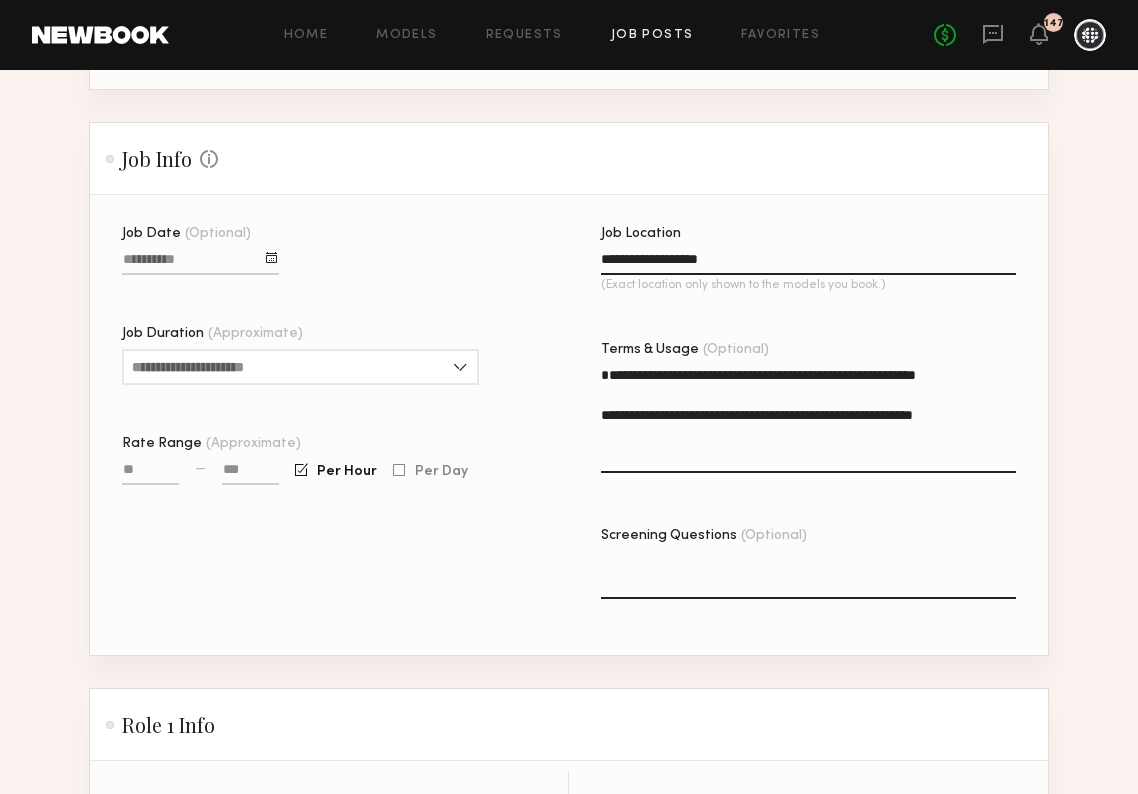 type on "**********" 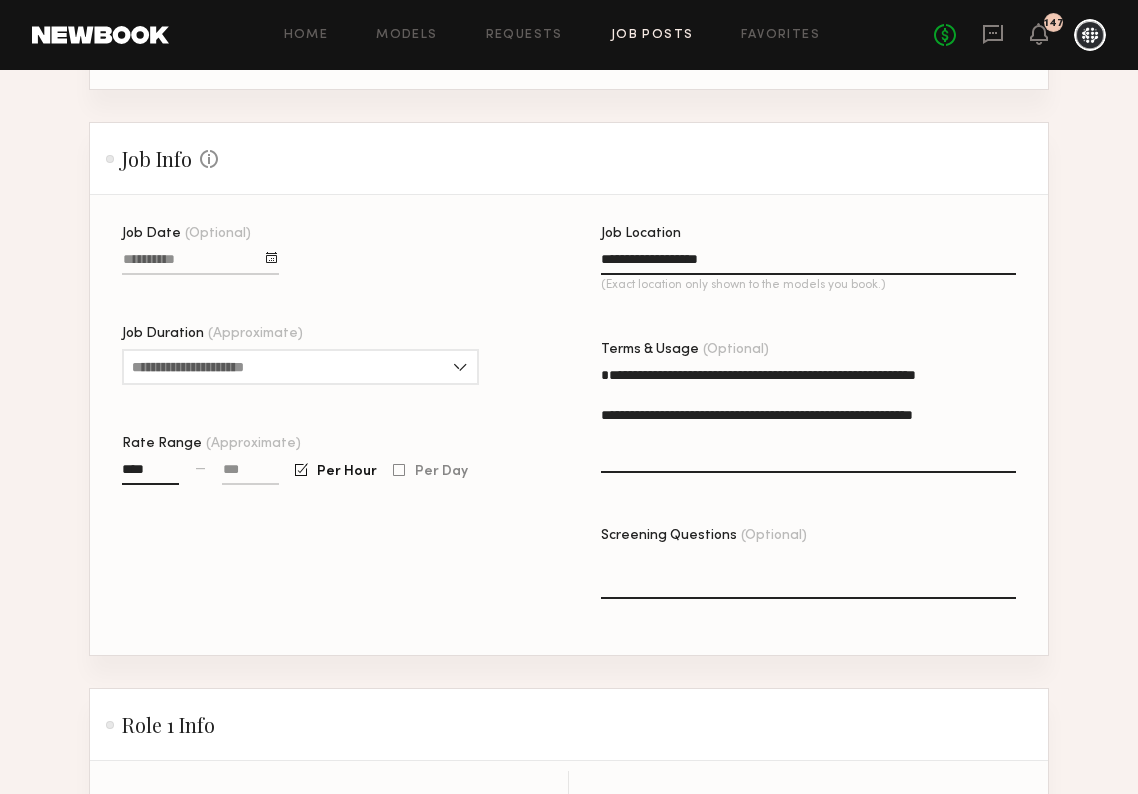 type on "******" 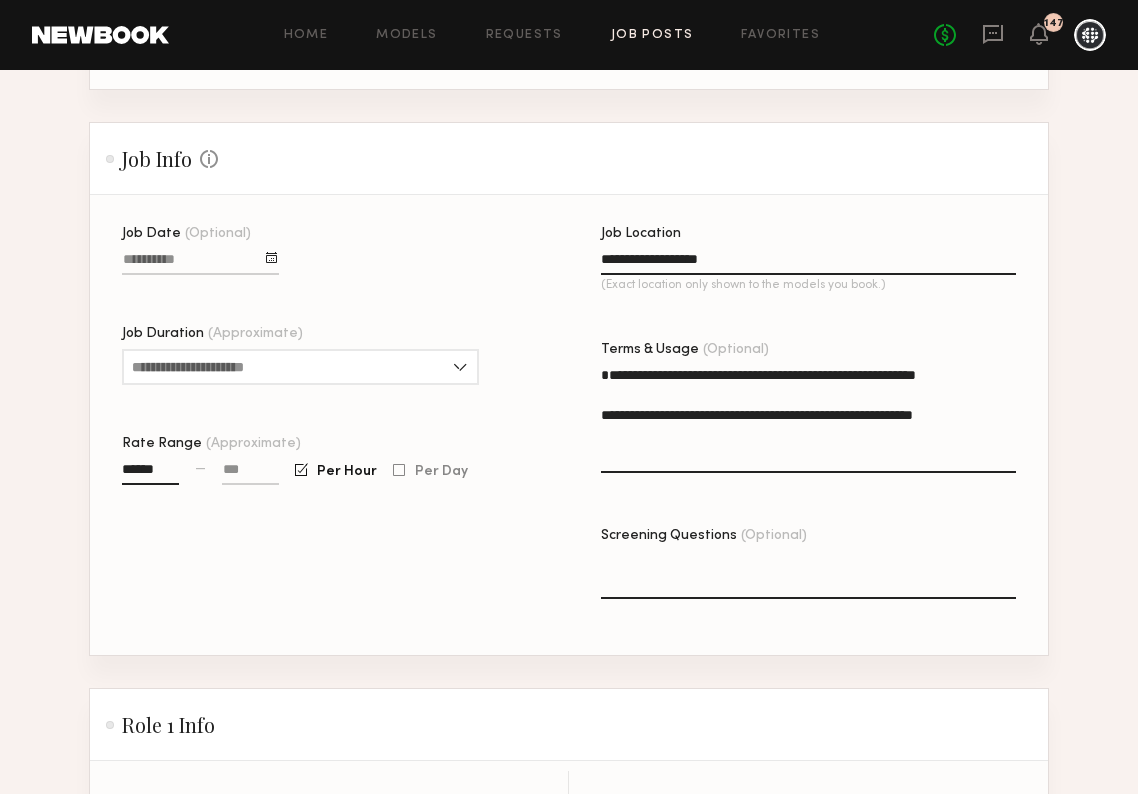 click 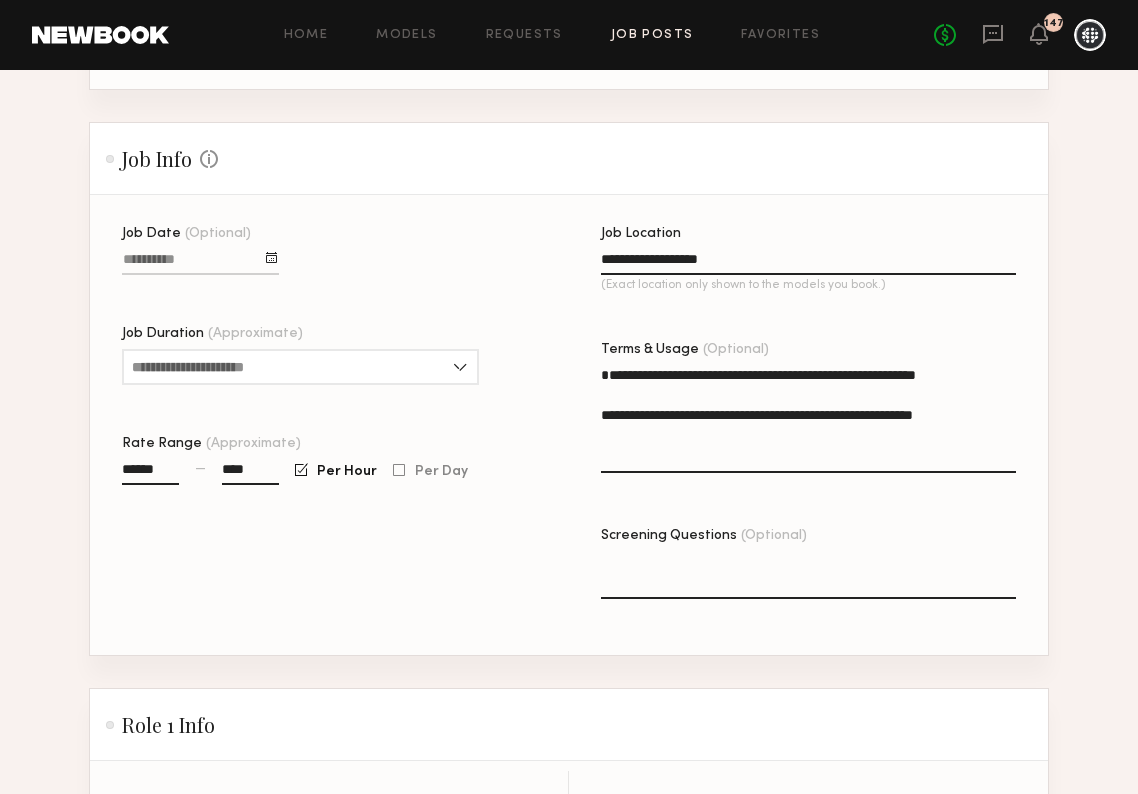 type on "******" 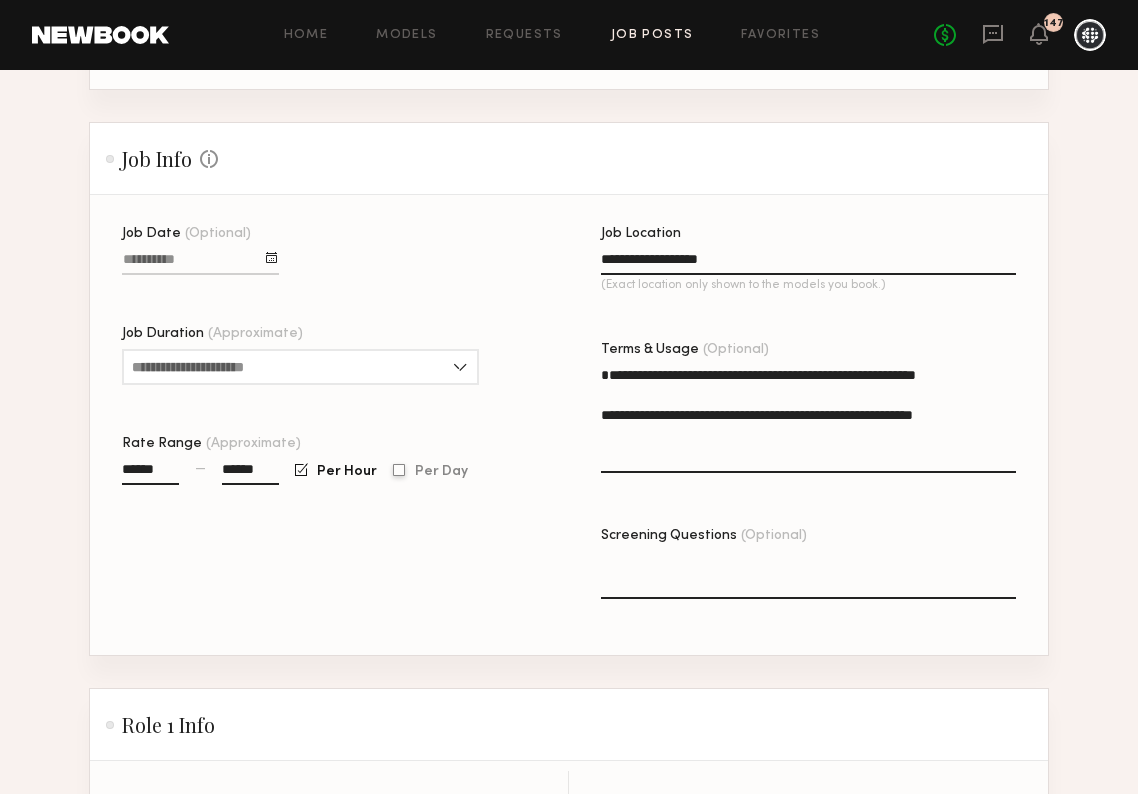 click 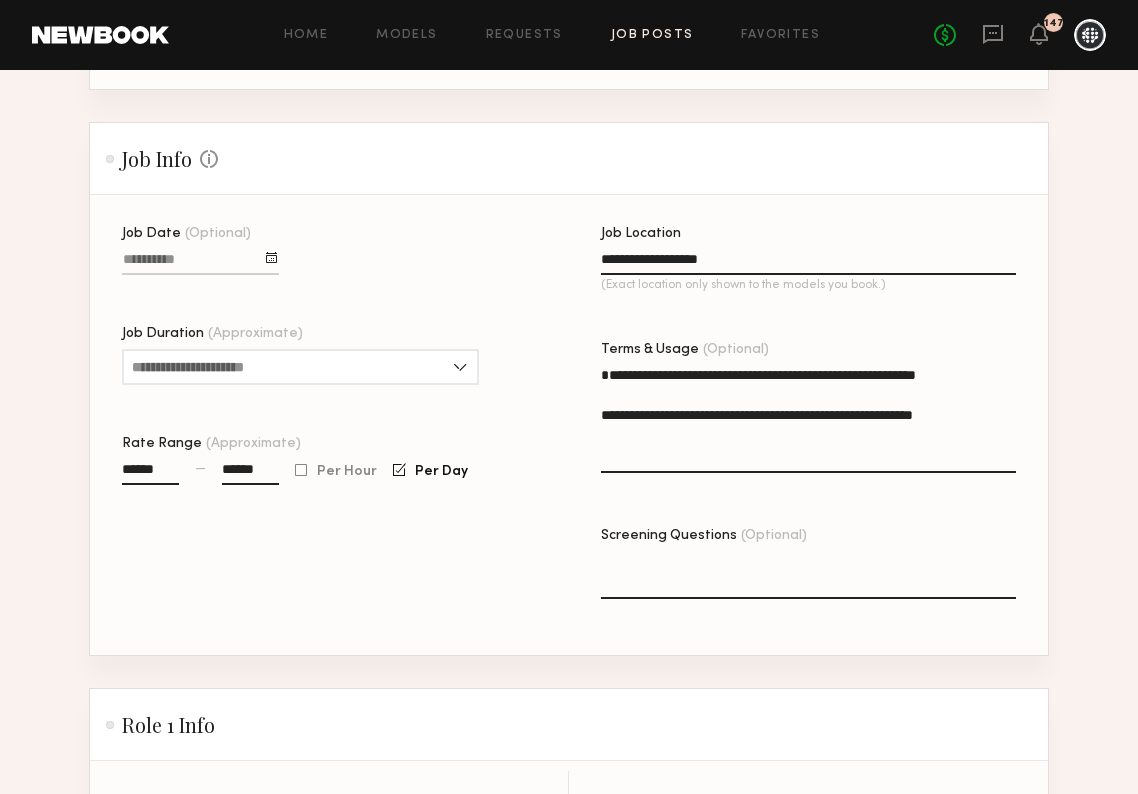 click on "Job Date (Optional) Job Duration (Approximate) 1 hour 2 hours 3 hours 4 hours 5 hours 6 hours 7 hours 8 hours 8+ hours Rate Range (Approximate) ****** — ****** Per Hour Per Day" 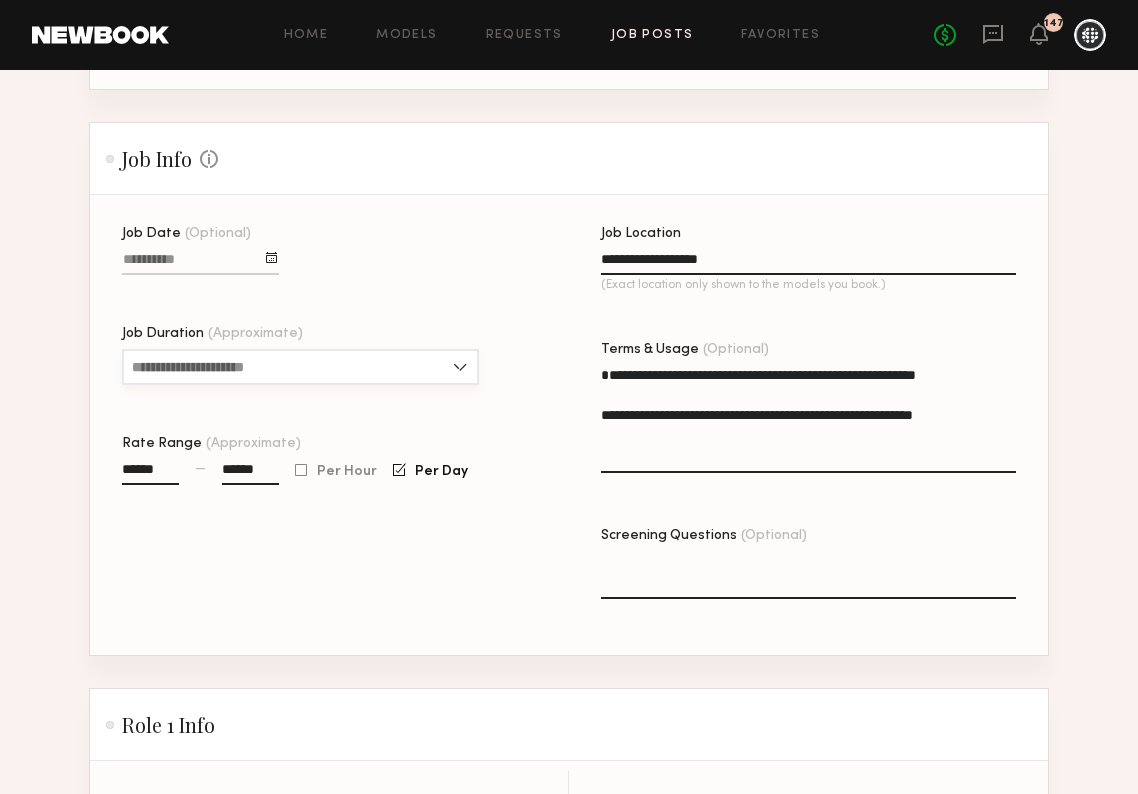 click on "Job Duration (Approximate)" at bounding box center [300, 367] 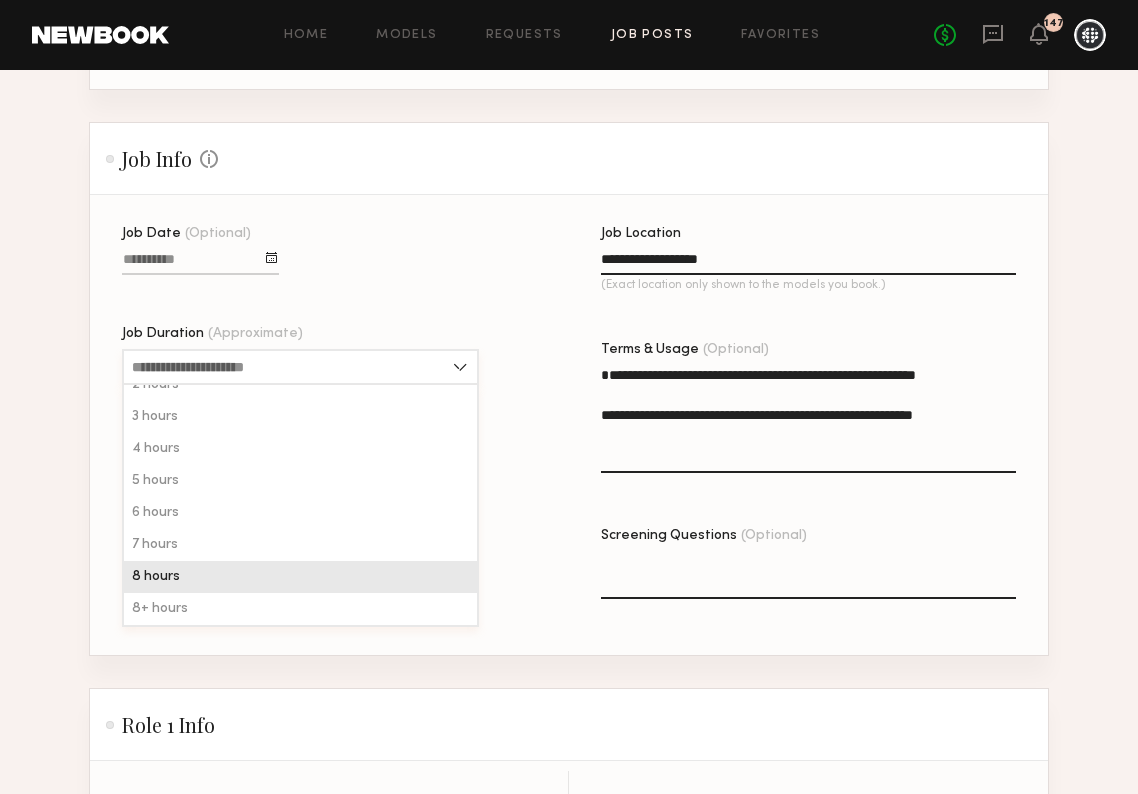 scroll, scrollTop: 48, scrollLeft: 0, axis: vertical 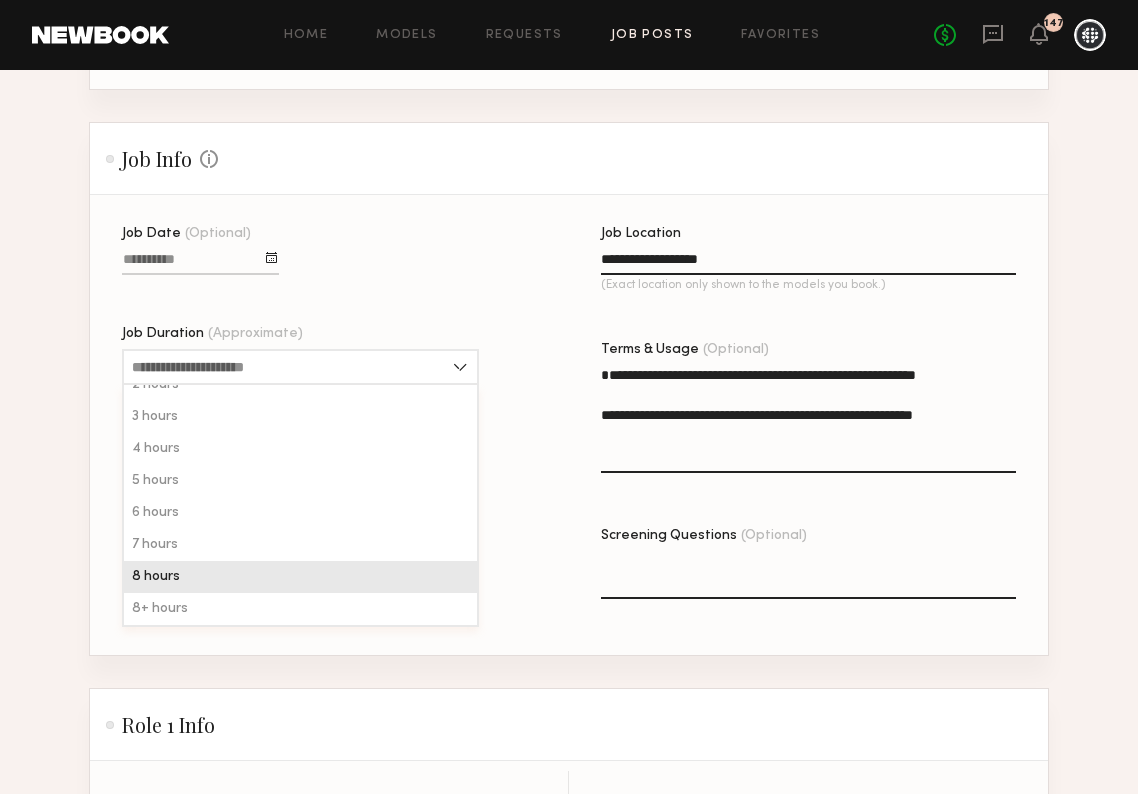 click on "8+ hours" 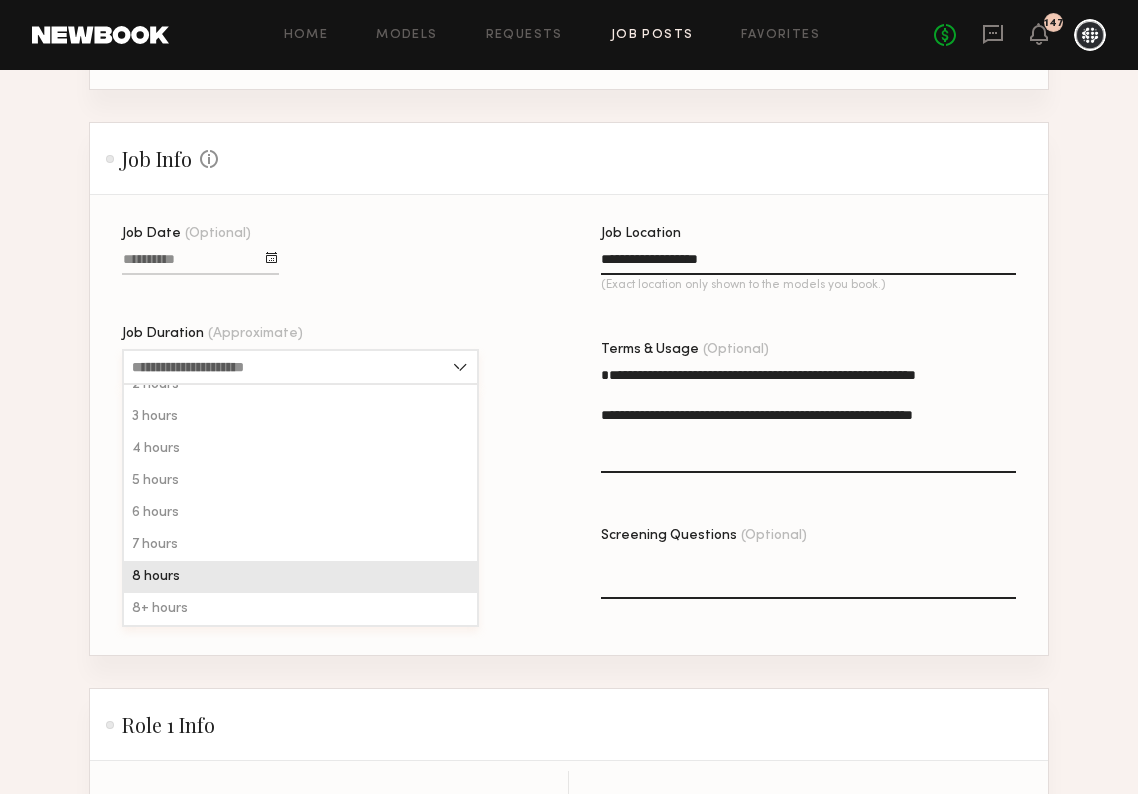 type on "********" 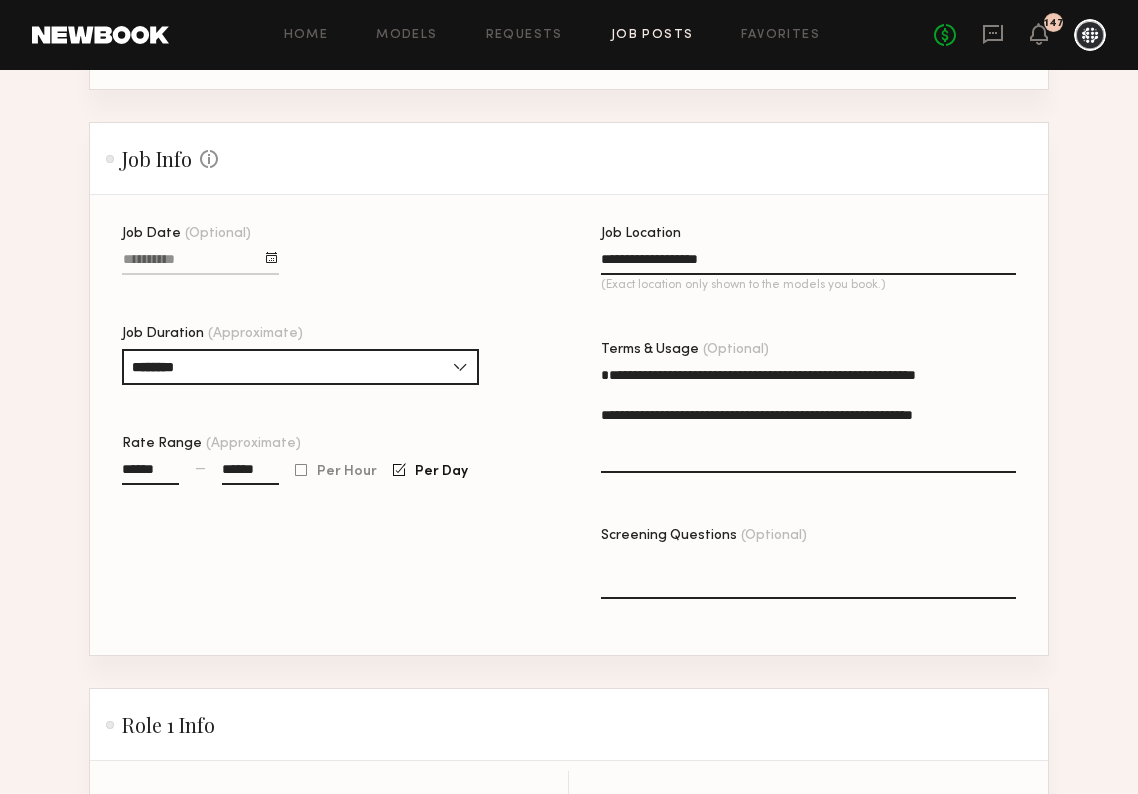 click on "Job Date (Optional) Job Duration (Approximate) ******** 1 hour 2 hours 3 hours 4 hours 5 hours 6 hours 7 hours 8 hours 8+ hours Rate Range (Approximate) ****** — ****** Per Hour Per Day" 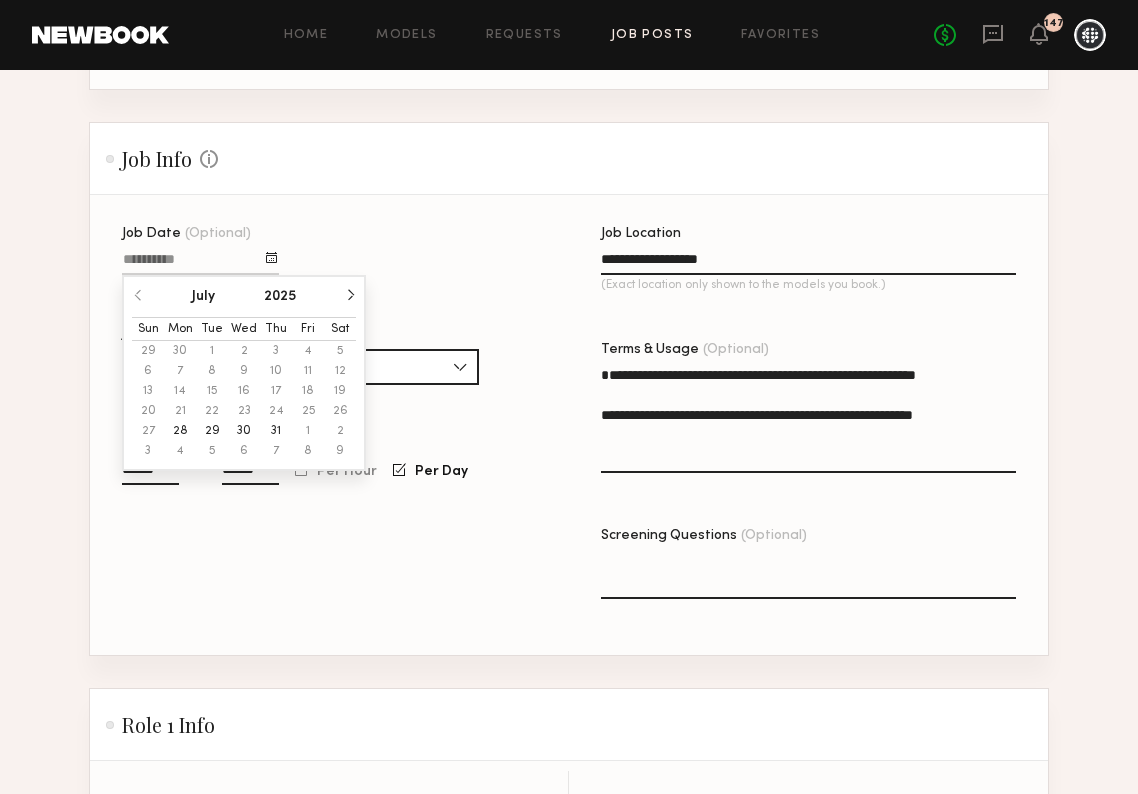 click 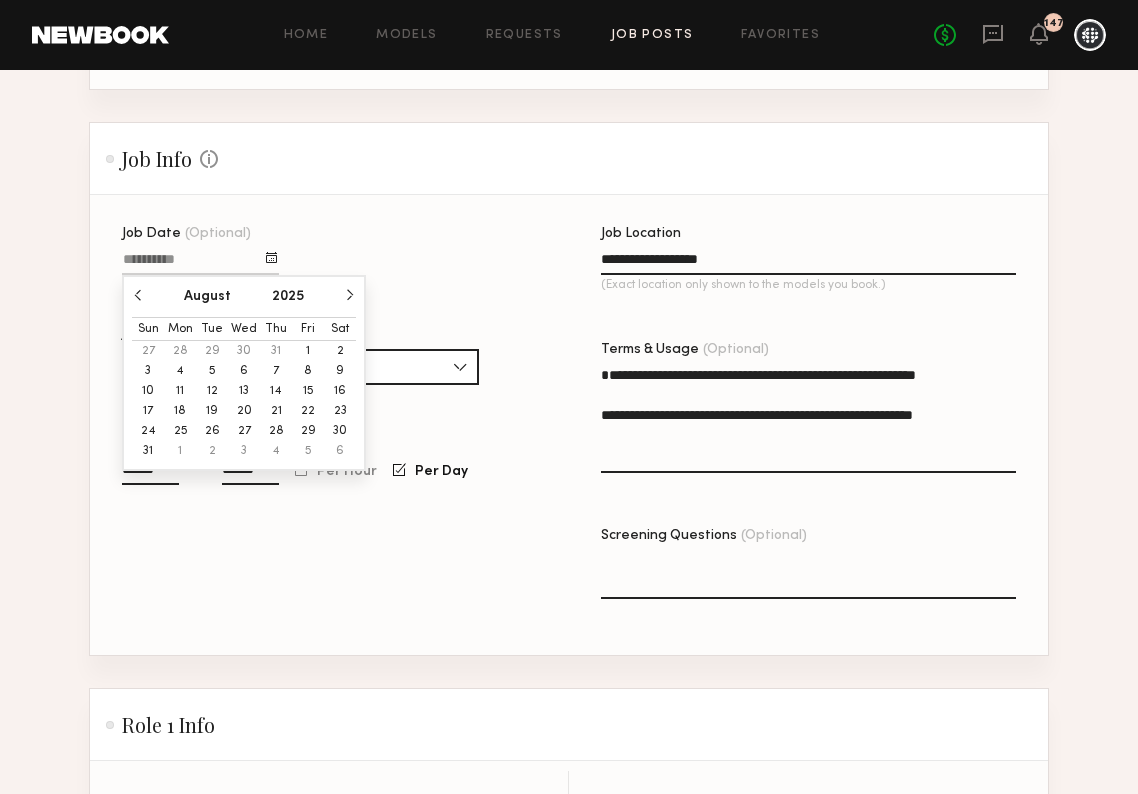 click on "8" 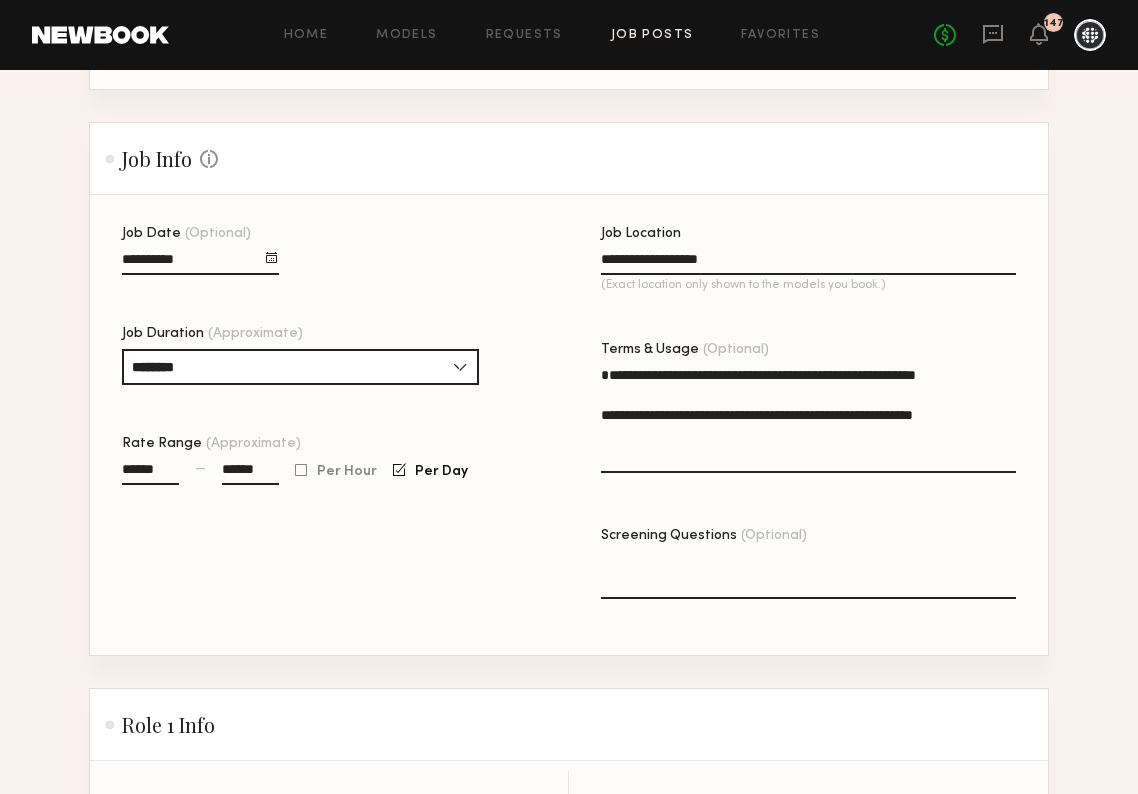 click on "Job Date (Optional) Job Duration (Approximate) ******** 1 hour 2 hours 3 hours 4 hours 5 hours 6 hours 7 hours 8 hours 8+ hours Rate Range (Approximate) ****** — ****** Per Hour Per Day" 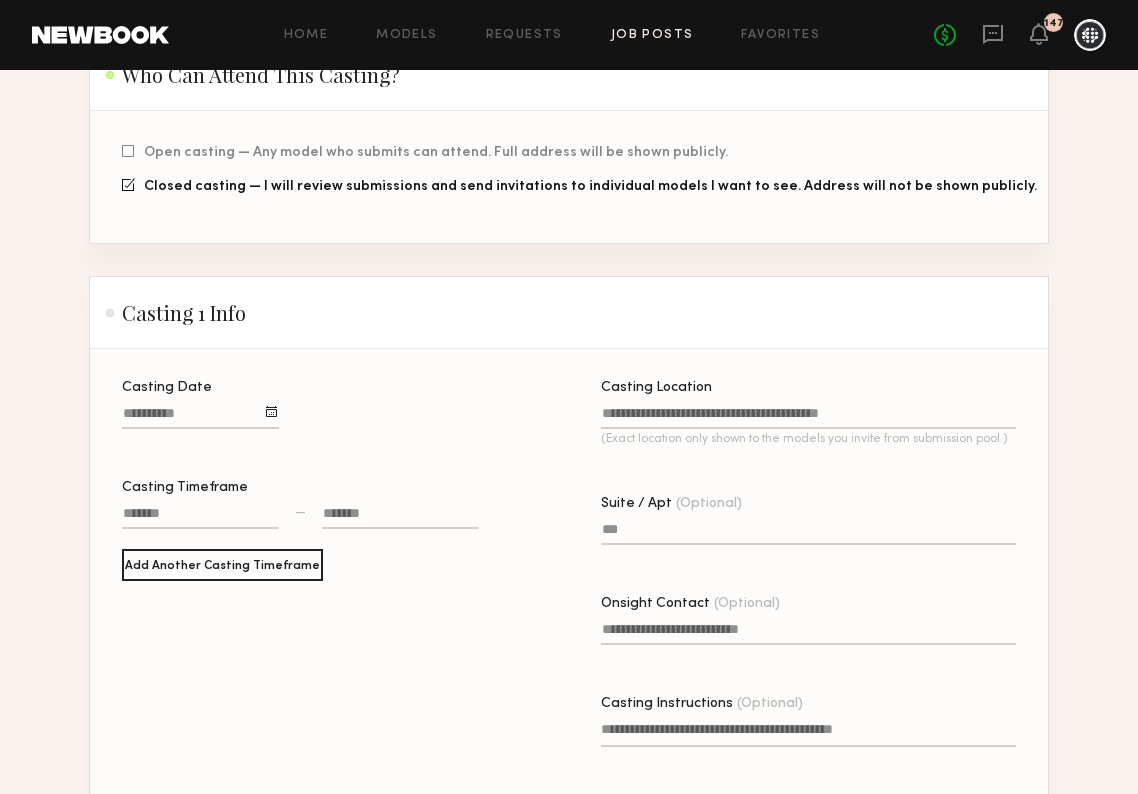 scroll, scrollTop: 579, scrollLeft: 0, axis: vertical 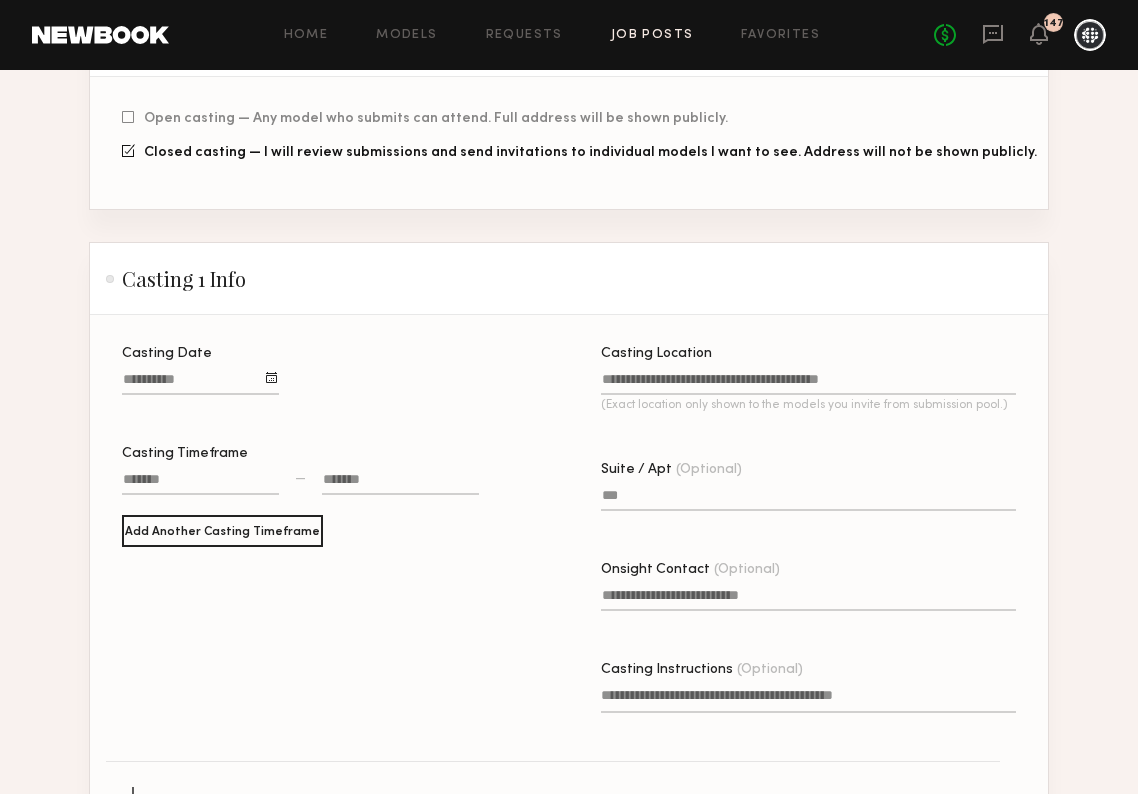 click 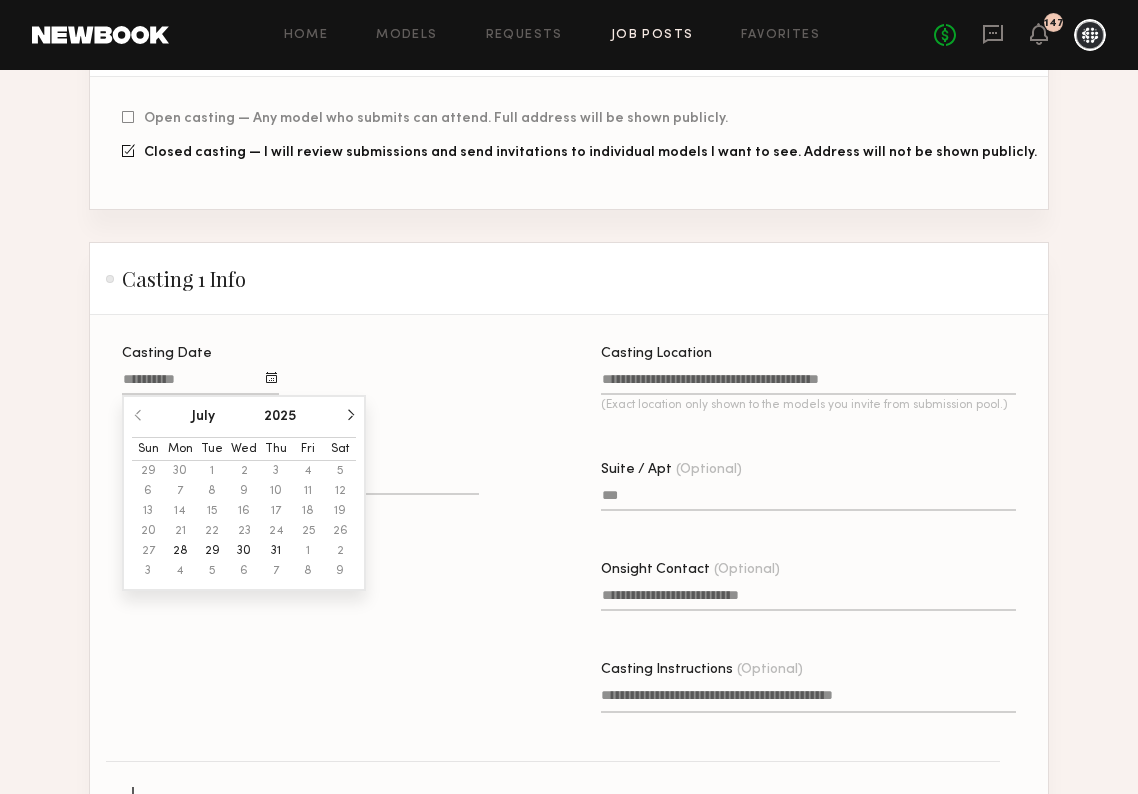 click 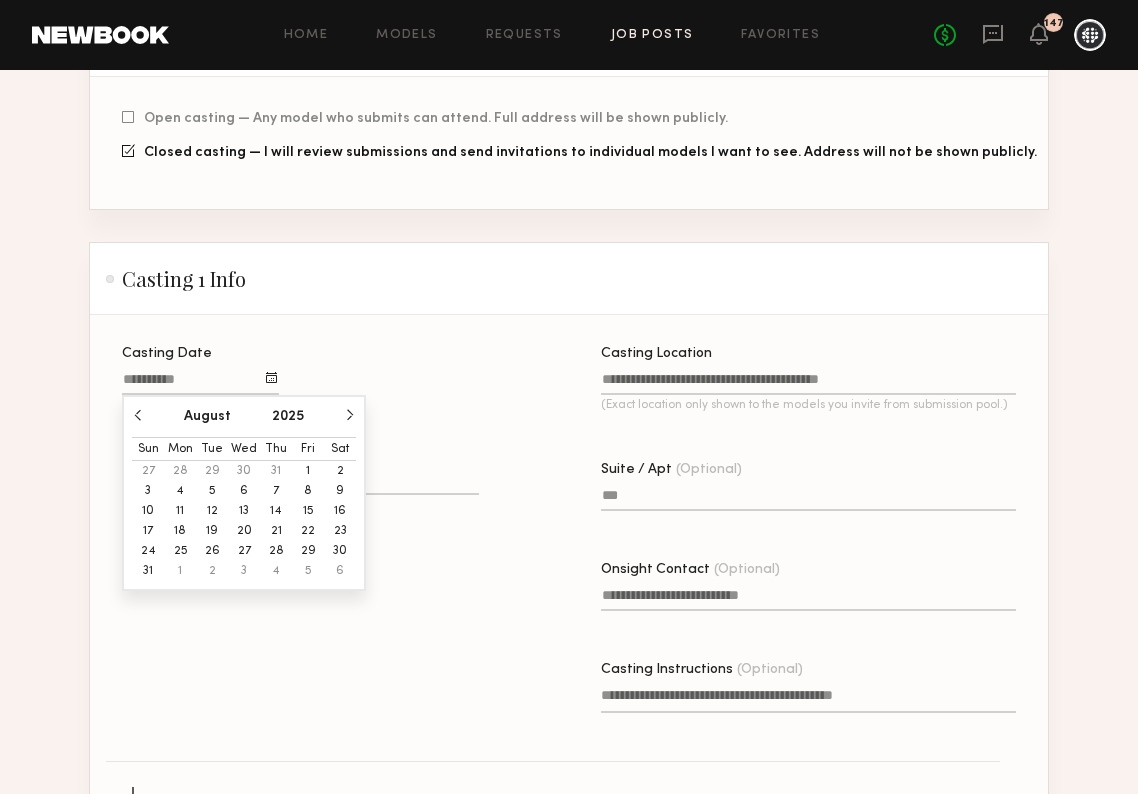 click on "5" 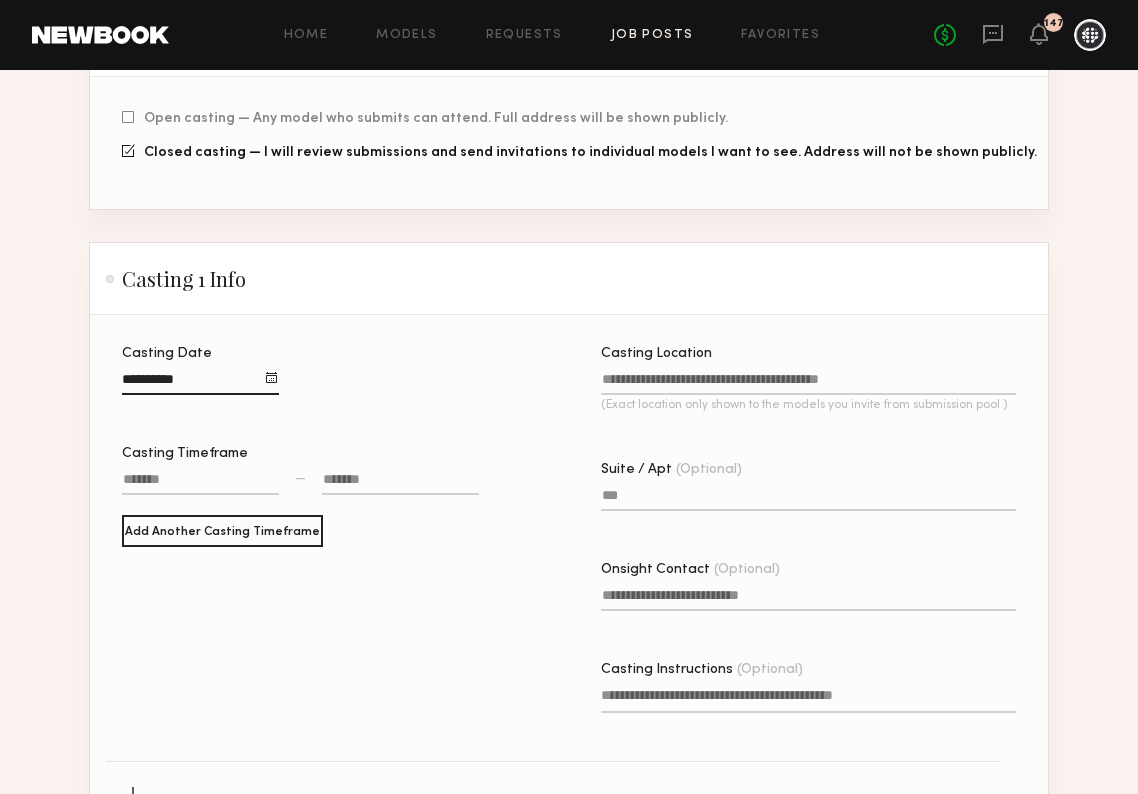 click on "Casting Date Casting Timeframe — Add Another Casting Timeframe" 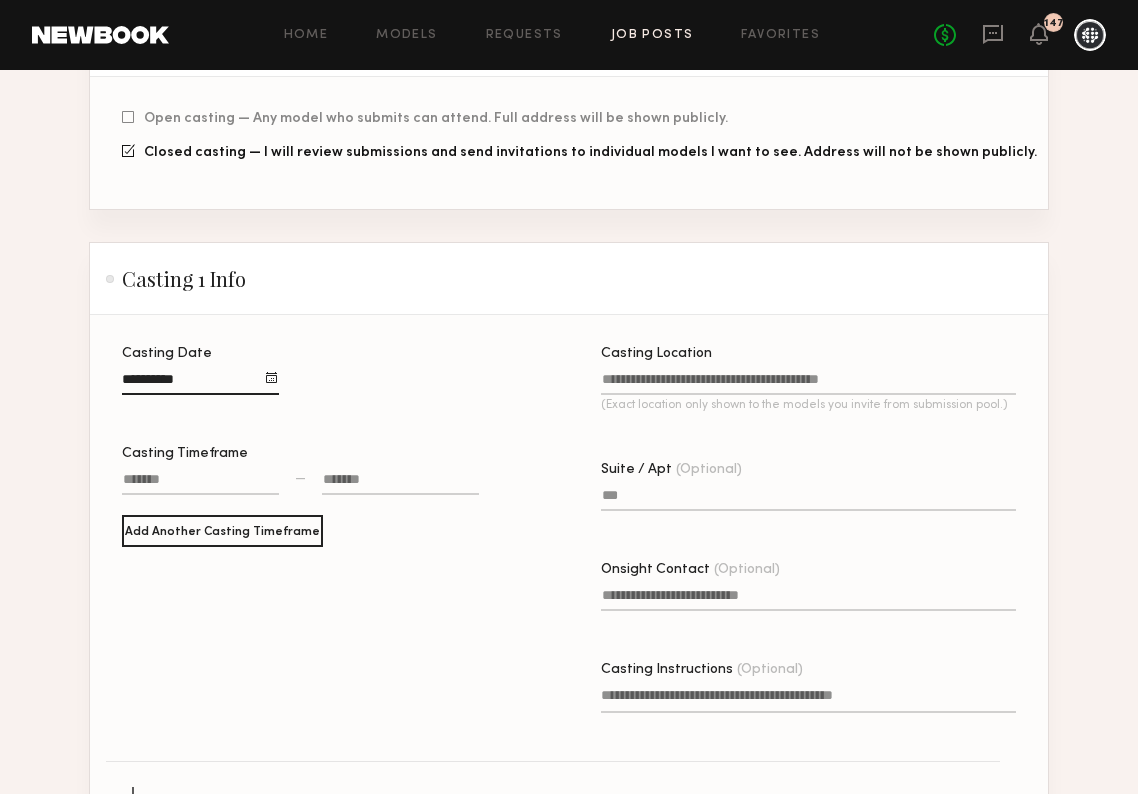 click on "Casting Location (Exact location only shown to the models you invite from submission pool.)" 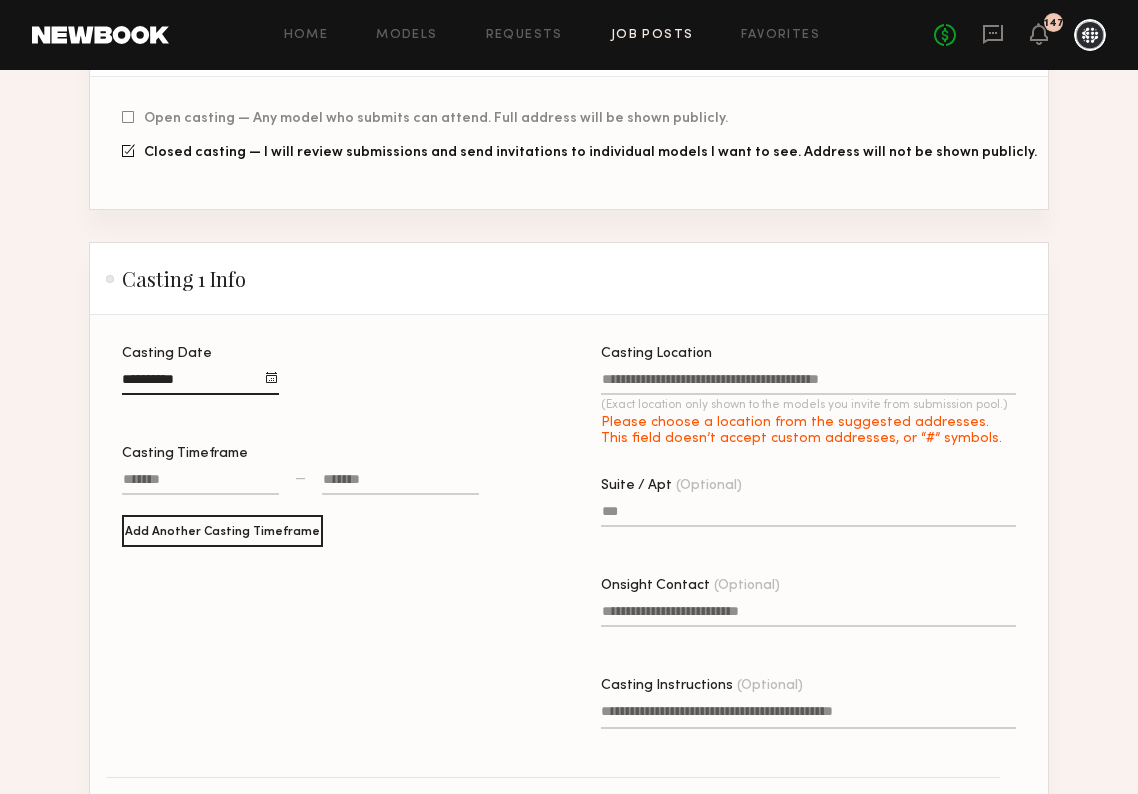 paste on "**********" 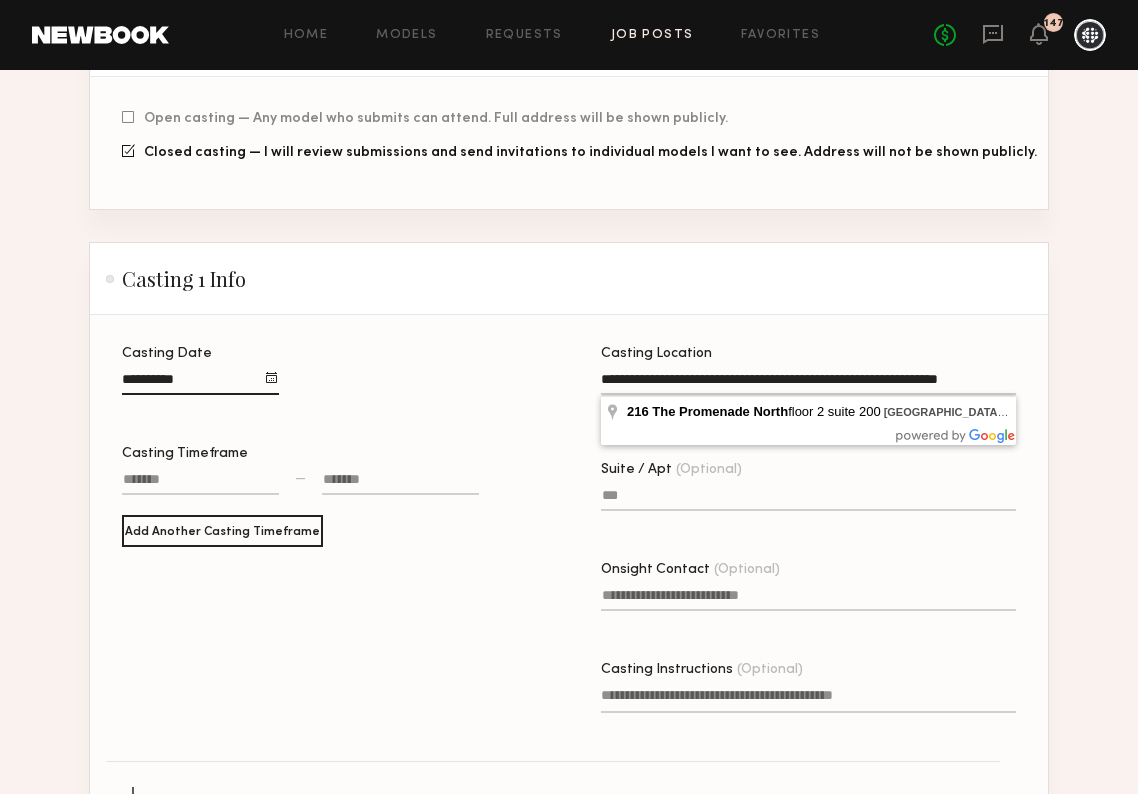 click on "**********" 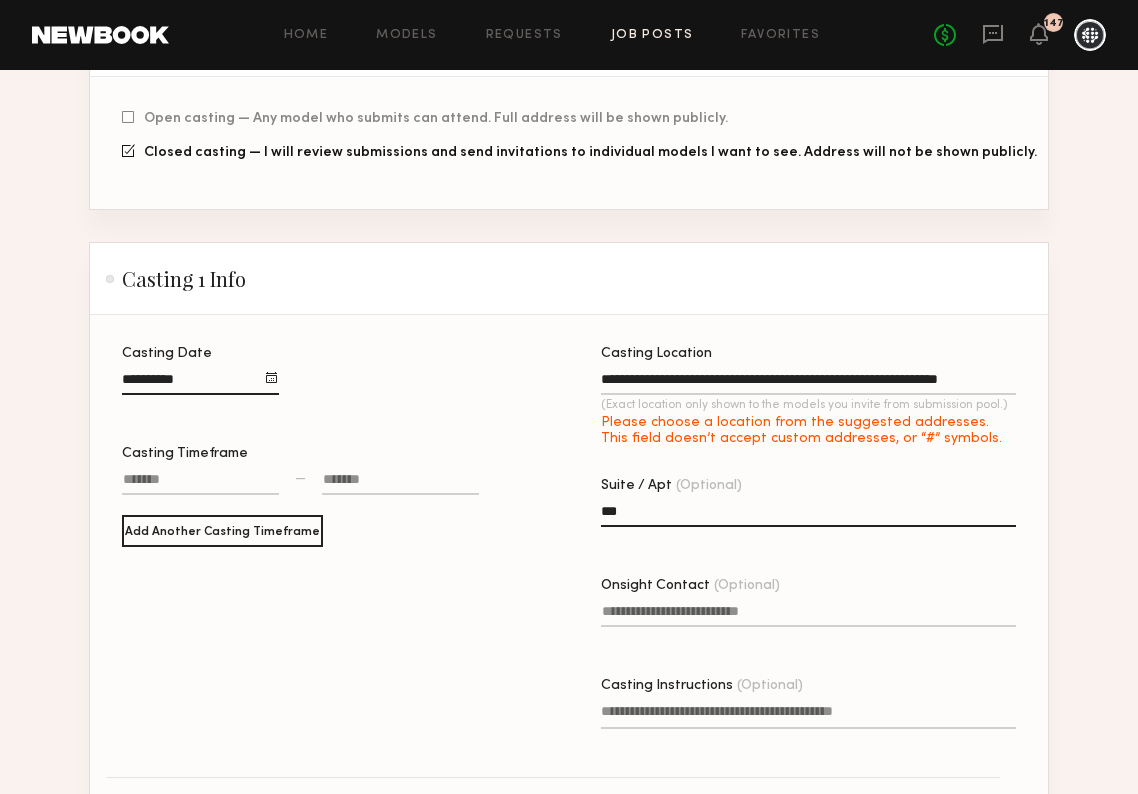 type on "***" 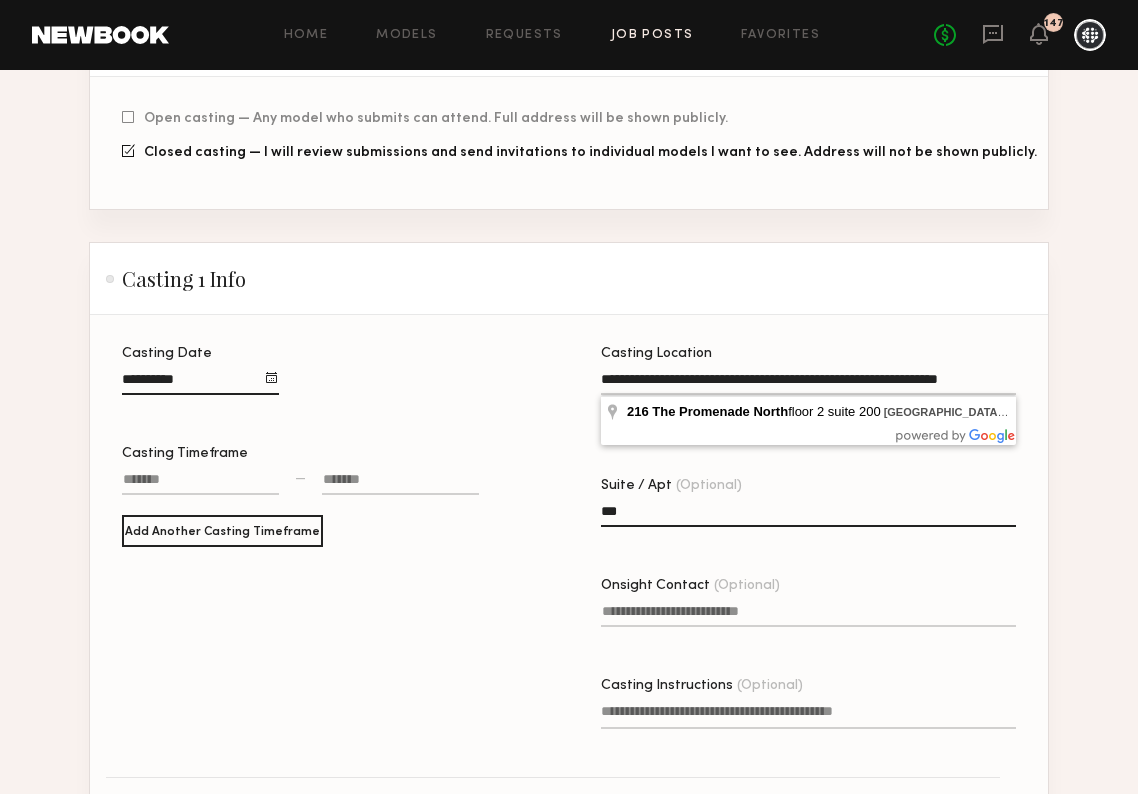 drag, startPoint x: 874, startPoint y: 380, endPoint x: 779, endPoint y: 384, distance: 95.084175 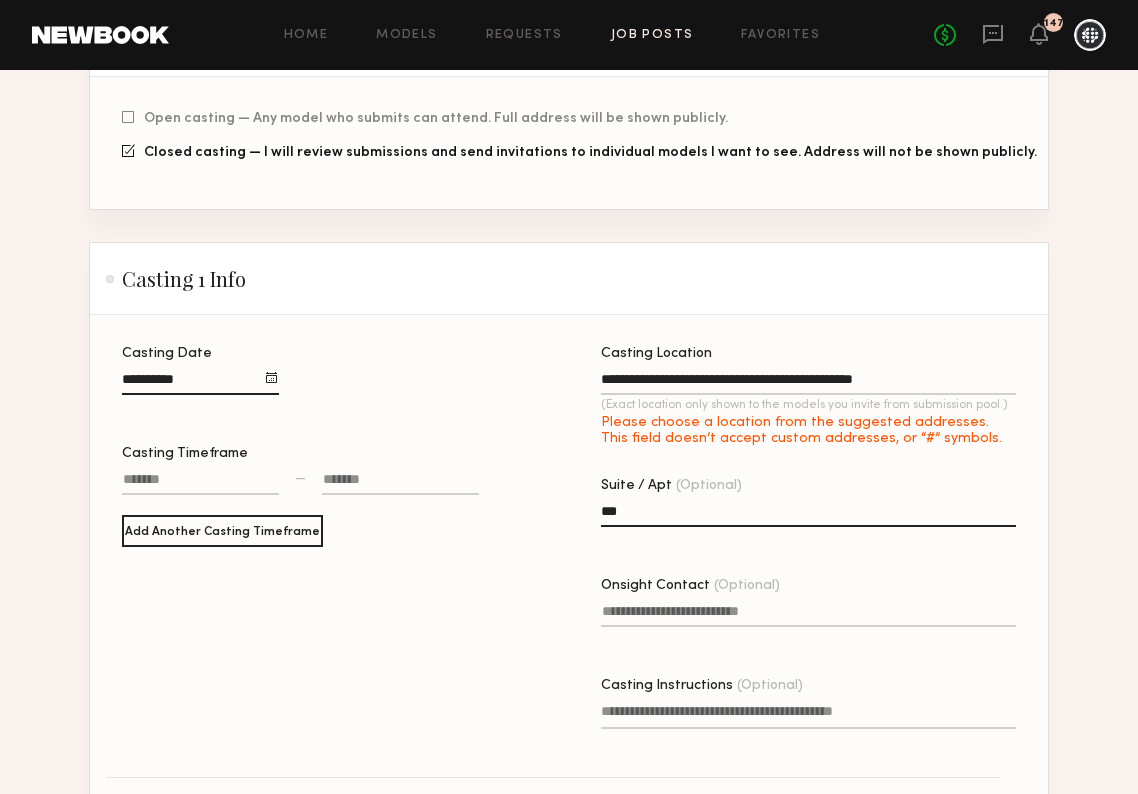 type on "**********" 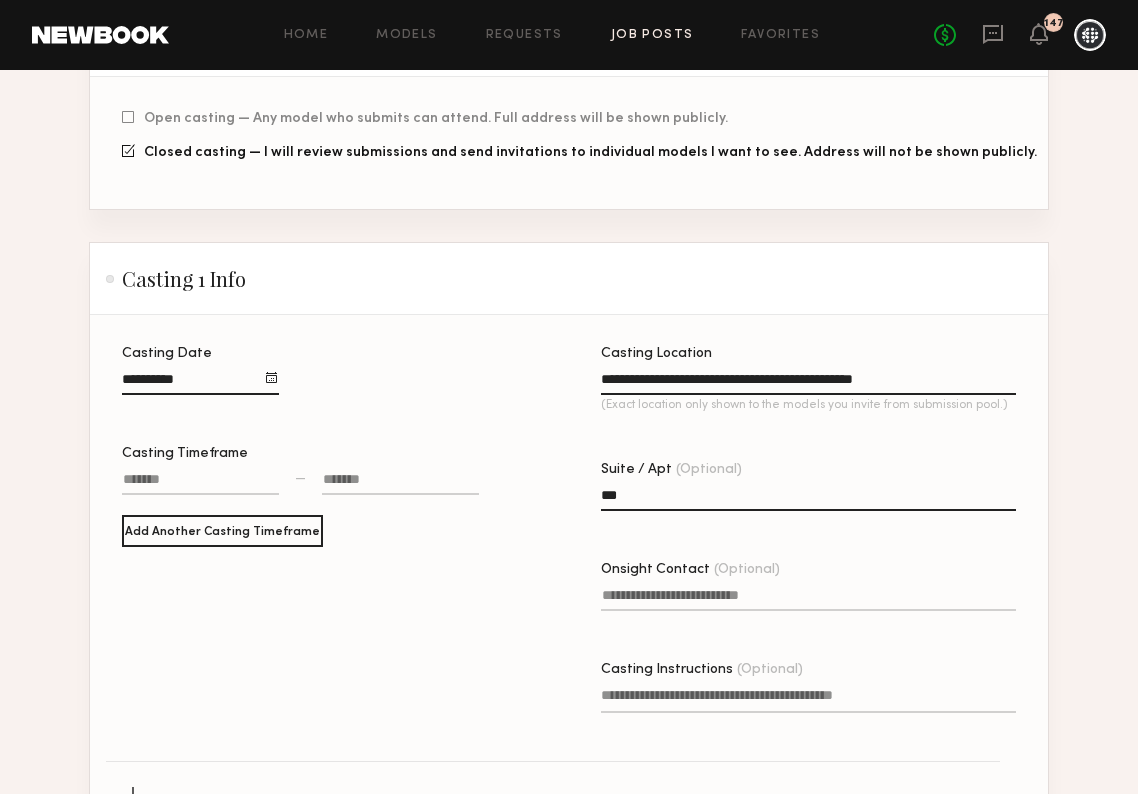 click on "***" 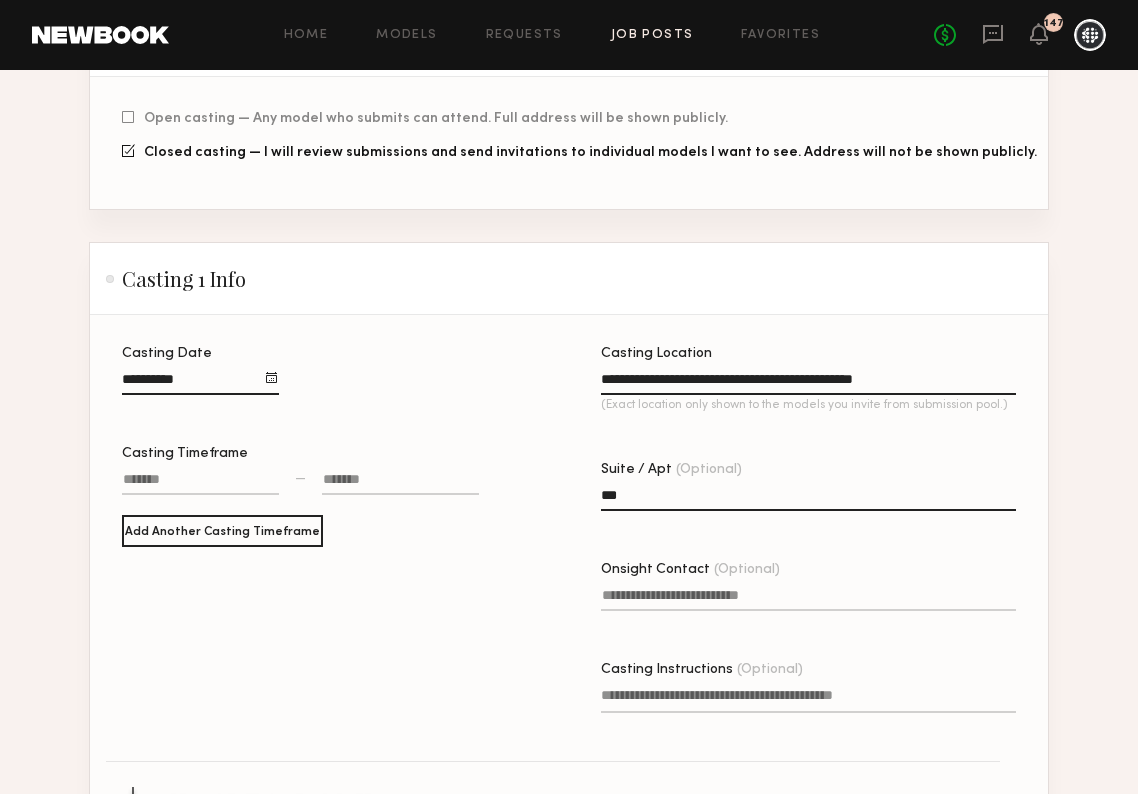paste on "**********" 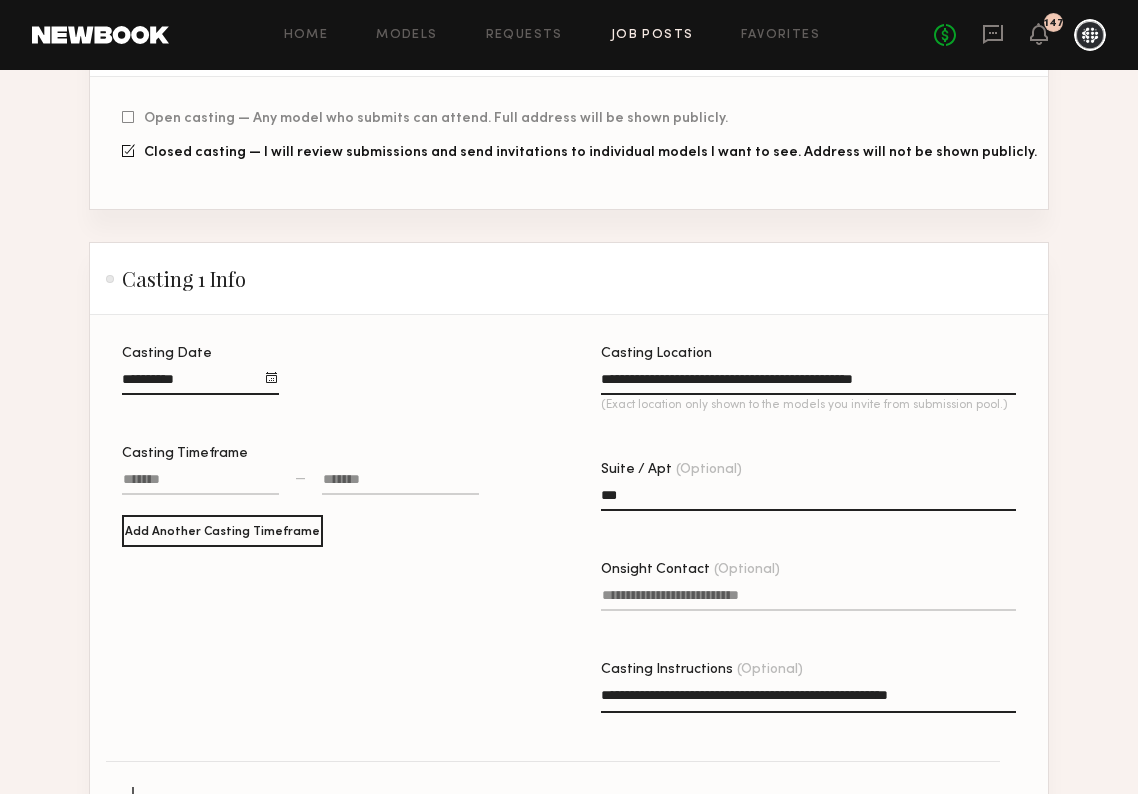 type on "**********" 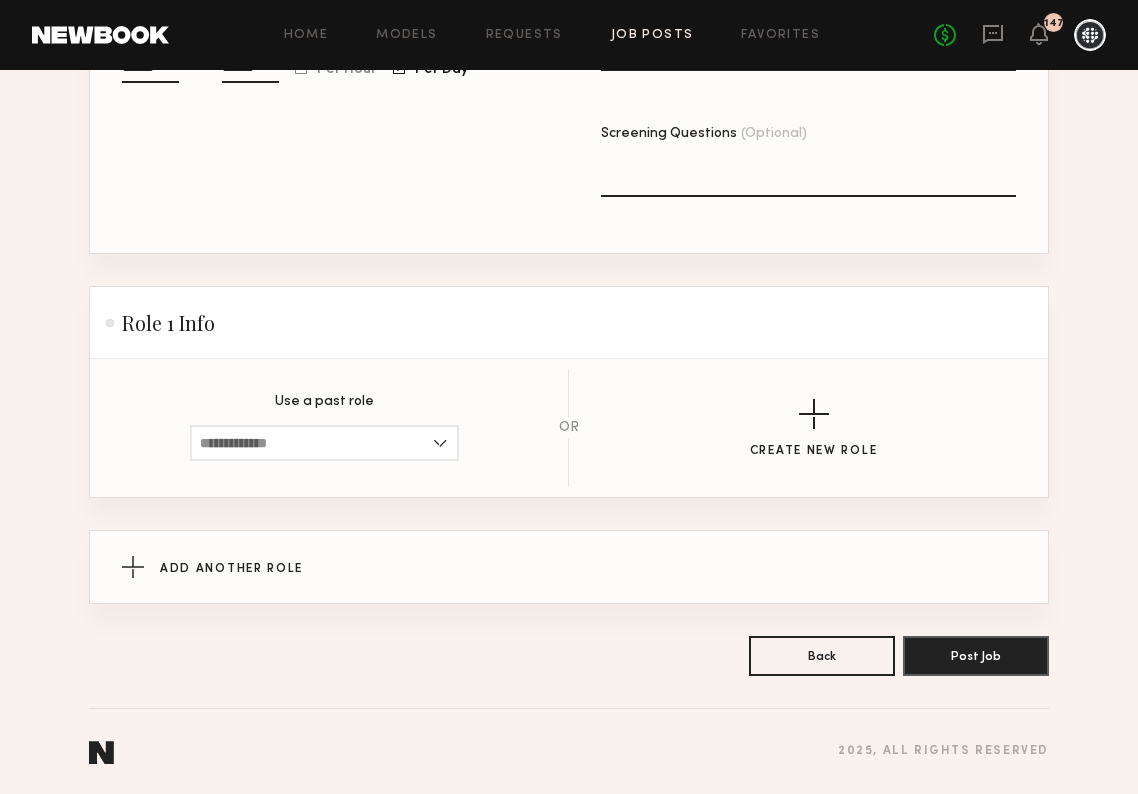 scroll, scrollTop: 1737, scrollLeft: 0, axis: vertical 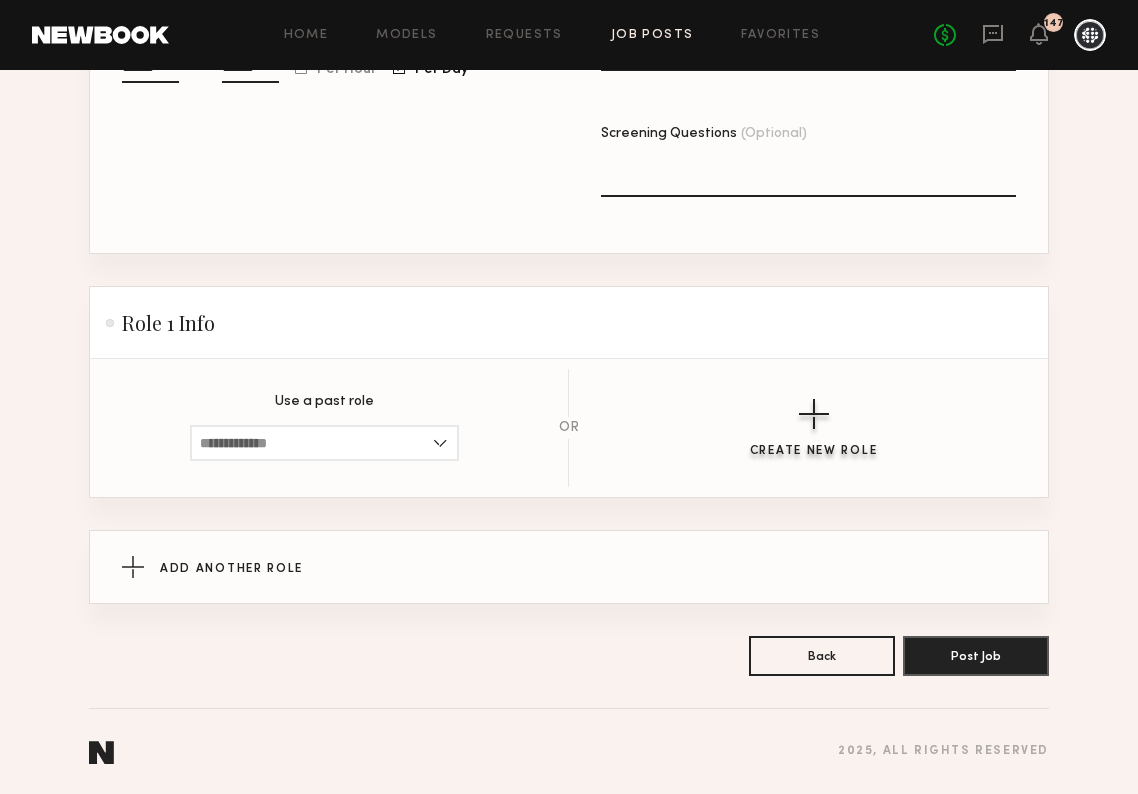 type on "**********" 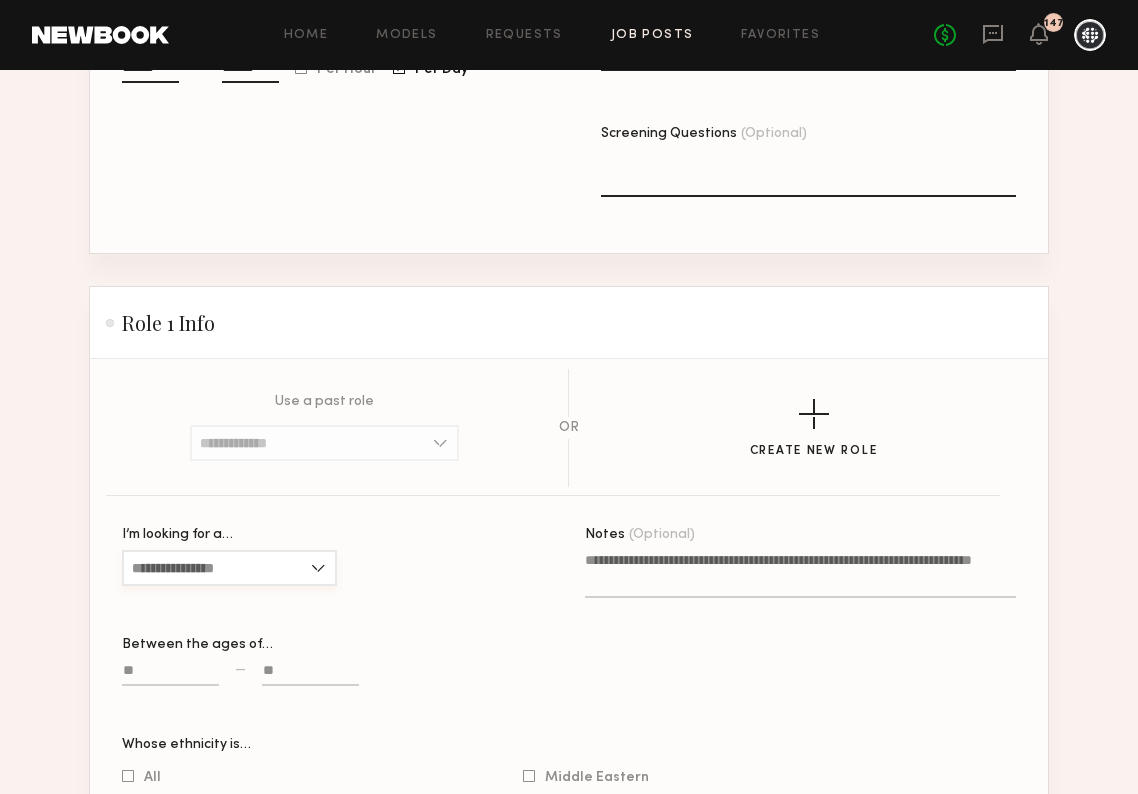 click on "I’m looking for a…" at bounding box center [229, 568] 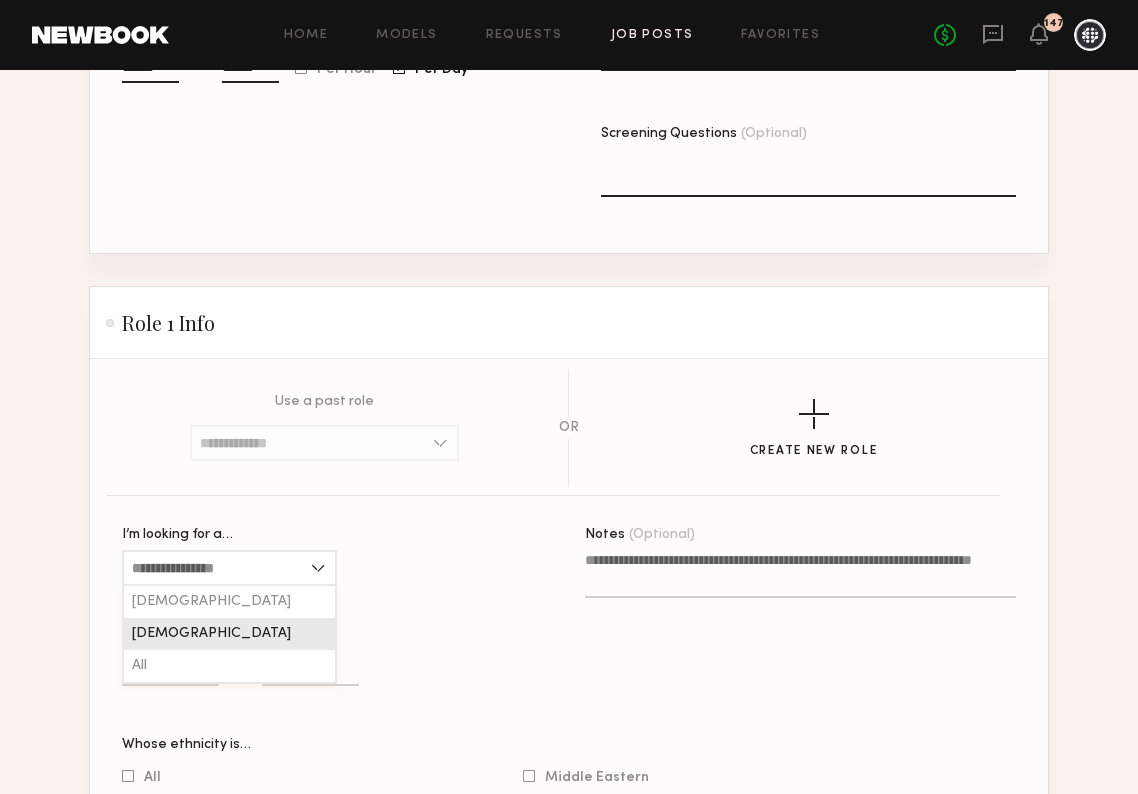 click on "Male" 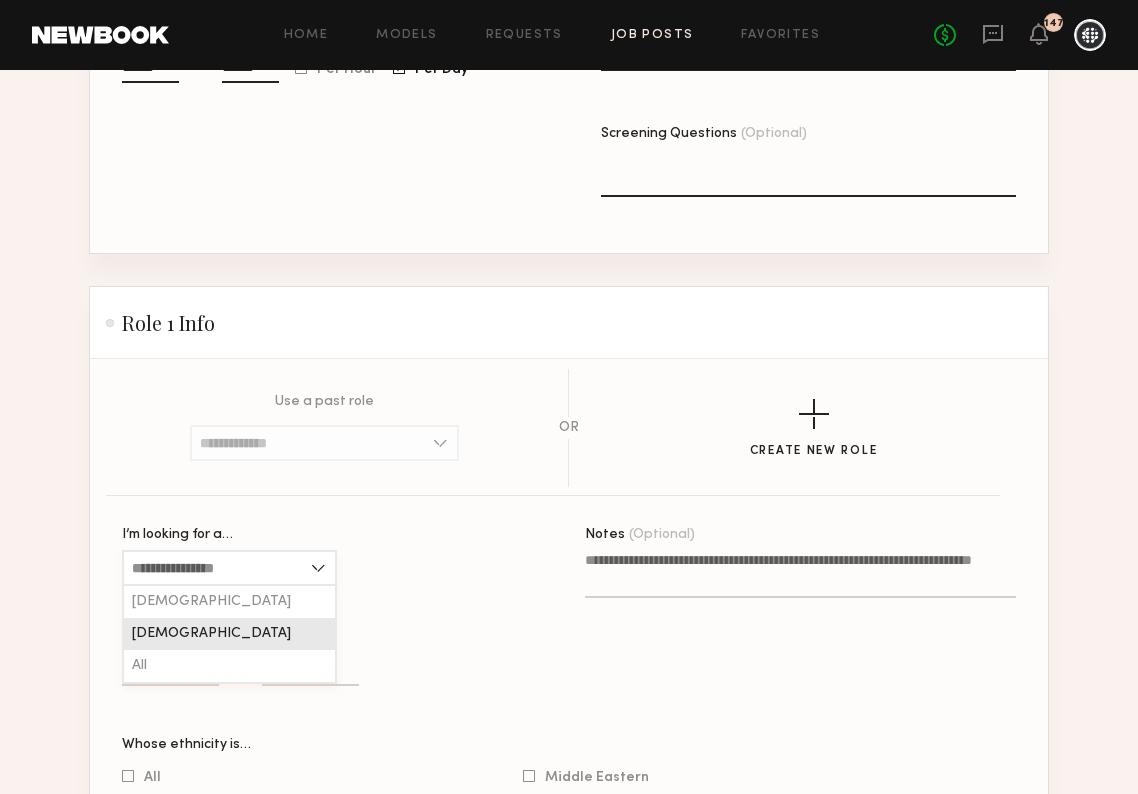 type on "****" 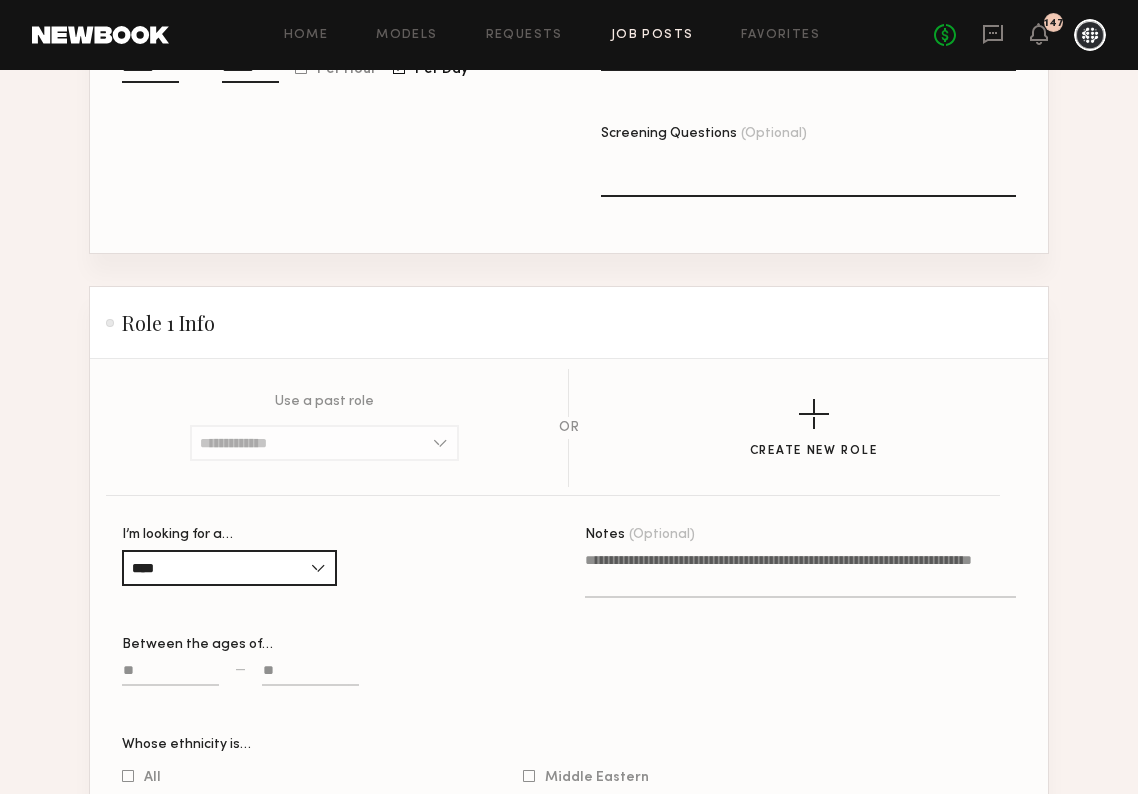 click on "Between the ages of…" 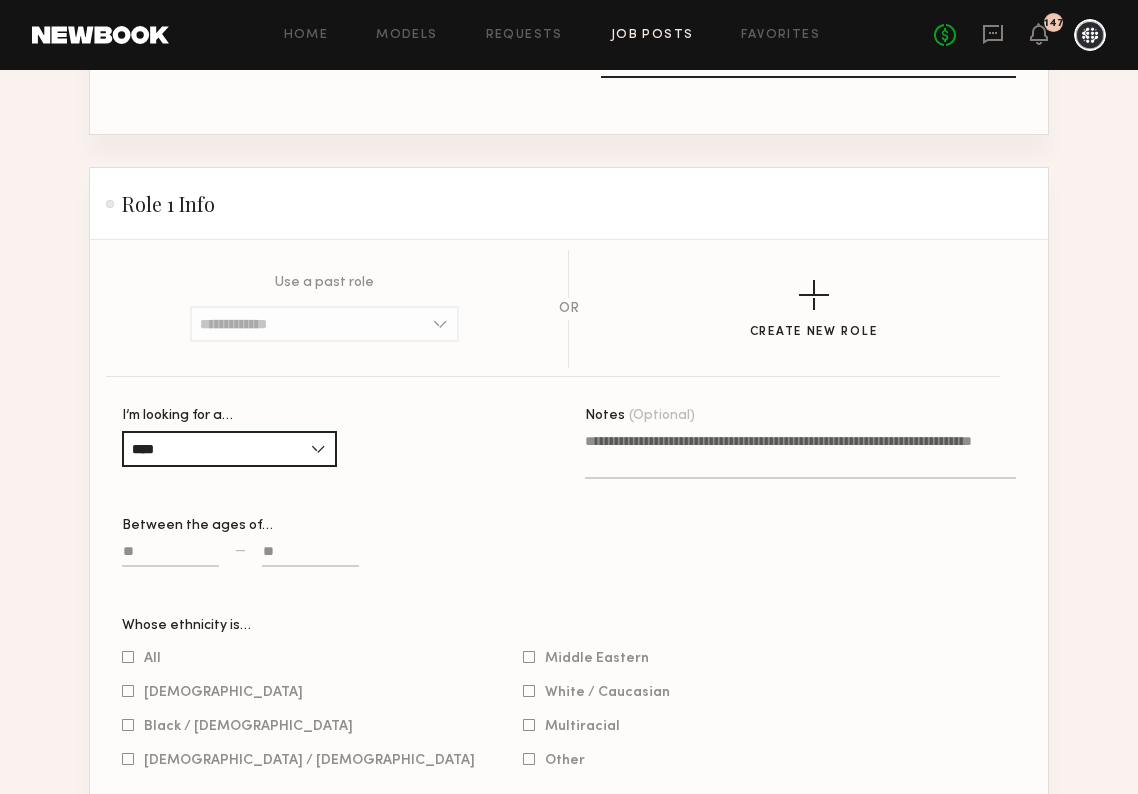 scroll, scrollTop: 2077, scrollLeft: 0, axis: vertical 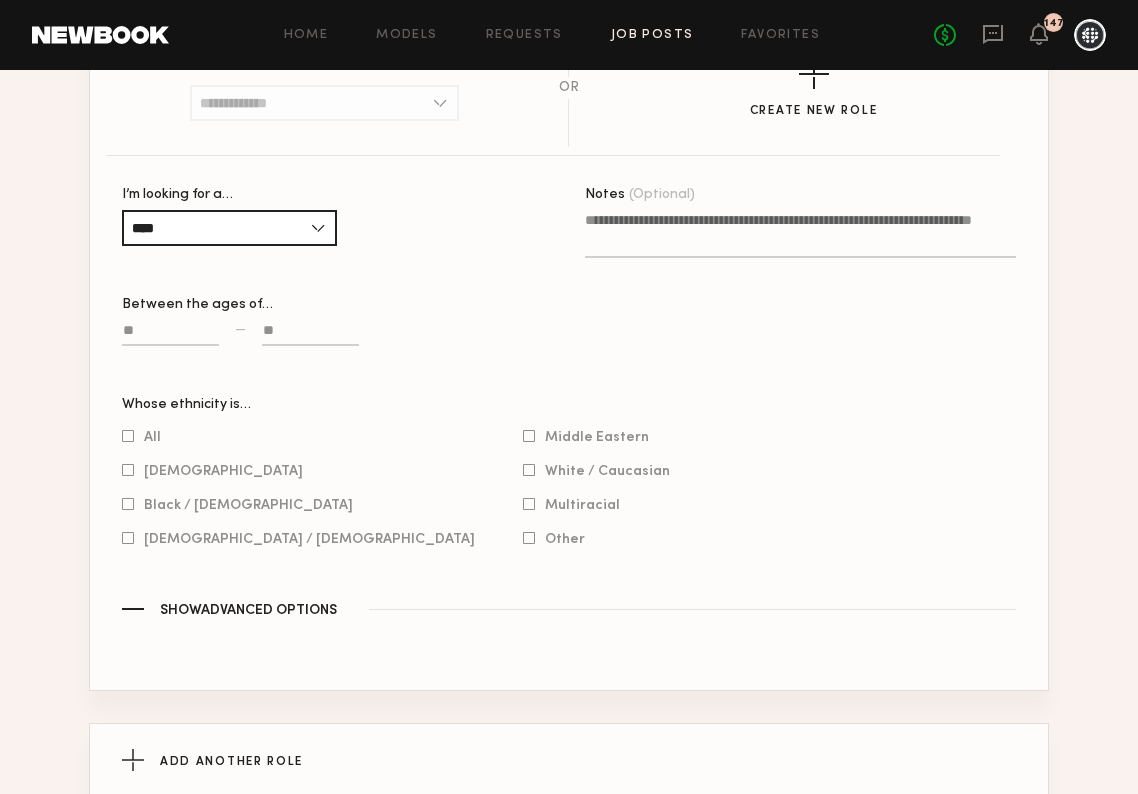 click on "Notes (Optional)" 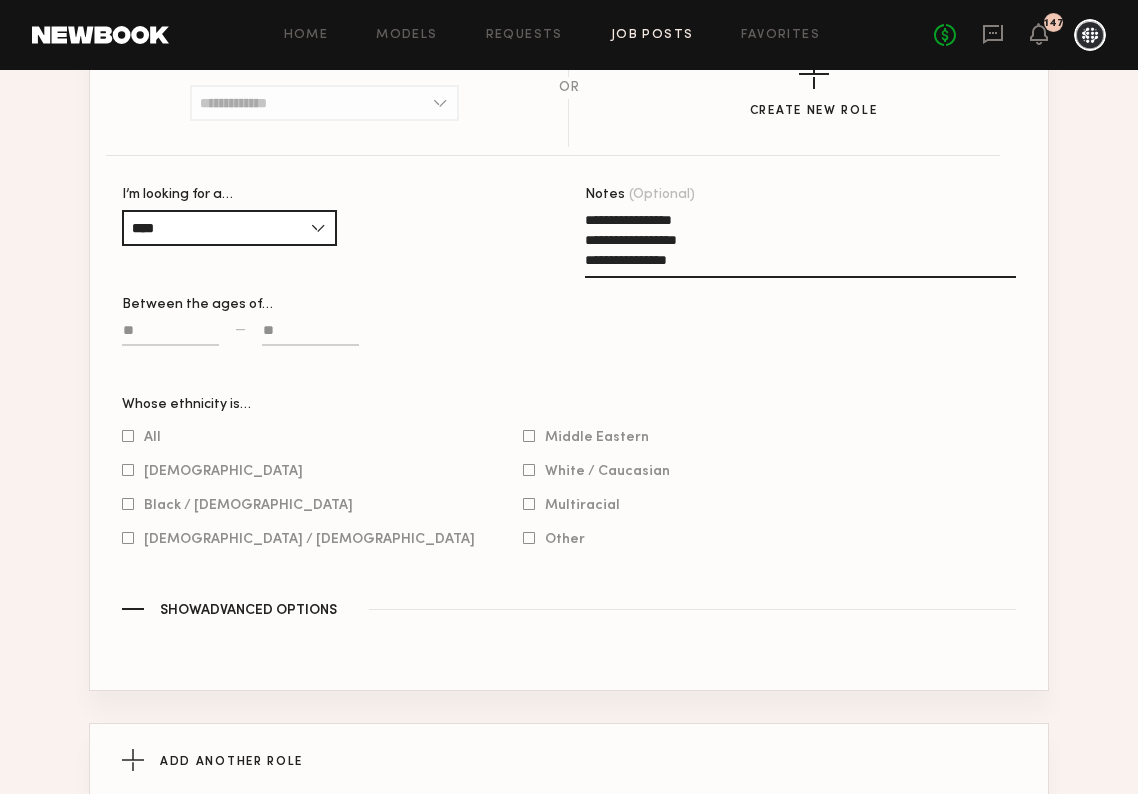 type on "**********" 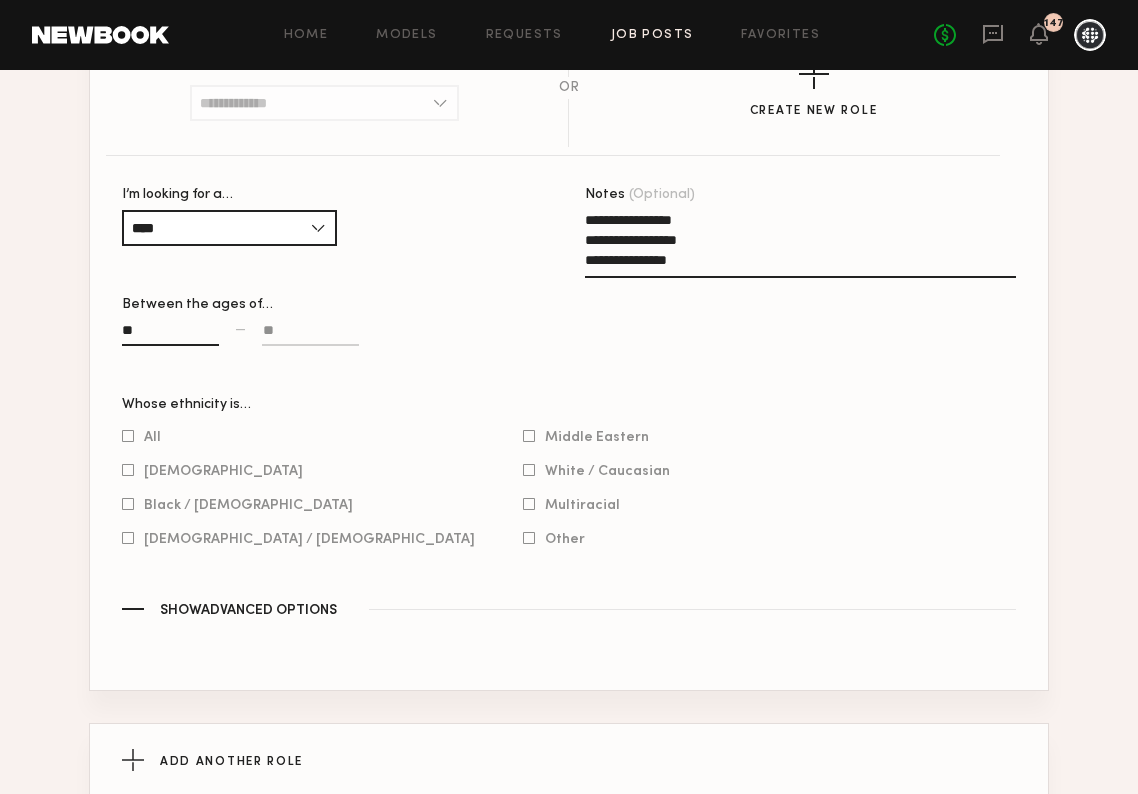 type on "**" 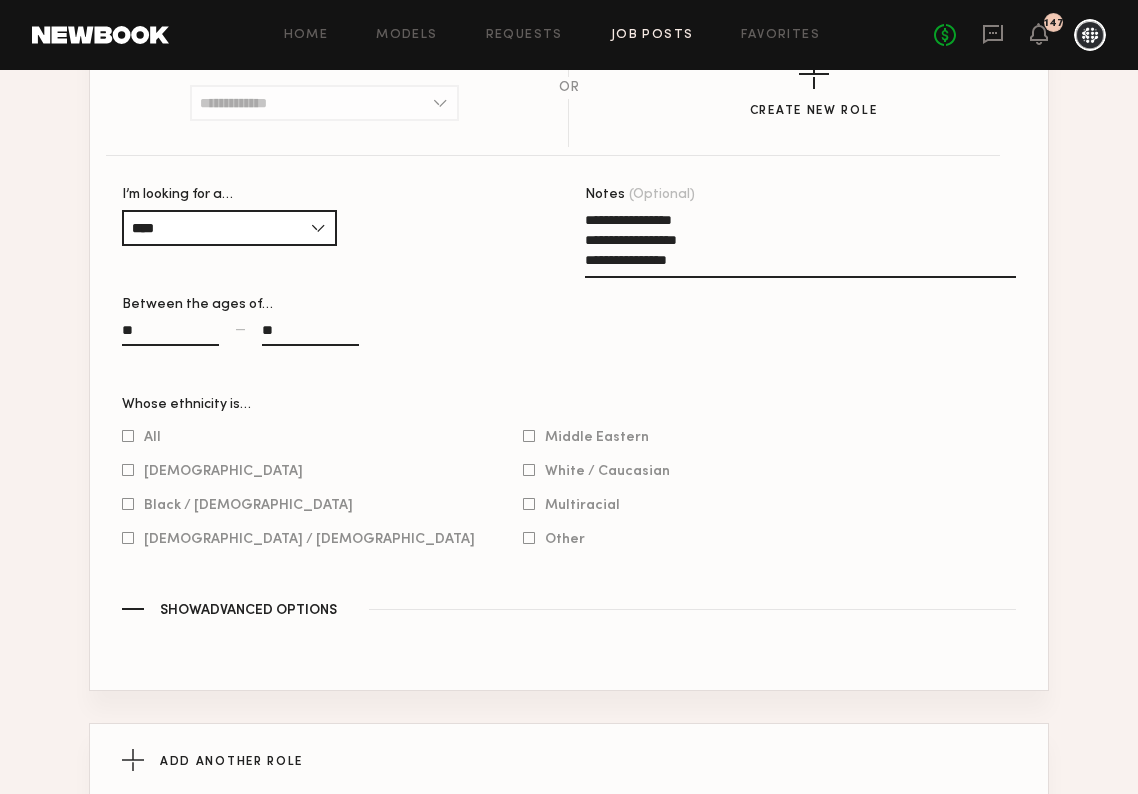 type on "**" 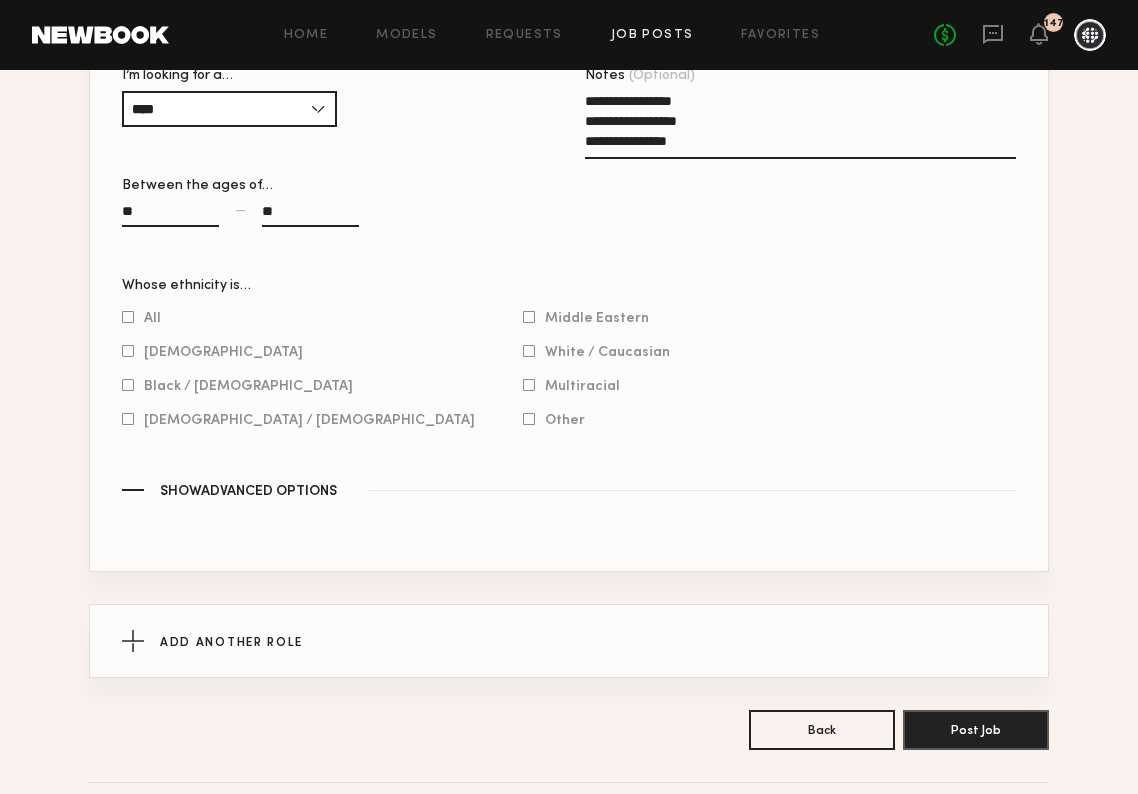 scroll, scrollTop: 2203, scrollLeft: 0, axis: vertical 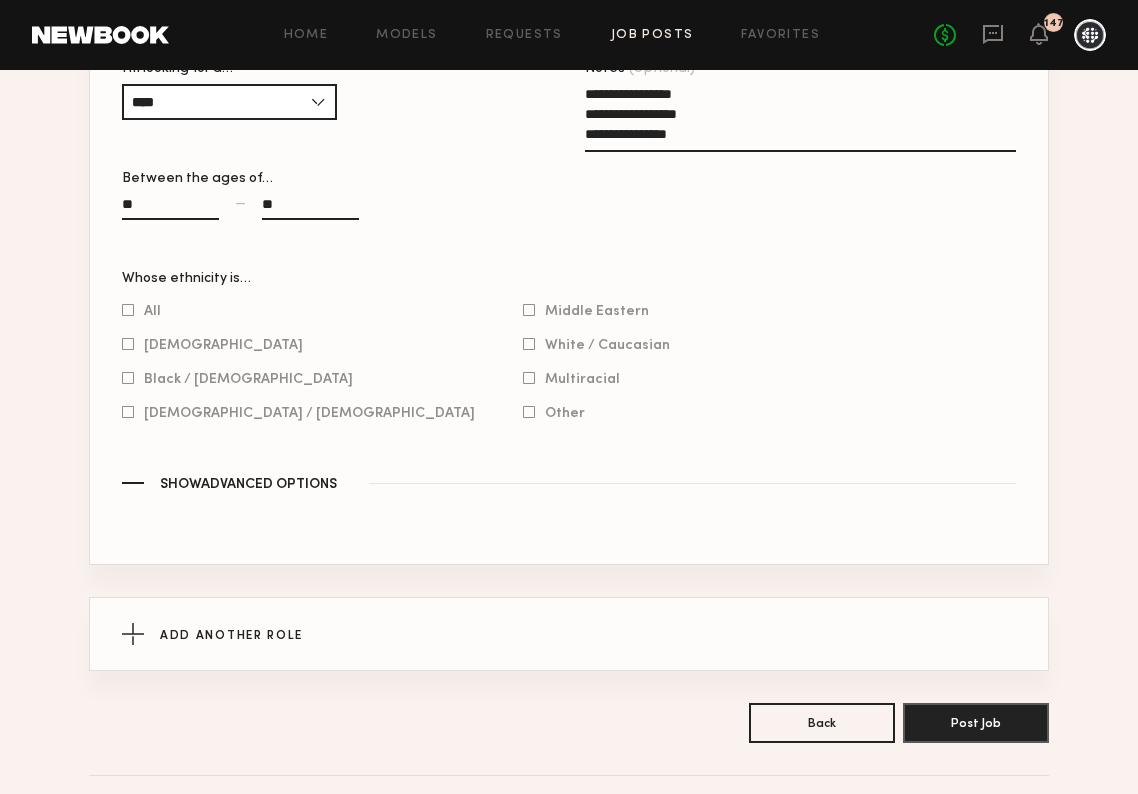 click on "Show  Advanced Options" 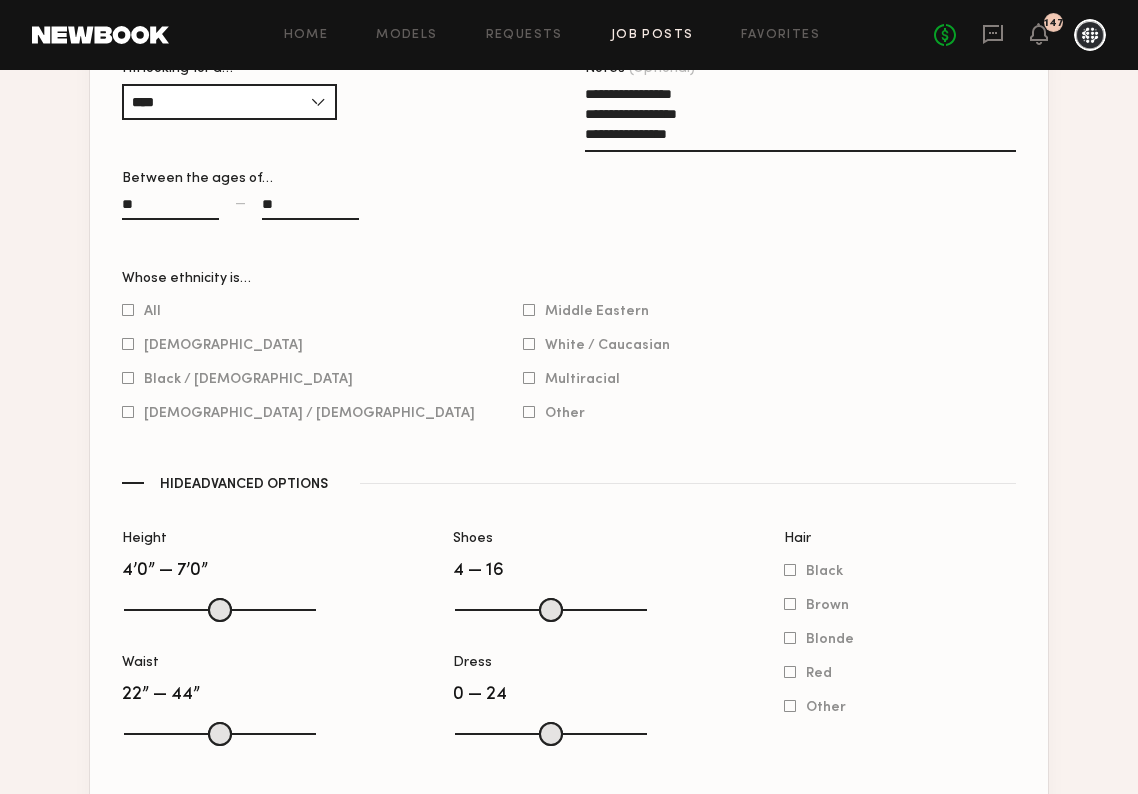 click on "All Asian Black / African American Hispanic / Latino Middle Eastern White / Caucasian Multiracial Other" 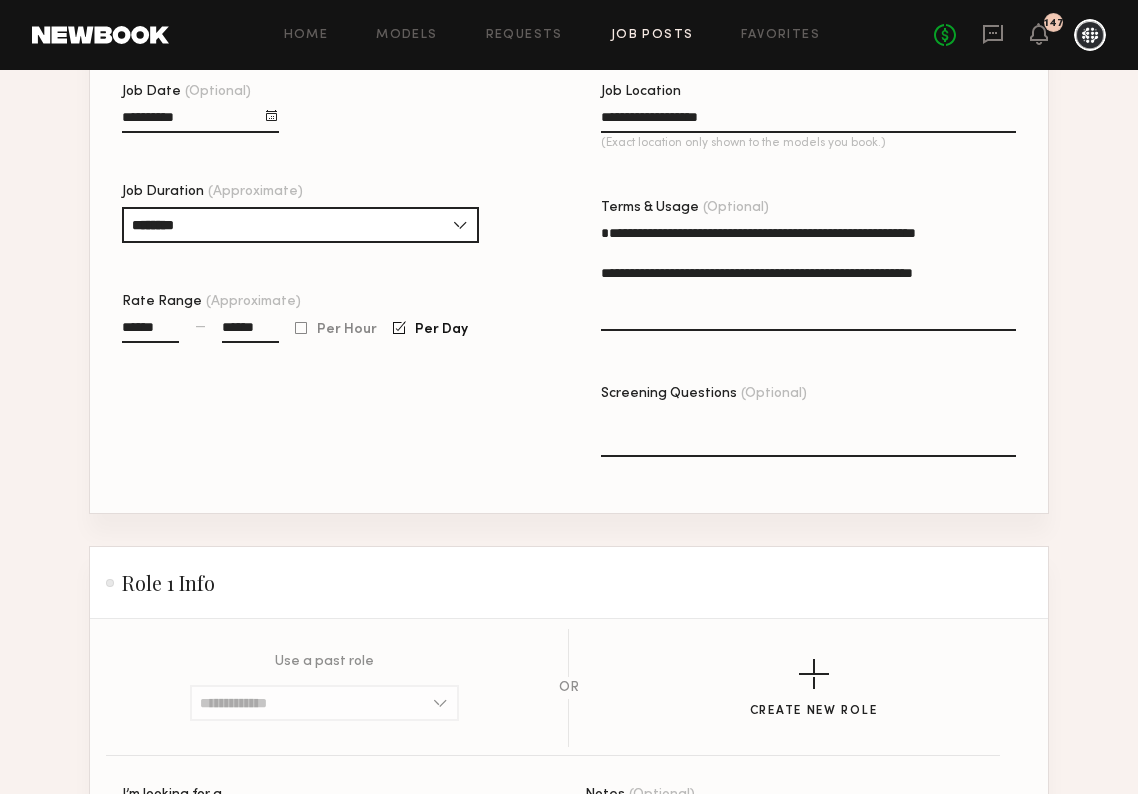 scroll, scrollTop: 1802, scrollLeft: 0, axis: vertical 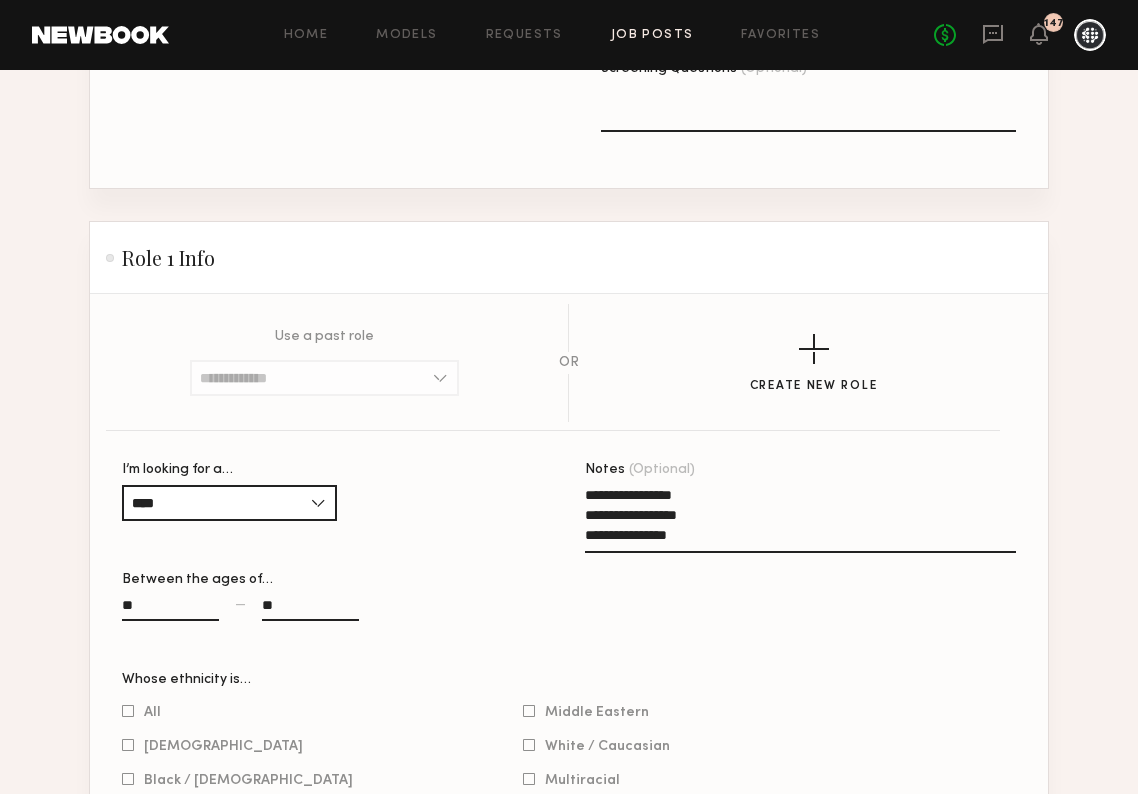 click on "**********" 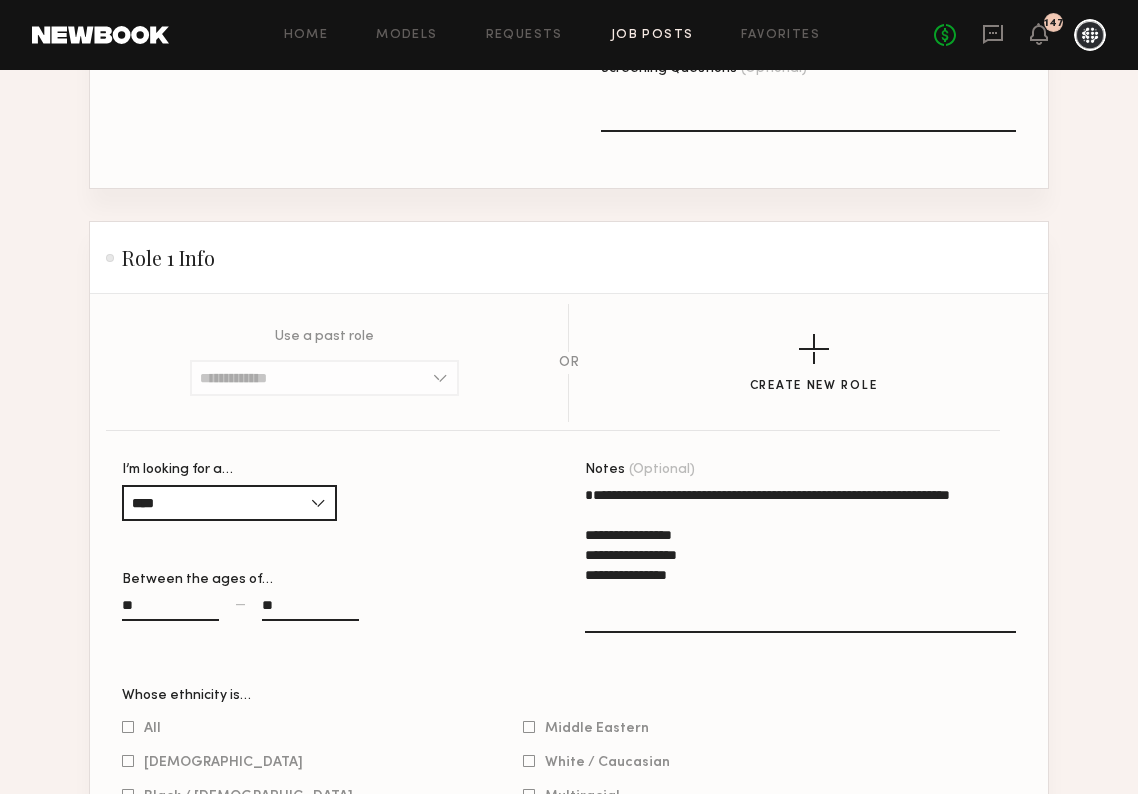 click on "**********" 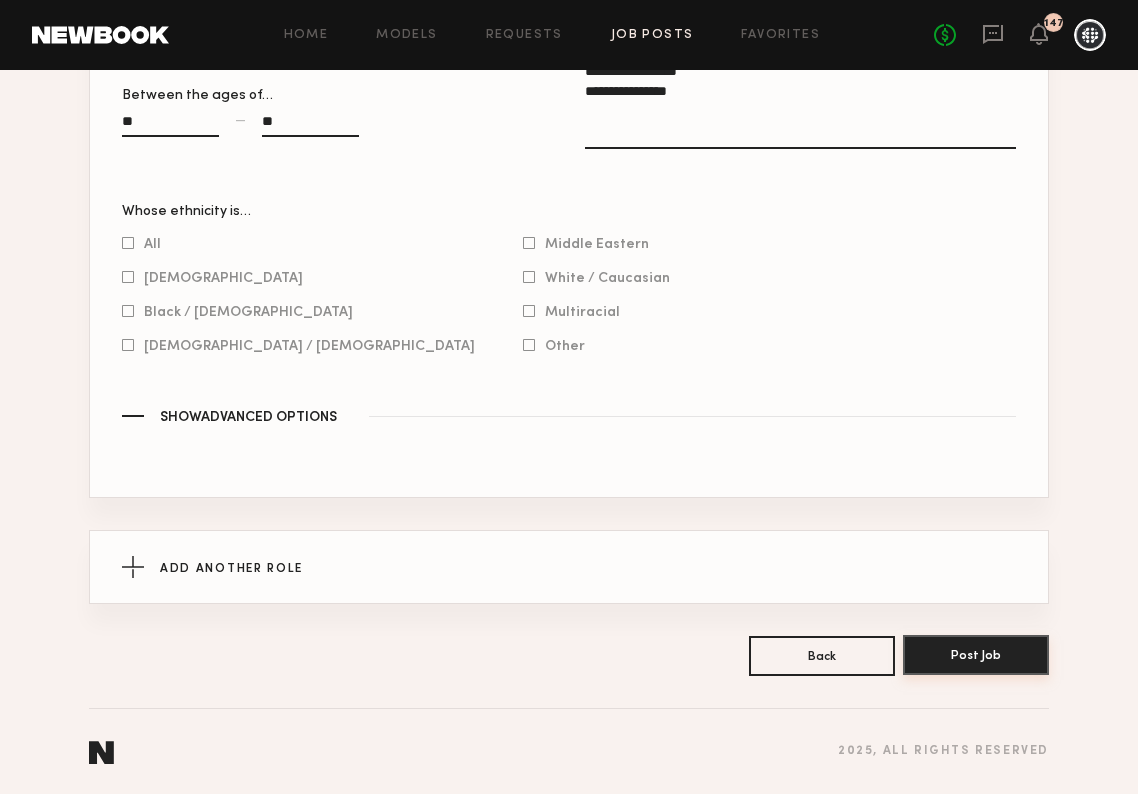 scroll, scrollTop: 2286, scrollLeft: 0, axis: vertical 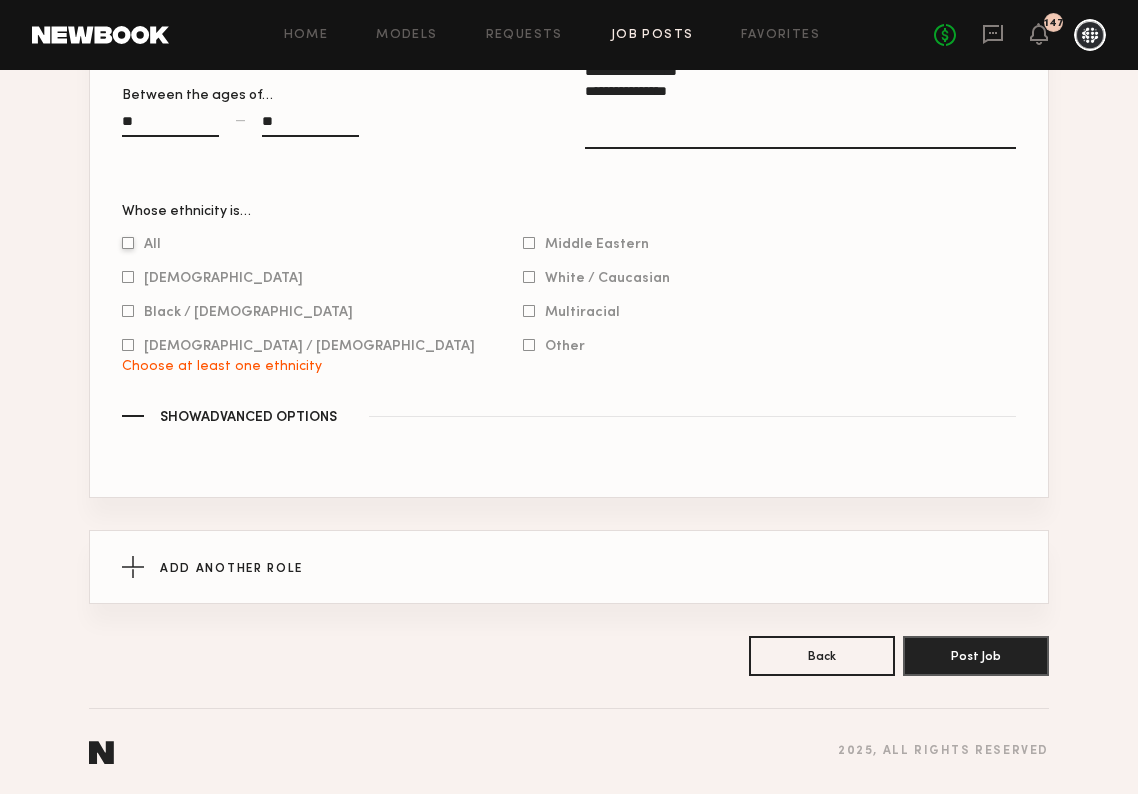 click on "All" 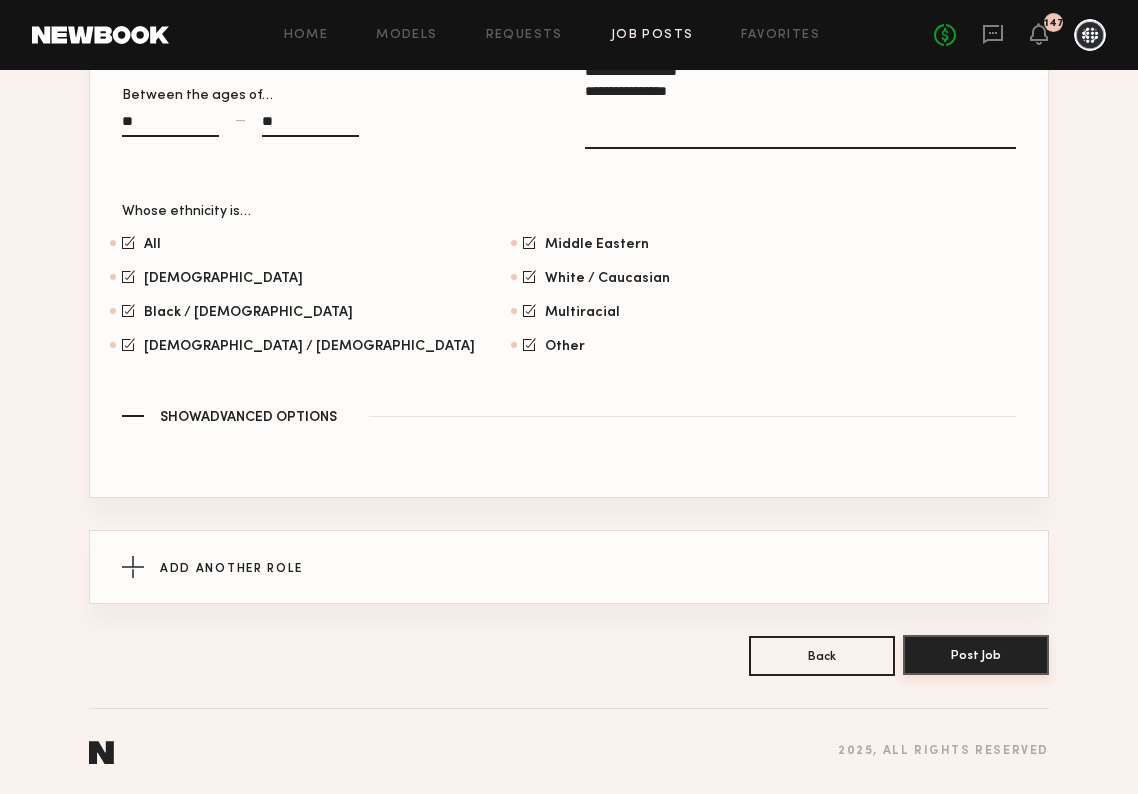 click on "Post Job" 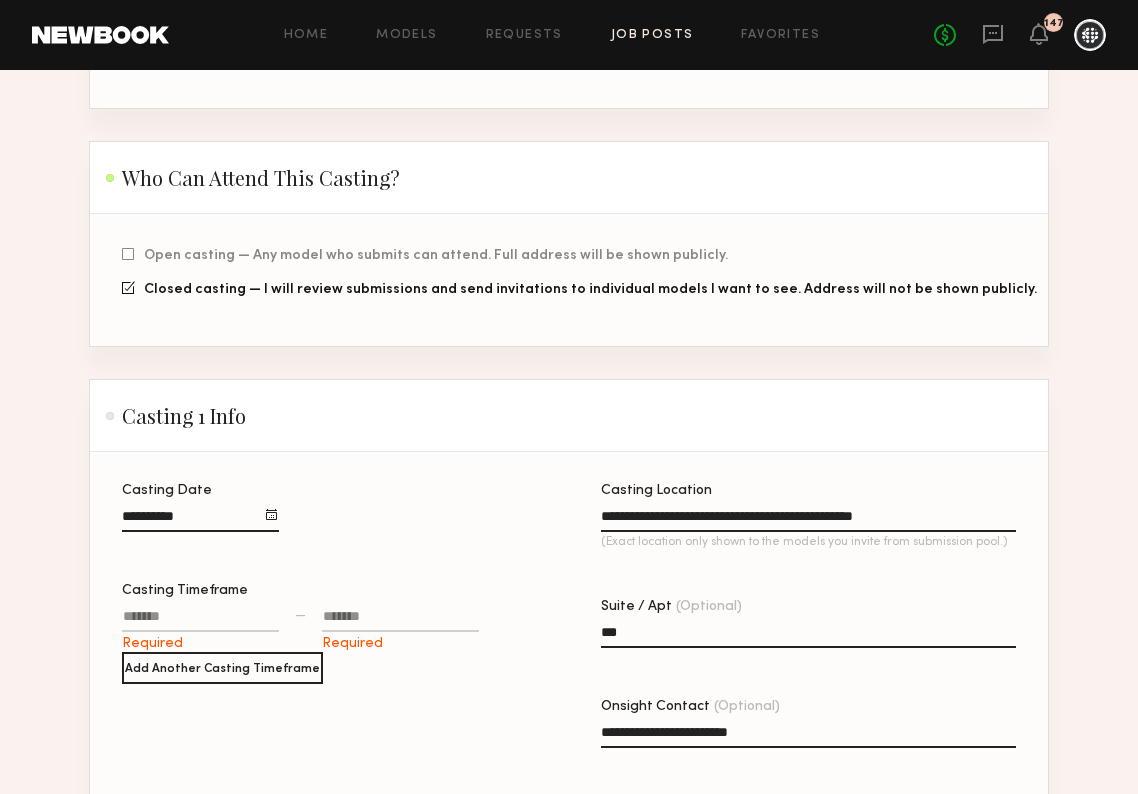 scroll, scrollTop: 523, scrollLeft: 0, axis: vertical 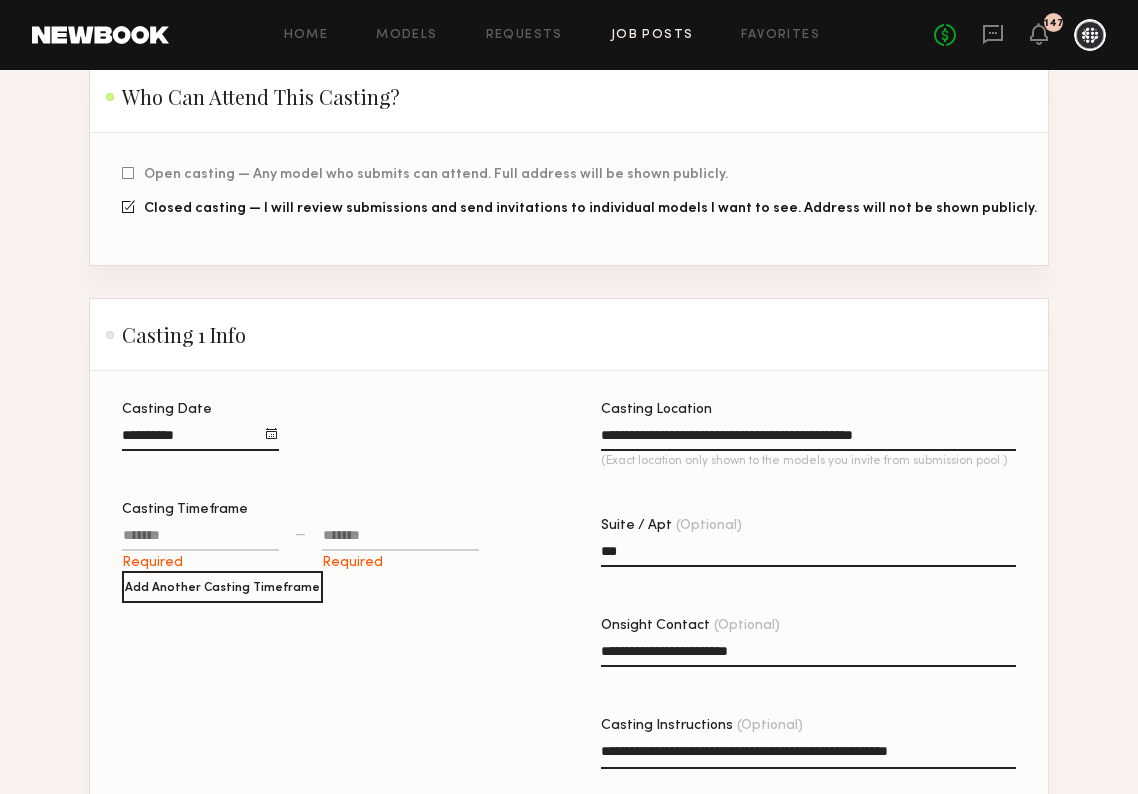 click 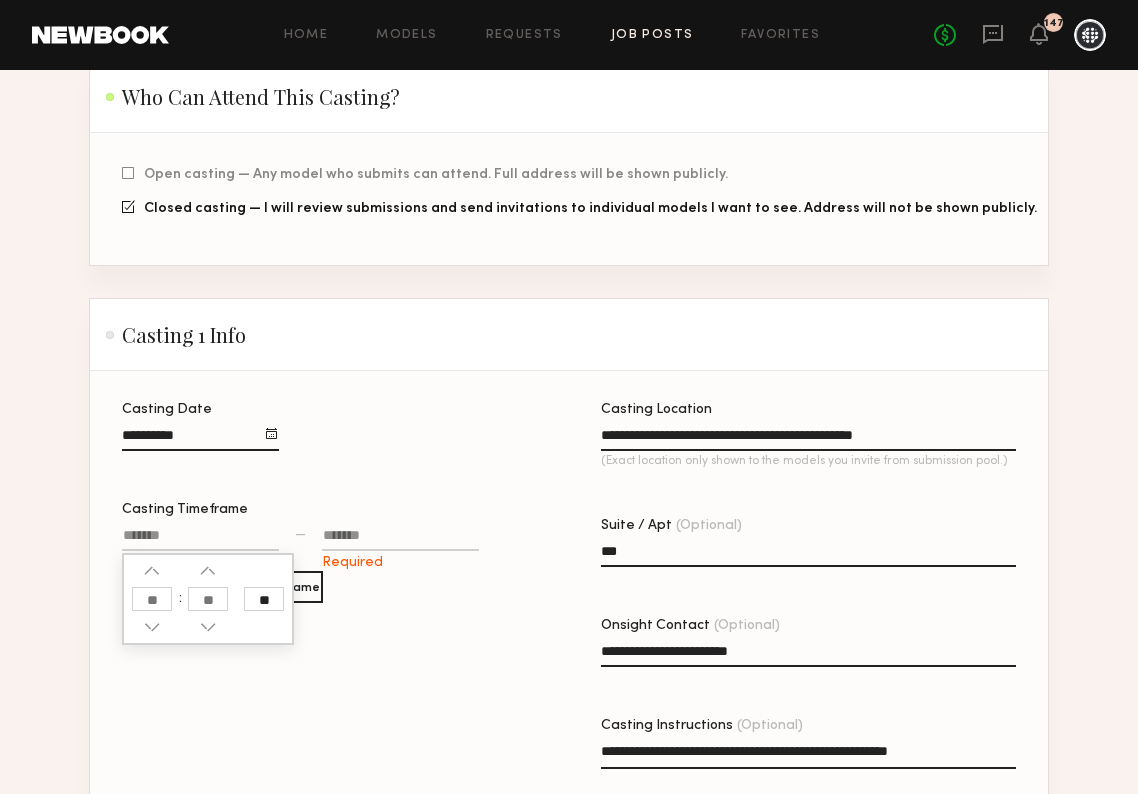 click 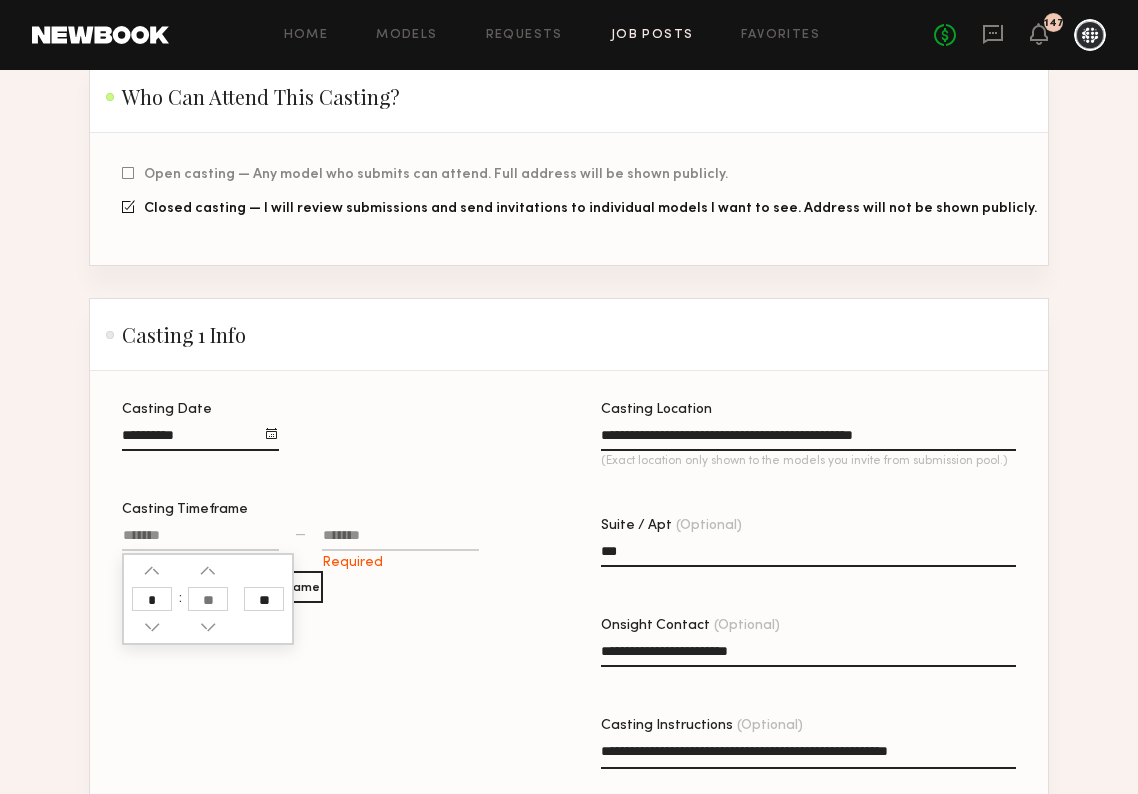 type on "*" 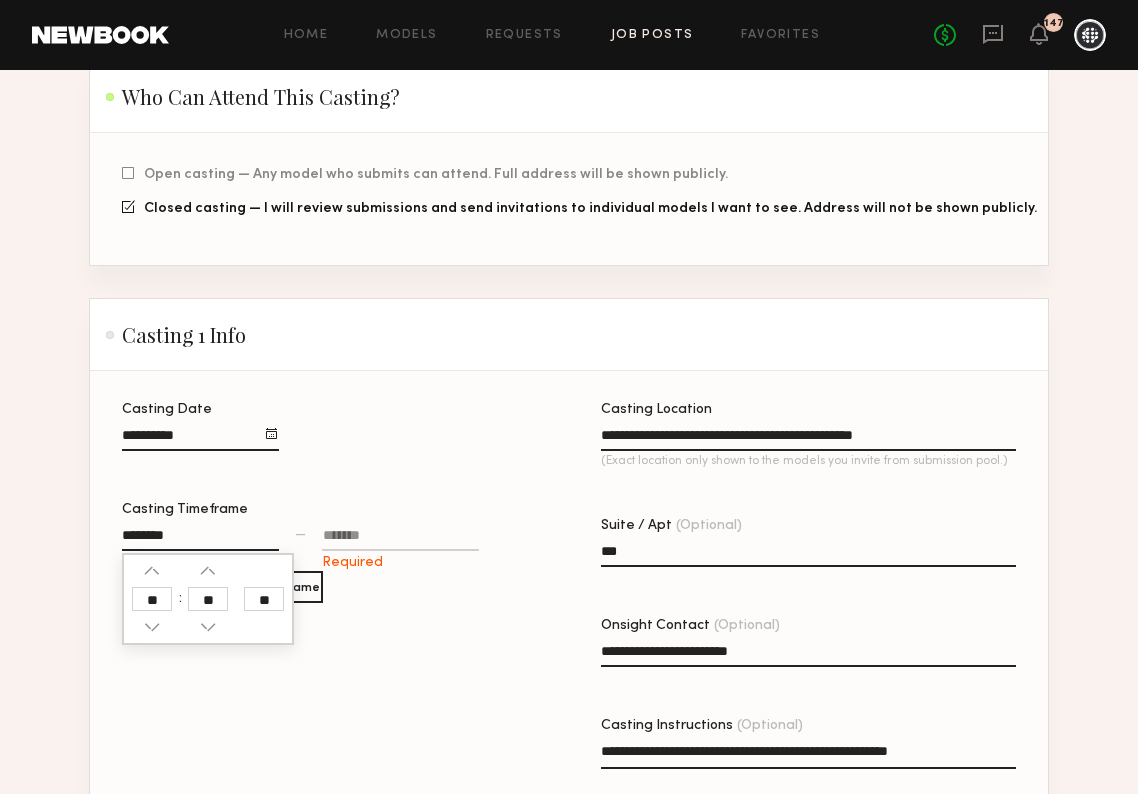 click 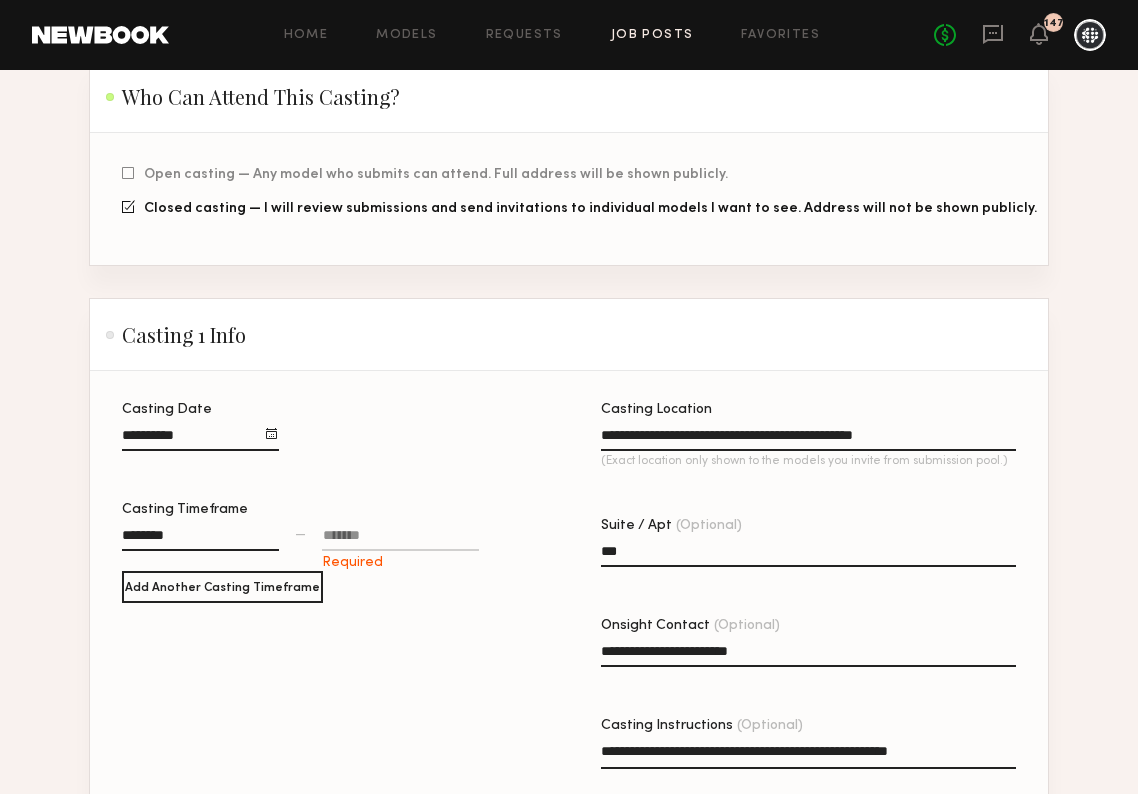 click 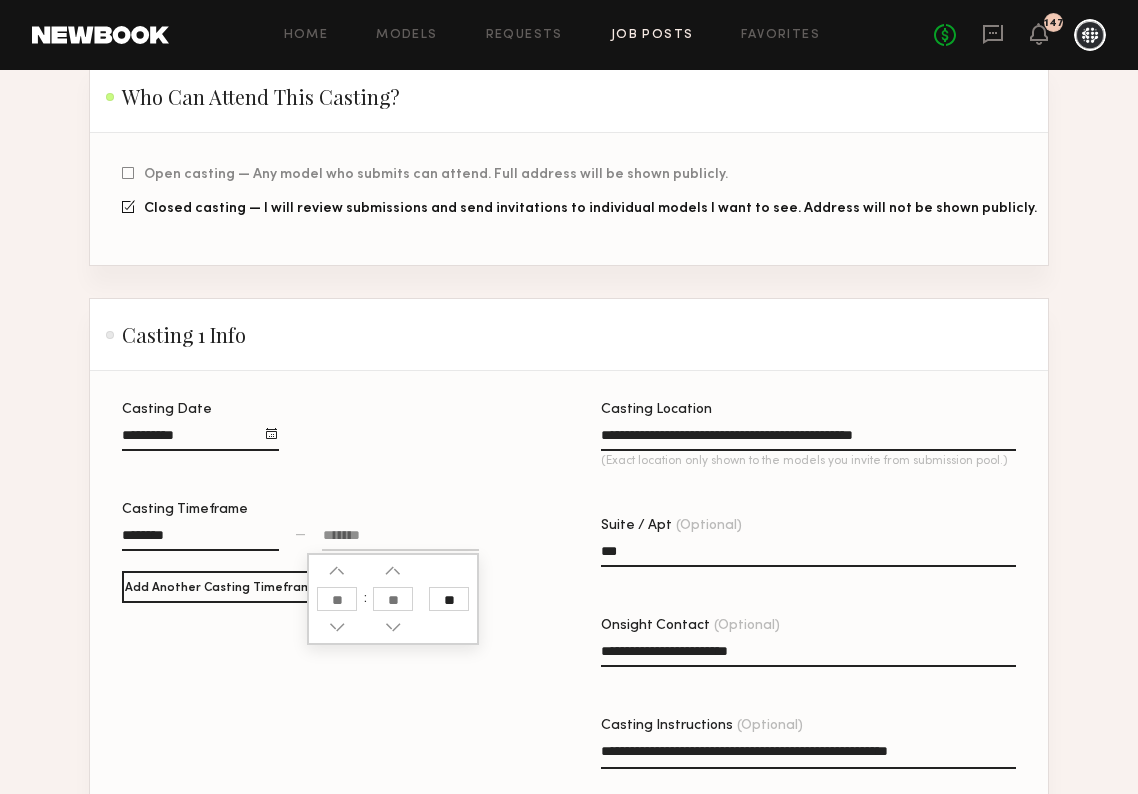 click 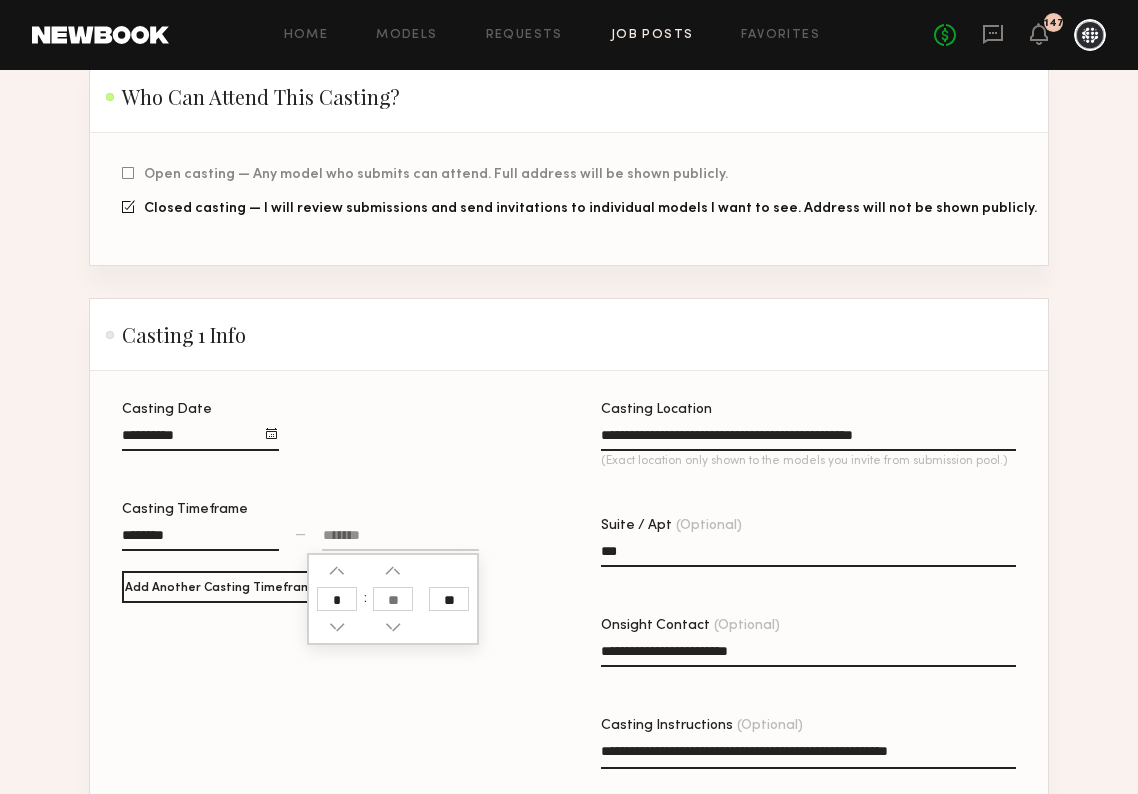 type on "*" 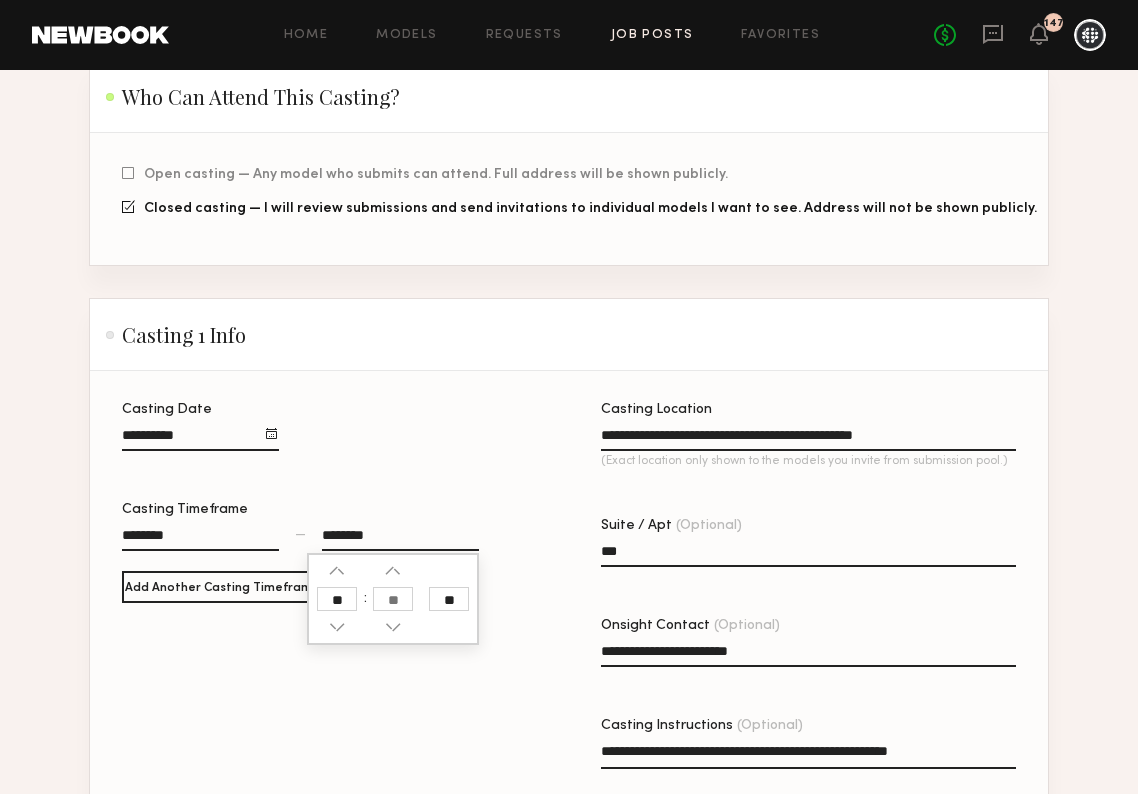 click 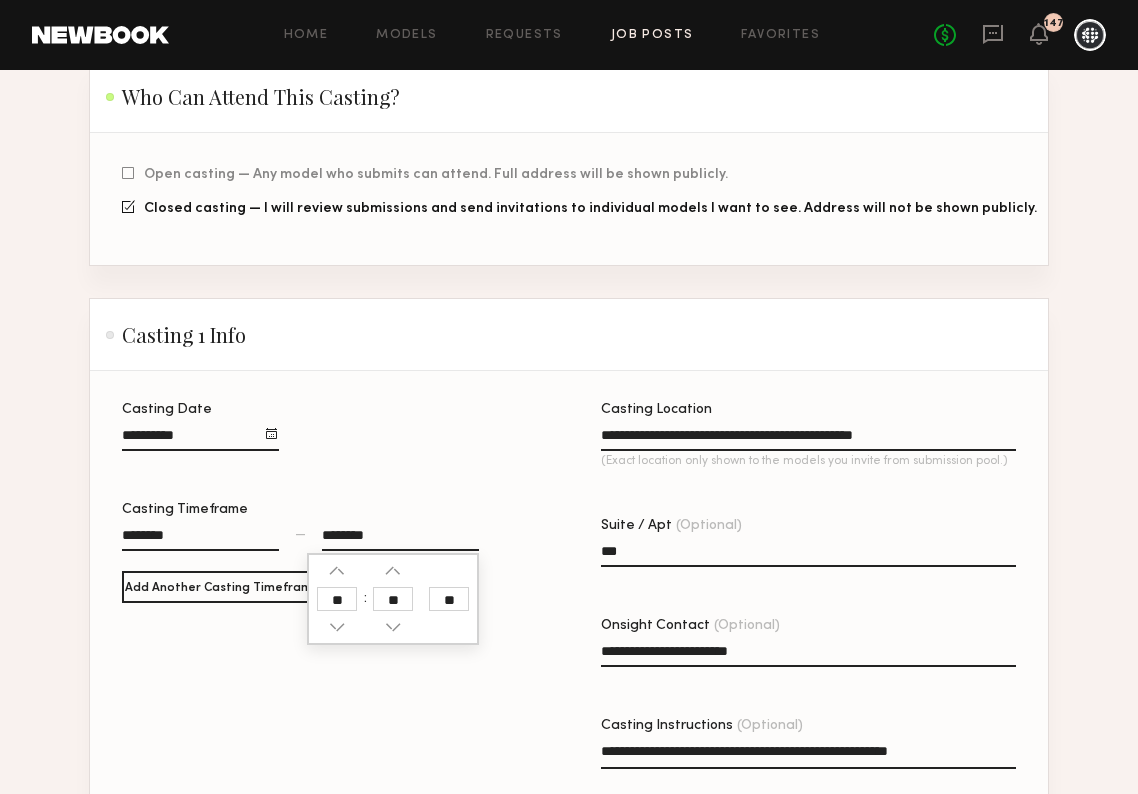 type on "**" 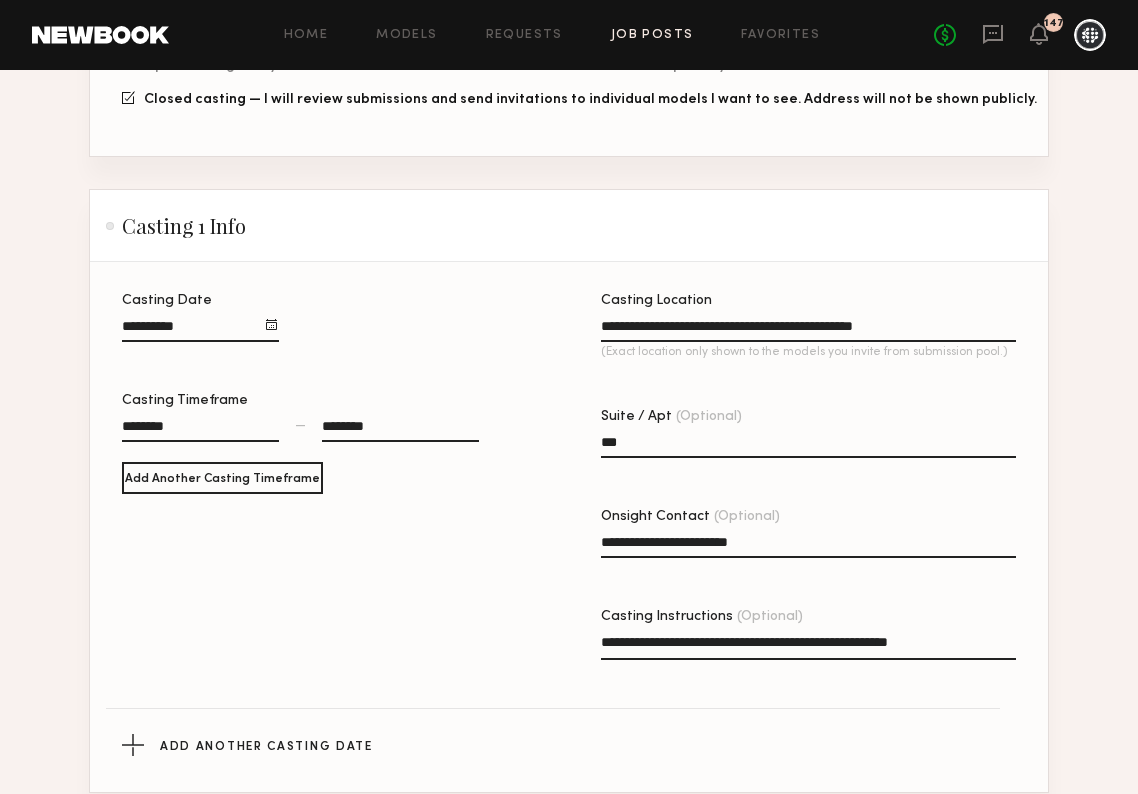 scroll, scrollTop: 637, scrollLeft: 0, axis: vertical 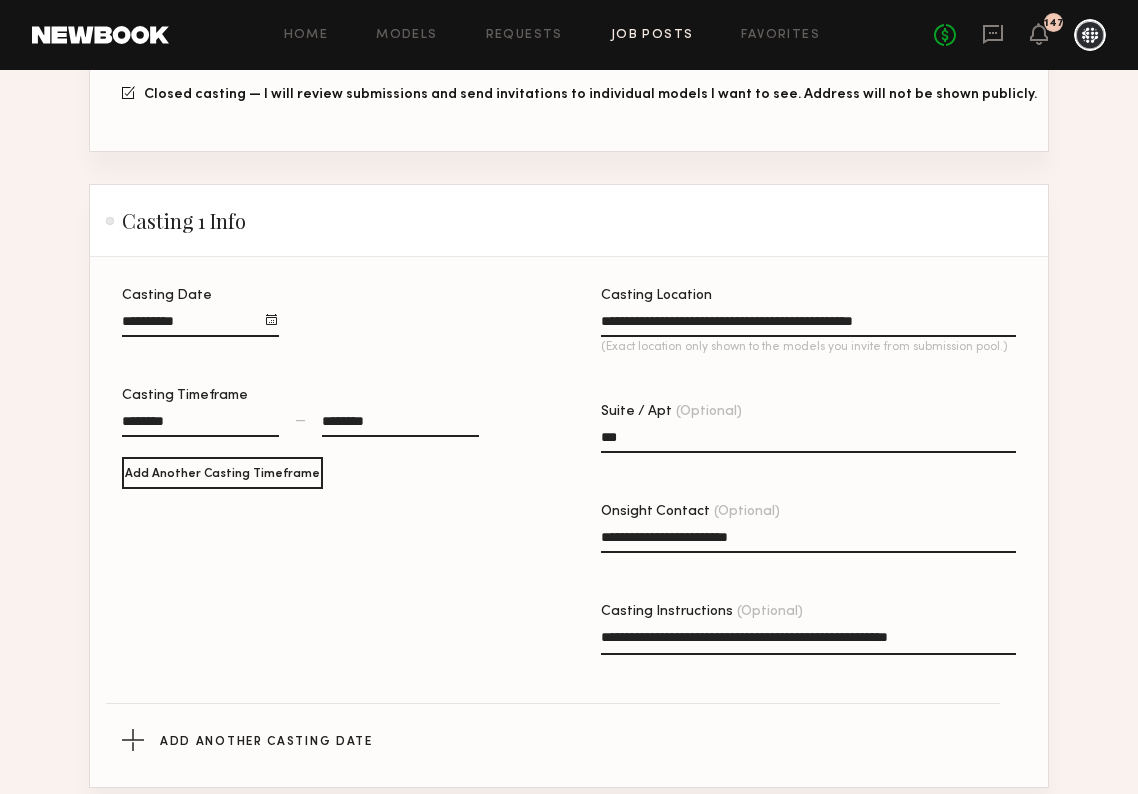 click on "Casting Date Casting Timeframe ******** — ******** Add Another Casting Timeframe" 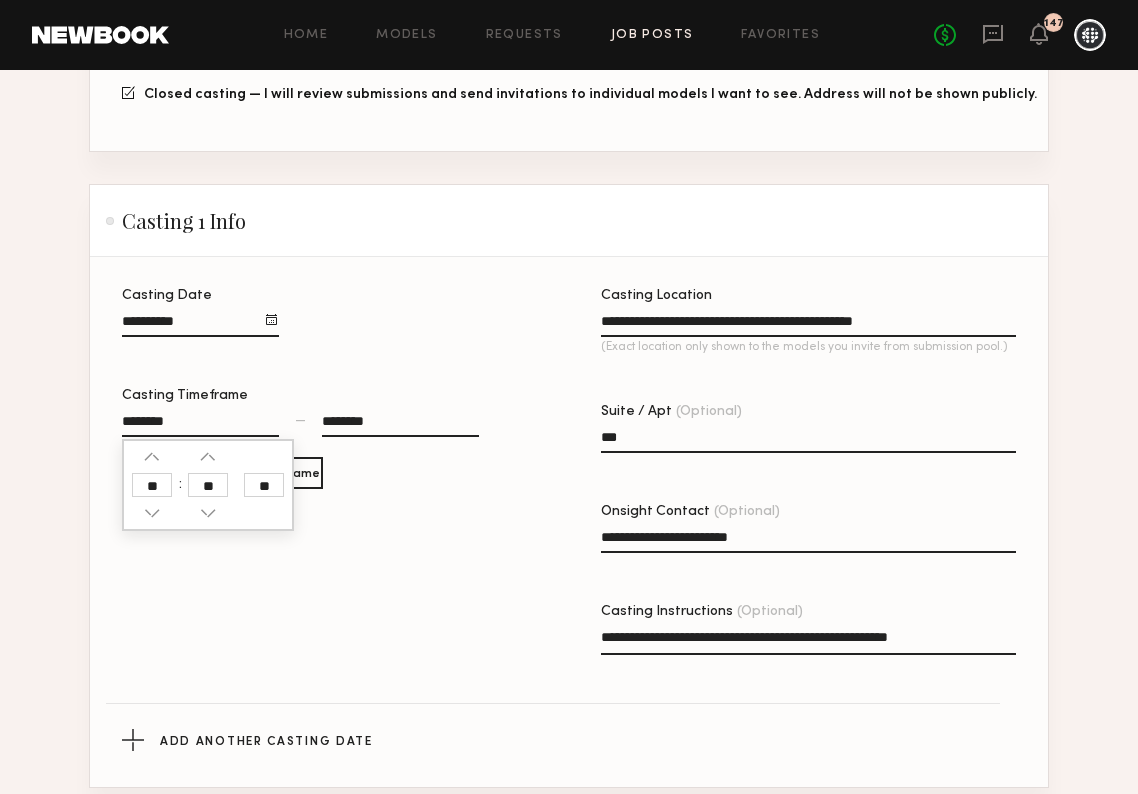 click on "**" 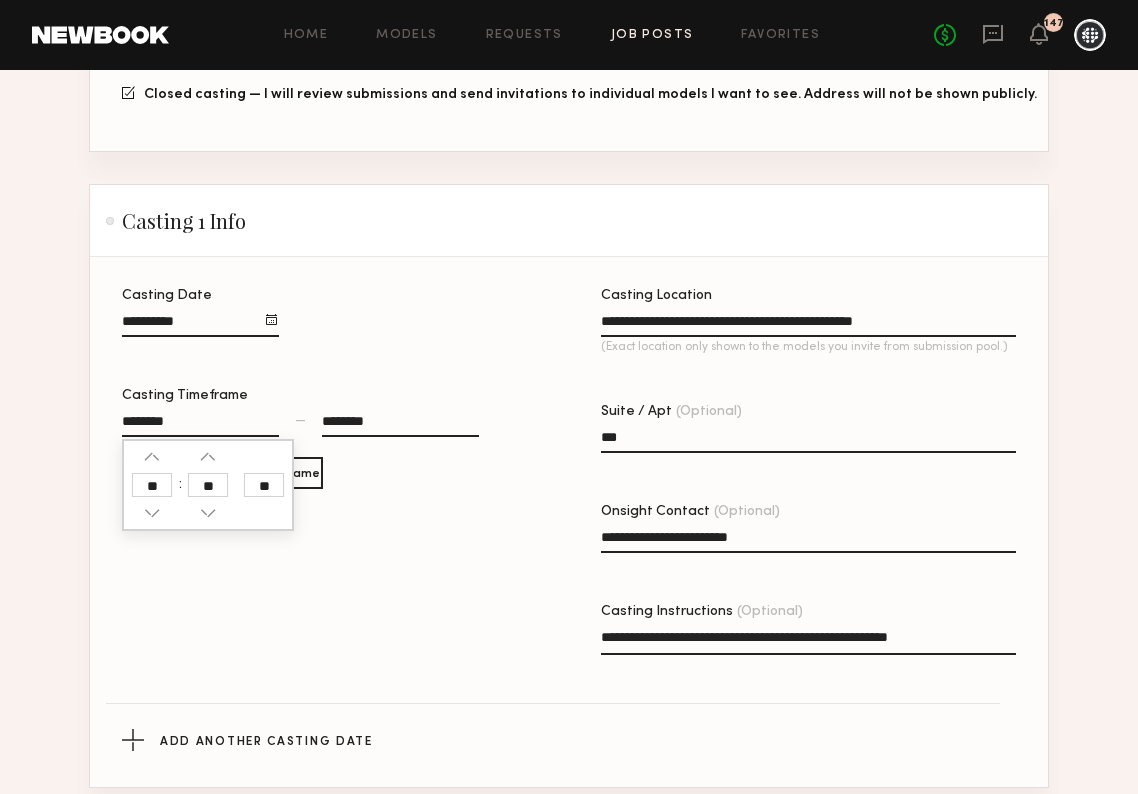 type on "**" 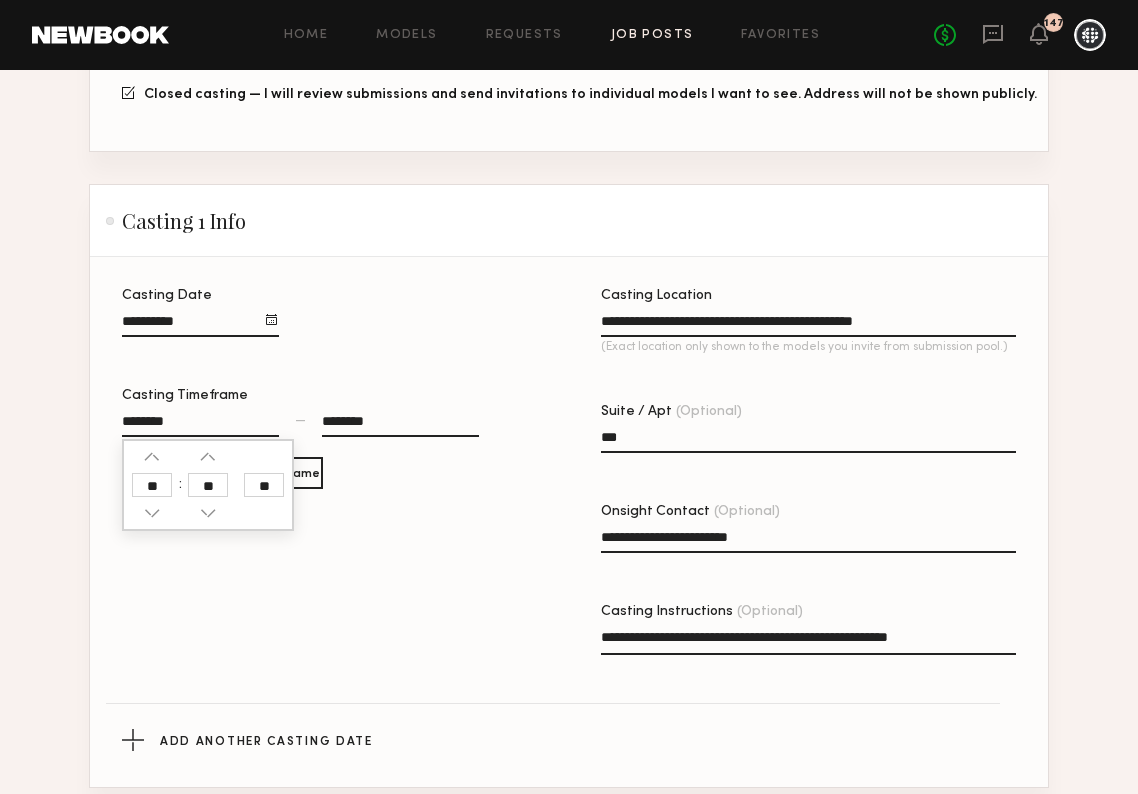 type on "********" 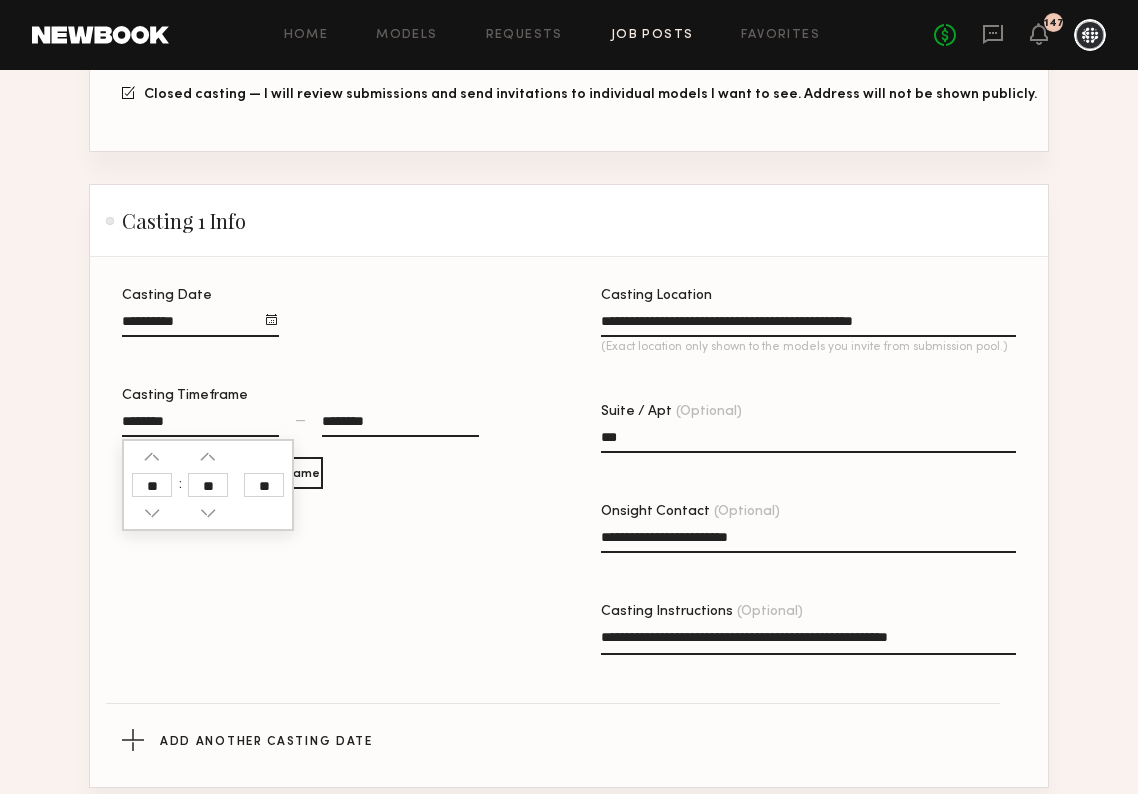 type on "**" 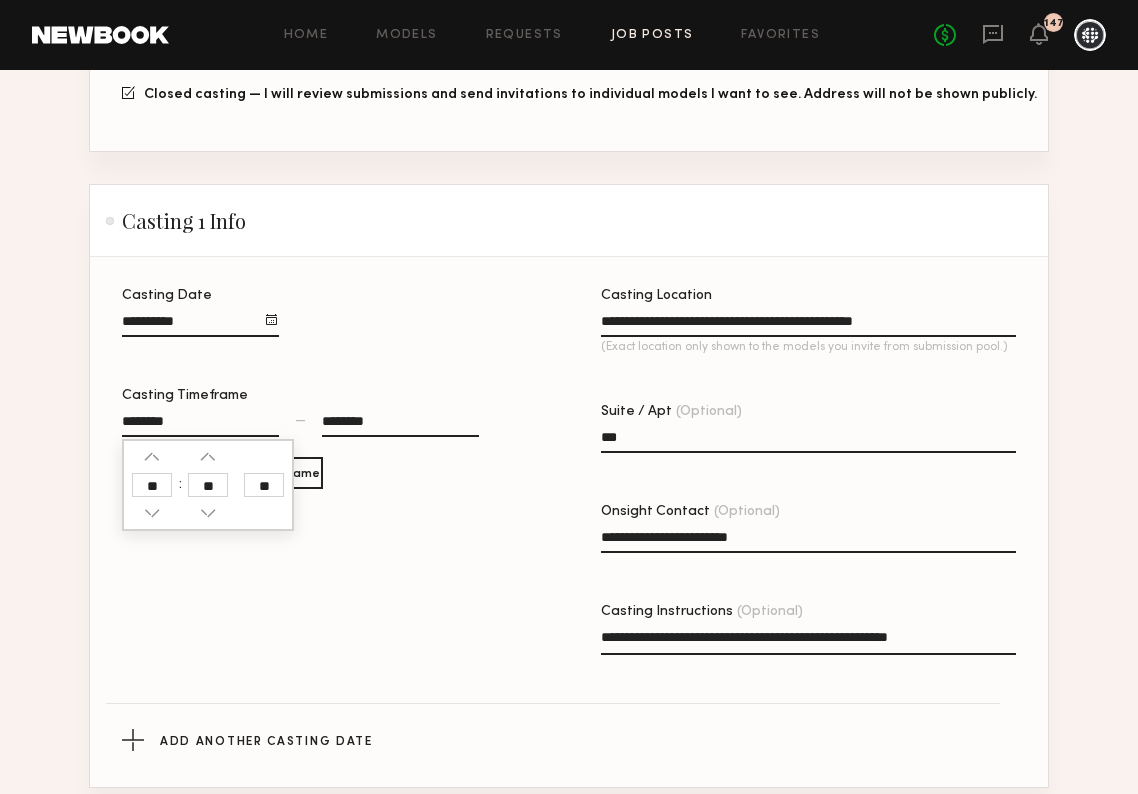 type on "********" 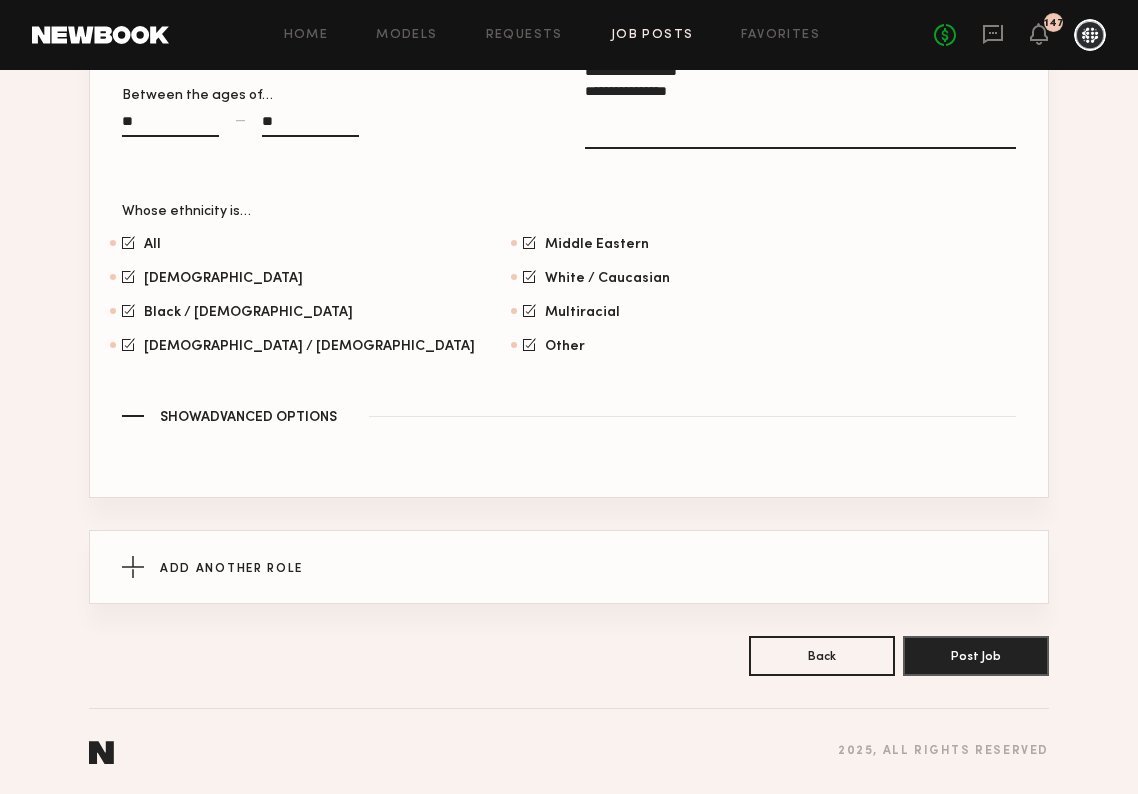 scroll, scrollTop: 2286, scrollLeft: 0, axis: vertical 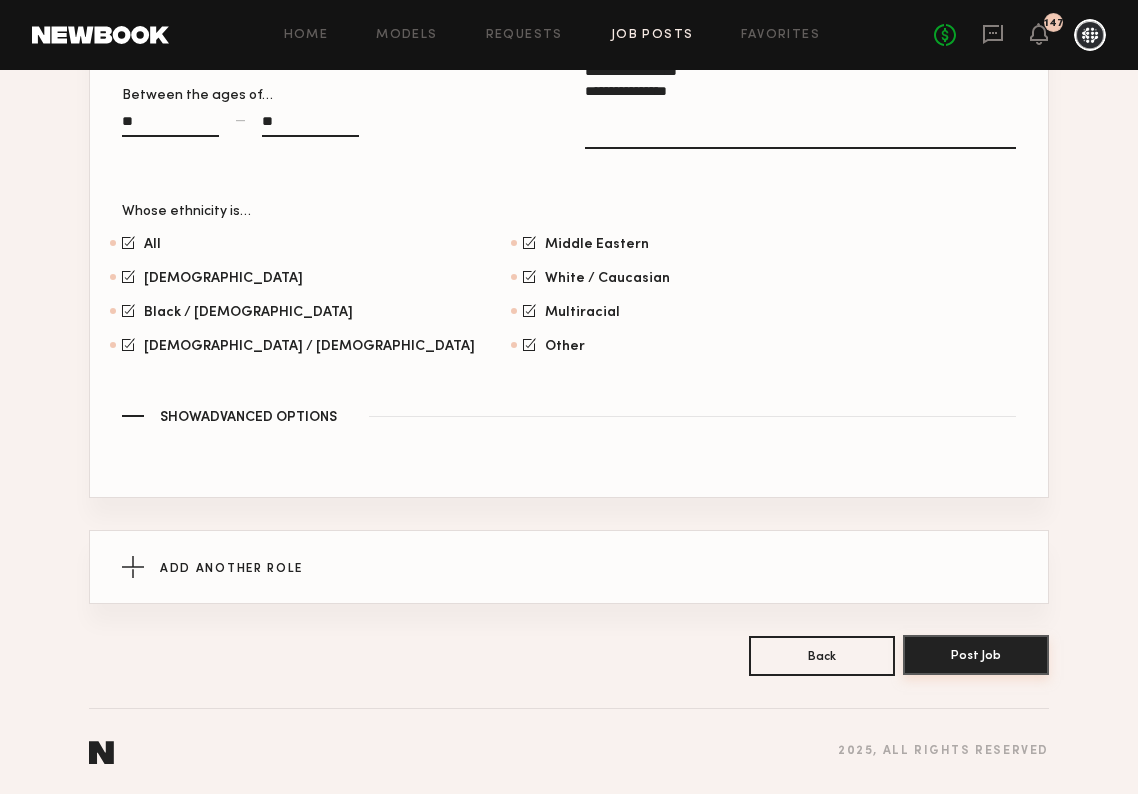 click on "Post Job" 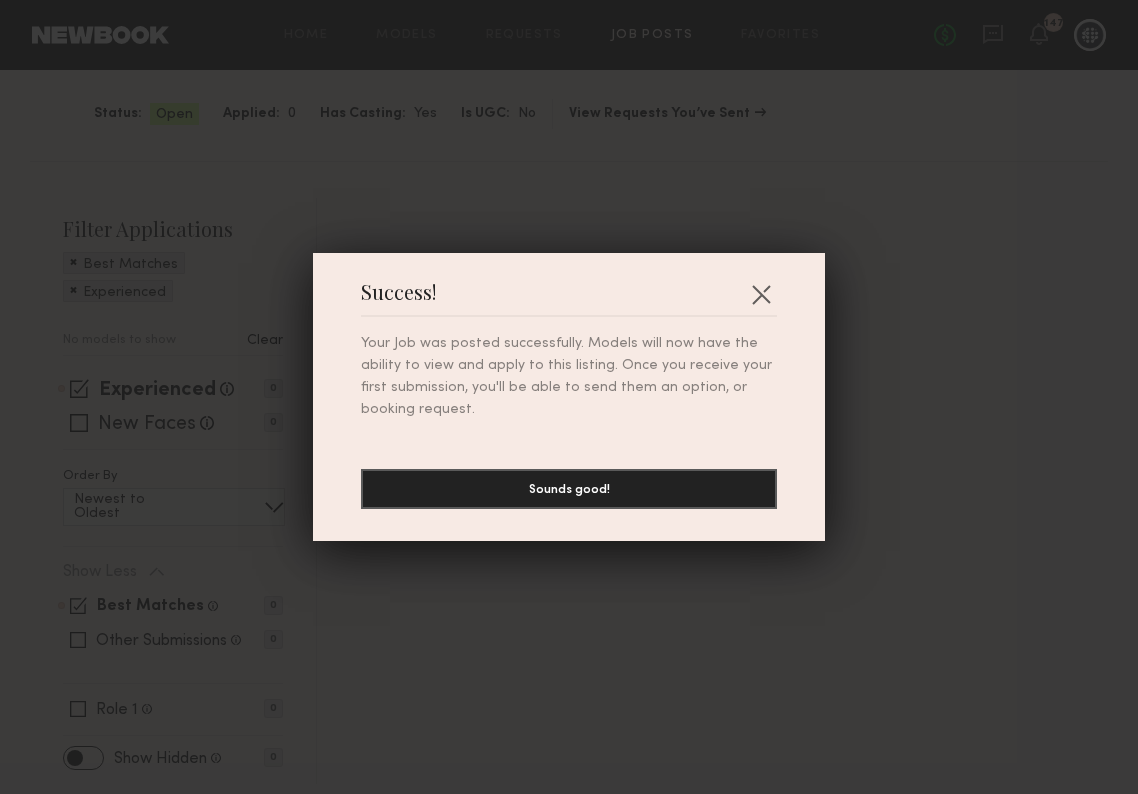 scroll, scrollTop: 0, scrollLeft: 0, axis: both 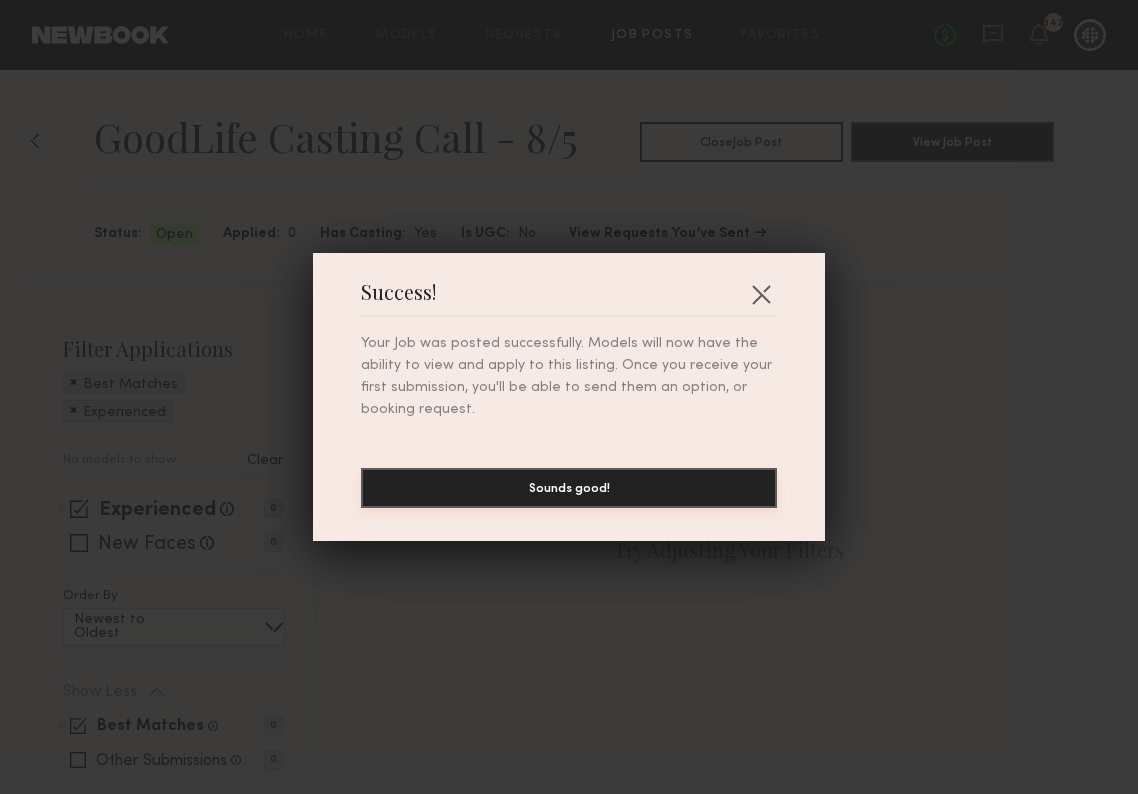 click on "Sounds good!" at bounding box center (569, 488) 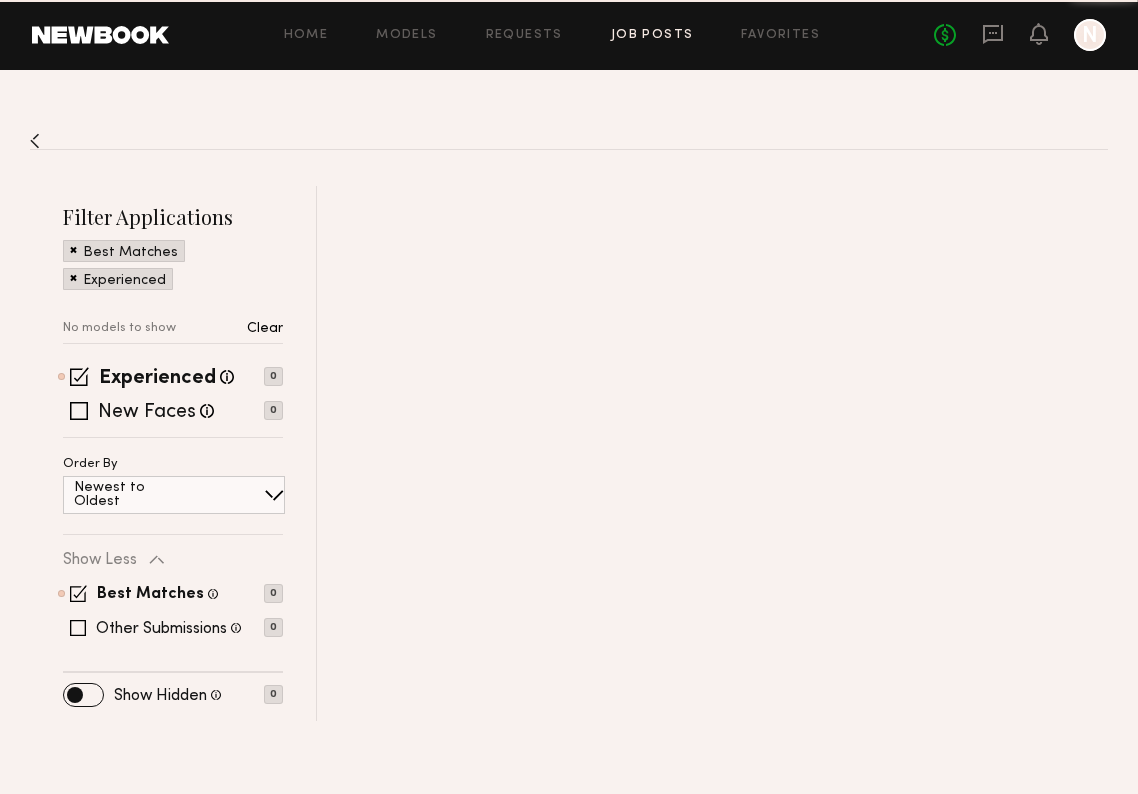scroll, scrollTop: 0, scrollLeft: 0, axis: both 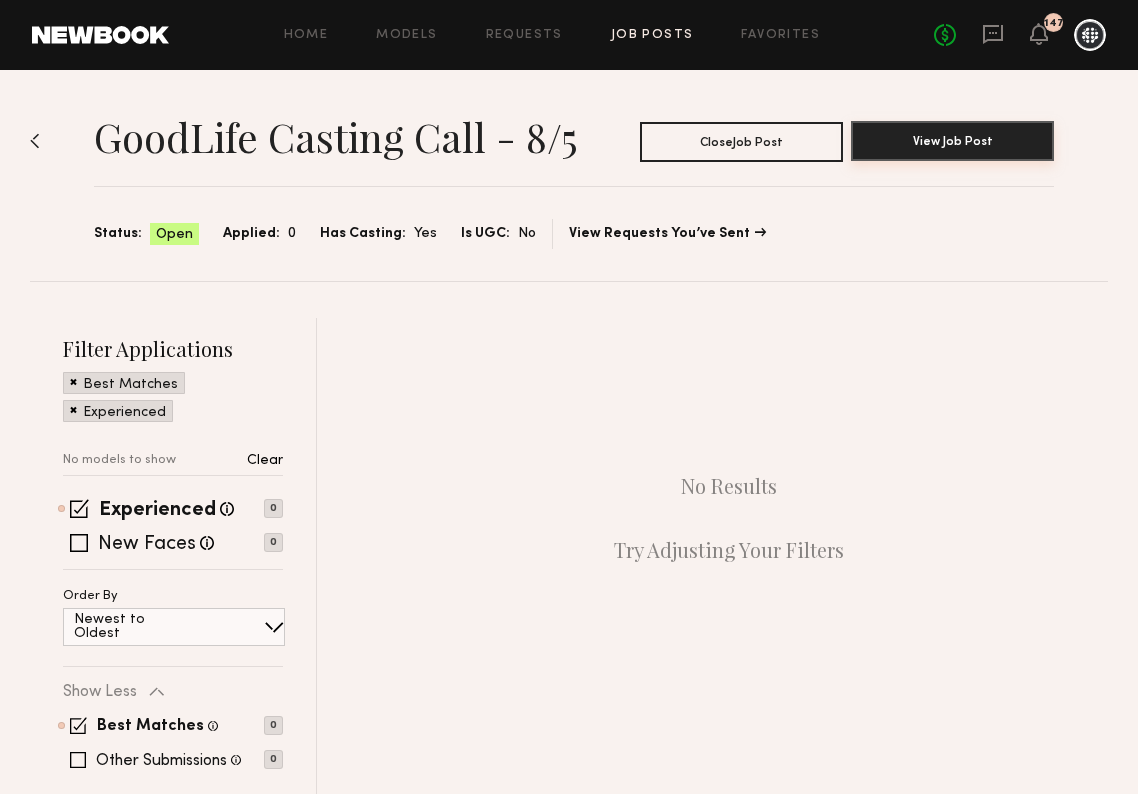 click on "View Job Post" 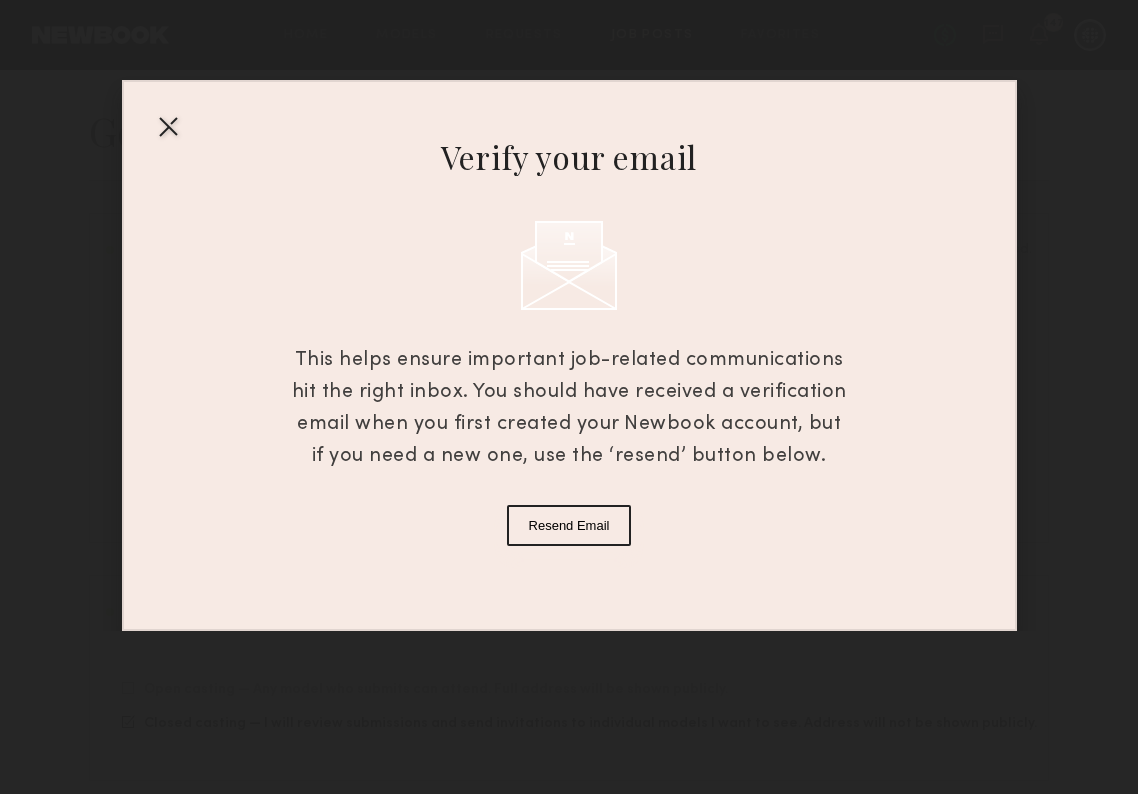 click at bounding box center (168, 126) 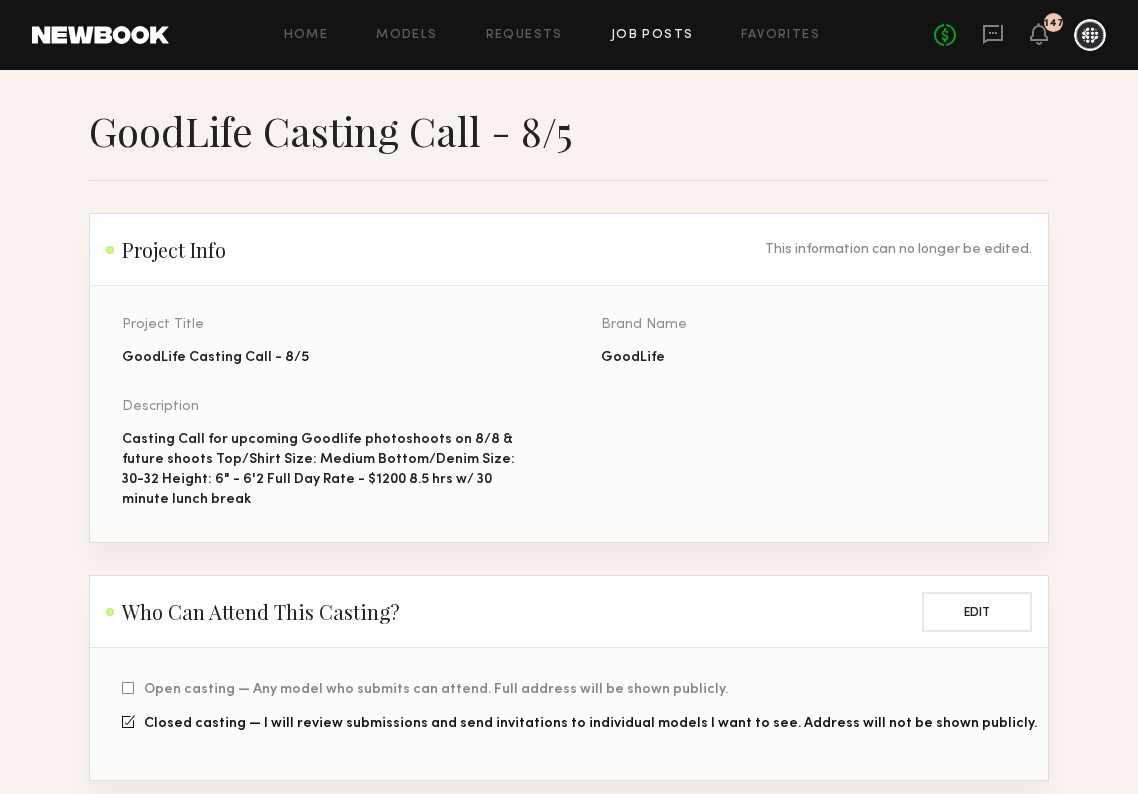 scroll, scrollTop: 0, scrollLeft: 0, axis: both 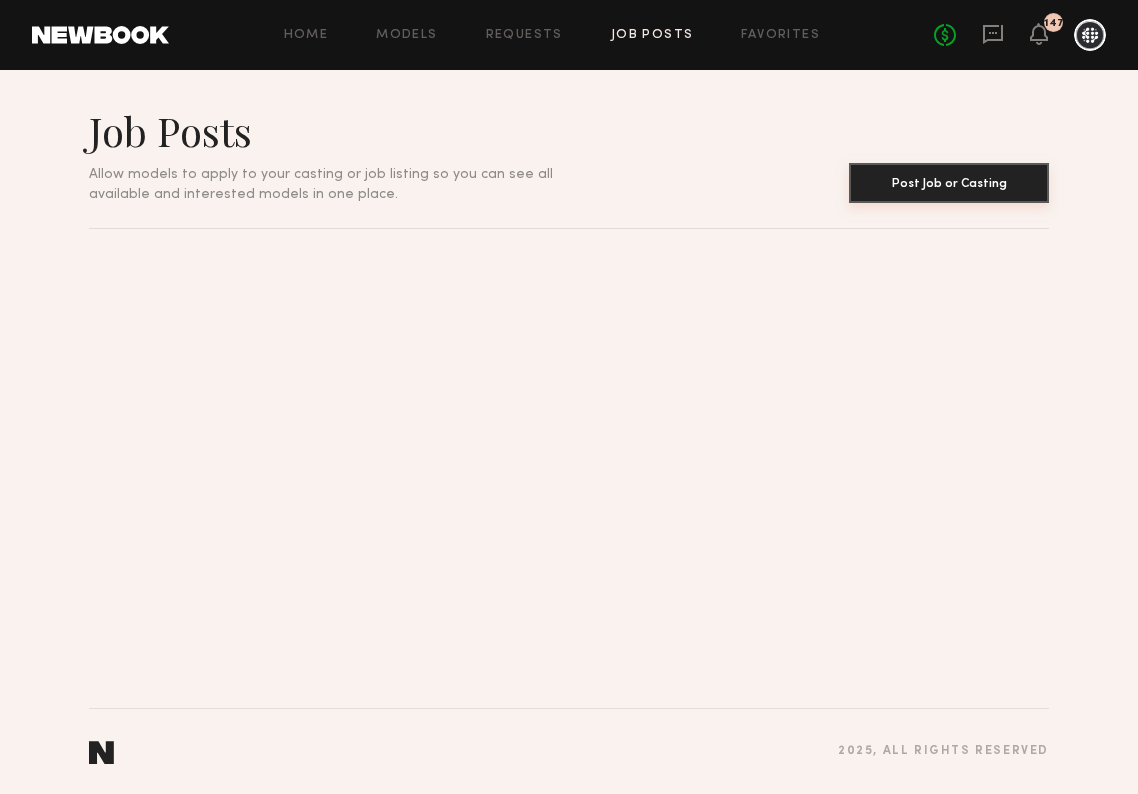 click on "Post Job or Casting" 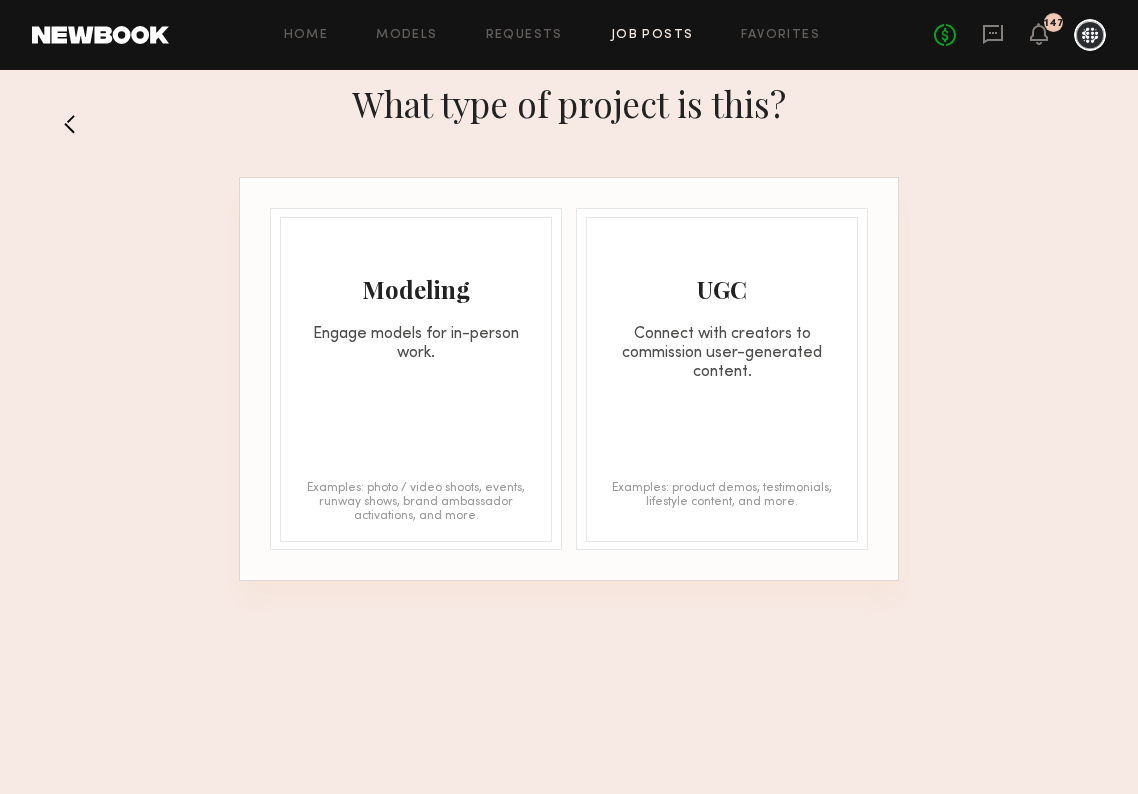 click on "Modeling Engage models for in-person work. Examples: photo / video shoots, events, runway shows, brand ambassador activations, and more." 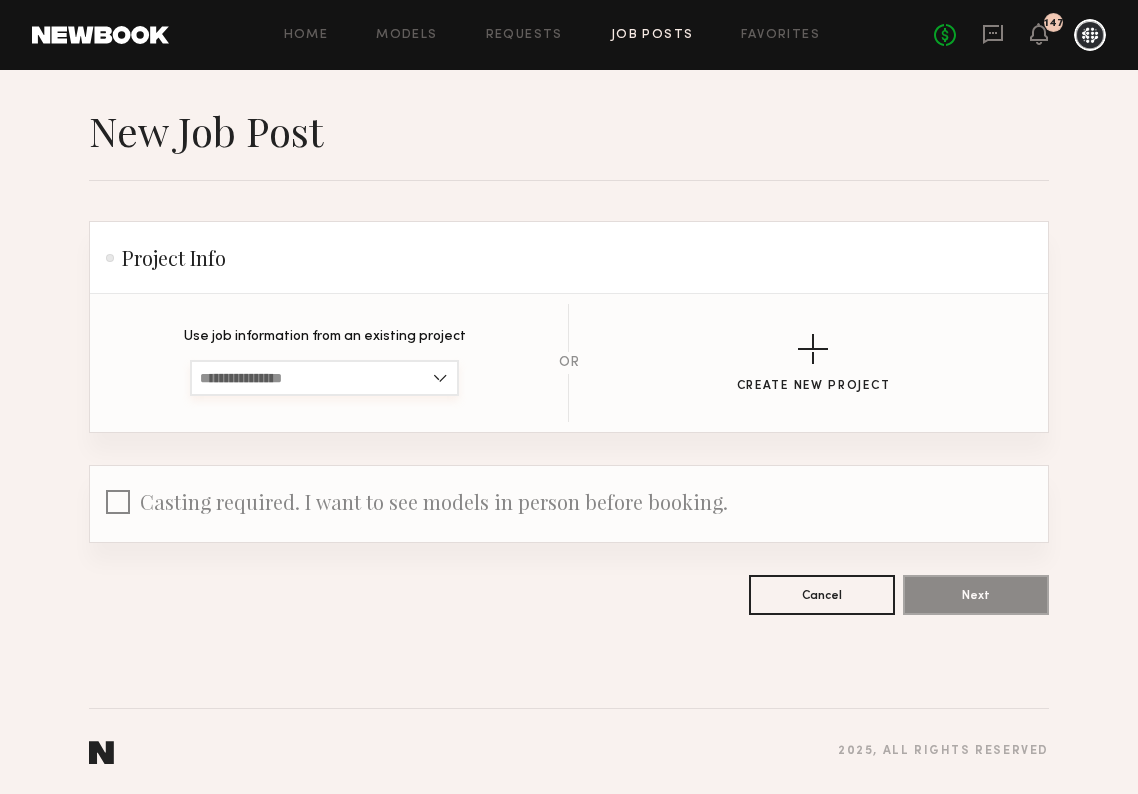 click at bounding box center [324, 378] 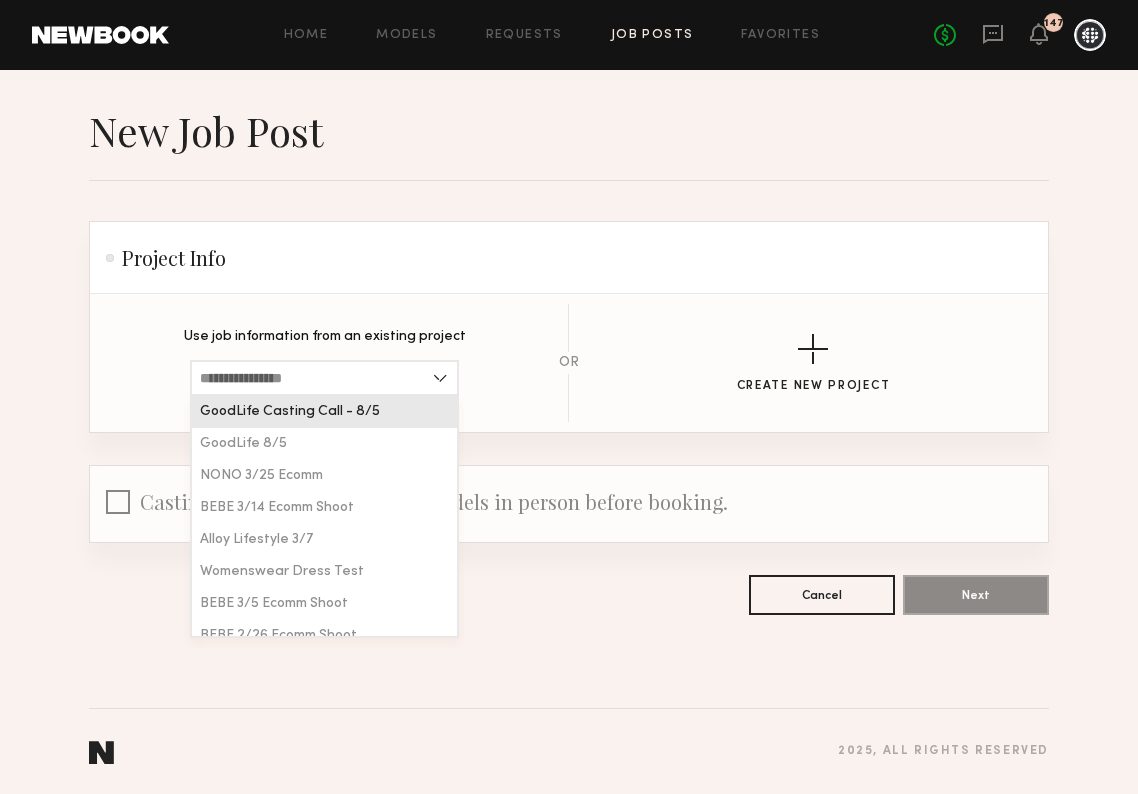 click on "Use job information from an existing project GoodLife Casting Call - 8/5 GoodLife 8/5 NONO 3/25 Ecomm BEBE 3/14 Ecomm Shoot Alloy Lifestyle 3/7 Womenswear Dress Test BEBE 3/5 Ecomm Shoot BEBE 2/26 Ecomm Shoot 2/14 Test Shoot BEBE 2/19 Ecomm shoot BEBE 2/6 Ecomm Shoot BEBE 1/29 Ecomm shoot HUE Lifestyle Test BEBE 1/22 Ecomm shoot BETA BRAND 2/5/25 SHOOT BEBE 1/8 ecomm shoot ModCloth PDP & Lifestyle Shoots *** PLUS SIZE *** ModCloth PDP & Lifestyle shoots BEBE 12/18 ecommerce BEBE 12/4 Ecommerce shoot Metabolic 11/27 Shoot ALLOY - November Lifestyle Shoot Alloy 8/28 BETA BRAND 10/24 BEBE 10/23 Ecomm BEBE 10/16 GoodLife Upcoming Ecommerce & Lifestyle shoots BEBE 10/9 Ecomm BEBE 10/2 Ecomm OR Create New Project" 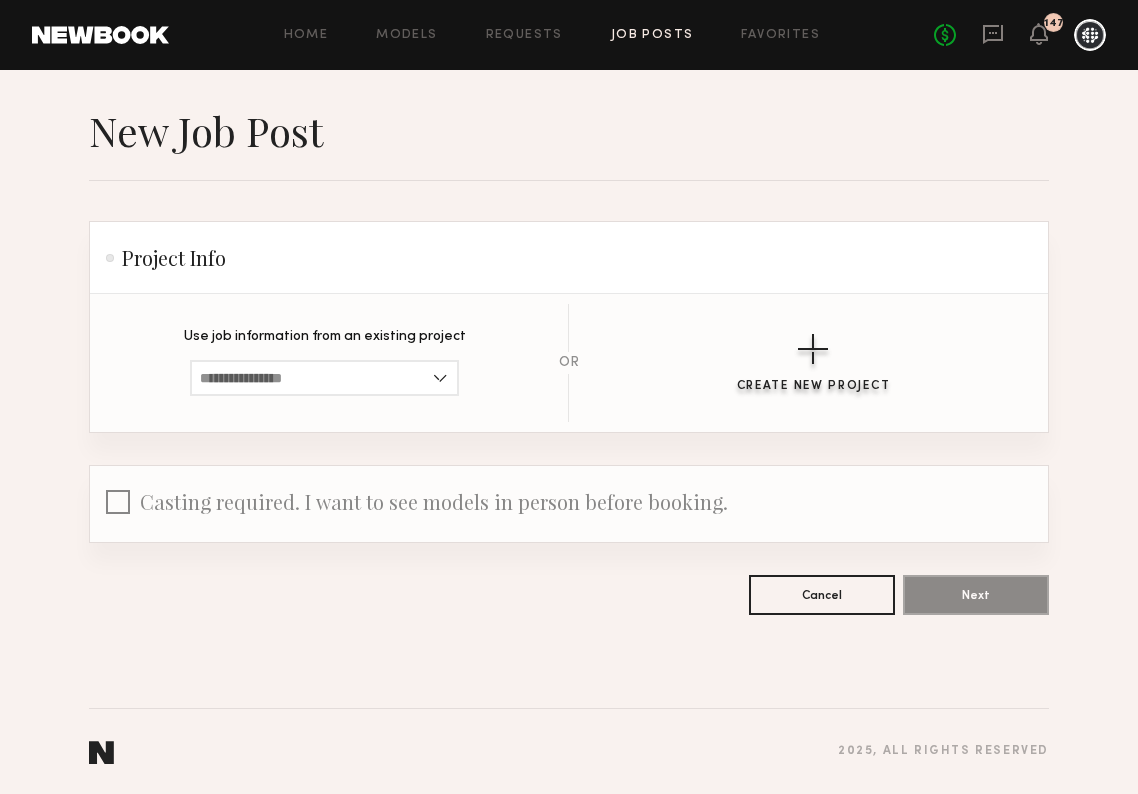 click 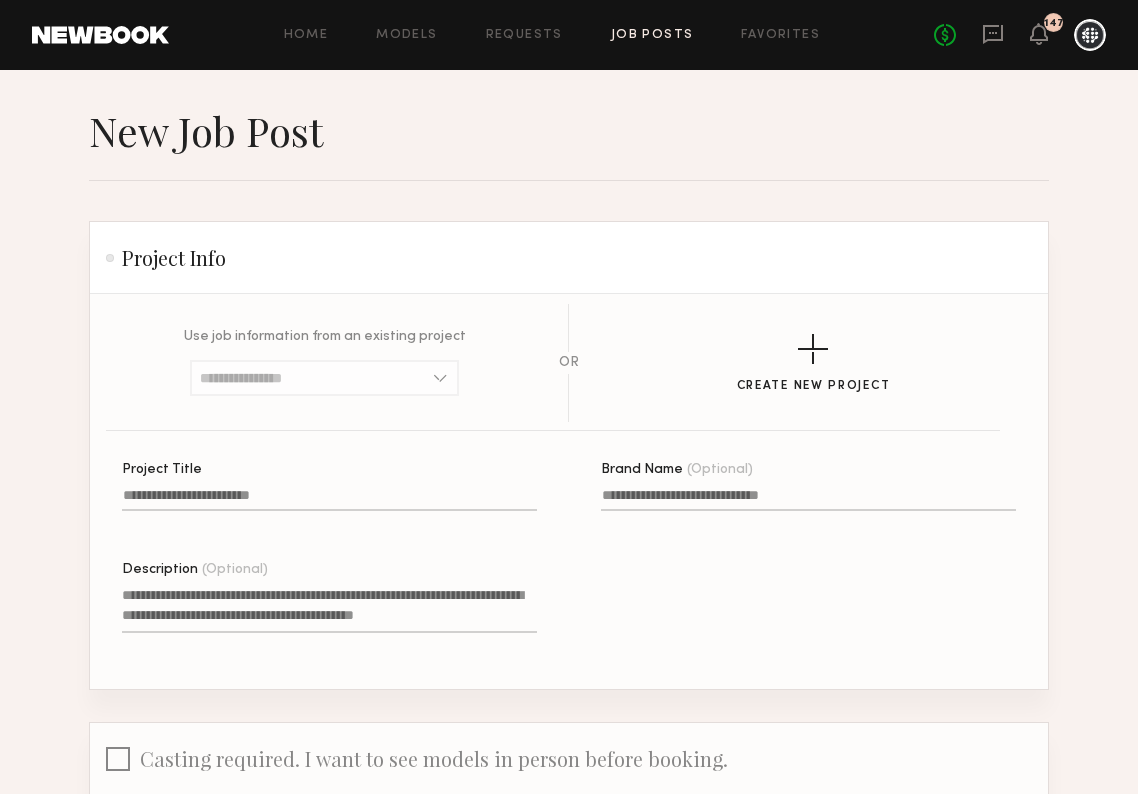 click on "Project Title" 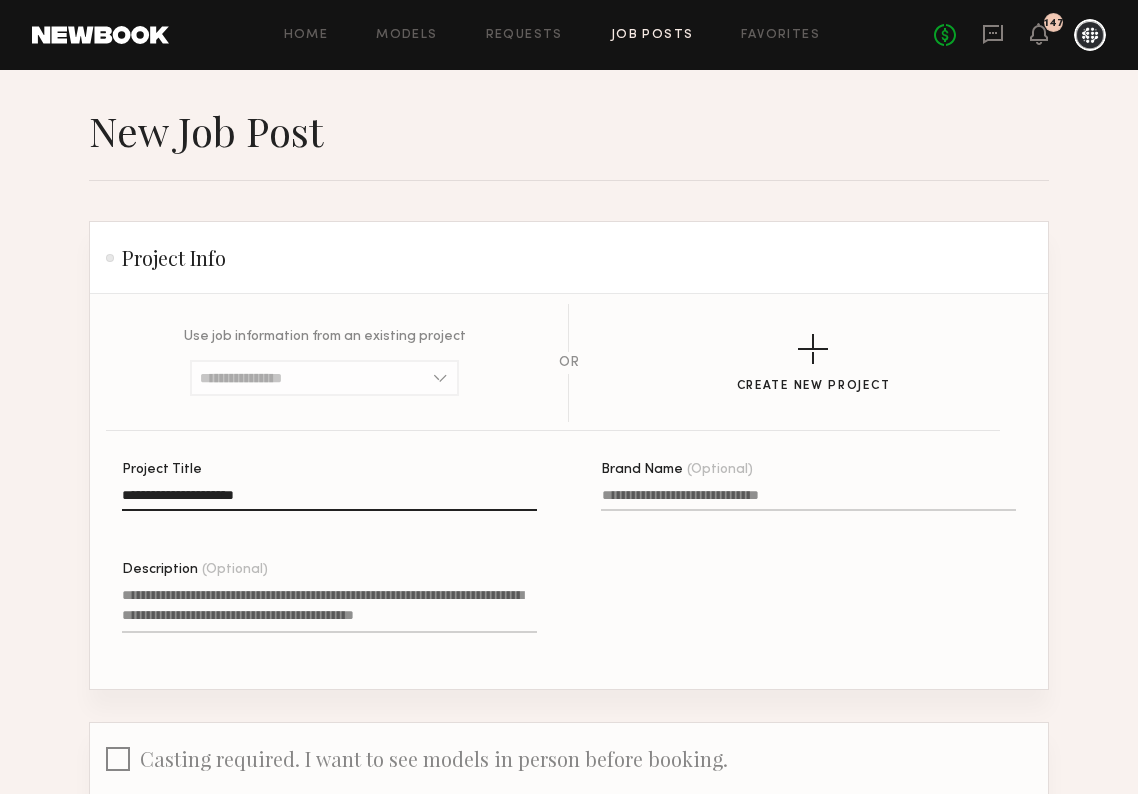 type on "**********" 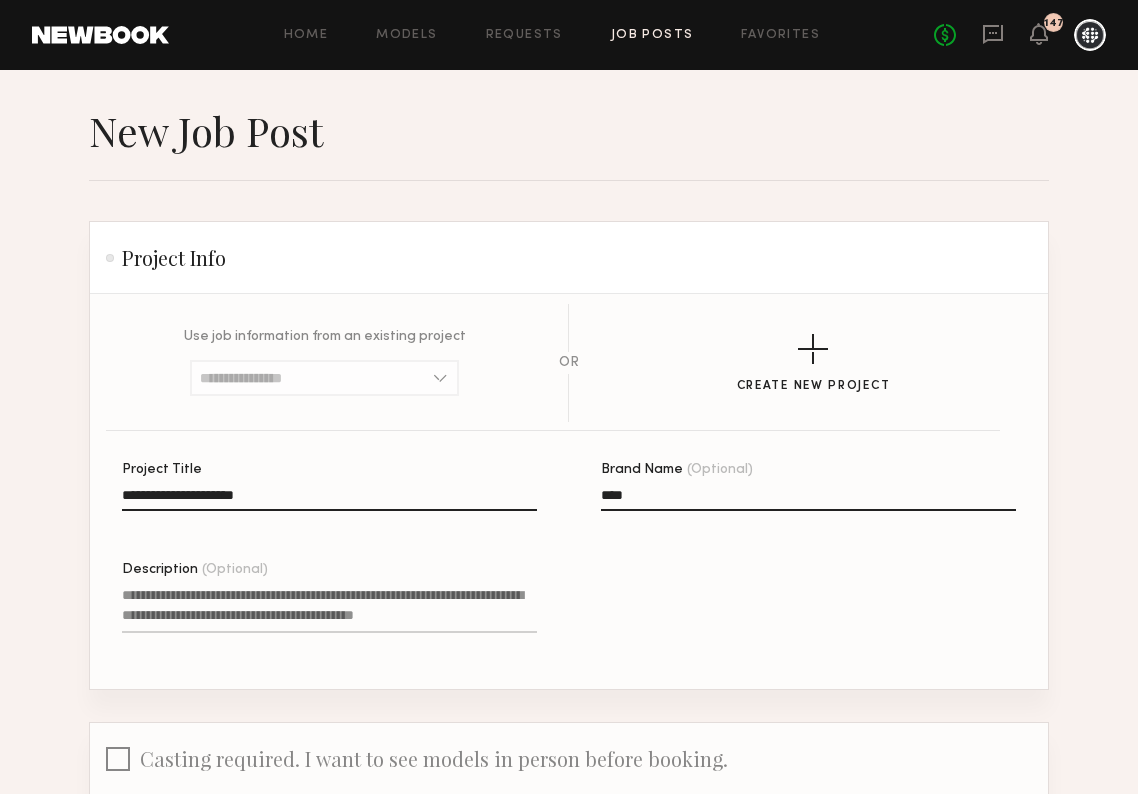 type on "****" 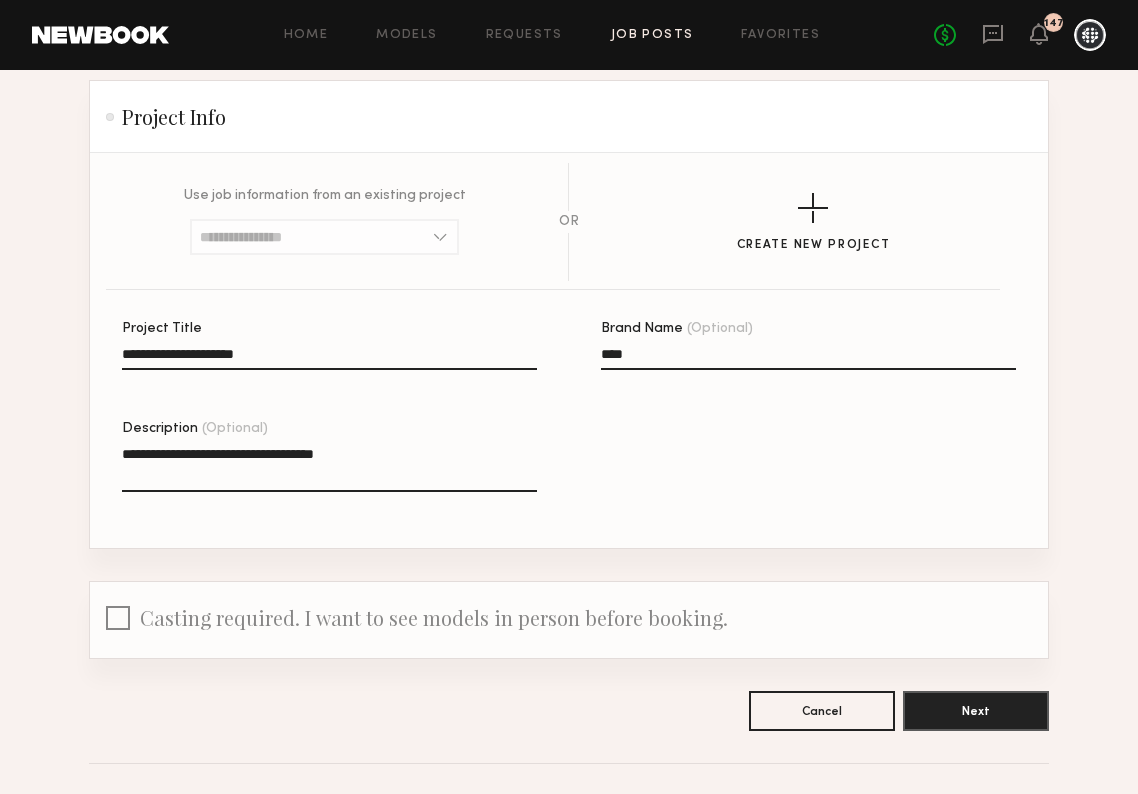 scroll, scrollTop: 196, scrollLeft: 0, axis: vertical 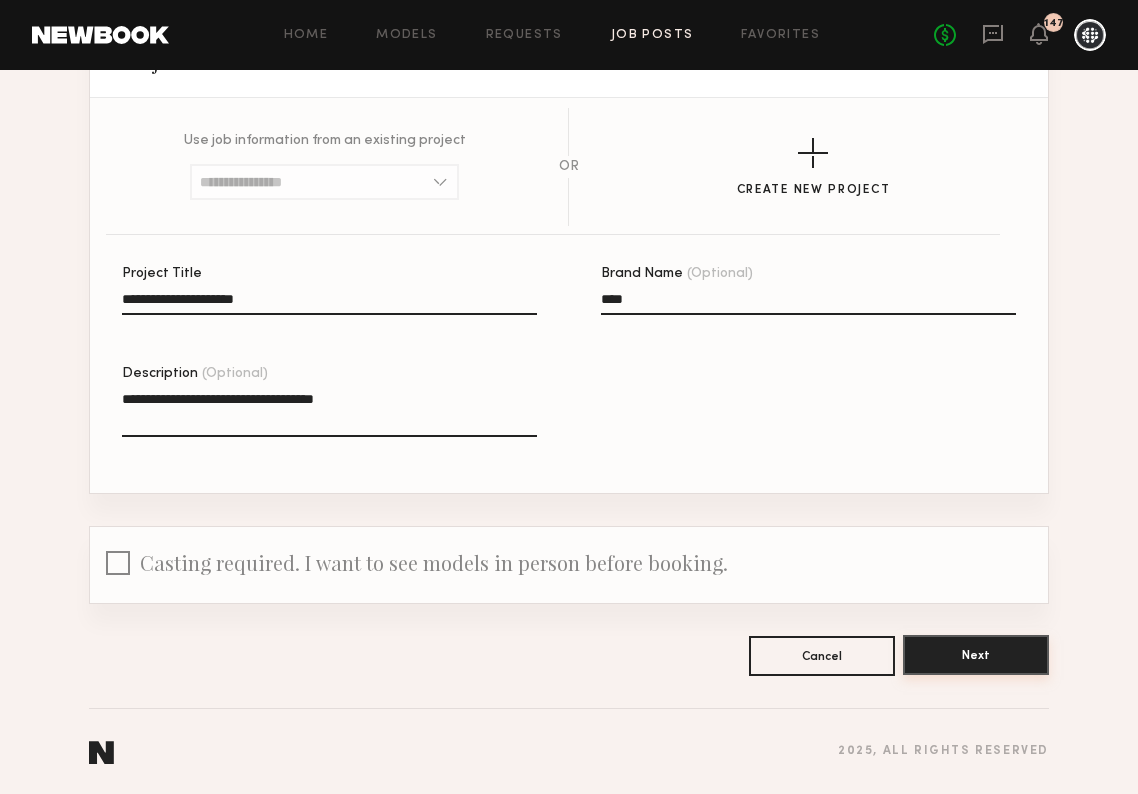 type on "**********" 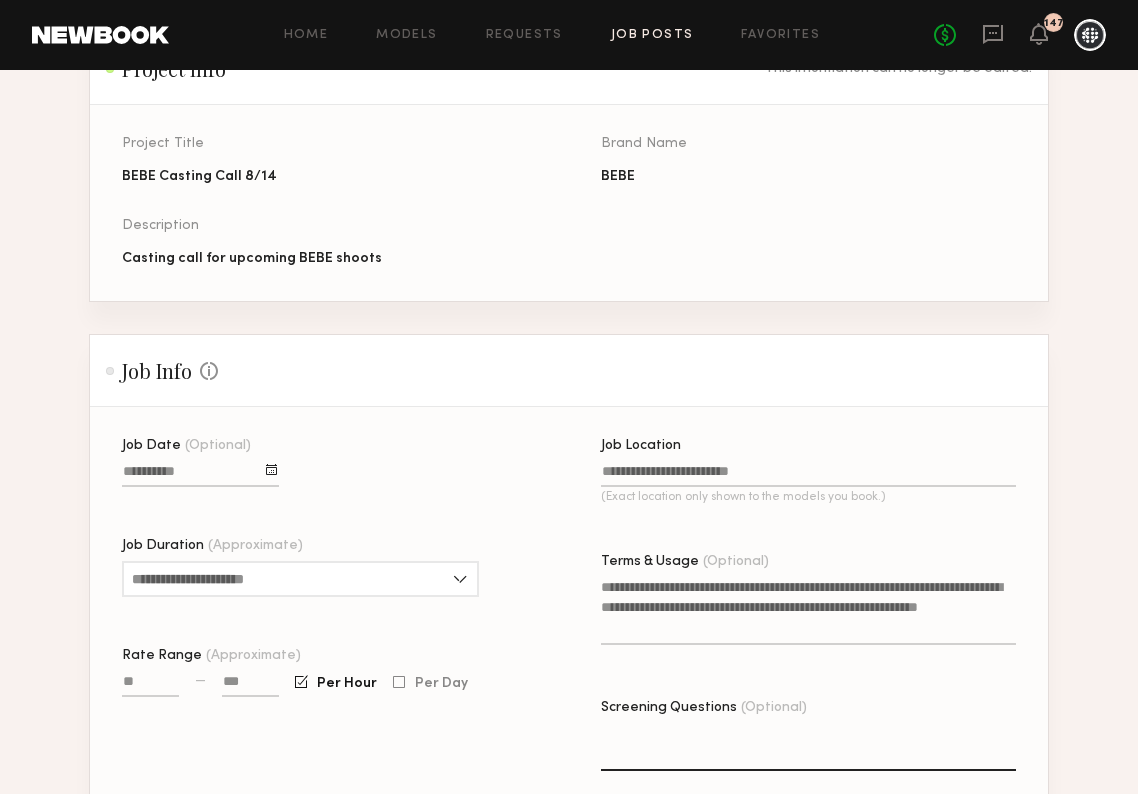 scroll, scrollTop: 269, scrollLeft: 0, axis: vertical 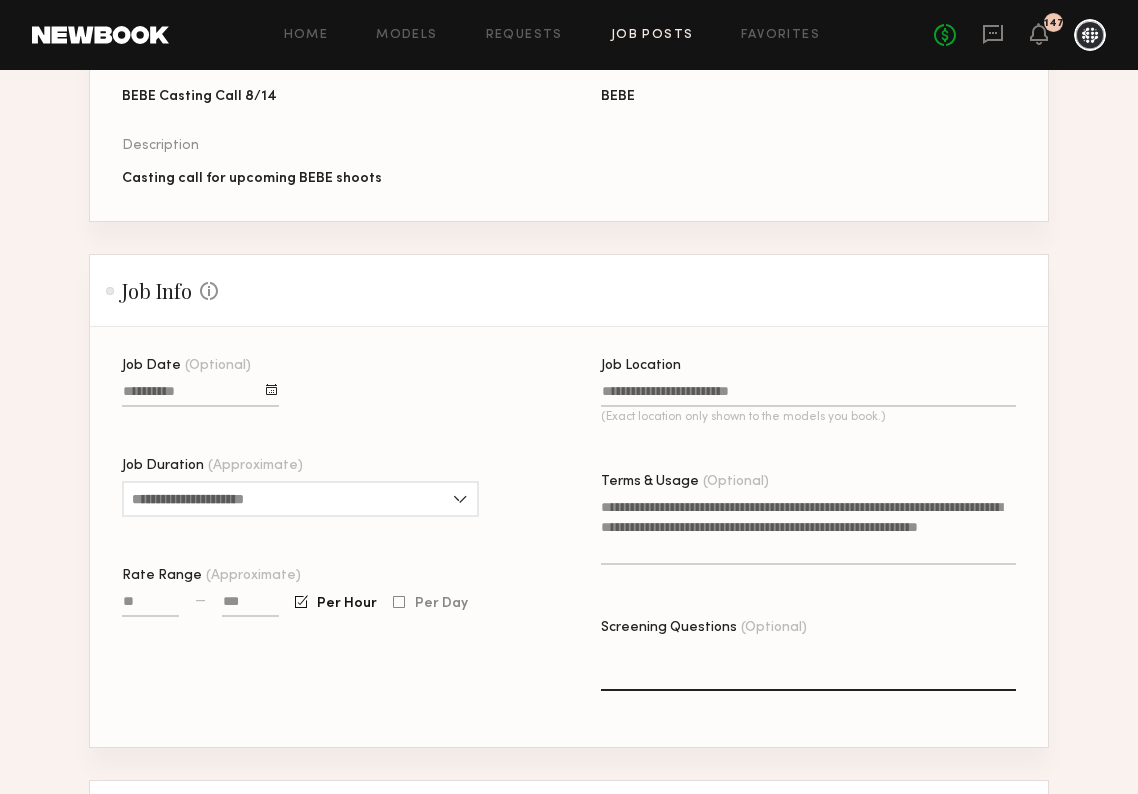 click 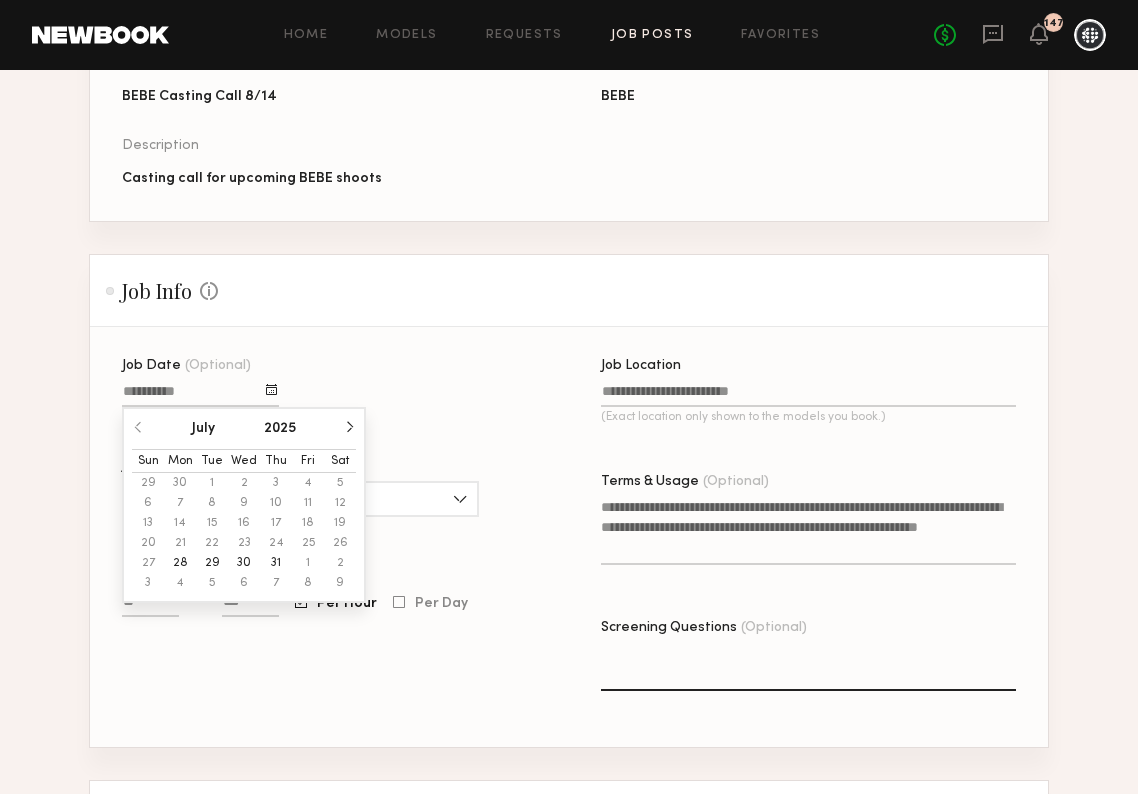 click on "Job Info Some Job info is optional, but the more you provide, the fewer questions models will have and the stronger your applicant pool will be." 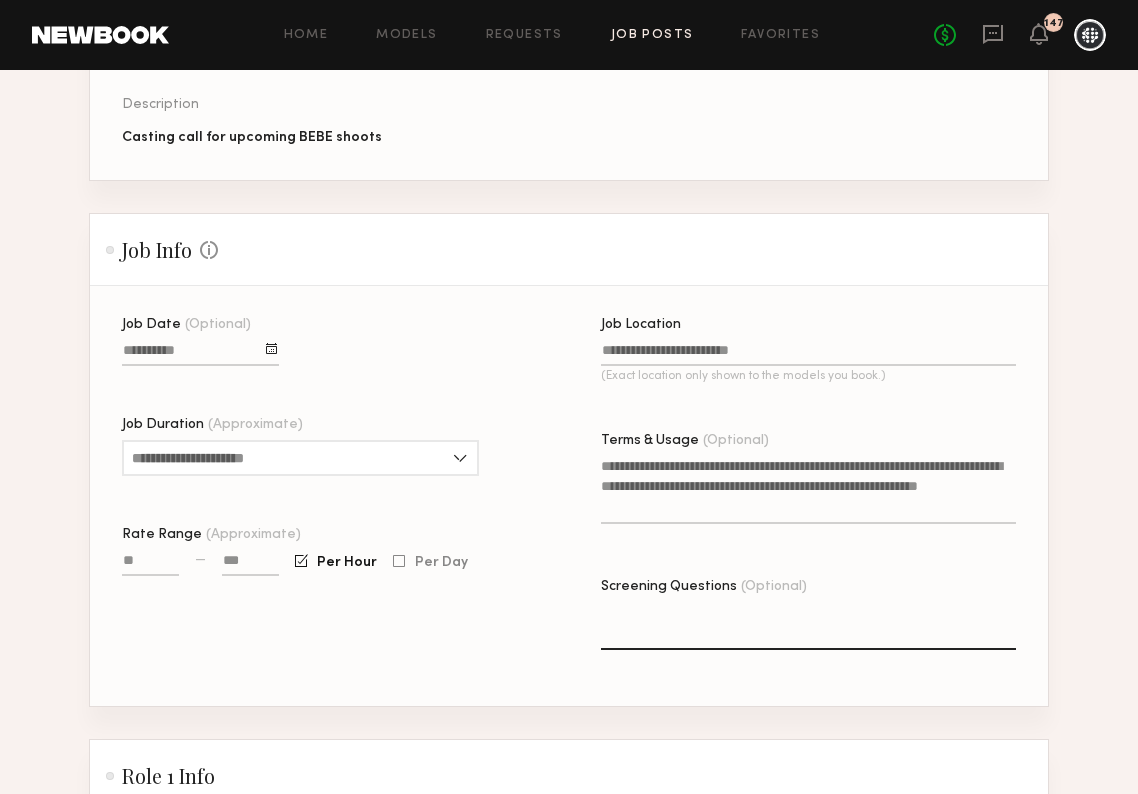 scroll, scrollTop: 310, scrollLeft: 0, axis: vertical 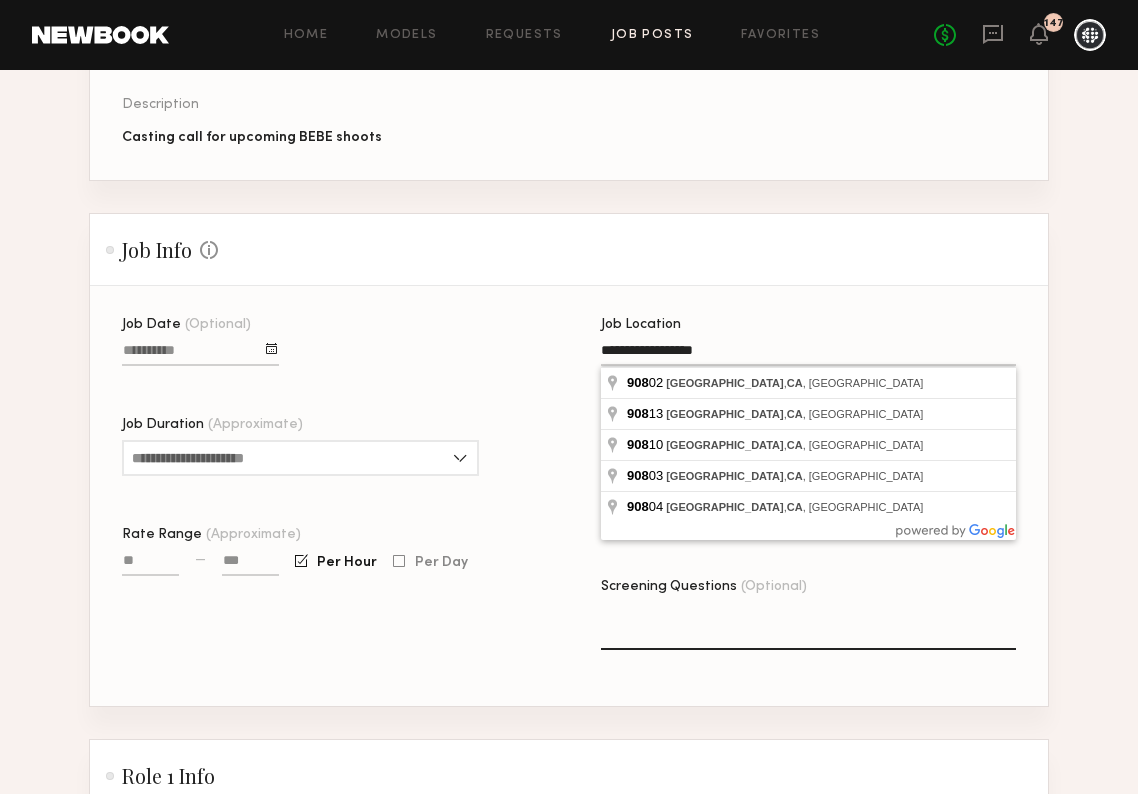 type on "**********" 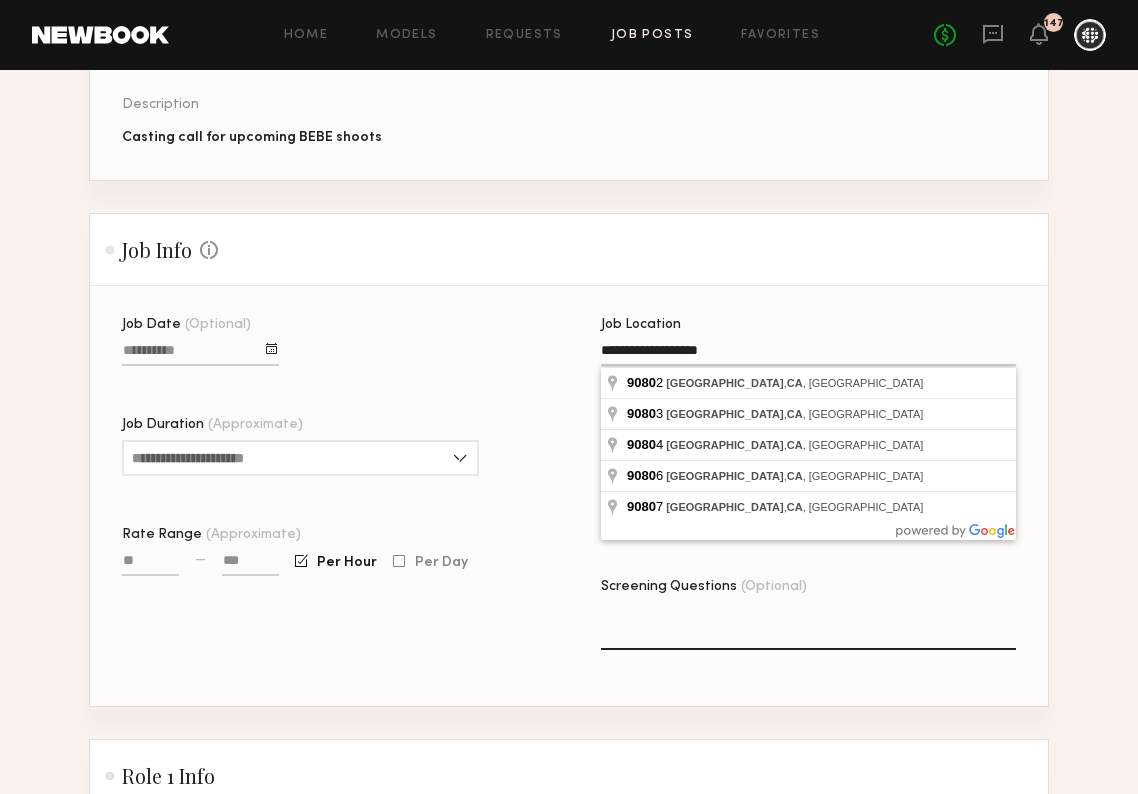 click on "Post Job" 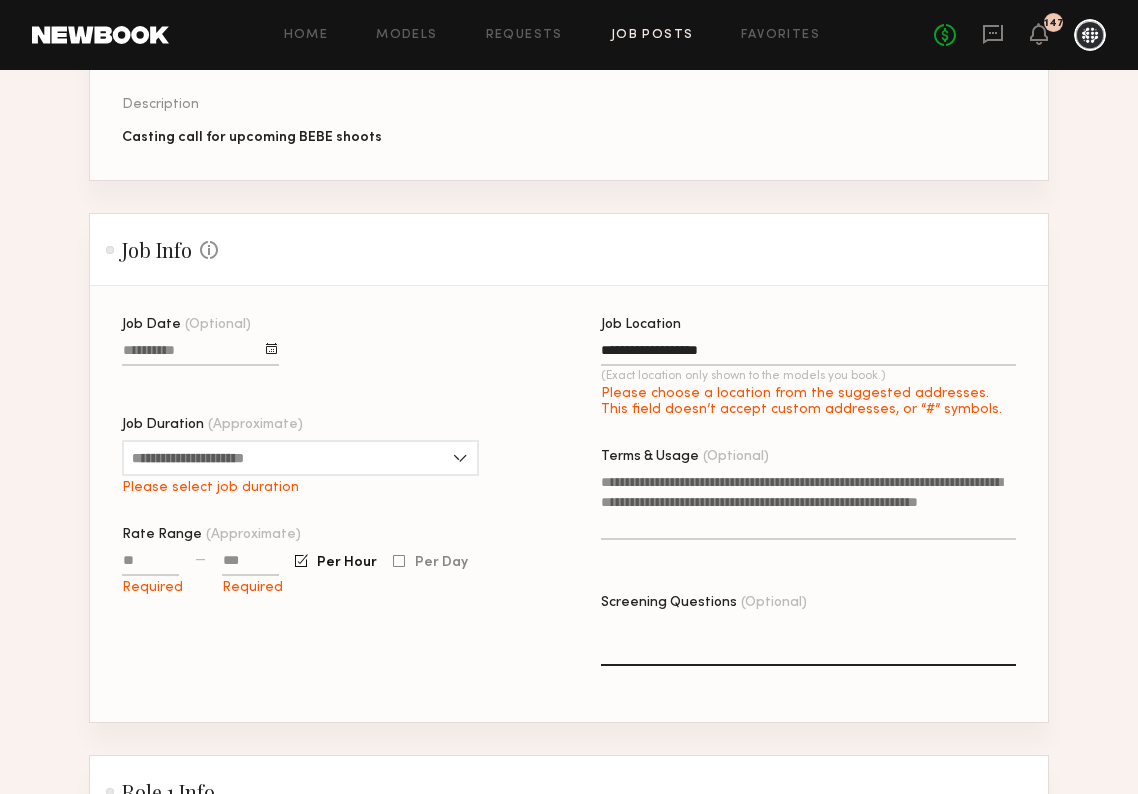 click on "**********" 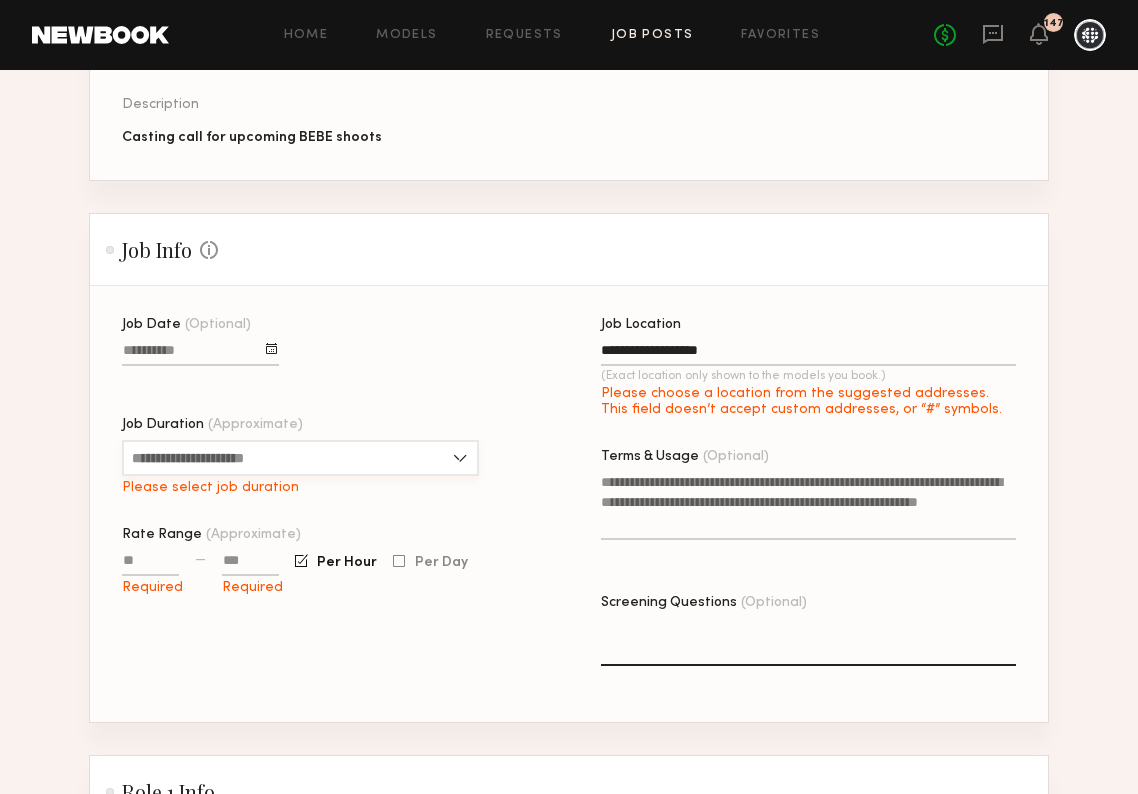 click on "Job Duration (Approximate)" at bounding box center (300, 458) 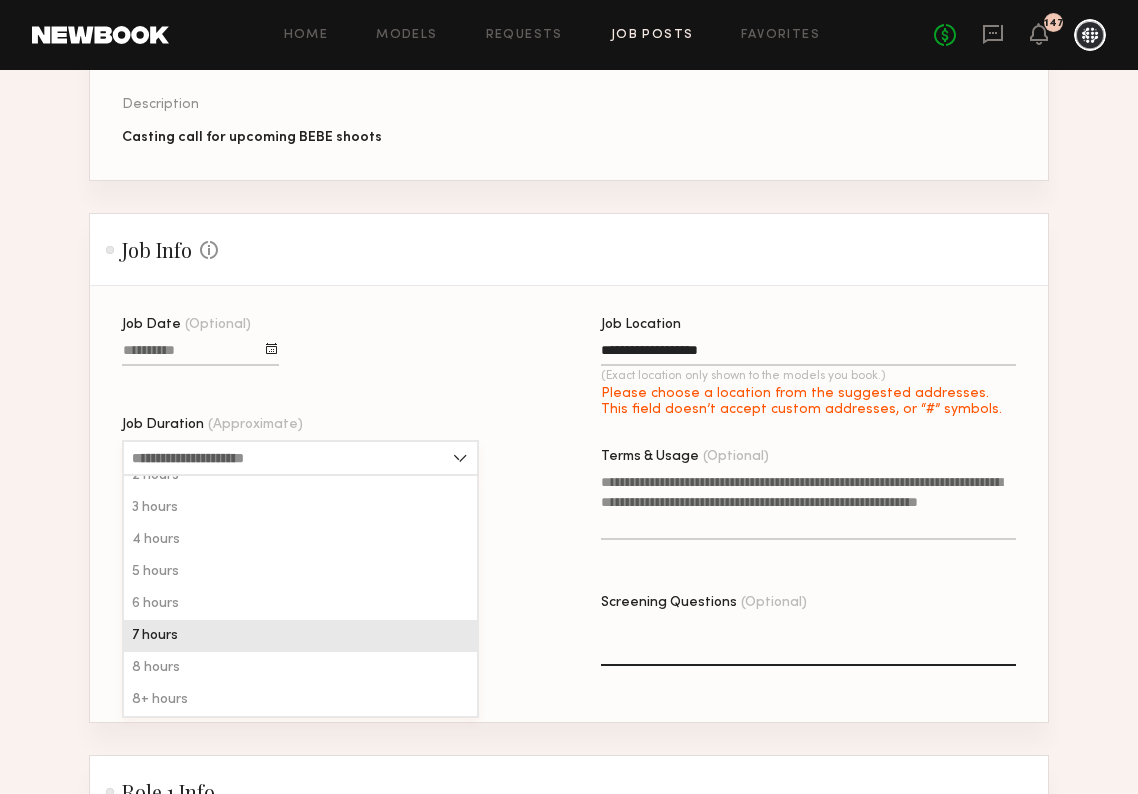 scroll, scrollTop: 48, scrollLeft: 0, axis: vertical 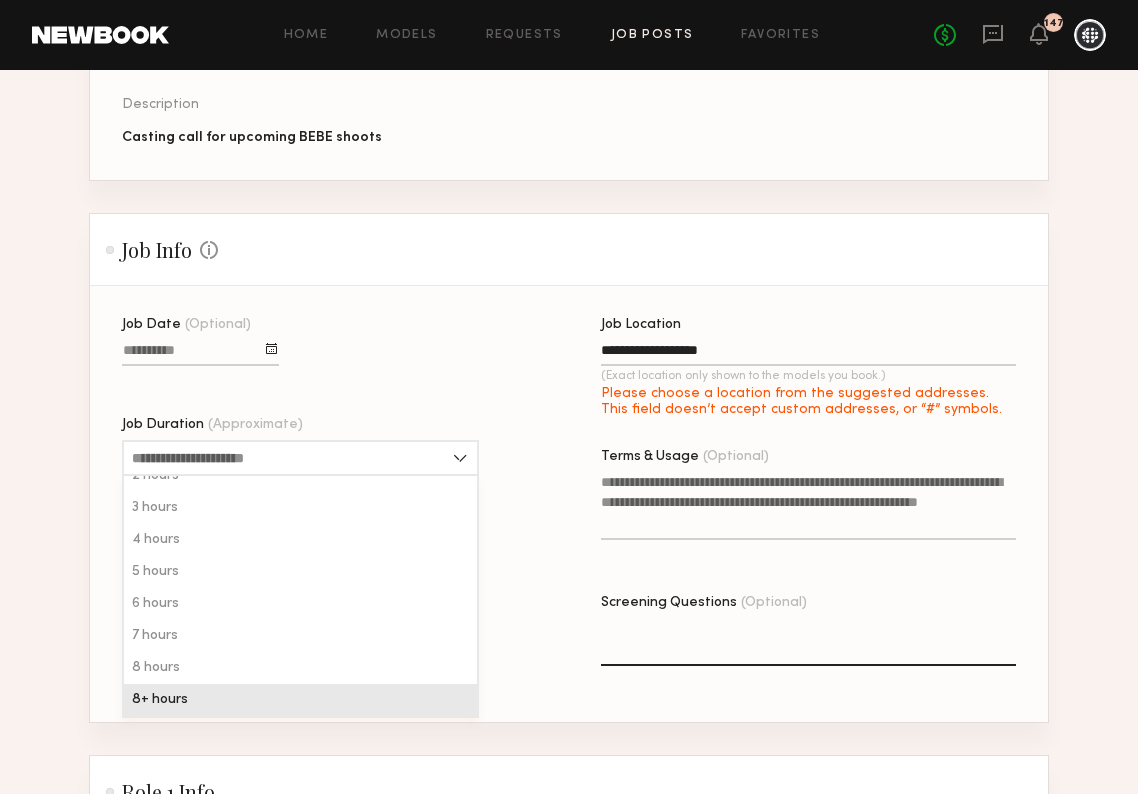 click on "8+ hours" 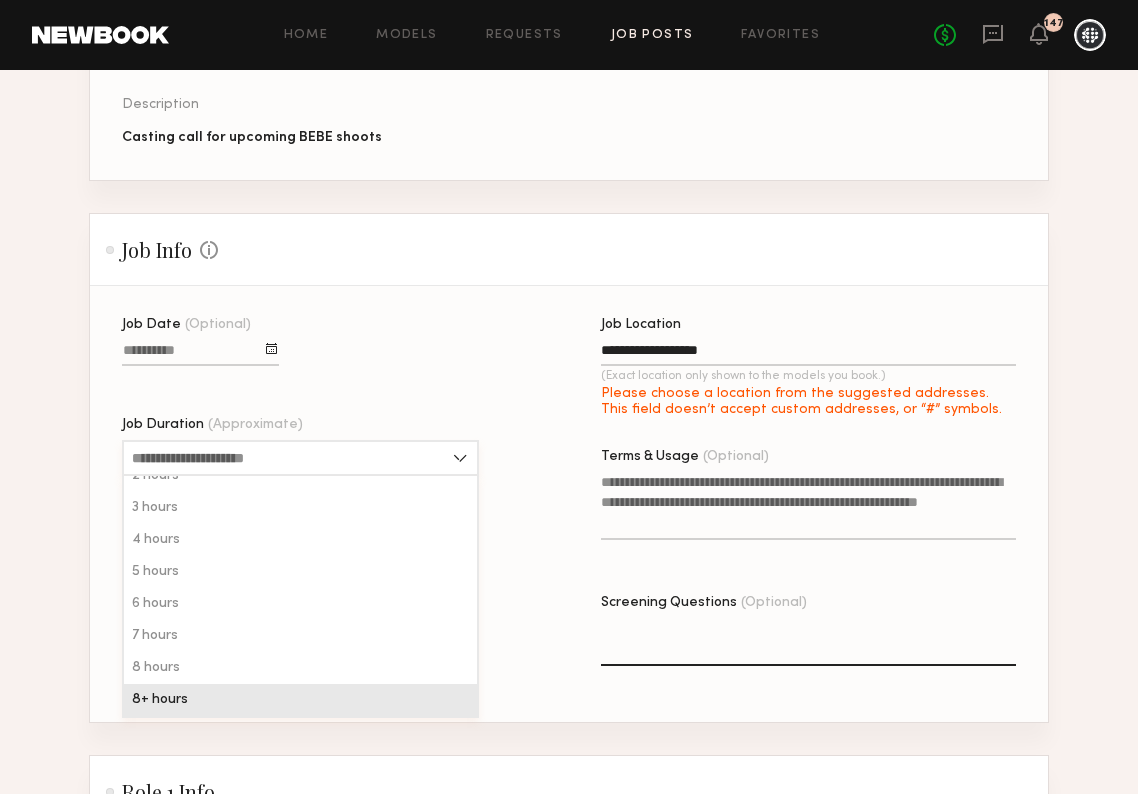 type on "********" 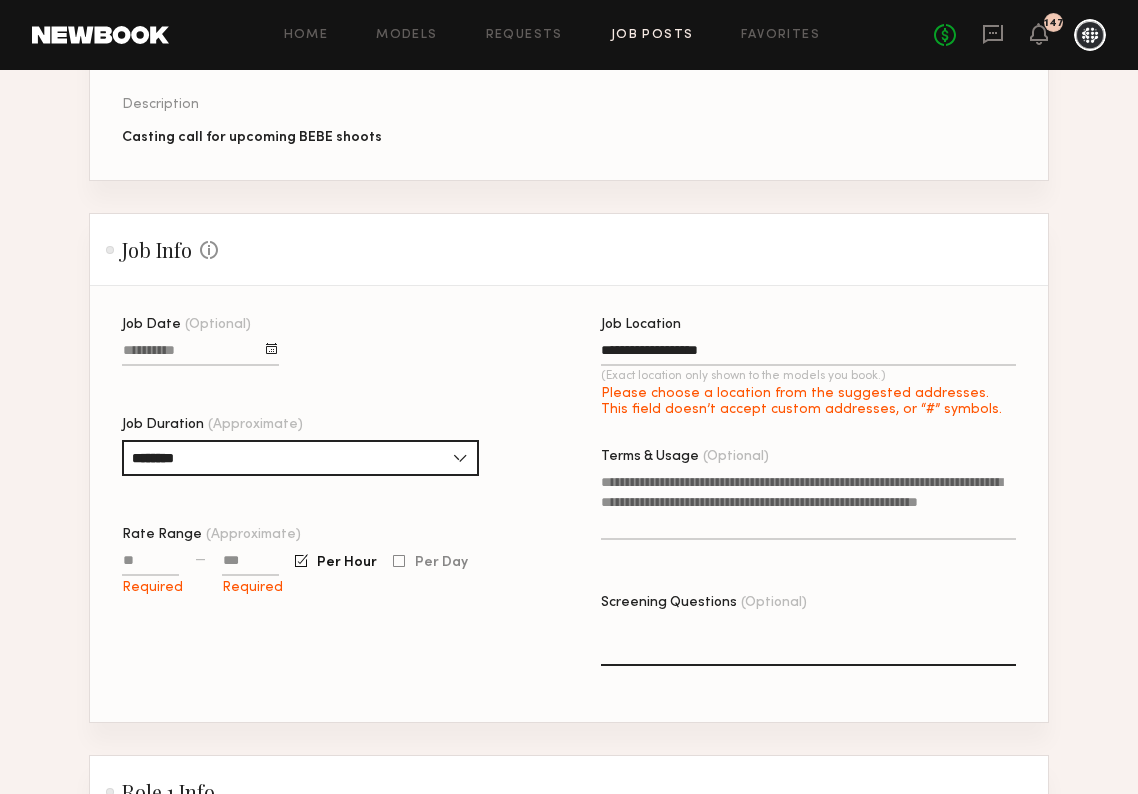 click on "Job Date (Optional) Job Duration (Approximate) ******** 1 hour 2 hours 3 hours 4 hours 5 hours 6 hours 7 hours 8 hours 8+ hours Rate Range (Approximate) Required — Required Per Hour Per Day" 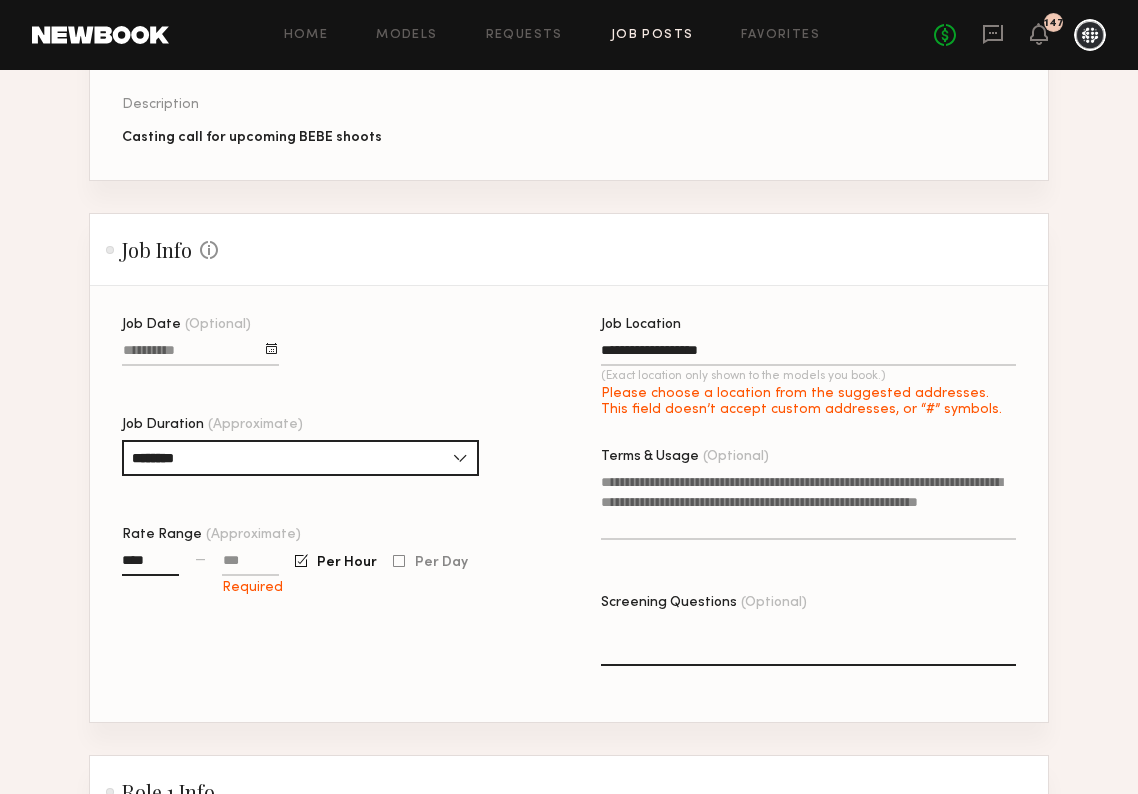 type on "******" 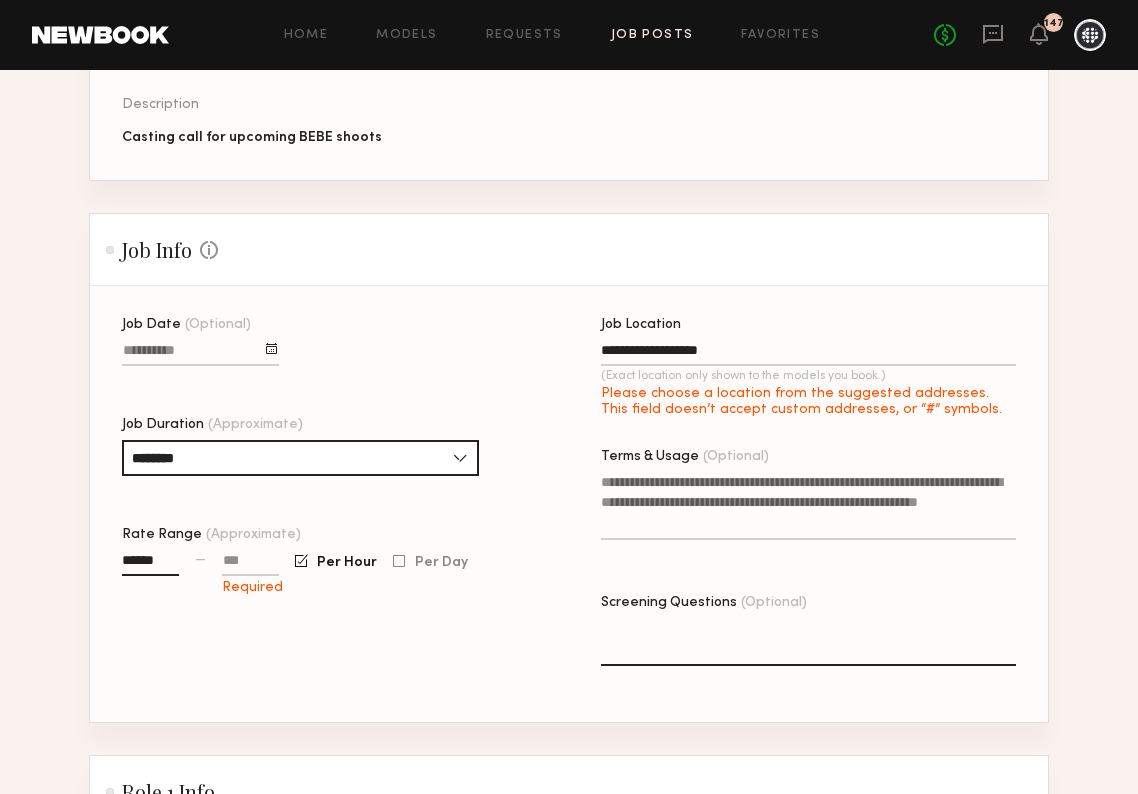 click 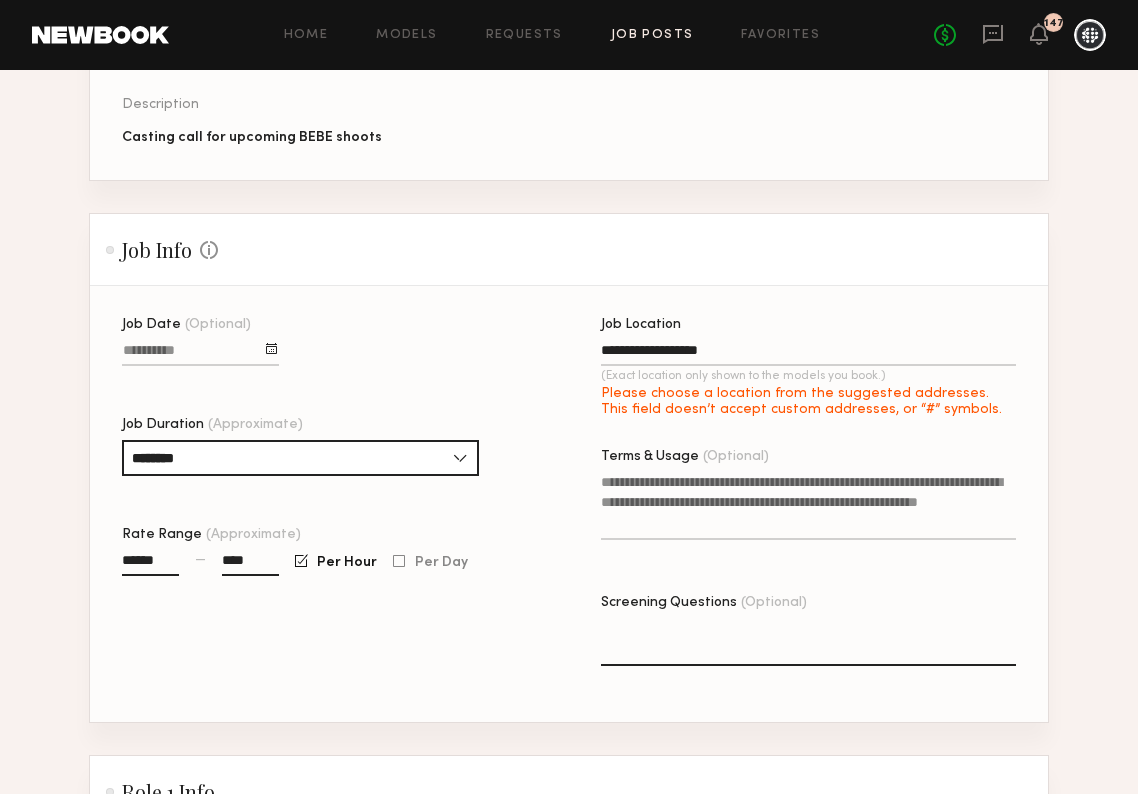 type on "******" 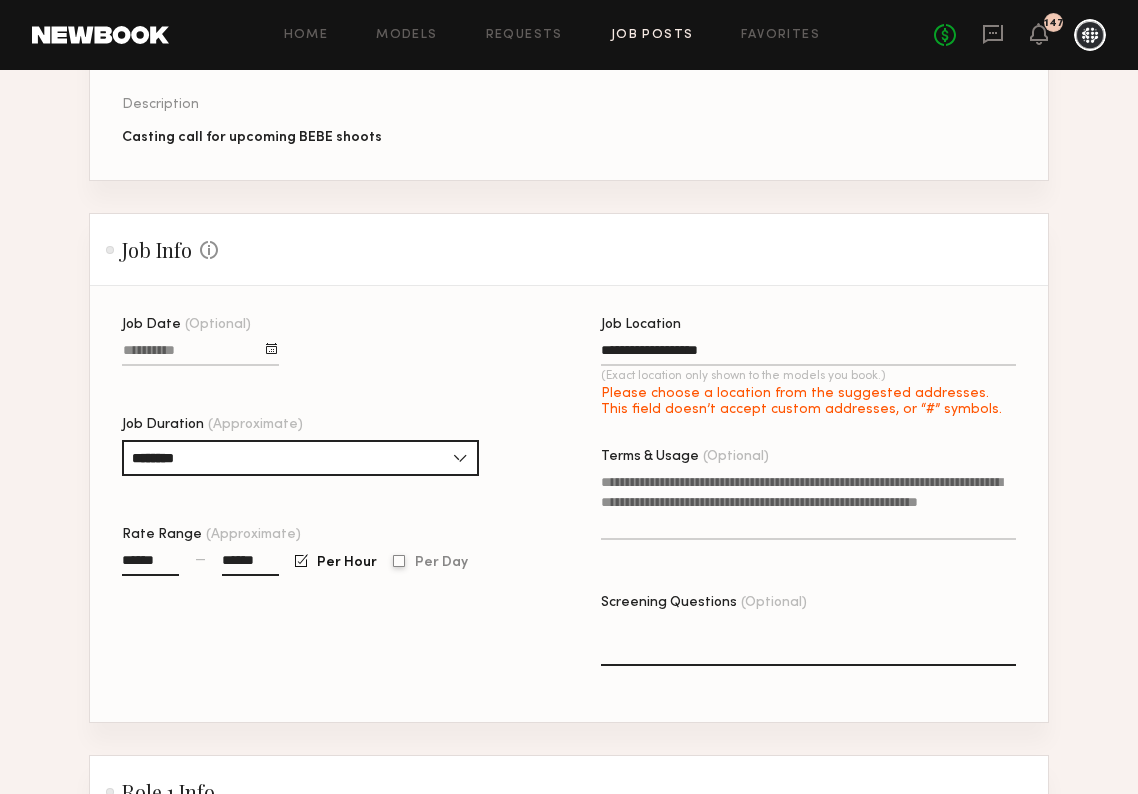 click 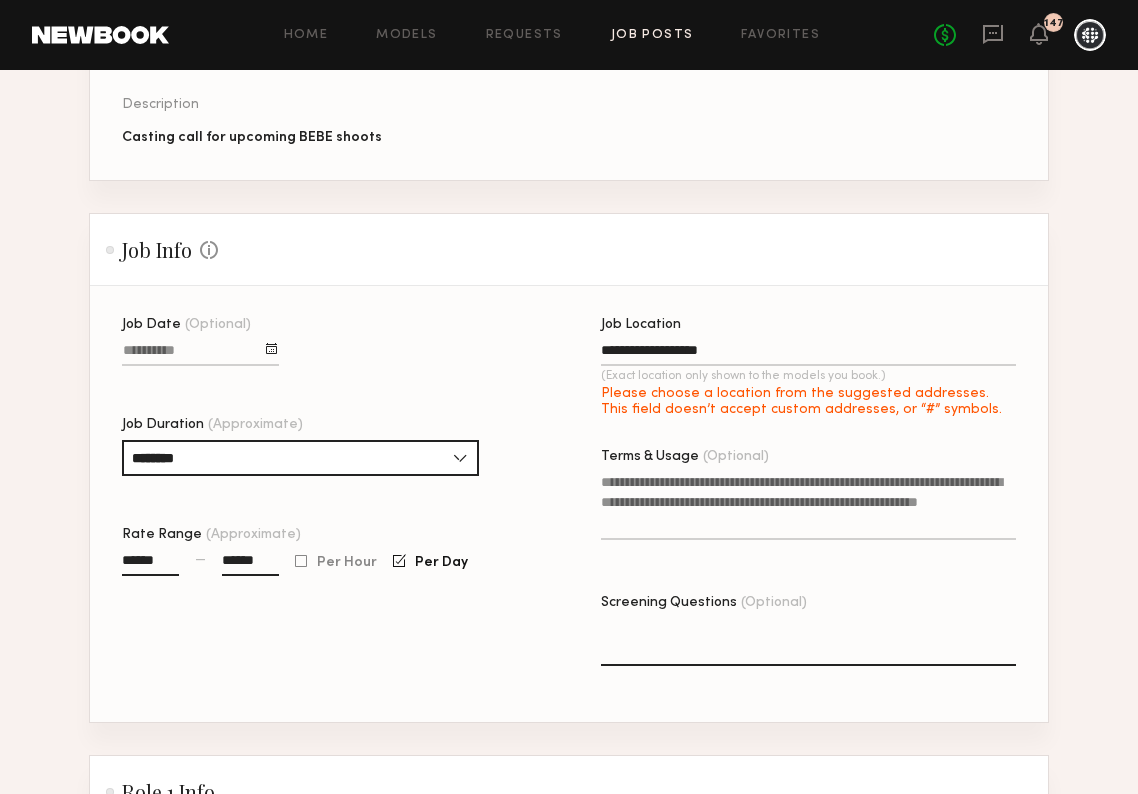 click on "**********" 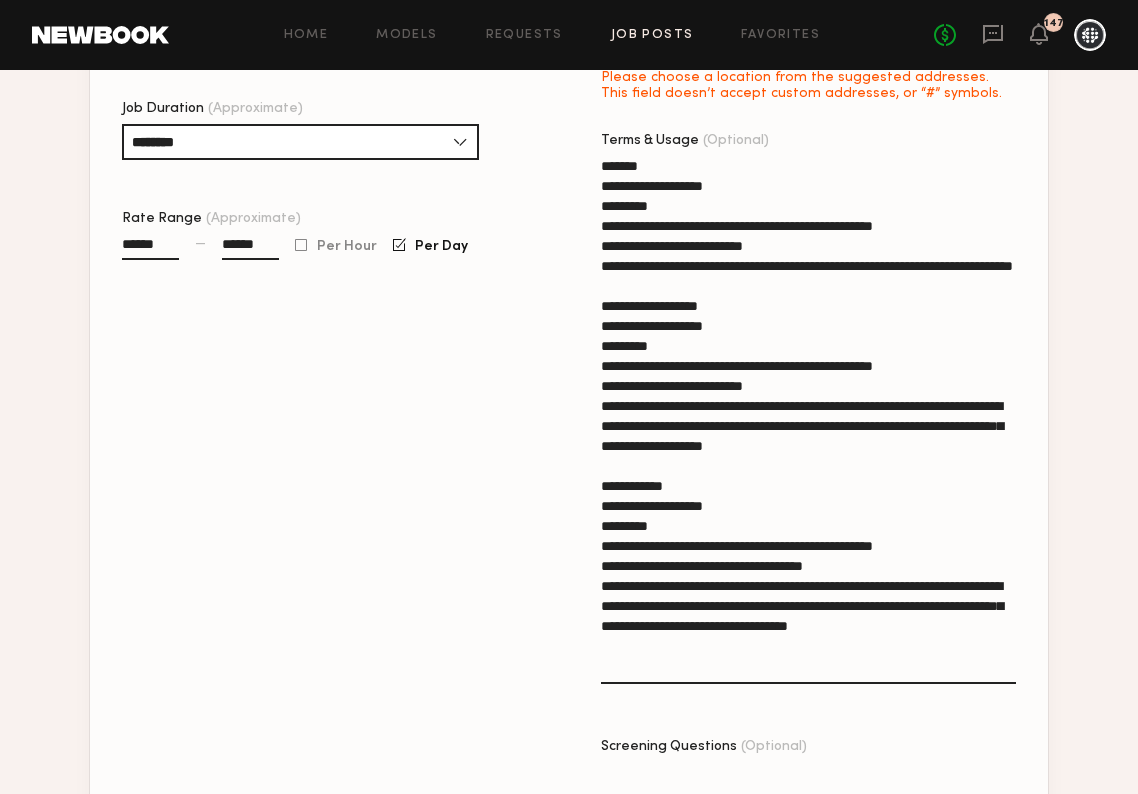 scroll, scrollTop: 606, scrollLeft: 0, axis: vertical 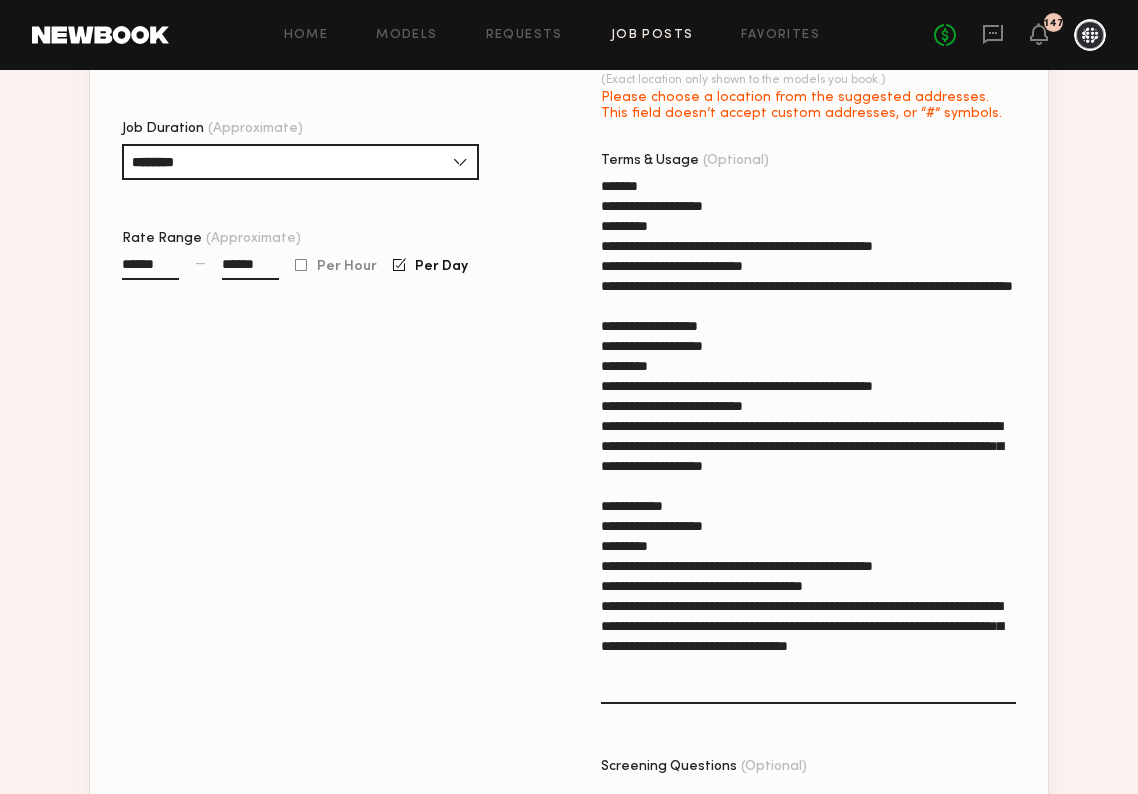 drag, startPoint x: 805, startPoint y: 432, endPoint x: 580, endPoint y: 347, distance: 240.52026 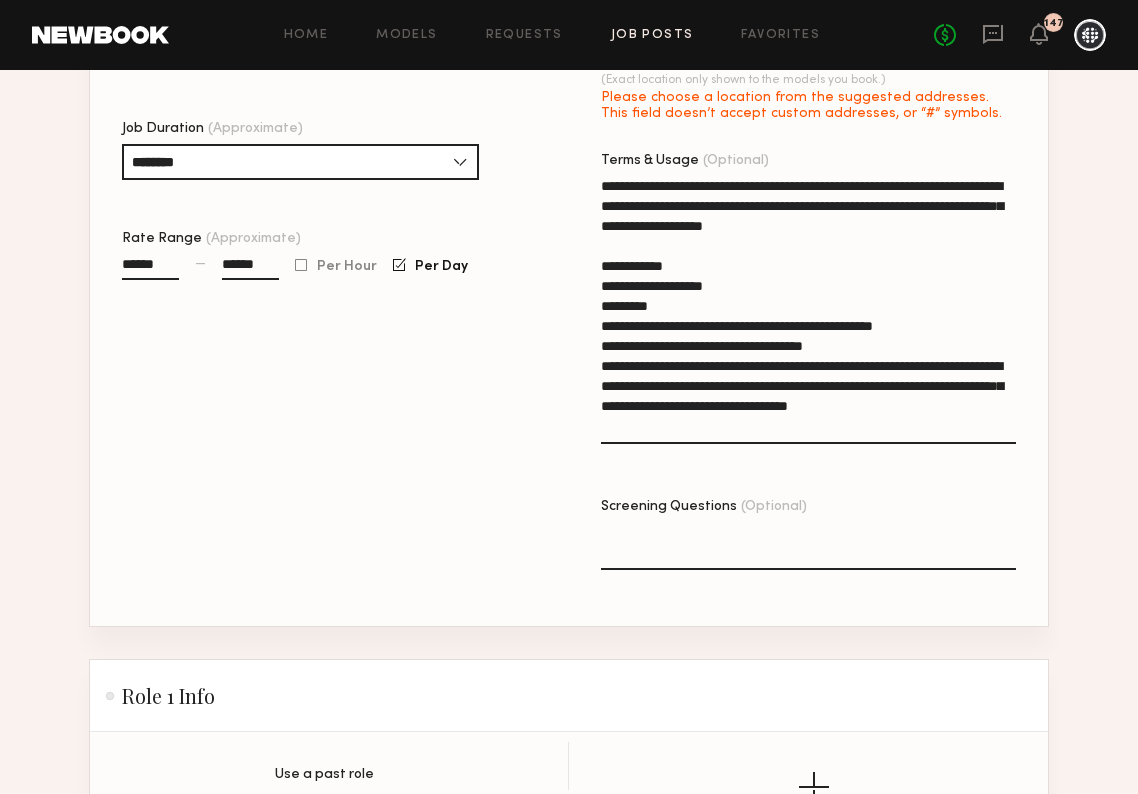 click on "**********" 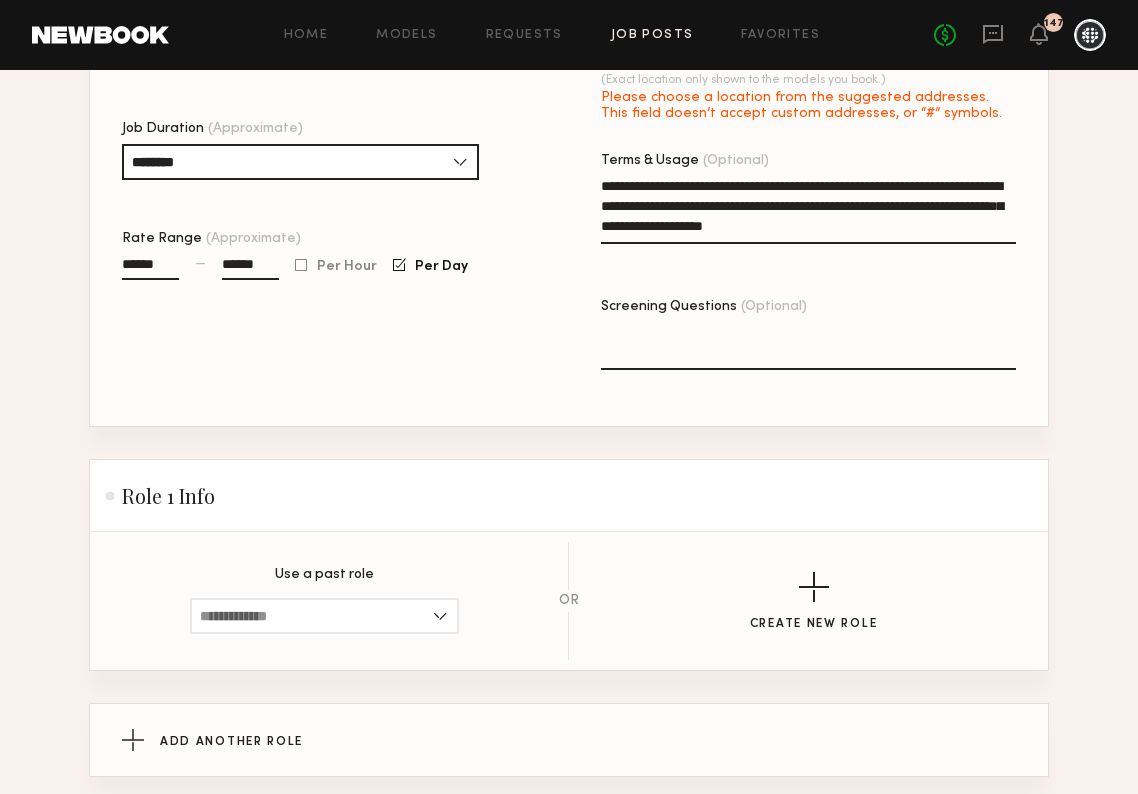 type on "**********" 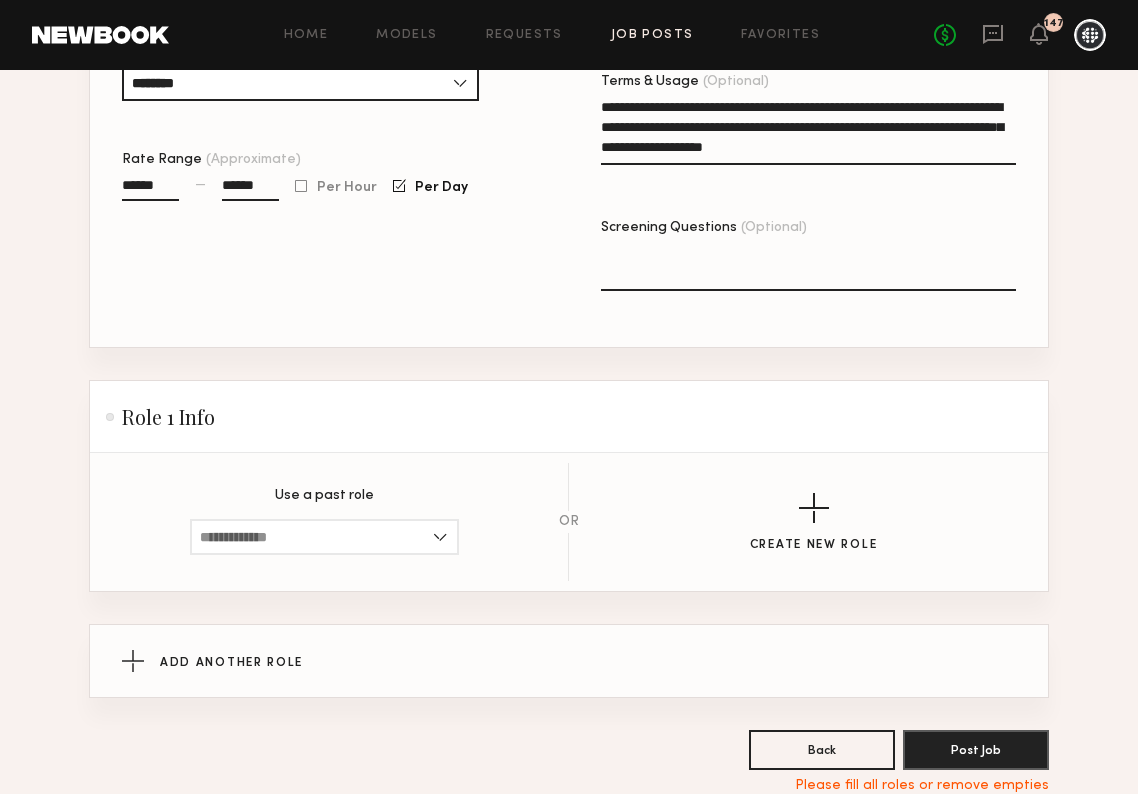 scroll, scrollTop: 721, scrollLeft: 0, axis: vertical 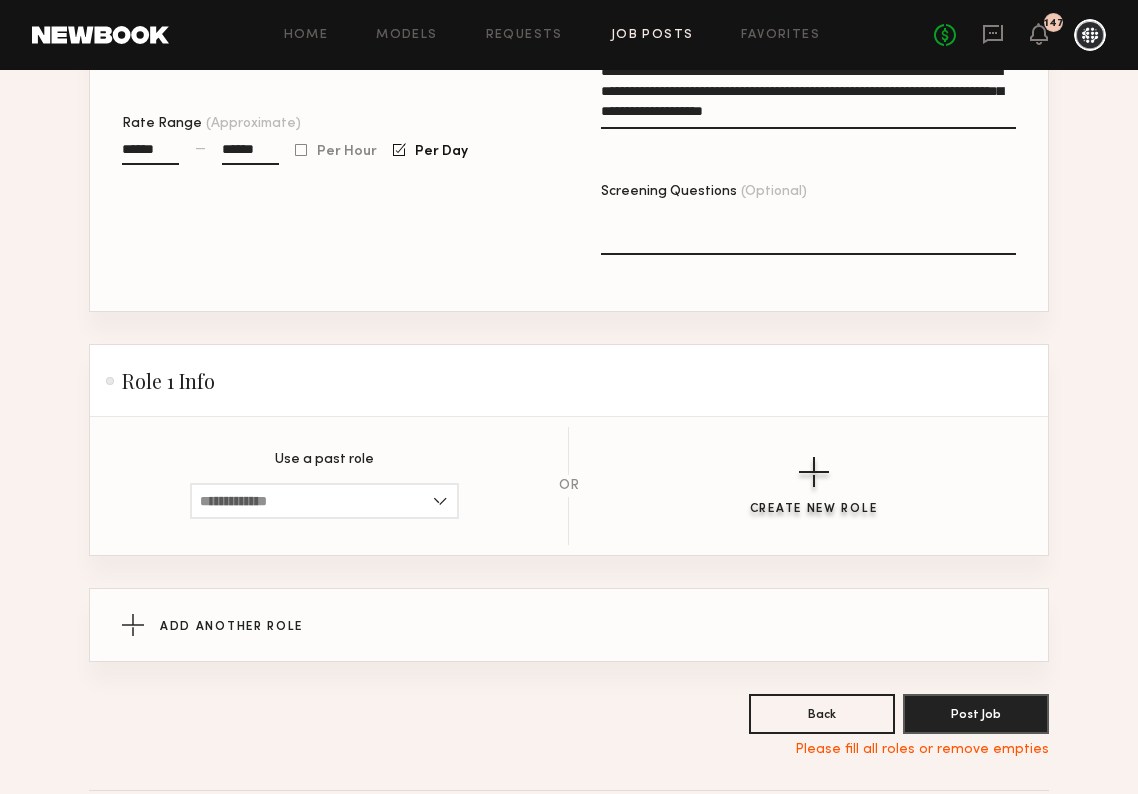 click 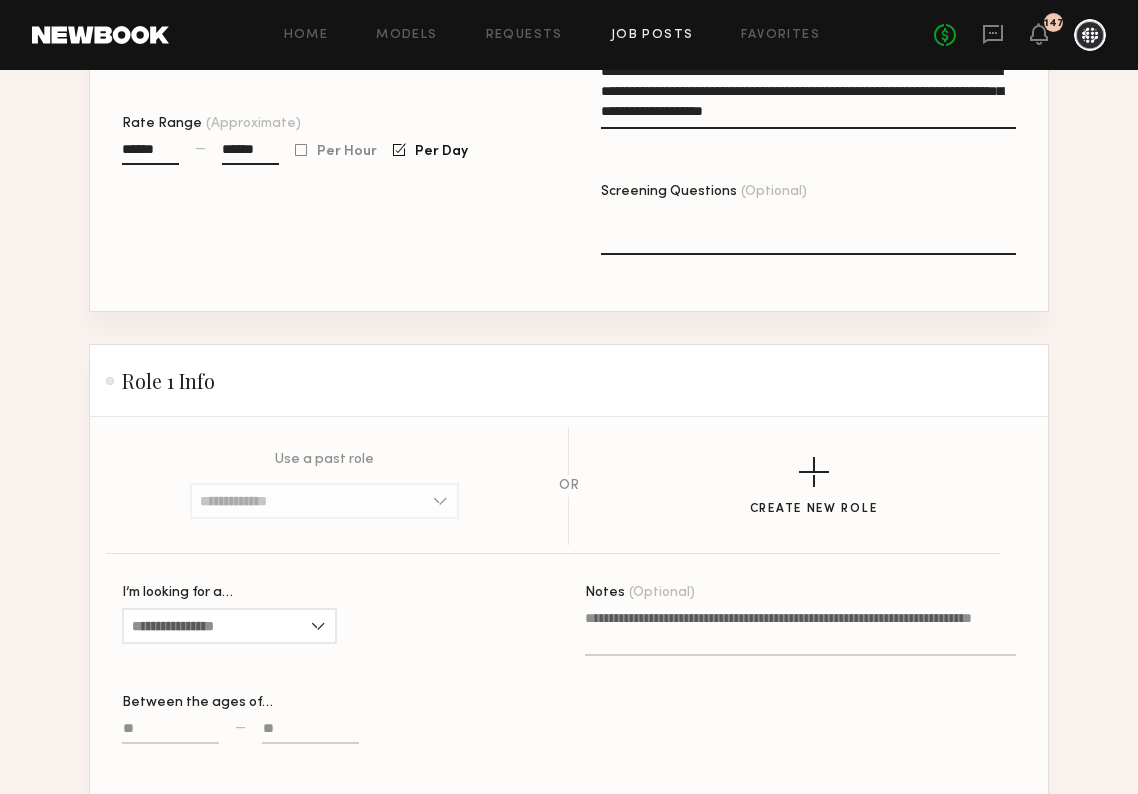 scroll, scrollTop: 808, scrollLeft: 0, axis: vertical 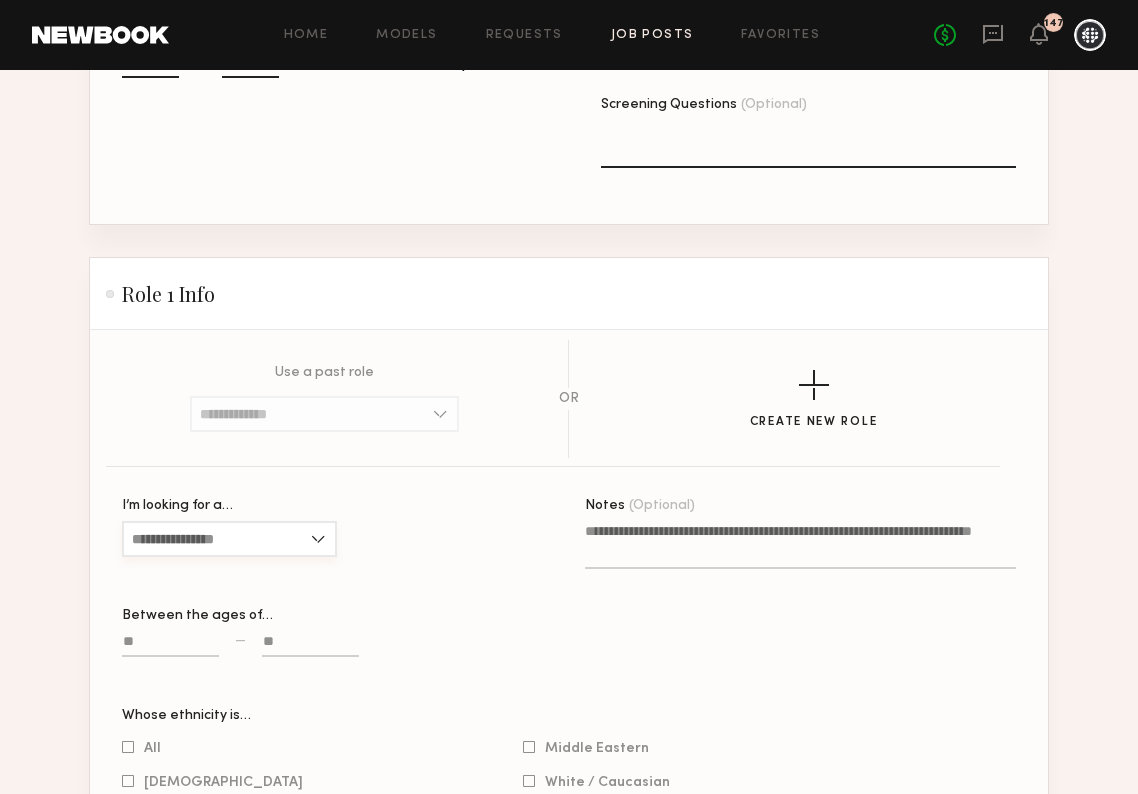 click on "I’m looking for a…" at bounding box center (229, 539) 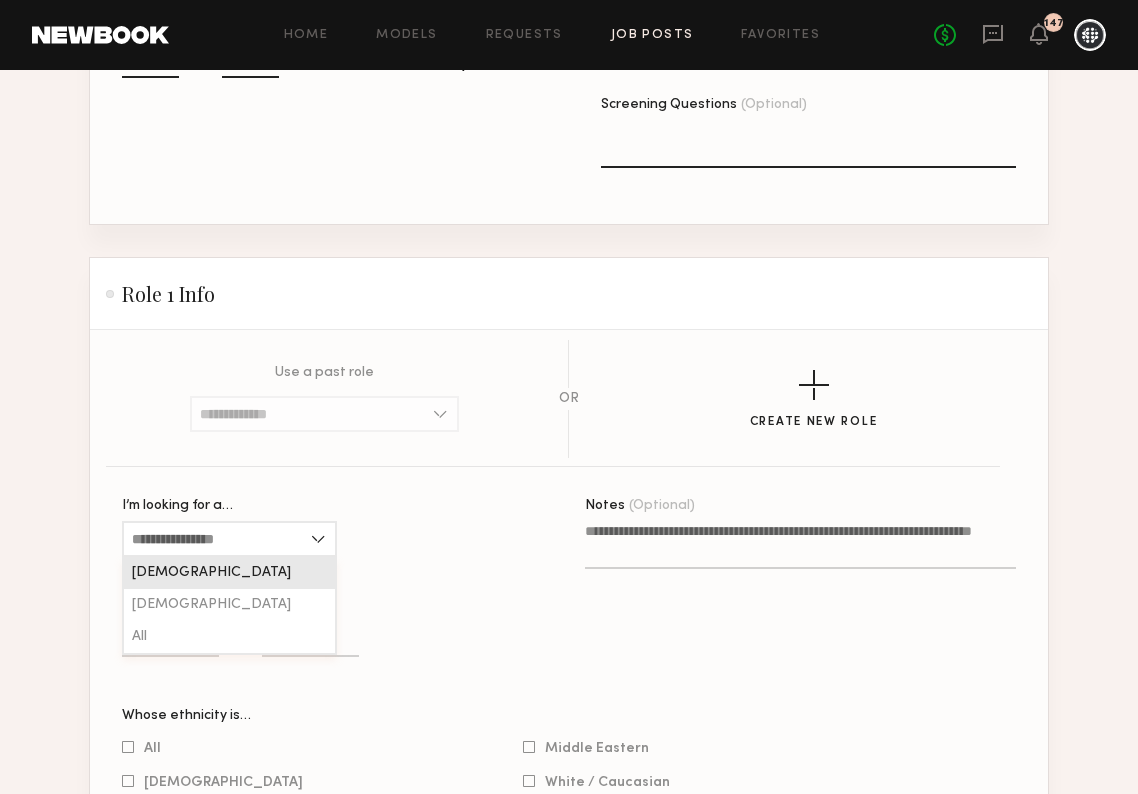 click on "[DEMOGRAPHIC_DATA]" 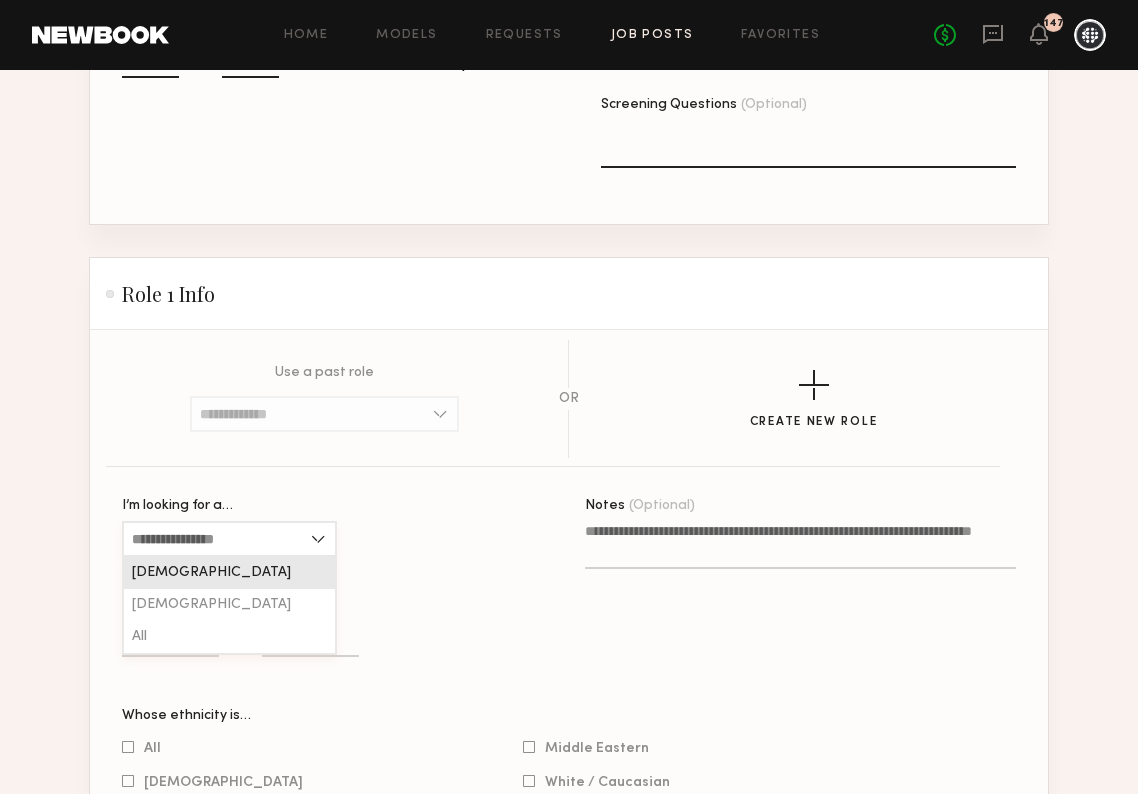 type on "******" 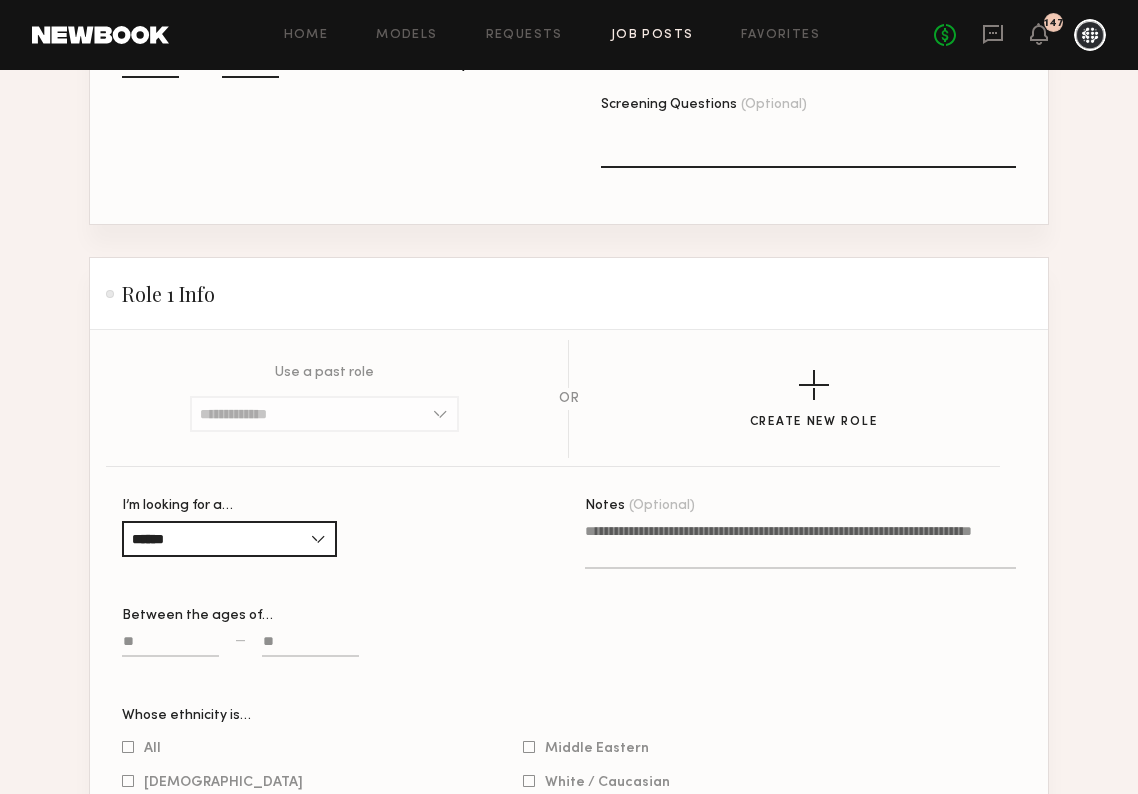 click 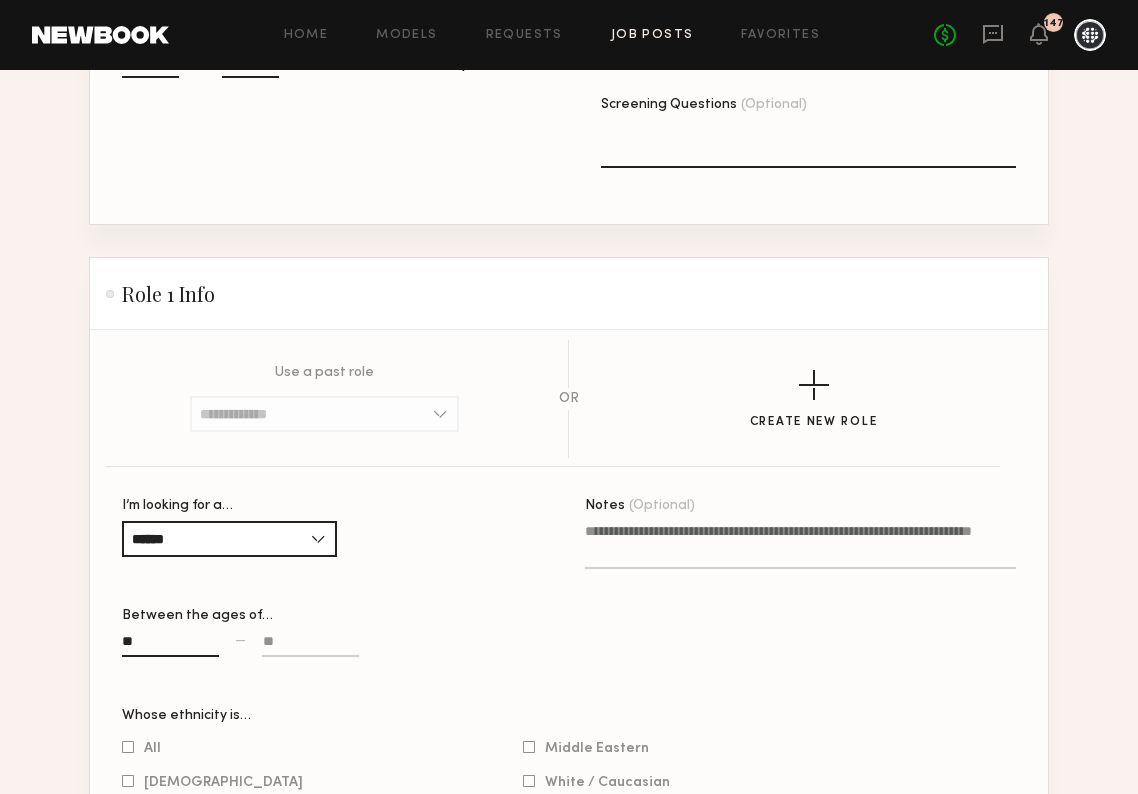 type on "**" 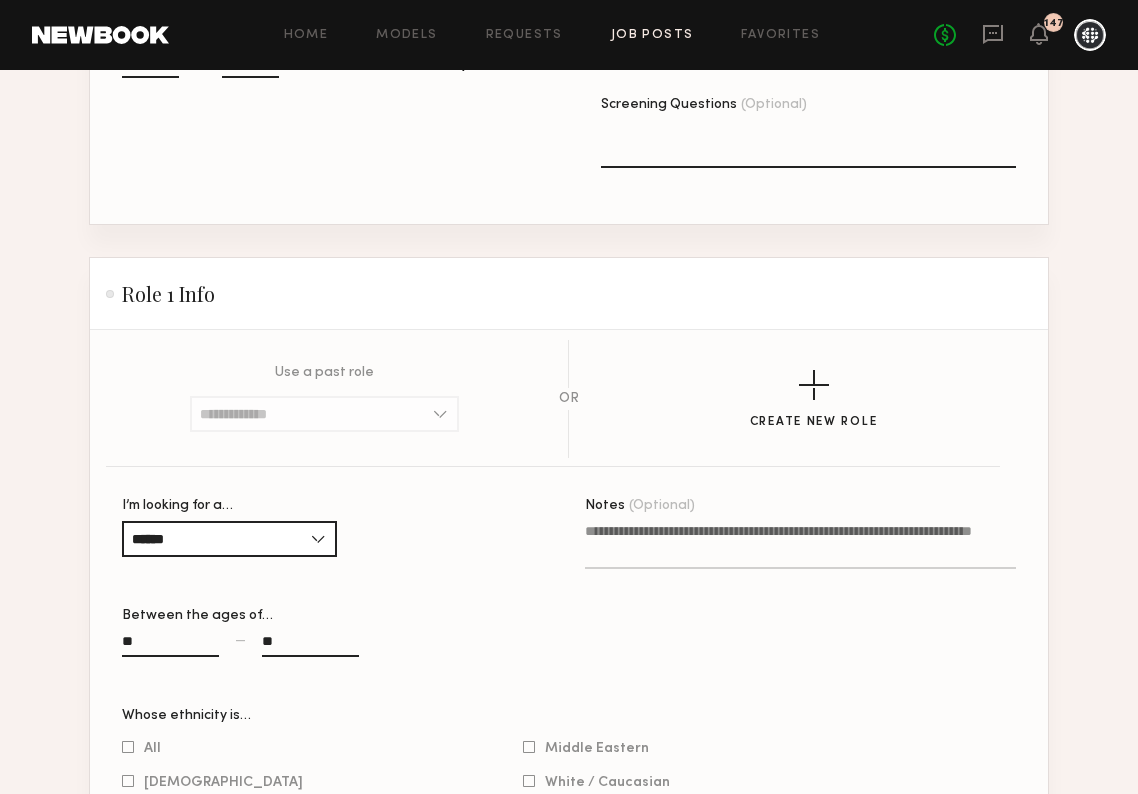 type on "*" 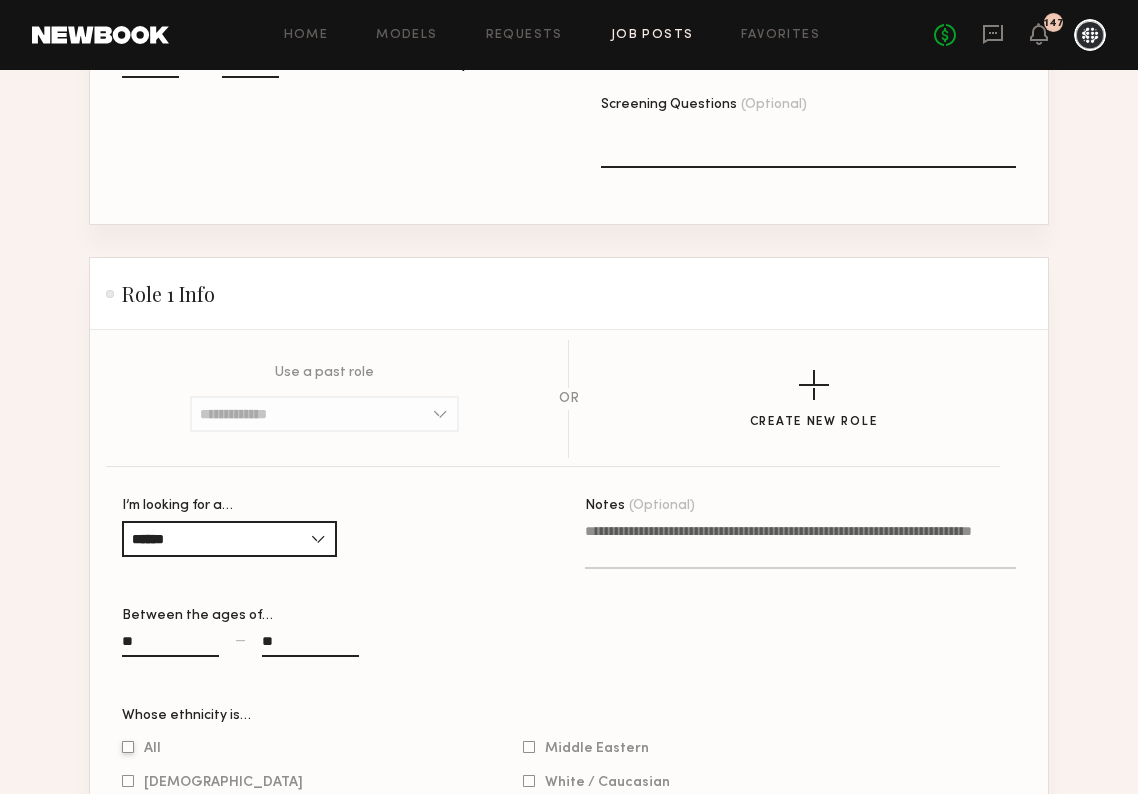 click on "All" 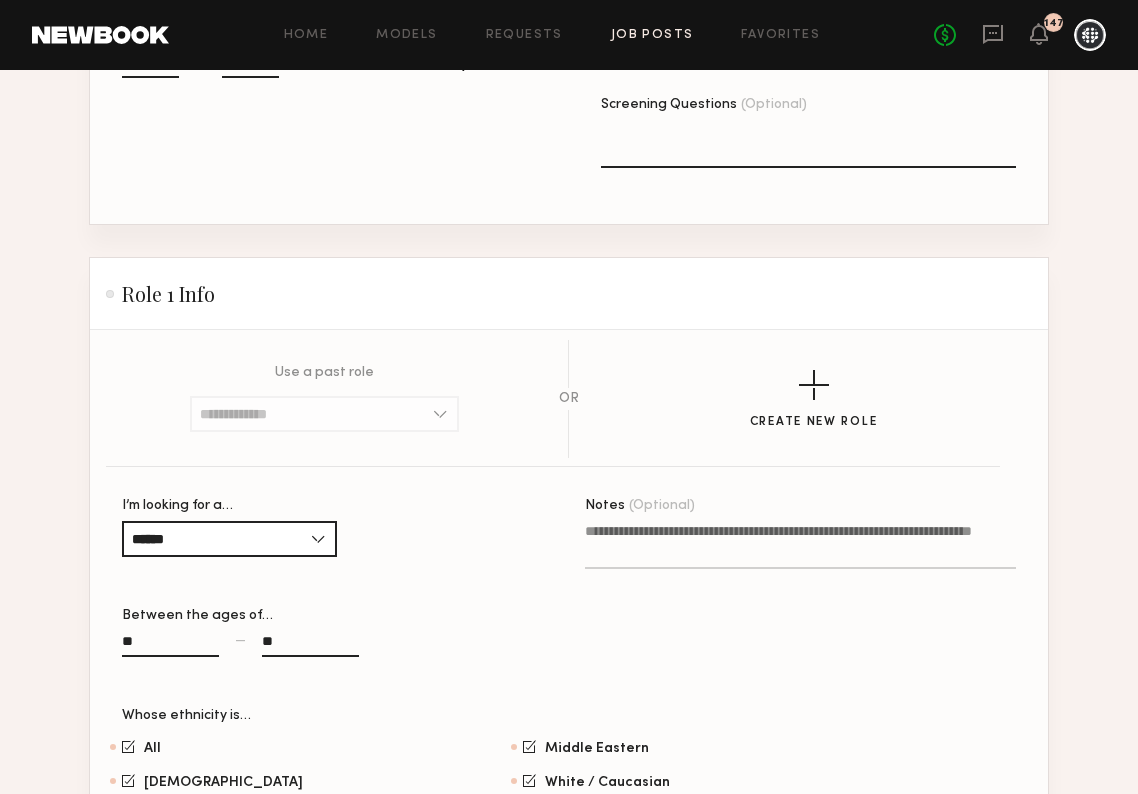 click on "Notes (Optional)" 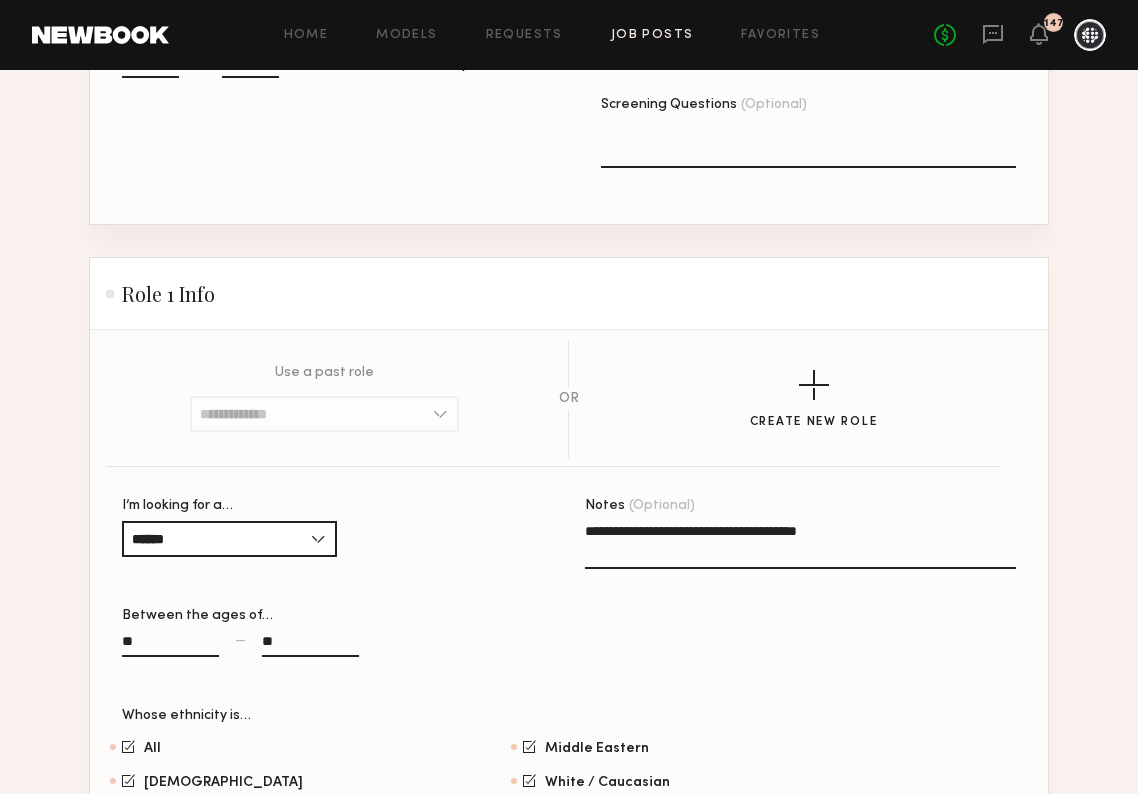 click on "**********" 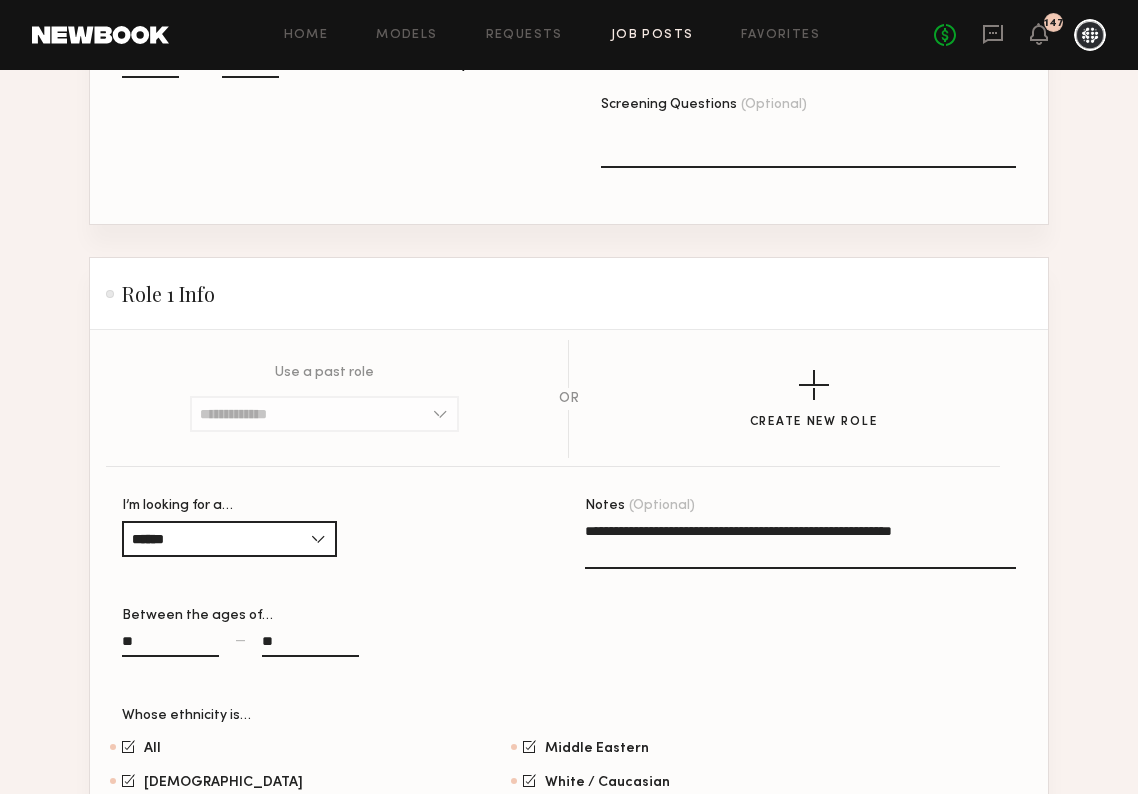type on "**********" 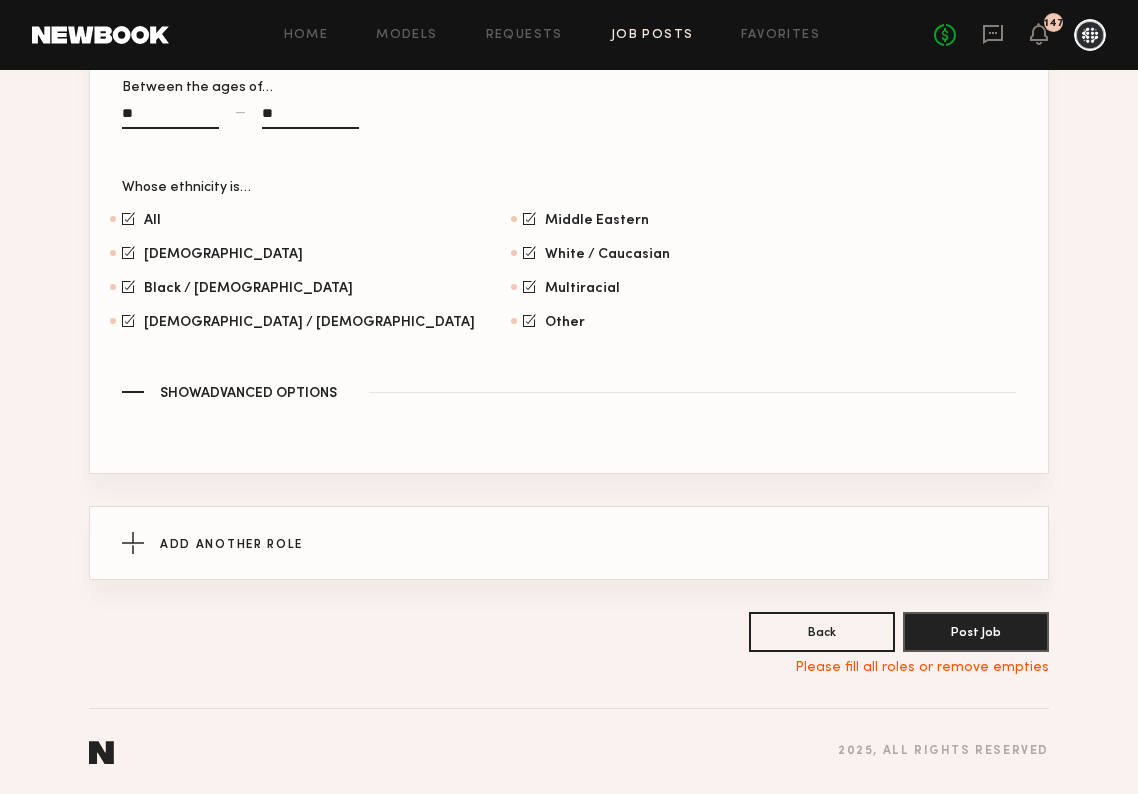 scroll, scrollTop: 1336, scrollLeft: 0, axis: vertical 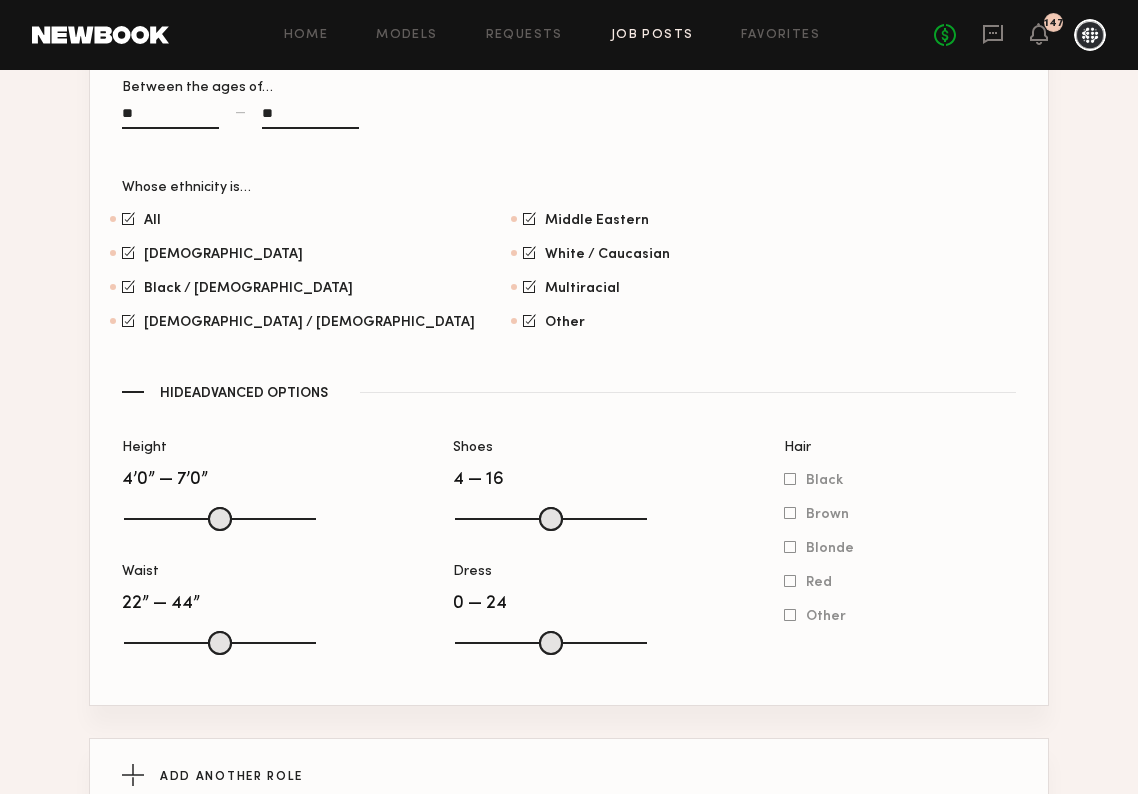 drag, startPoint x: 127, startPoint y: 520, endPoint x: 107, endPoint y: 518, distance: 20.09975 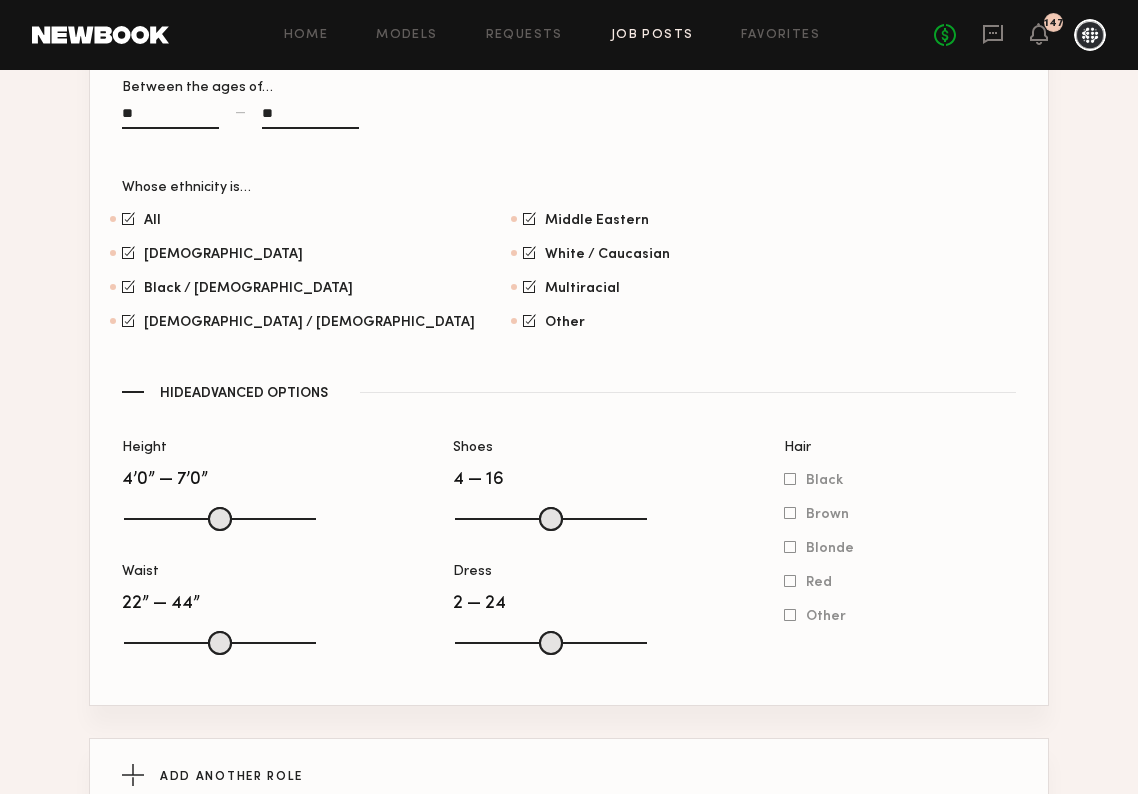 drag, startPoint x: 469, startPoint y: 651, endPoint x: 485, endPoint y: 649, distance: 16.124516 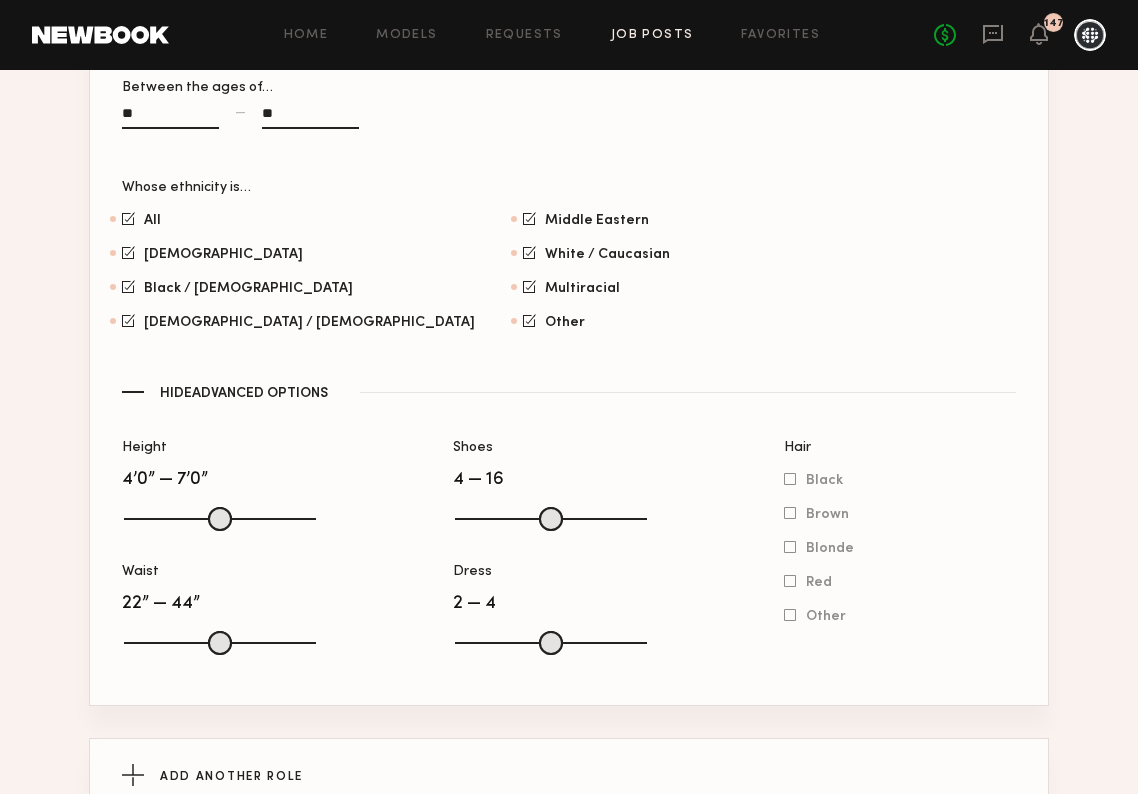 drag, startPoint x: 634, startPoint y: 638, endPoint x: 490, endPoint y: 628, distance: 144.3468 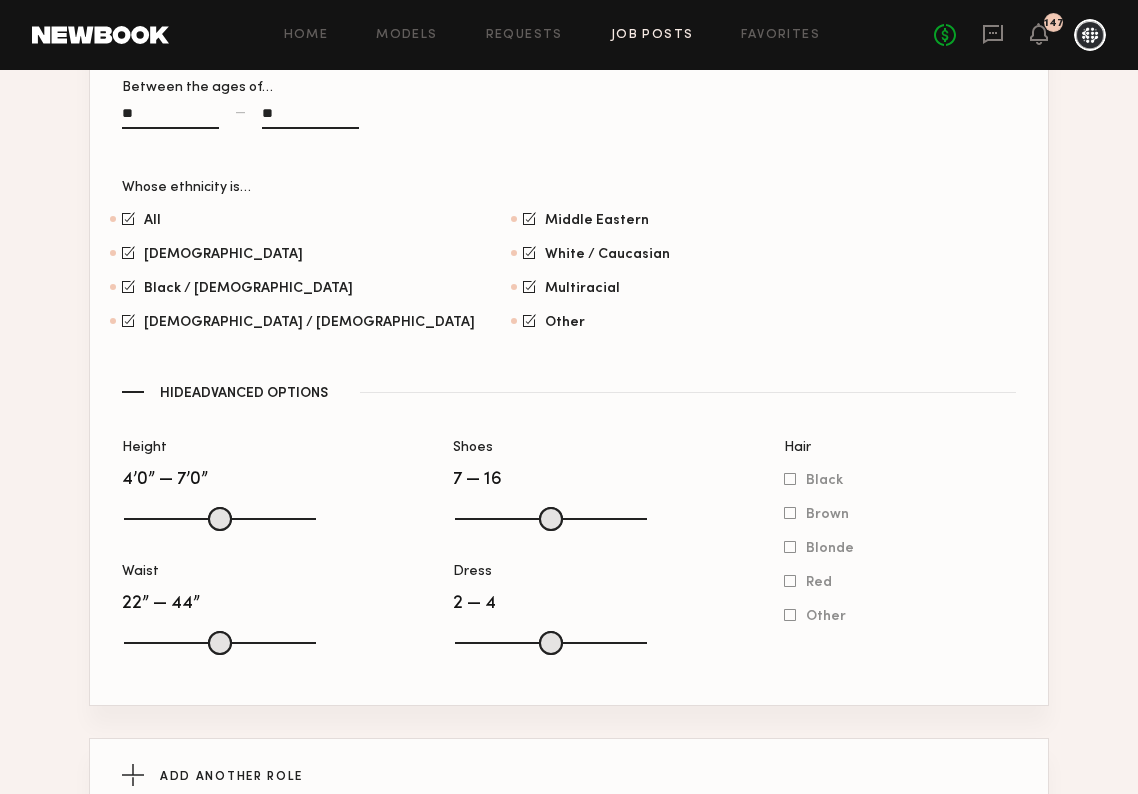 drag, startPoint x: 458, startPoint y: 513, endPoint x: 510, endPoint y: 516, distance: 52.086468 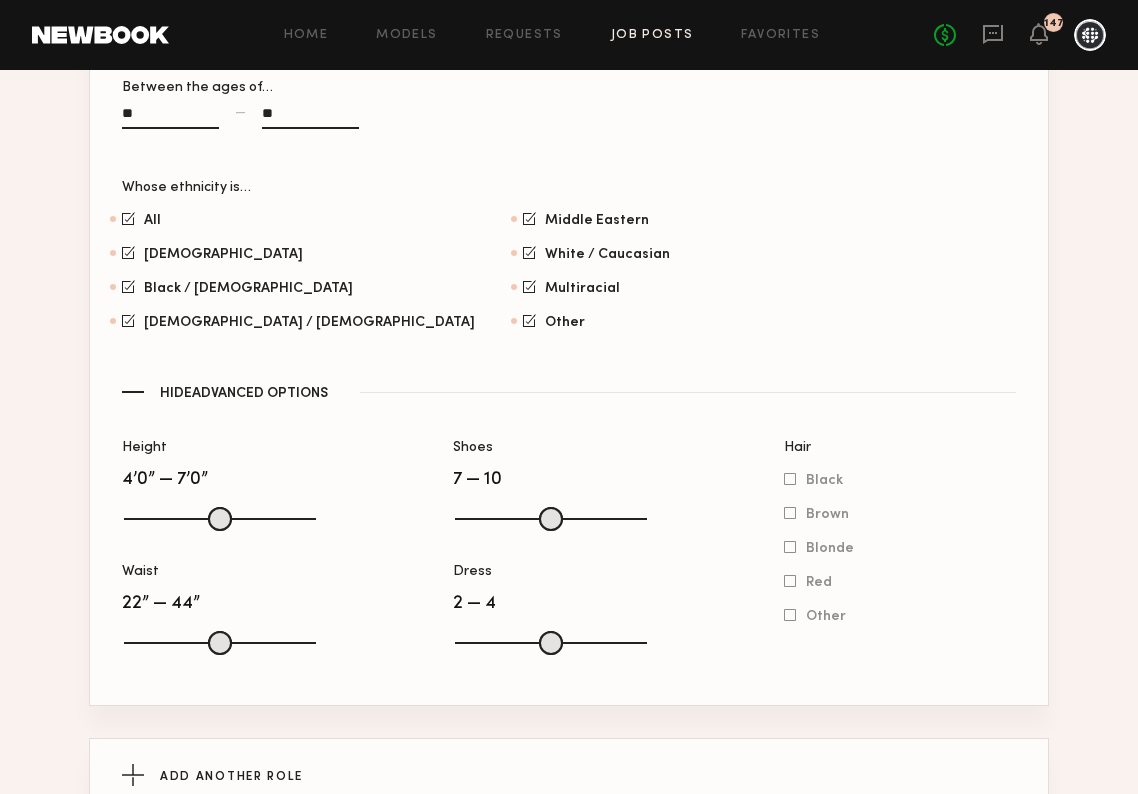 drag, startPoint x: 641, startPoint y: 515, endPoint x: 553, endPoint y: 514, distance: 88.005684 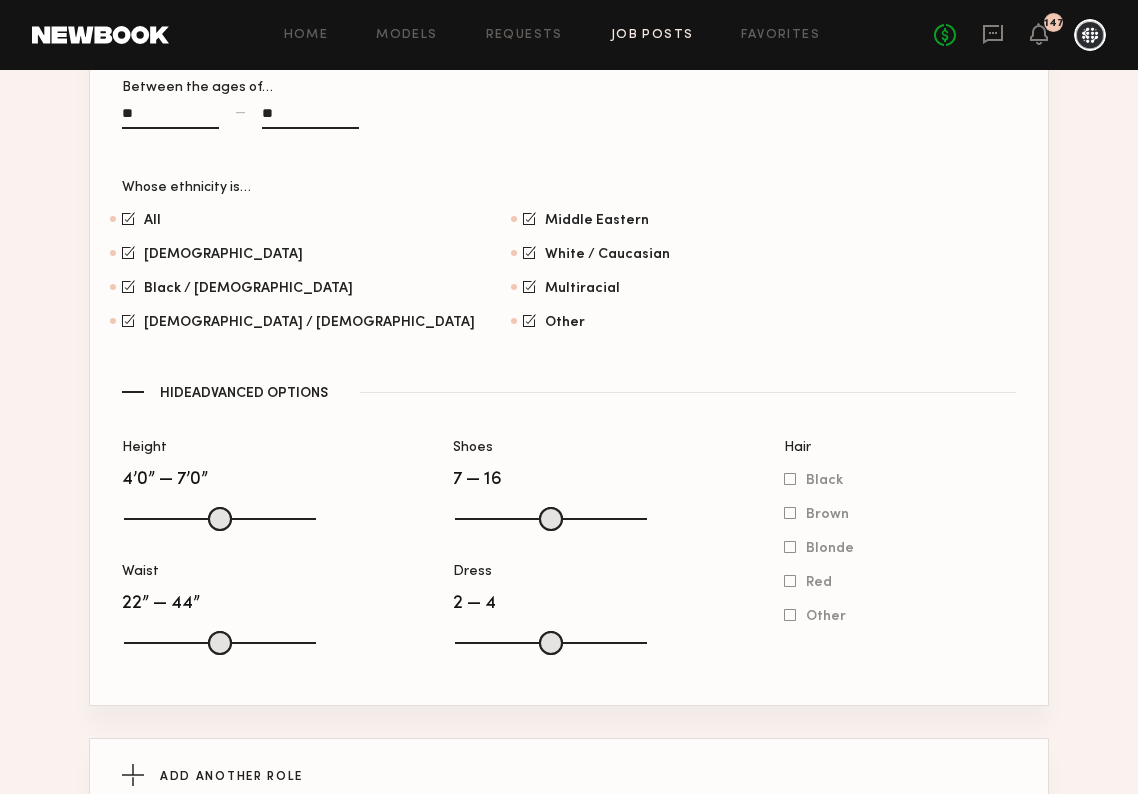 drag, startPoint x: 557, startPoint y: 515, endPoint x: 712, endPoint y: 520, distance: 155.08063 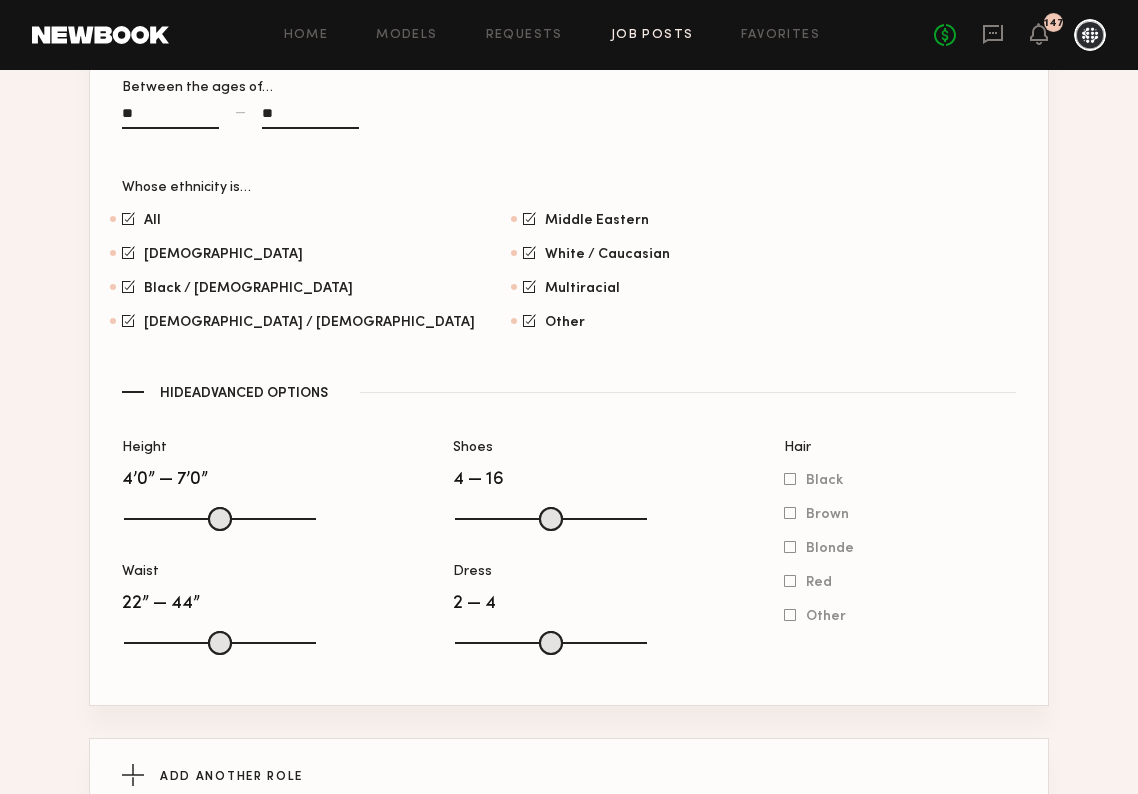 drag, startPoint x: 510, startPoint y: 521, endPoint x: 297, endPoint y: 520, distance: 213.00235 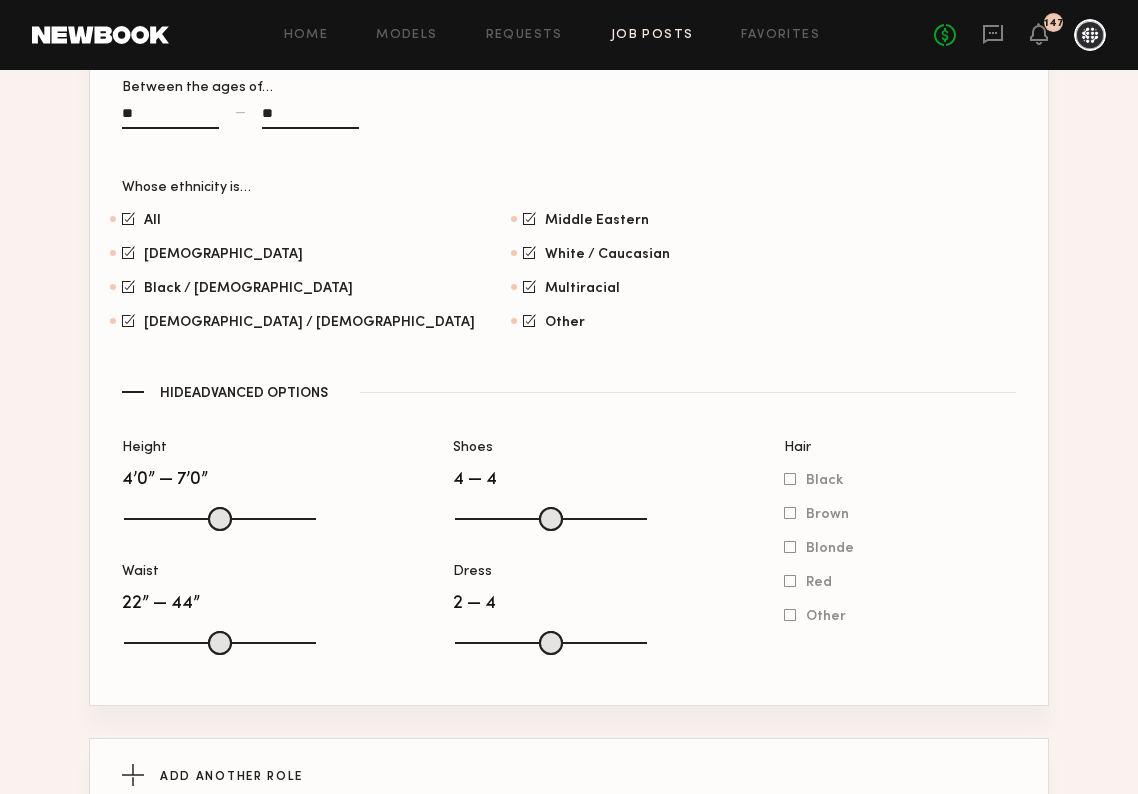 drag, startPoint x: 640, startPoint y: 515, endPoint x: 278, endPoint y: 515, distance: 362 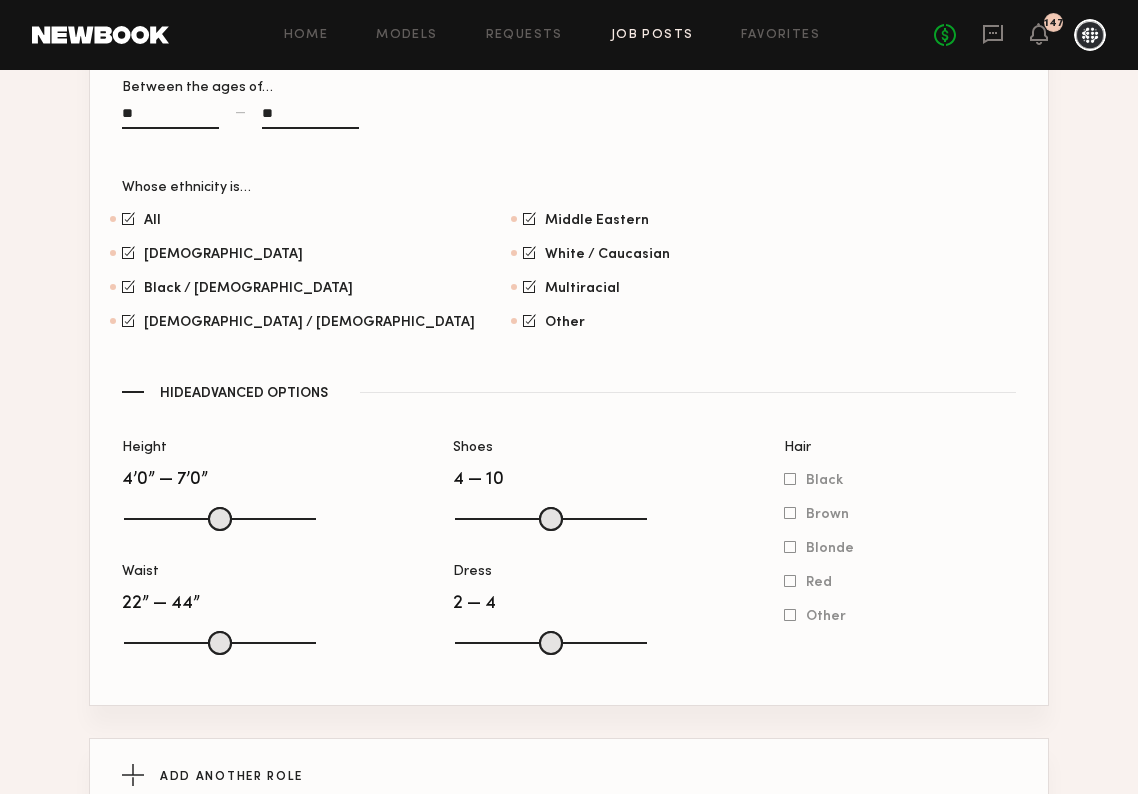 drag, startPoint x: 461, startPoint y: 524, endPoint x: 553, endPoint y: 529, distance: 92.13577 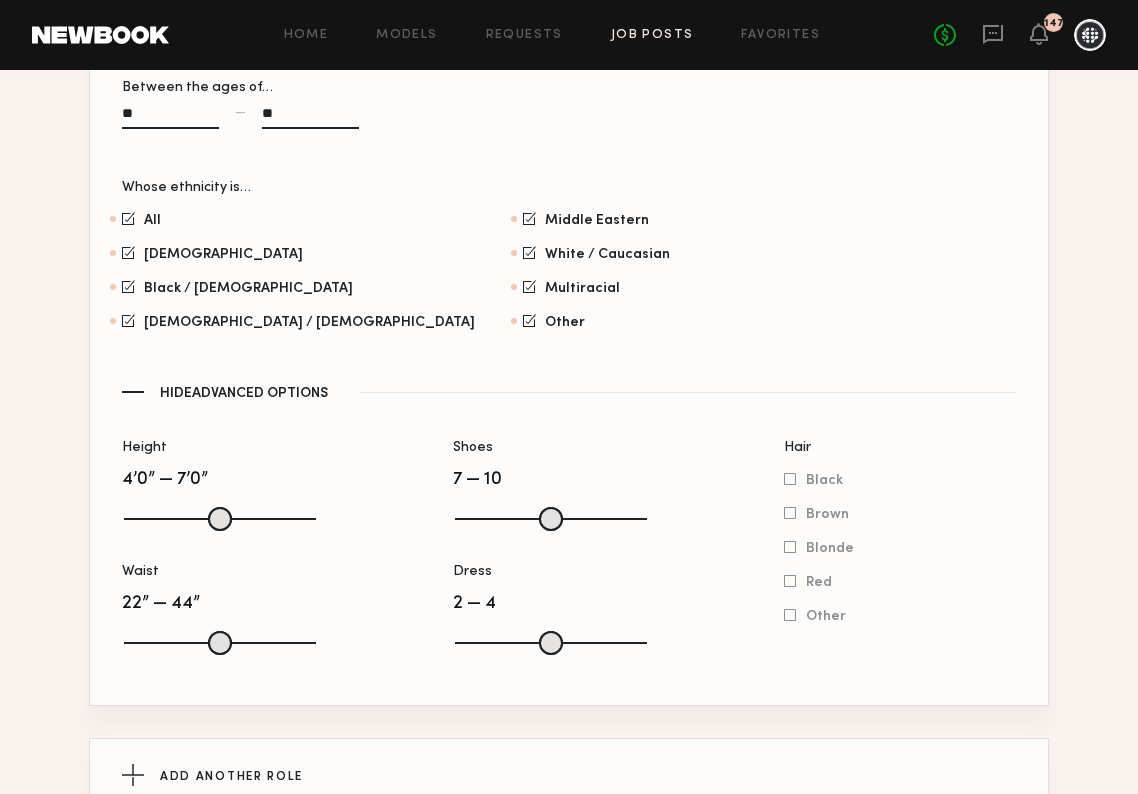 drag, startPoint x: 465, startPoint y: 518, endPoint x: 511, endPoint y: 519, distance: 46.010868 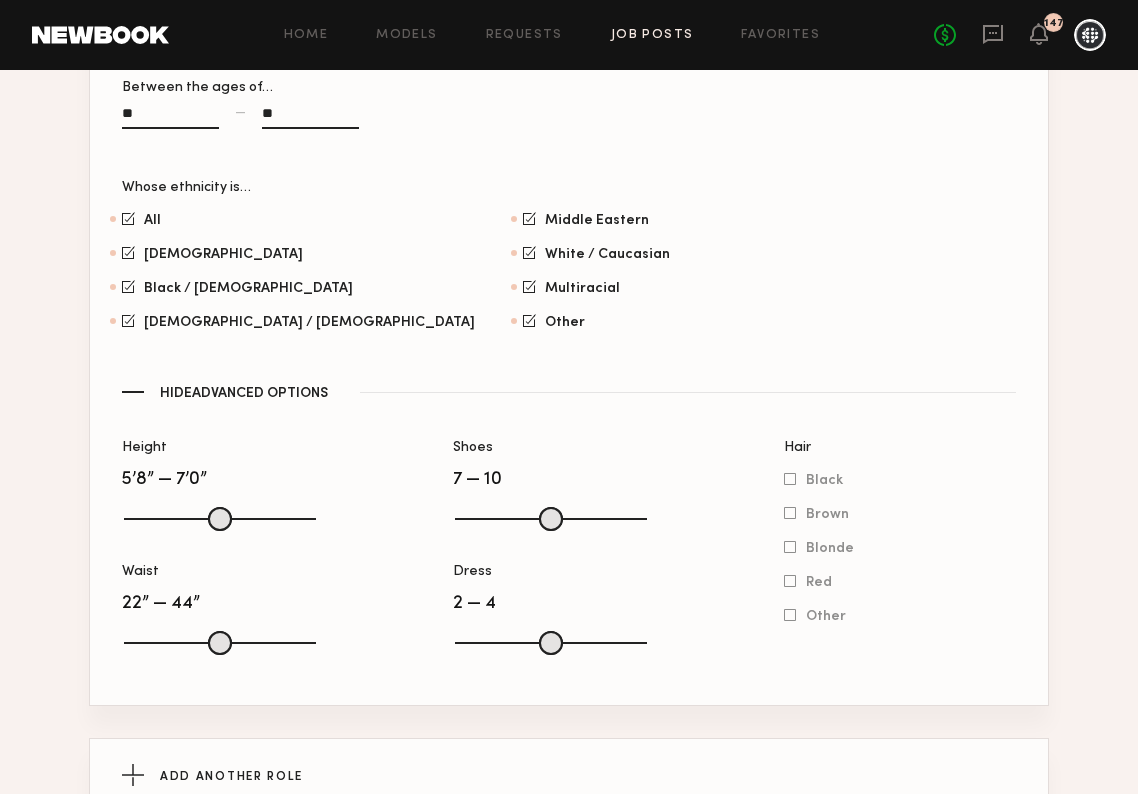 drag, startPoint x: 137, startPoint y: 512, endPoint x: 227, endPoint y: 515, distance: 90.04999 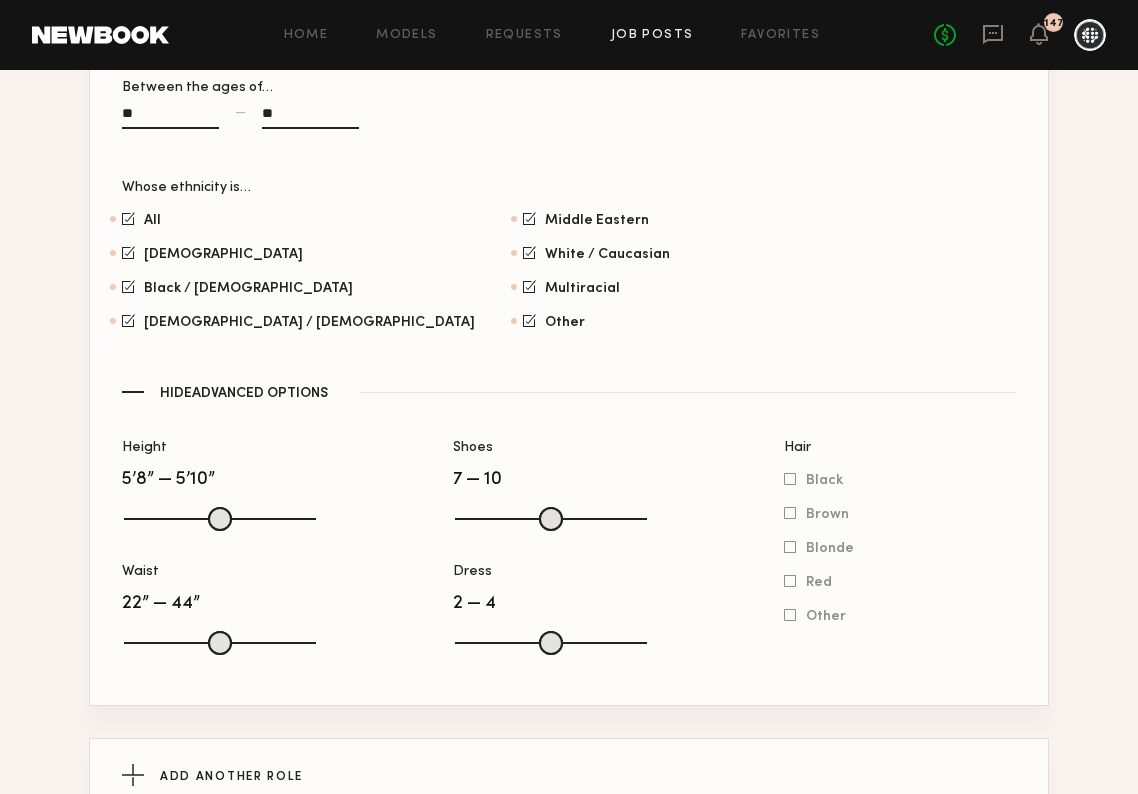 drag, startPoint x: 307, startPoint y: 520, endPoint x: 240, endPoint y: 522, distance: 67.02985 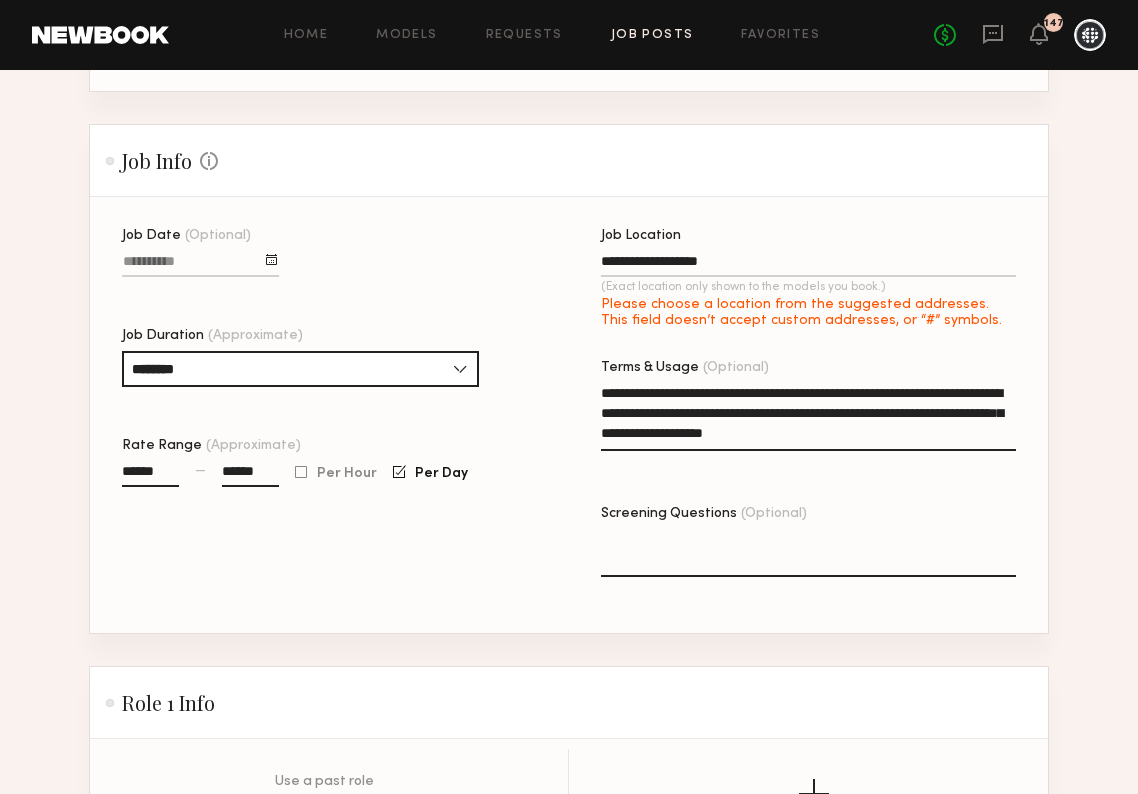scroll, scrollTop: 377, scrollLeft: 0, axis: vertical 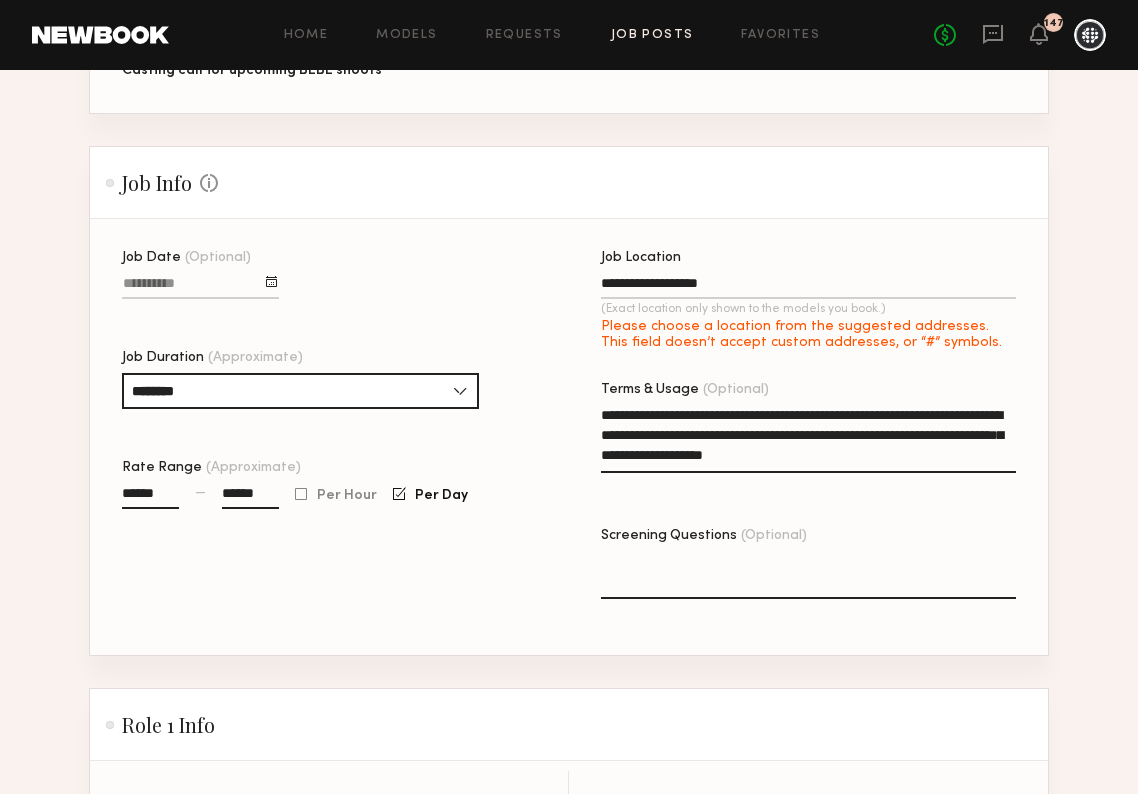 click on "**********" 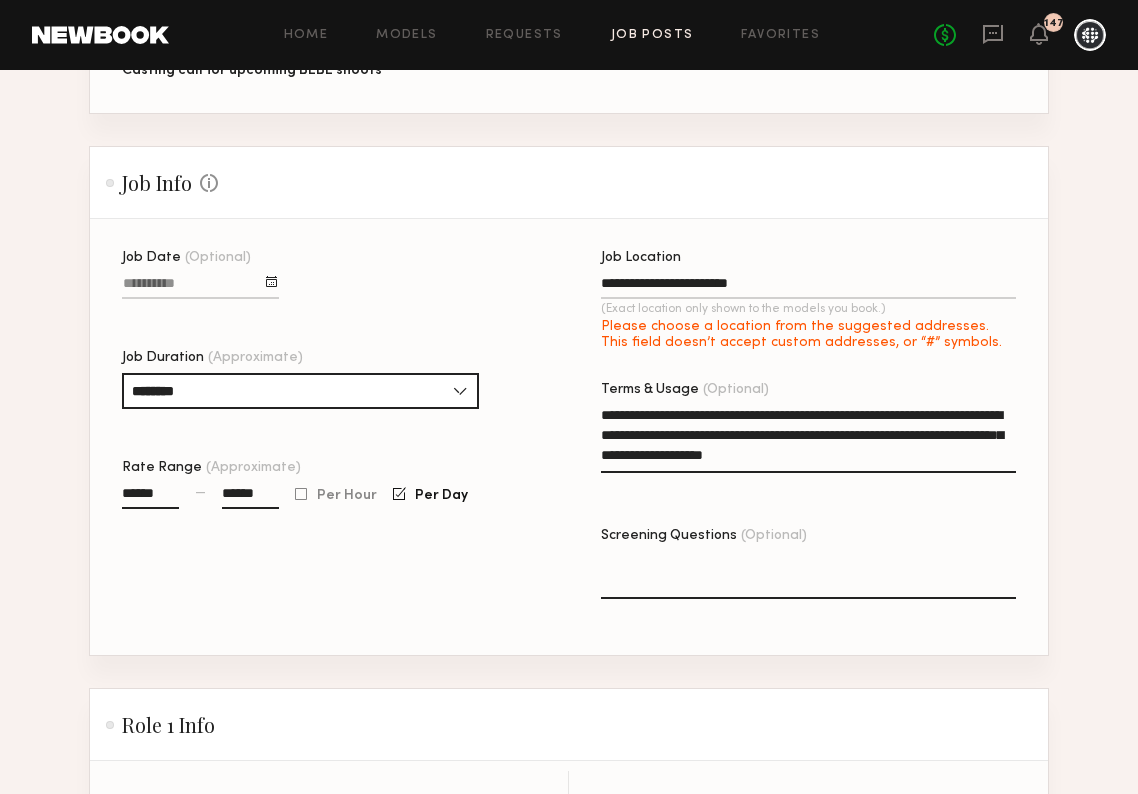 type on "**********" 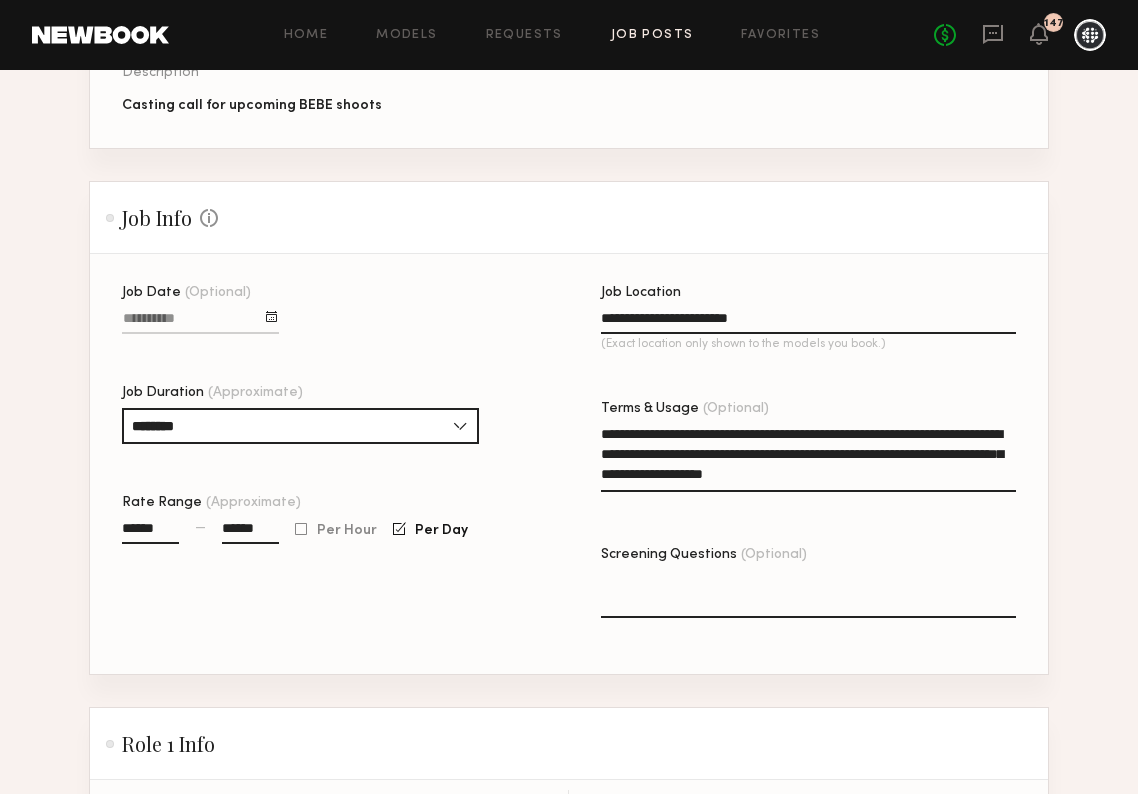 scroll, scrollTop: 380, scrollLeft: 0, axis: vertical 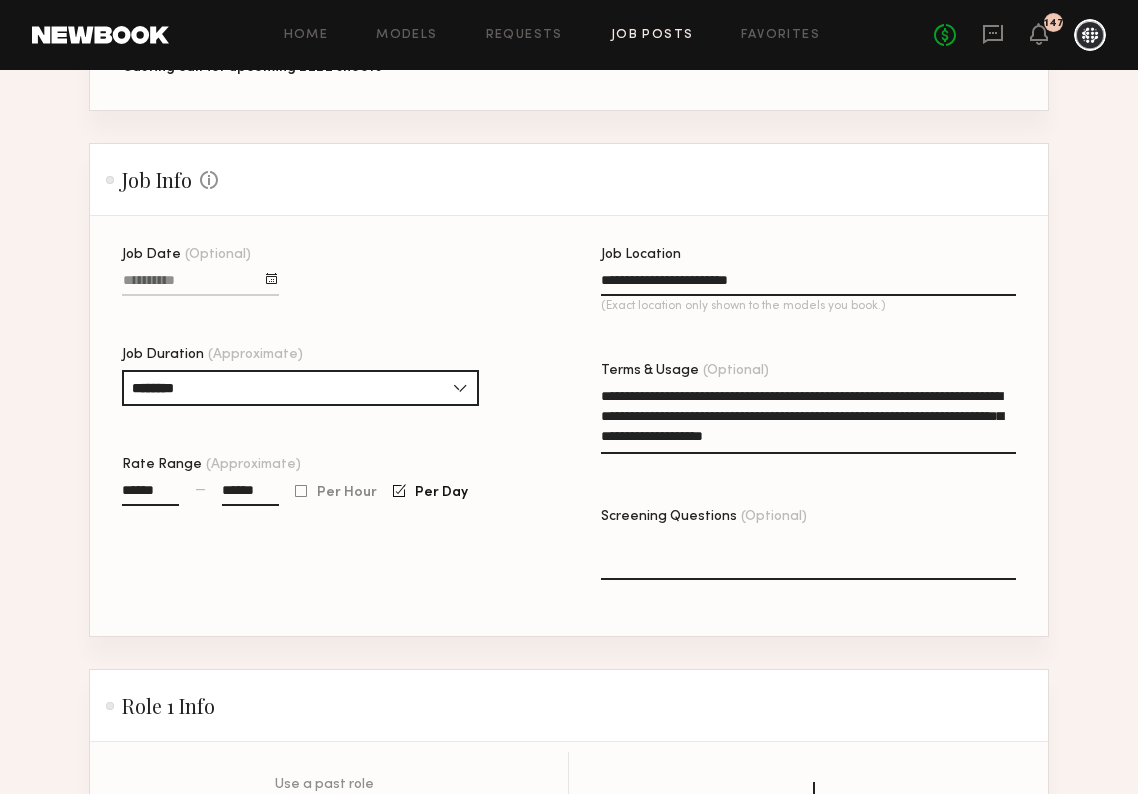 click on "**********" 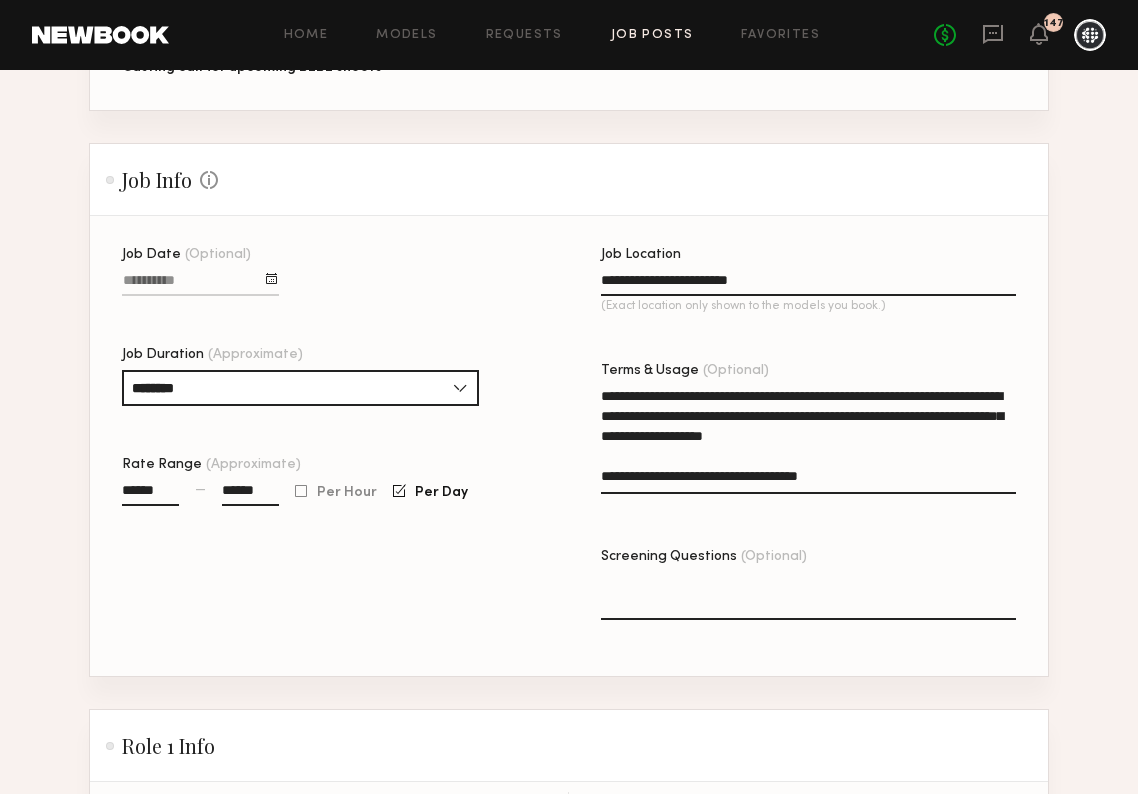 click on "**********" 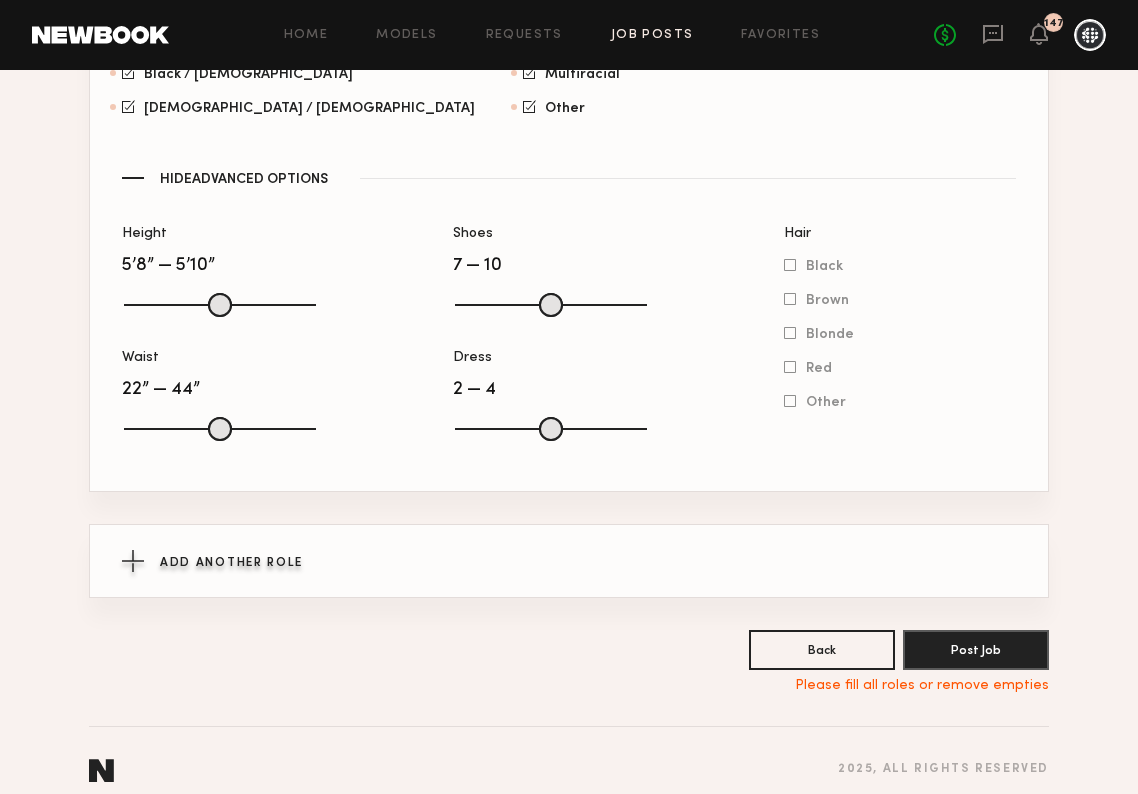 scroll, scrollTop: 1576, scrollLeft: 0, axis: vertical 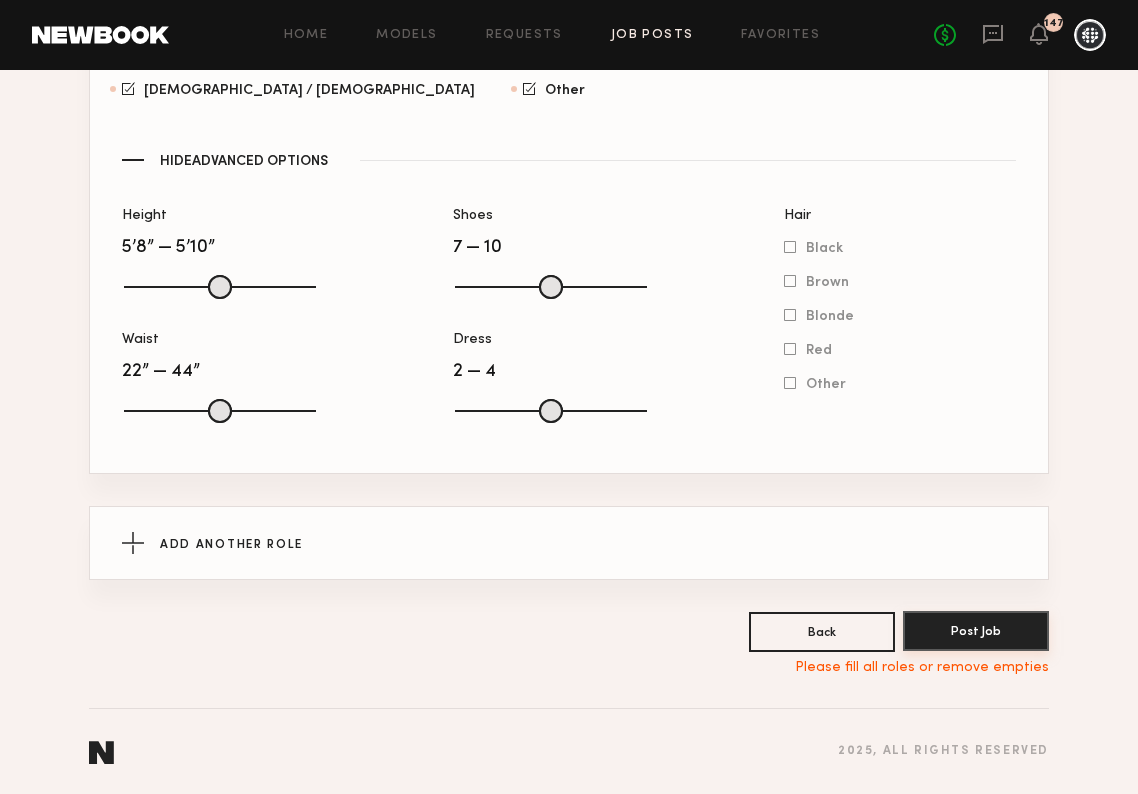 type on "**********" 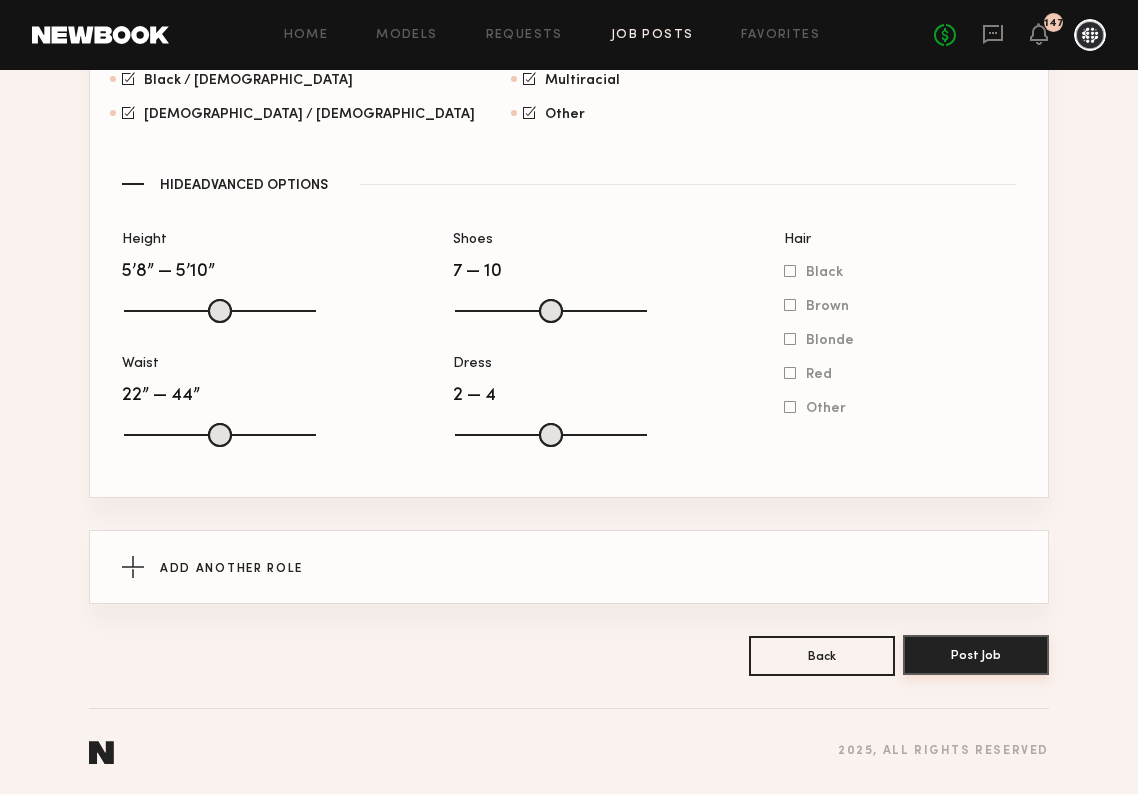 scroll, scrollTop: 1568, scrollLeft: 0, axis: vertical 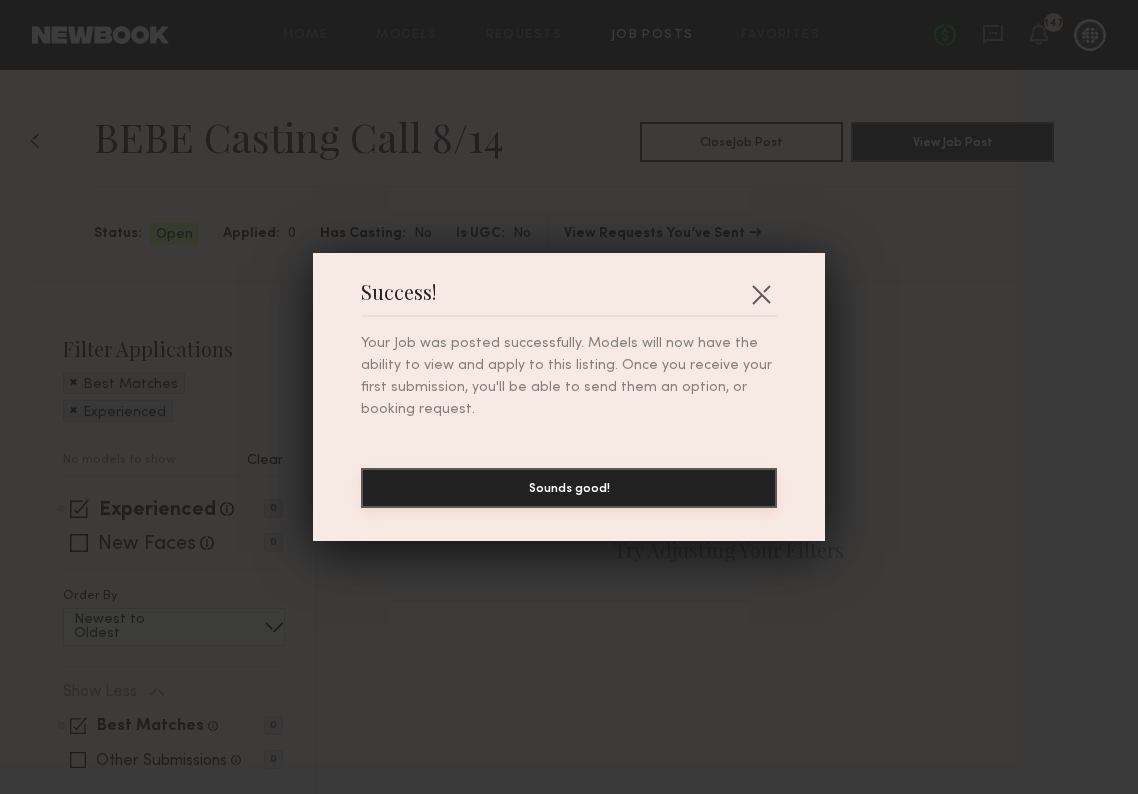 click on "Sounds good!" at bounding box center (569, 488) 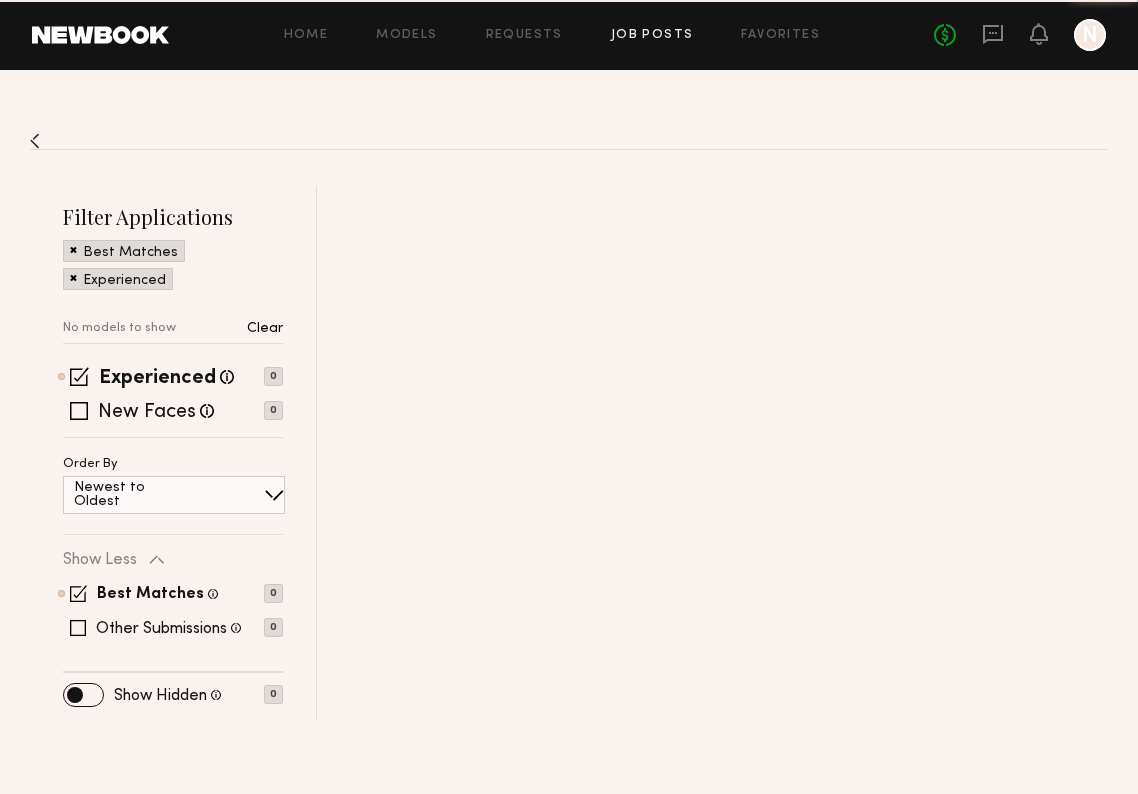 scroll, scrollTop: 0, scrollLeft: 0, axis: both 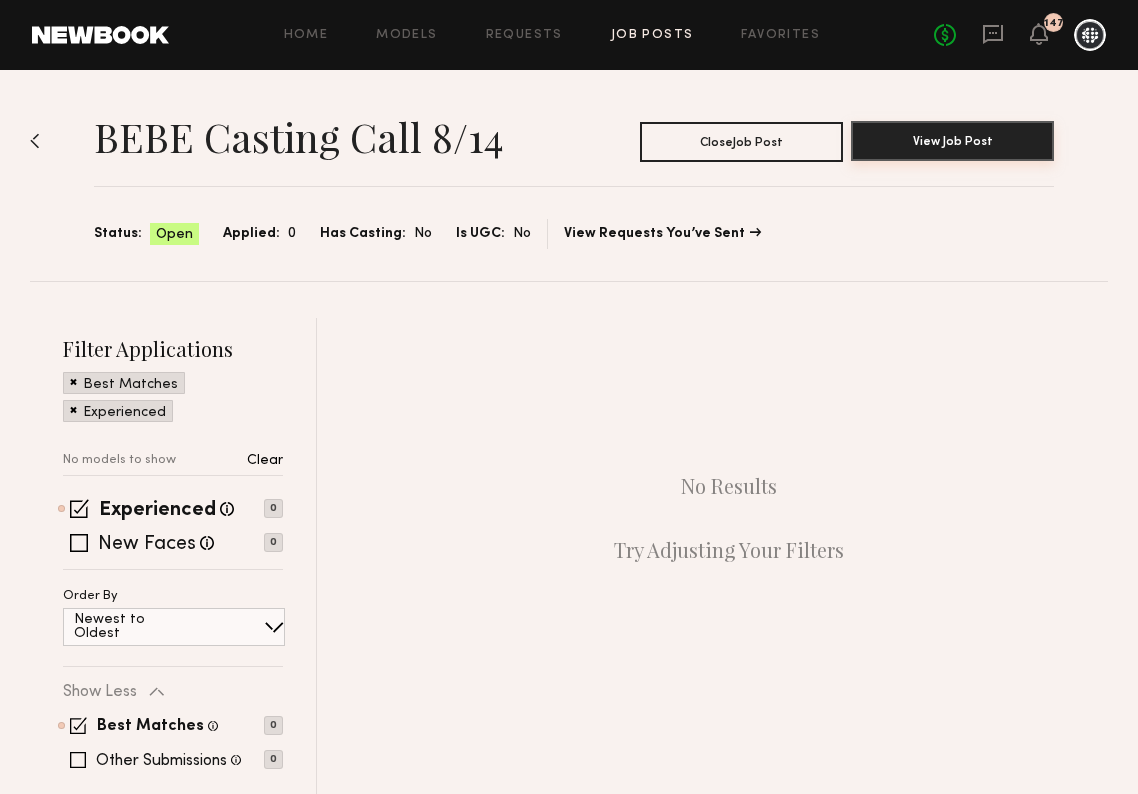 click on "View Job Post" 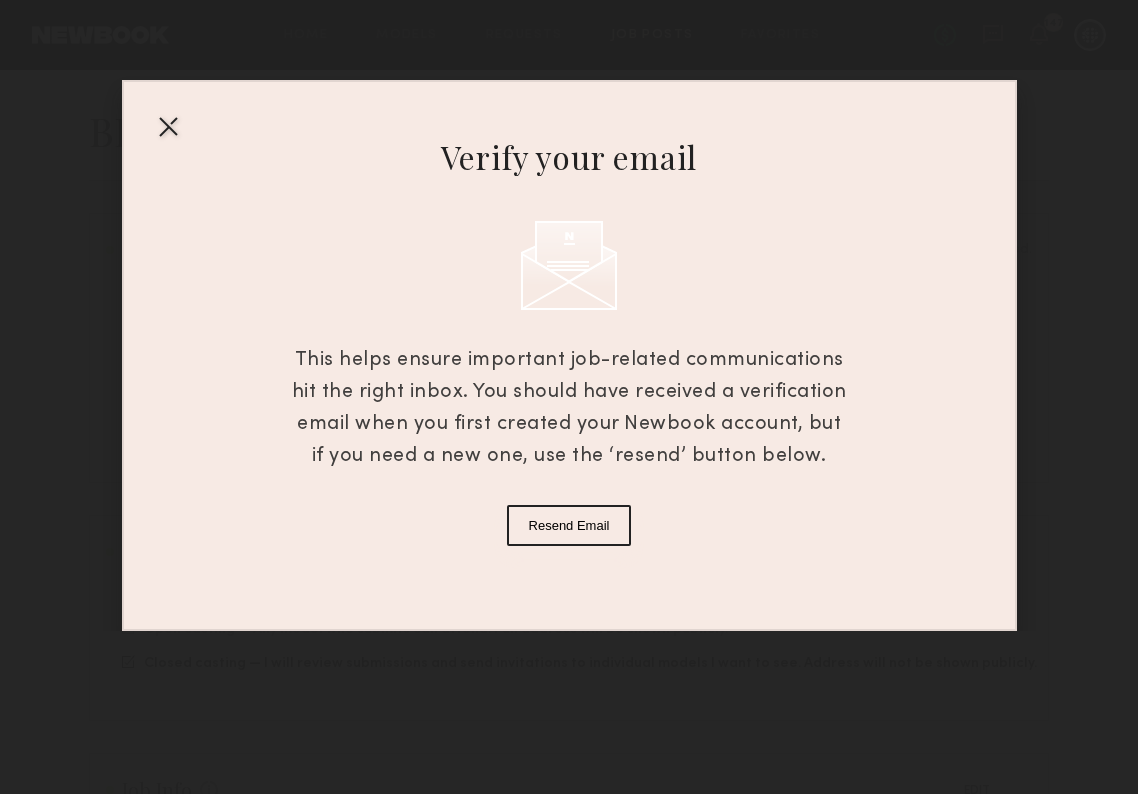 click at bounding box center [168, 126] 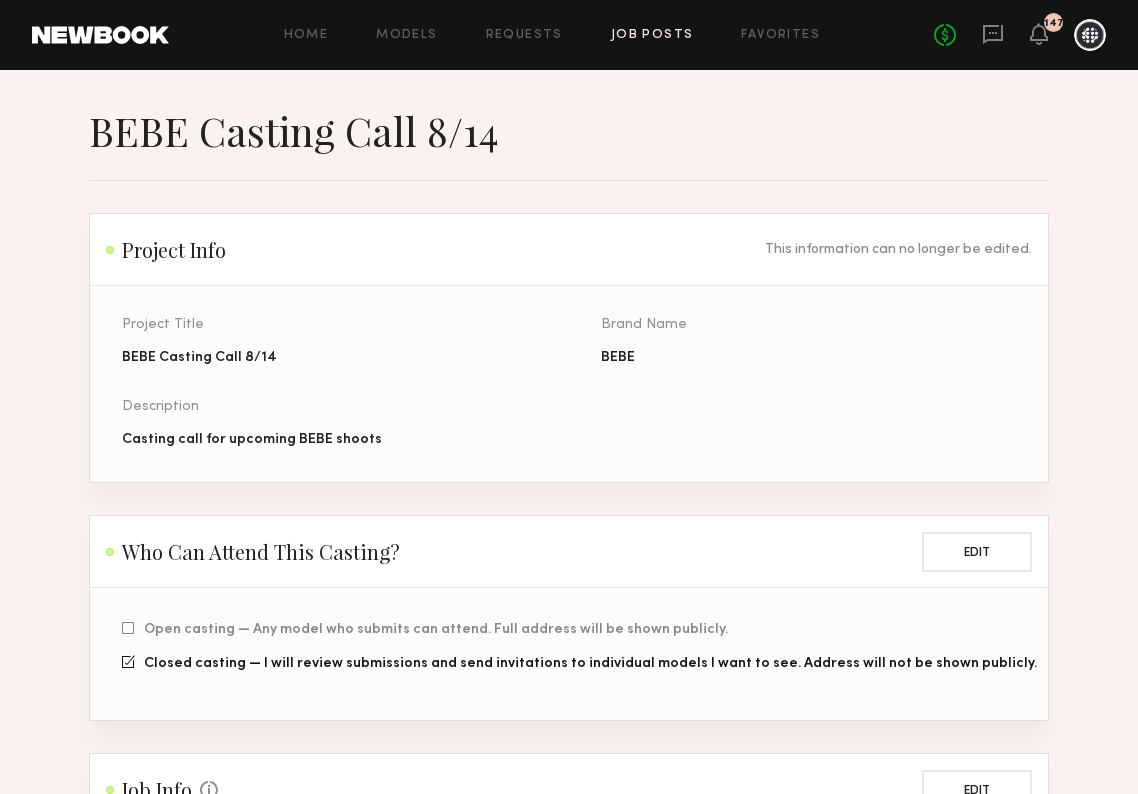 scroll, scrollTop: 0, scrollLeft: 0, axis: both 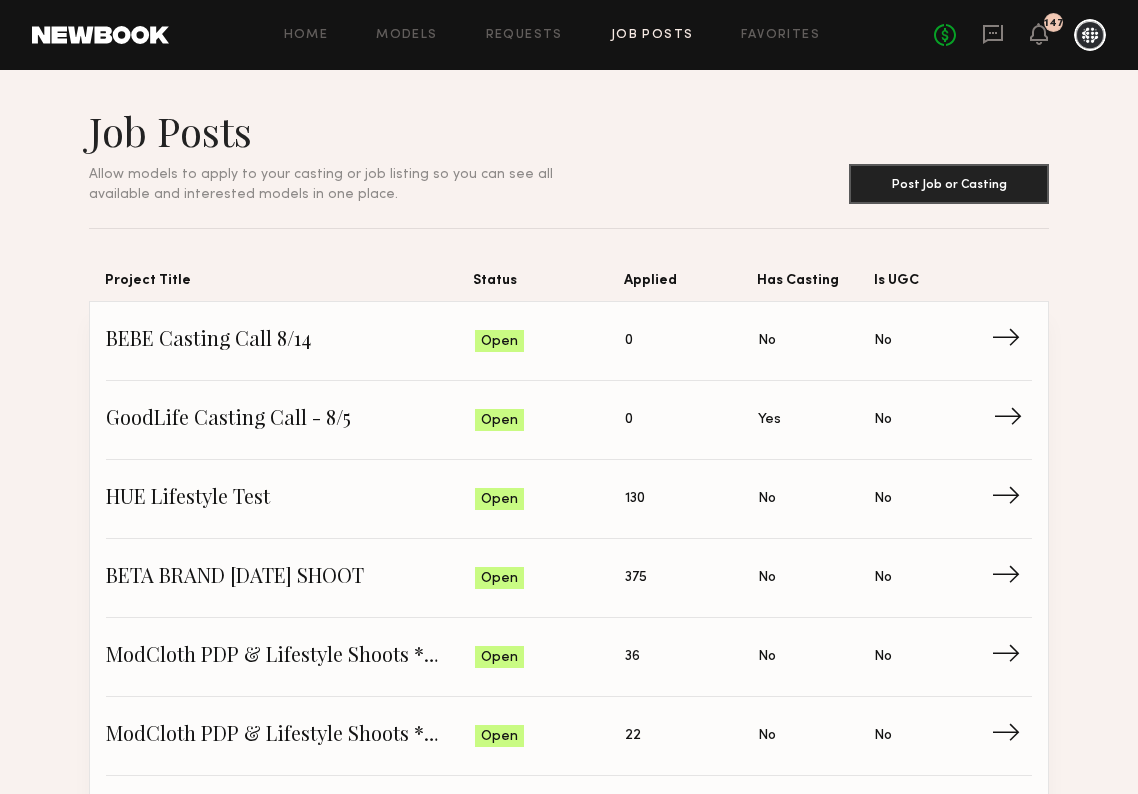 click on "GoodLife Casting Call - 8/5" 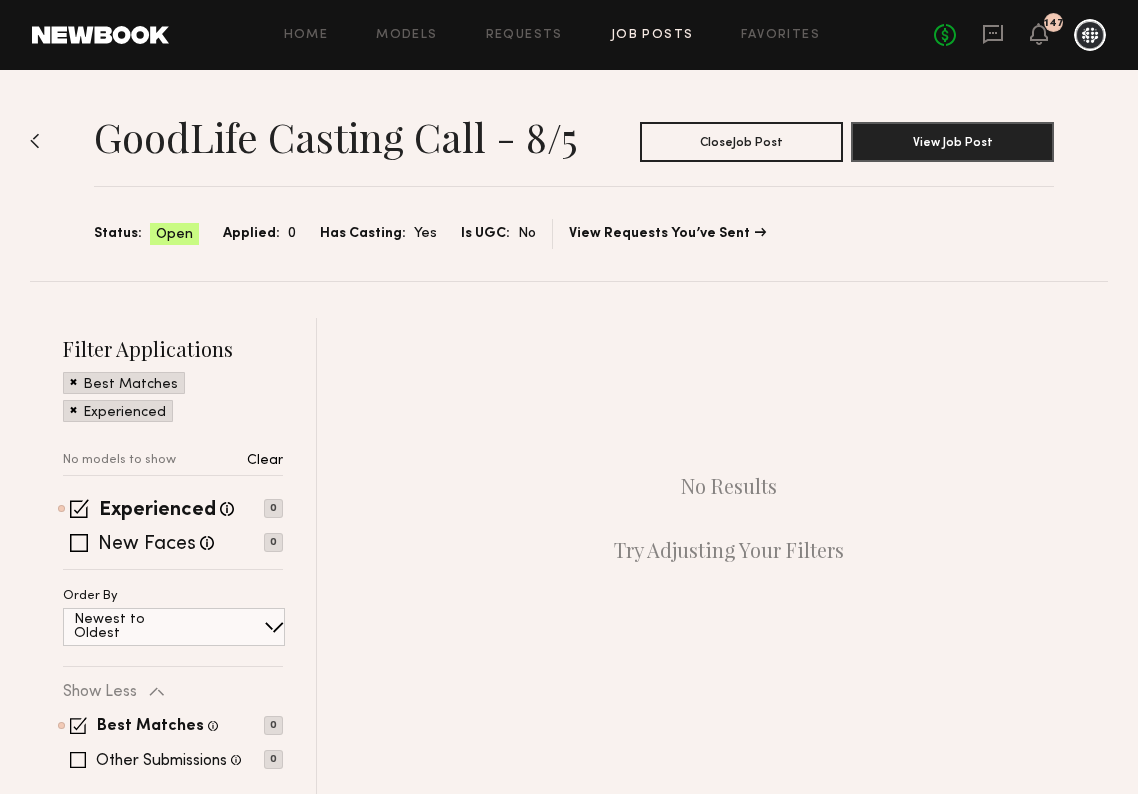 scroll, scrollTop: 0, scrollLeft: 0, axis: both 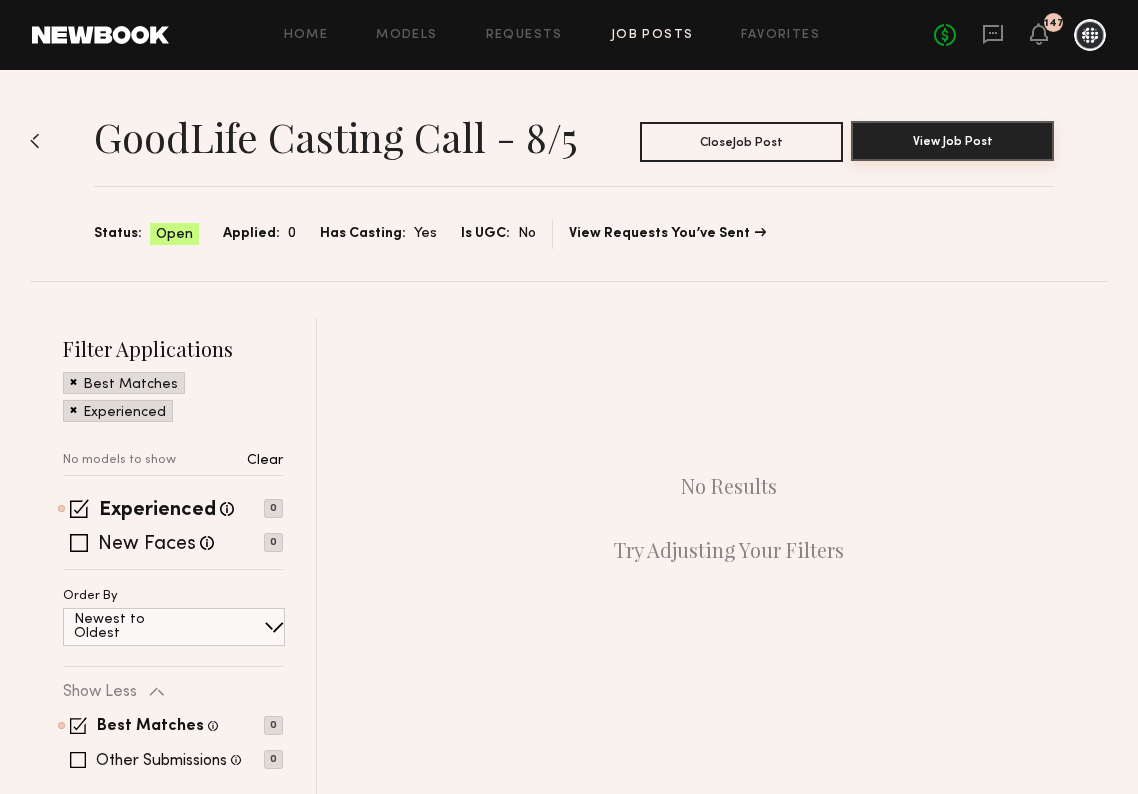 click on "View Job Post" 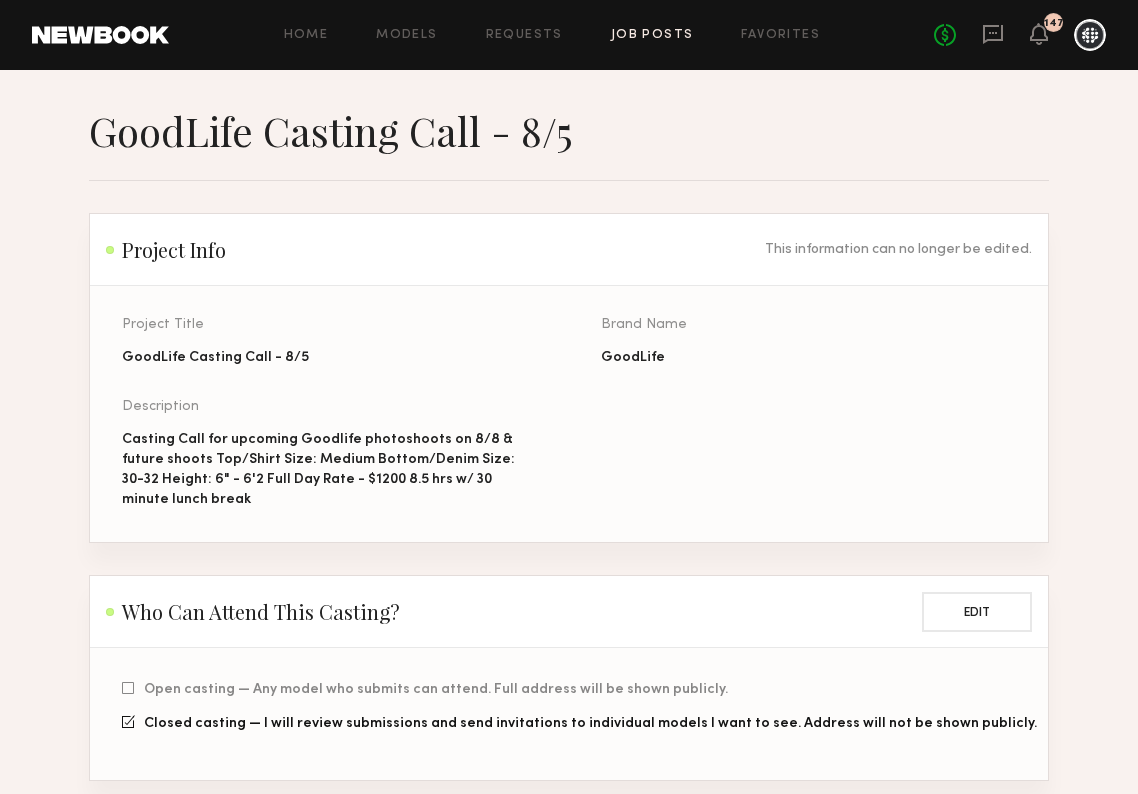 scroll, scrollTop: 0, scrollLeft: 0, axis: both 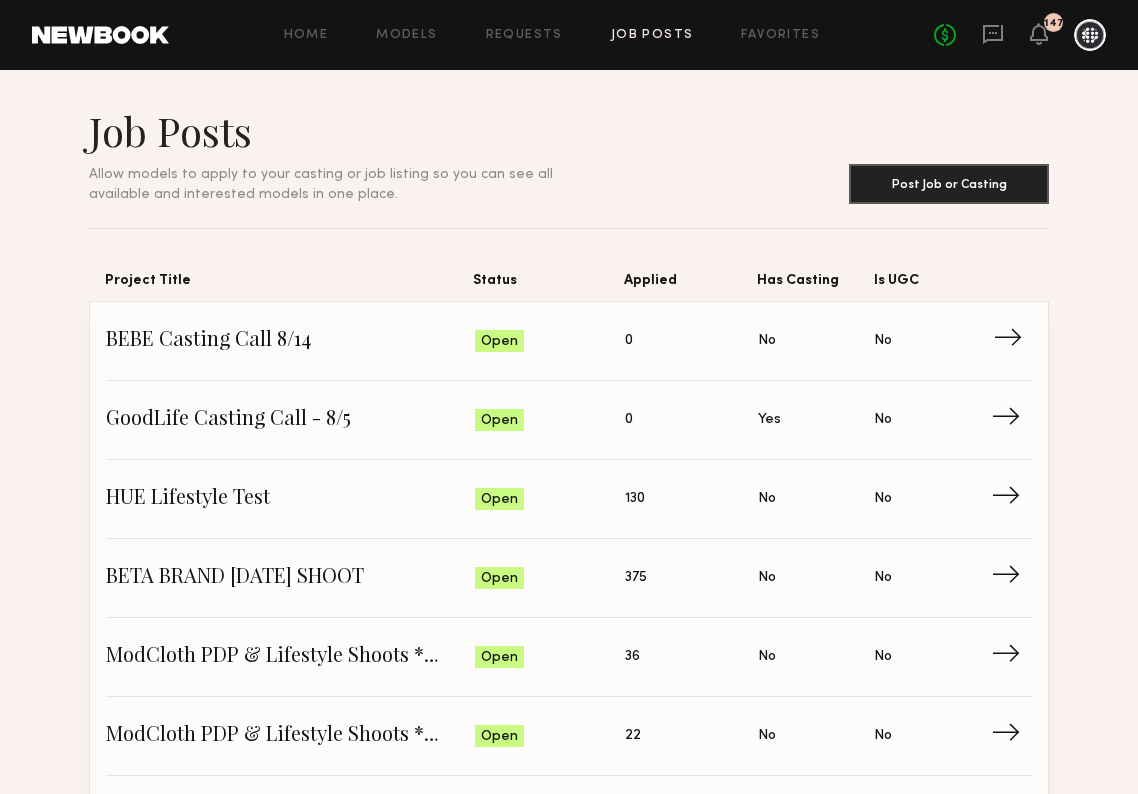 click on "BEBE Casting Call 8/14" 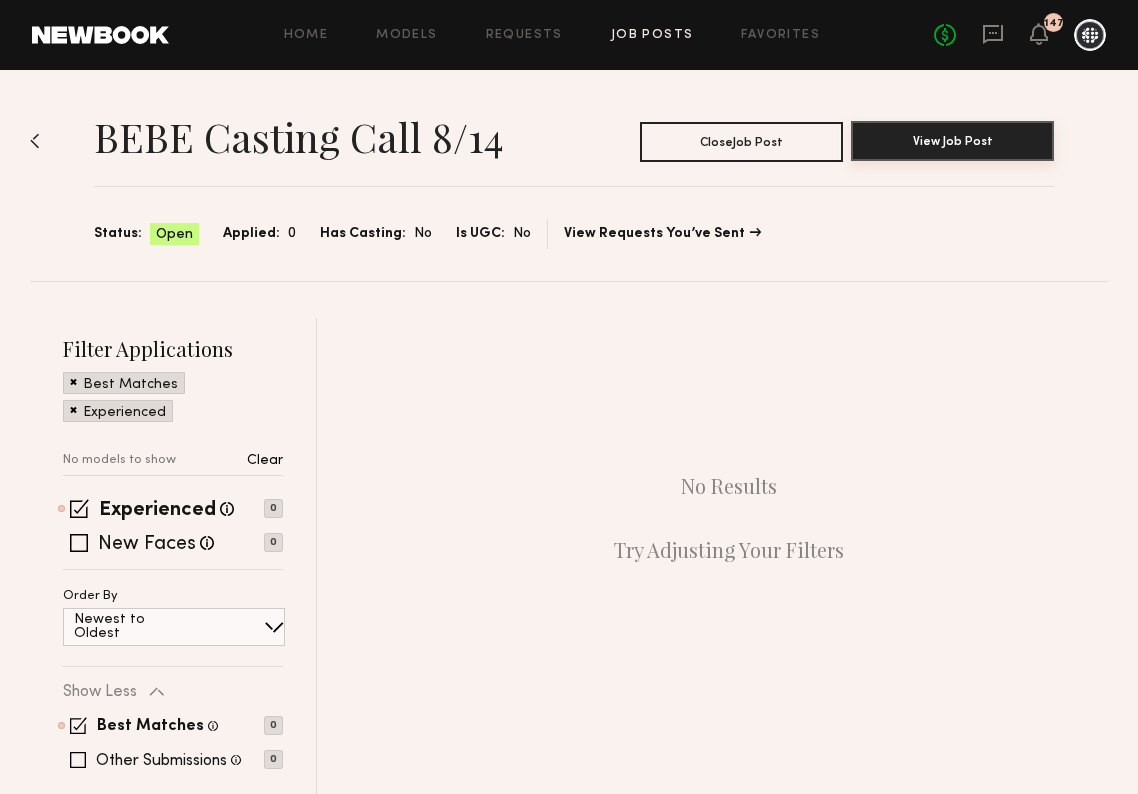 click on "View Job Post" 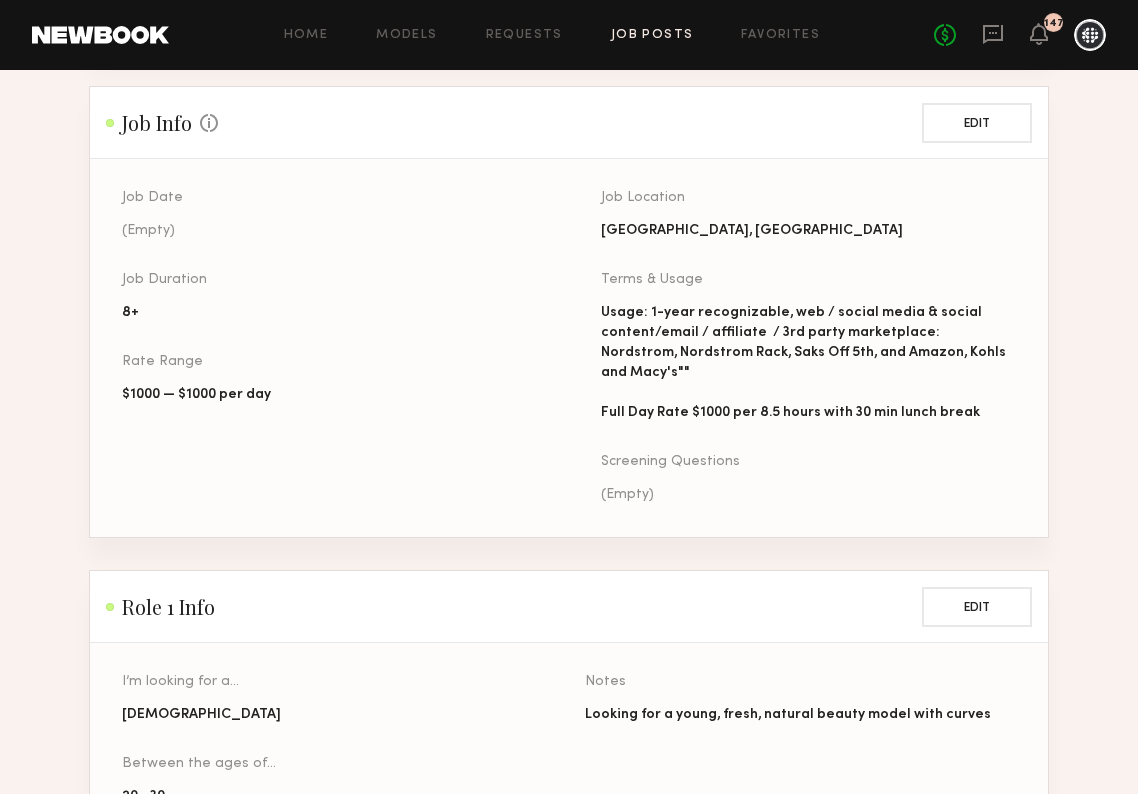 scroll, scrollTop: 658, scrollLeft: 0, axis: vertical 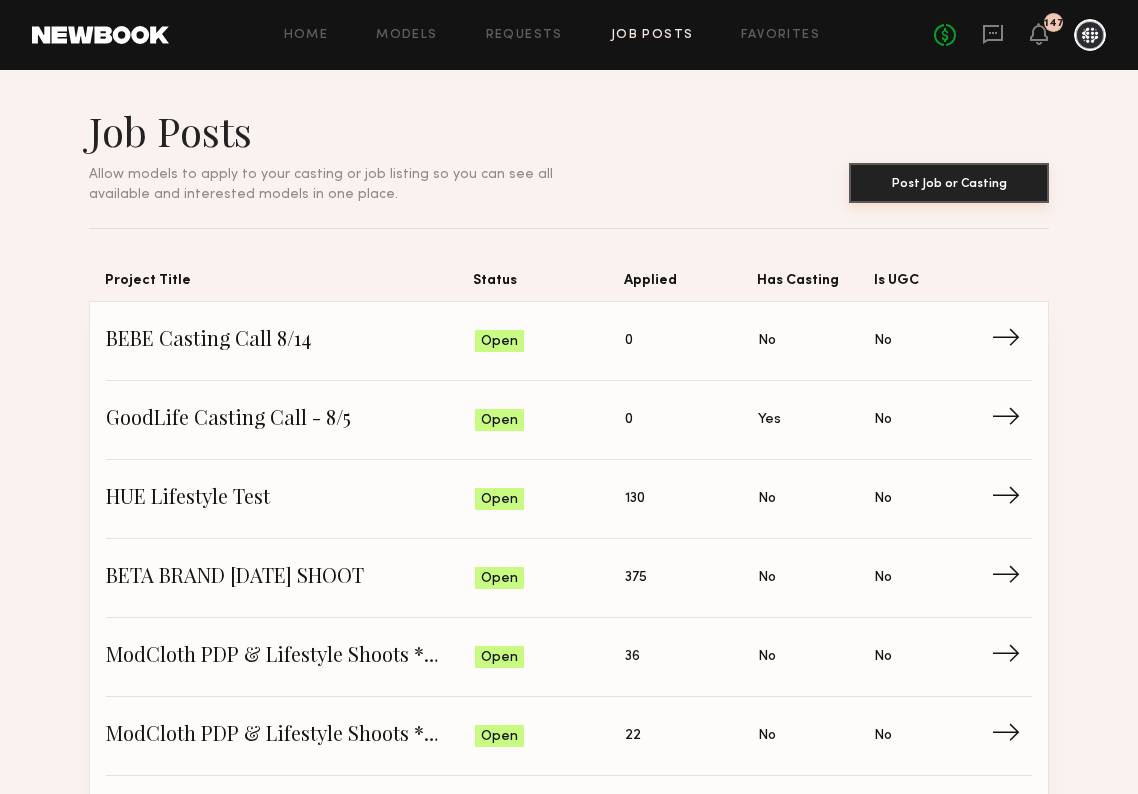 click on "Post Job or Casting" 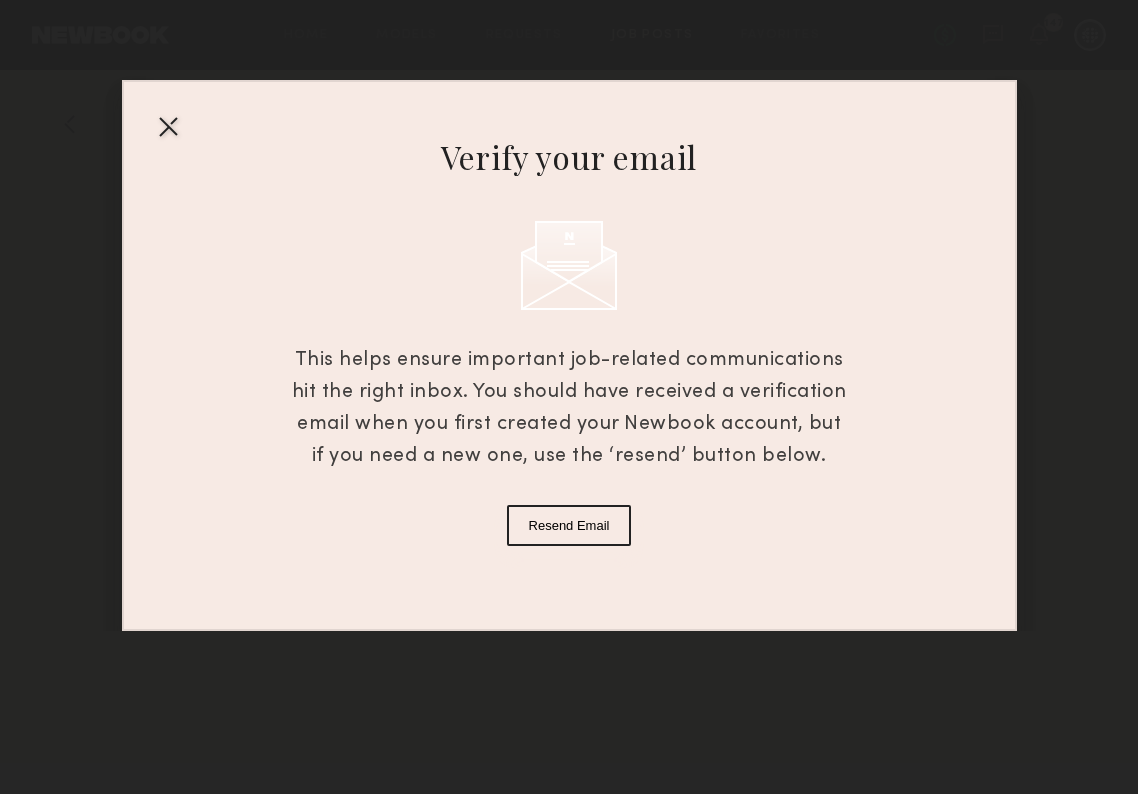 click at bounding box center (168, 126) 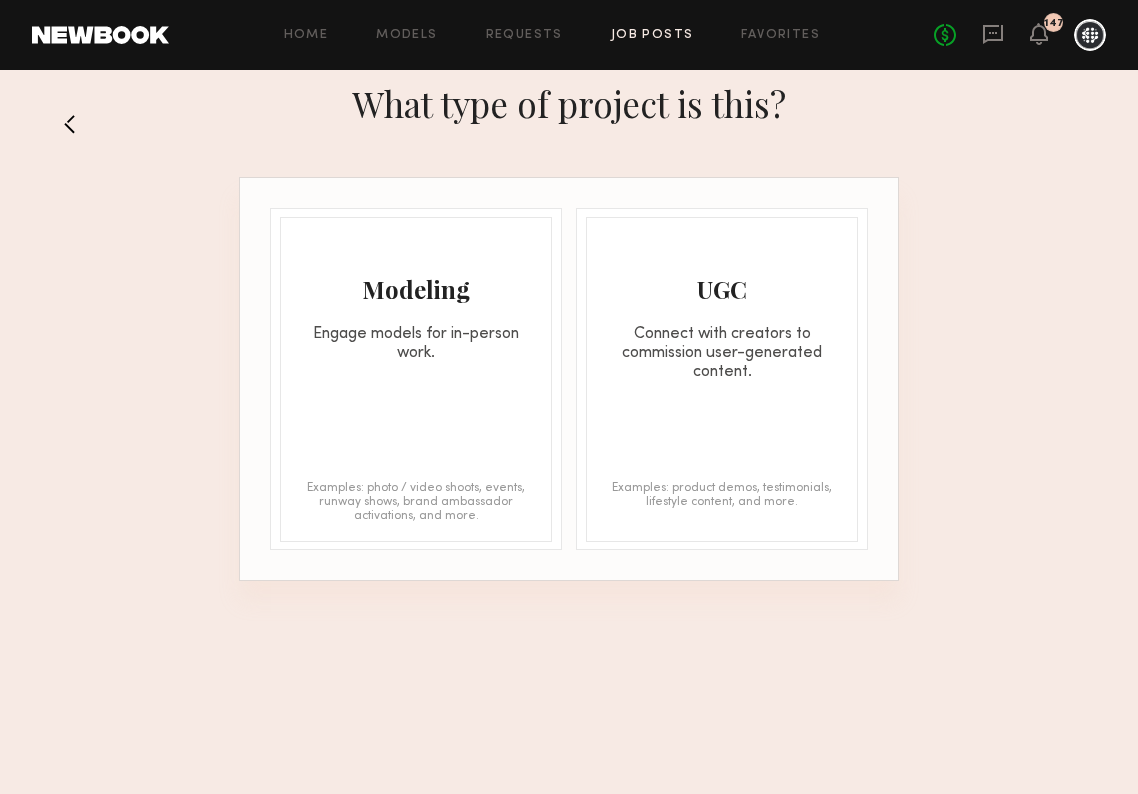 click on "Modeling Engage models for in-person work. Examples: photo / video shoots, events, runway shows, brand ambassador activations, and more." 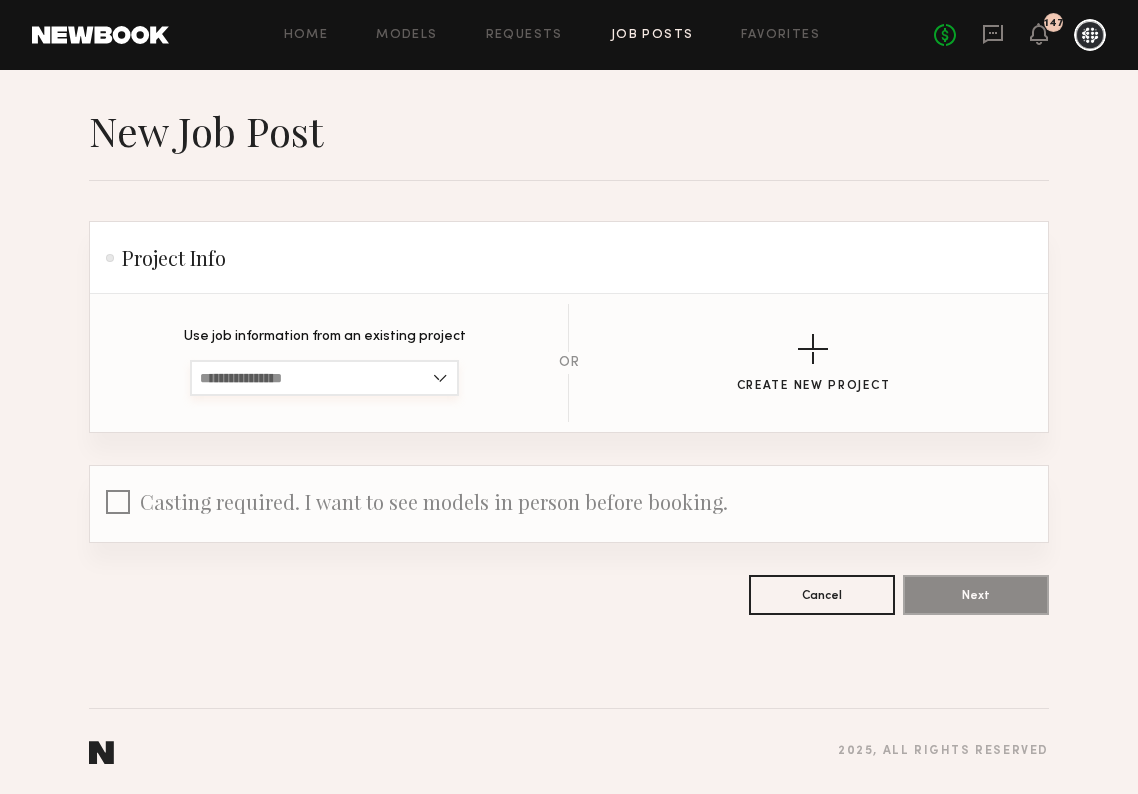 click at bounding box center [324, 378] 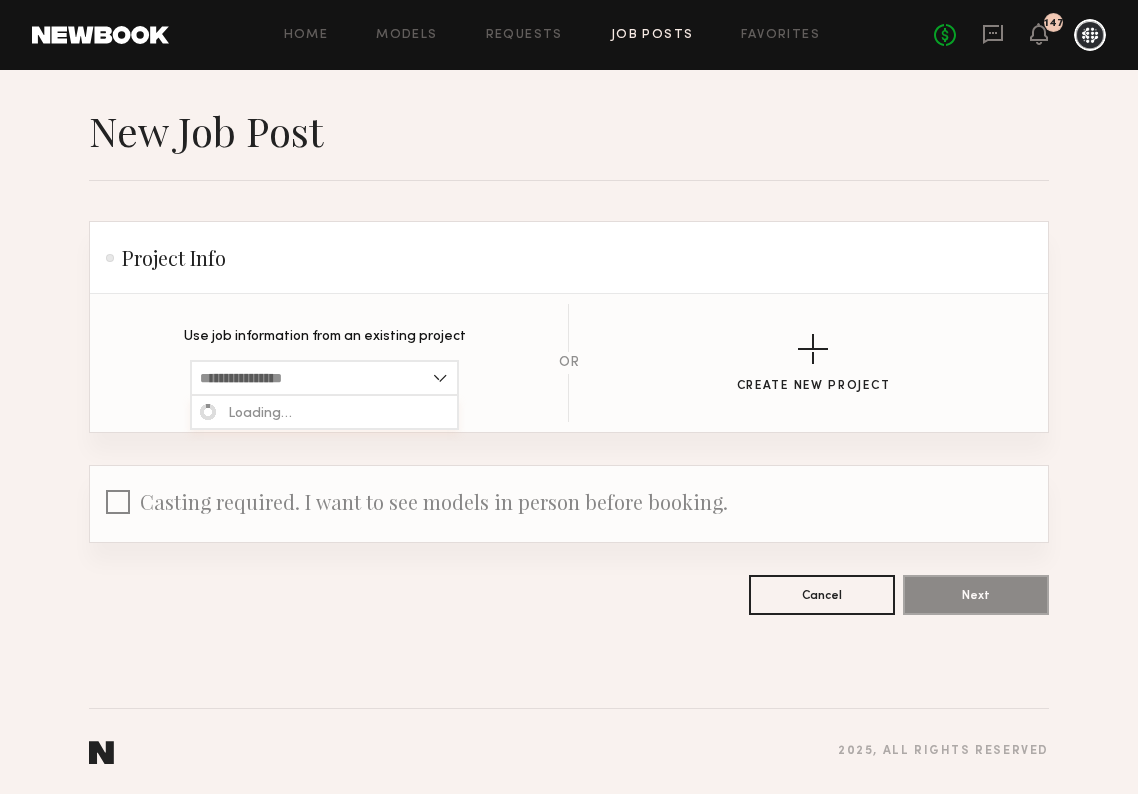 click on "Use job information from an existing project Loading… OR Create New Project" 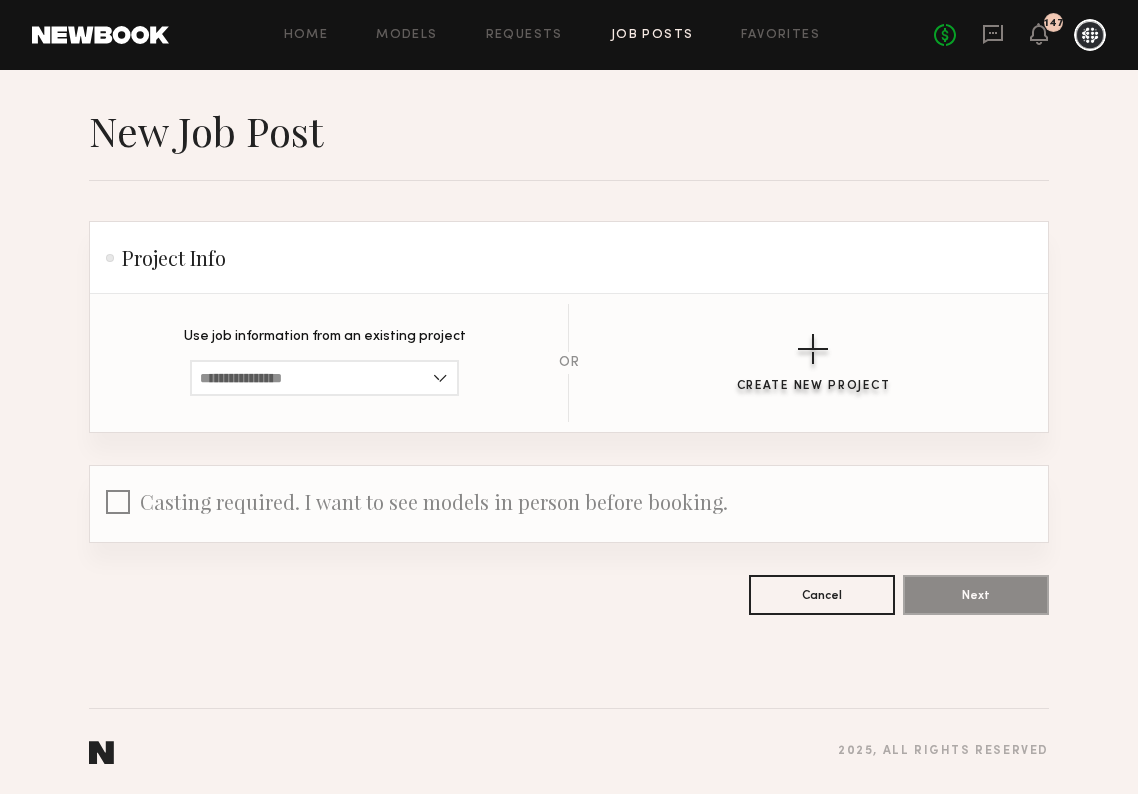 click 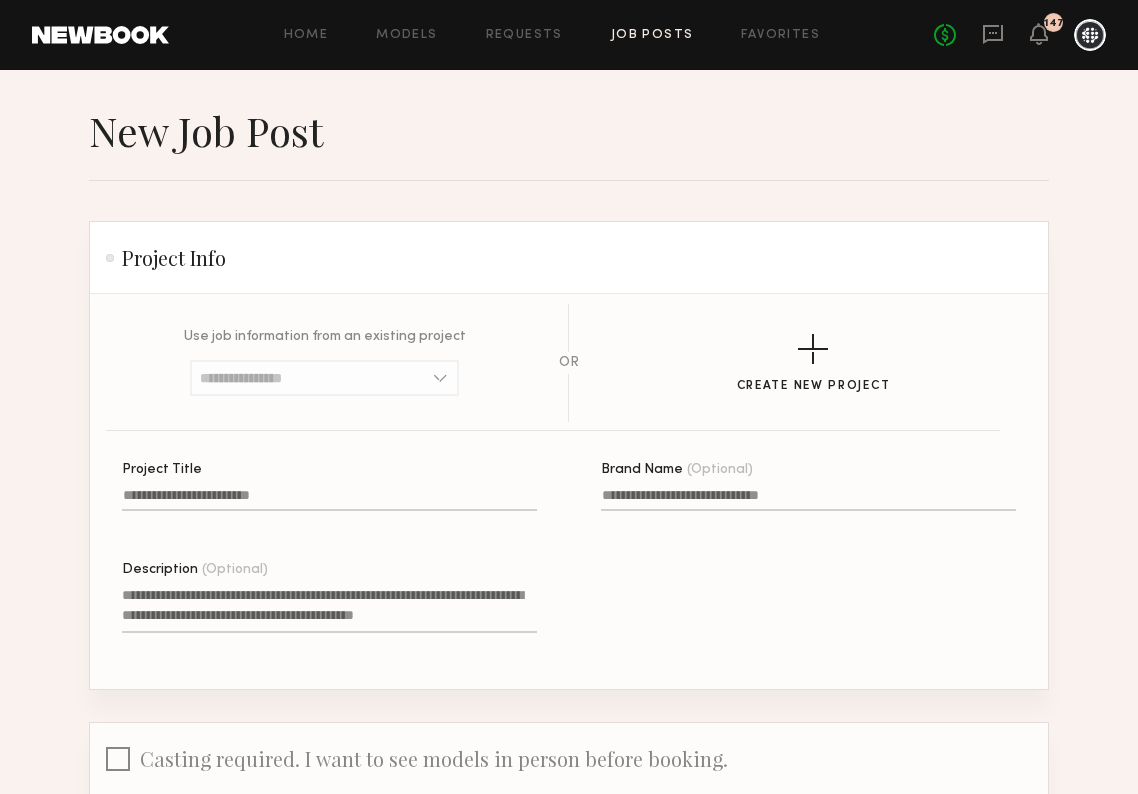 click on "Project Title" 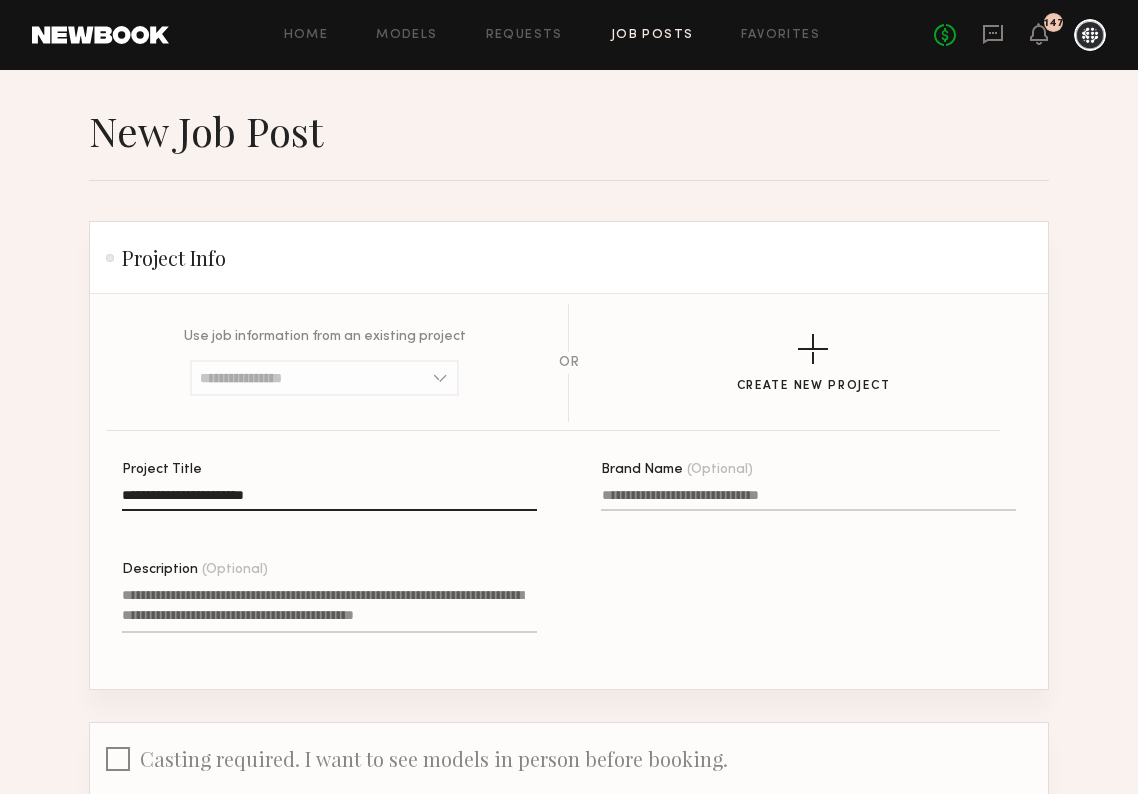 type on "**********" 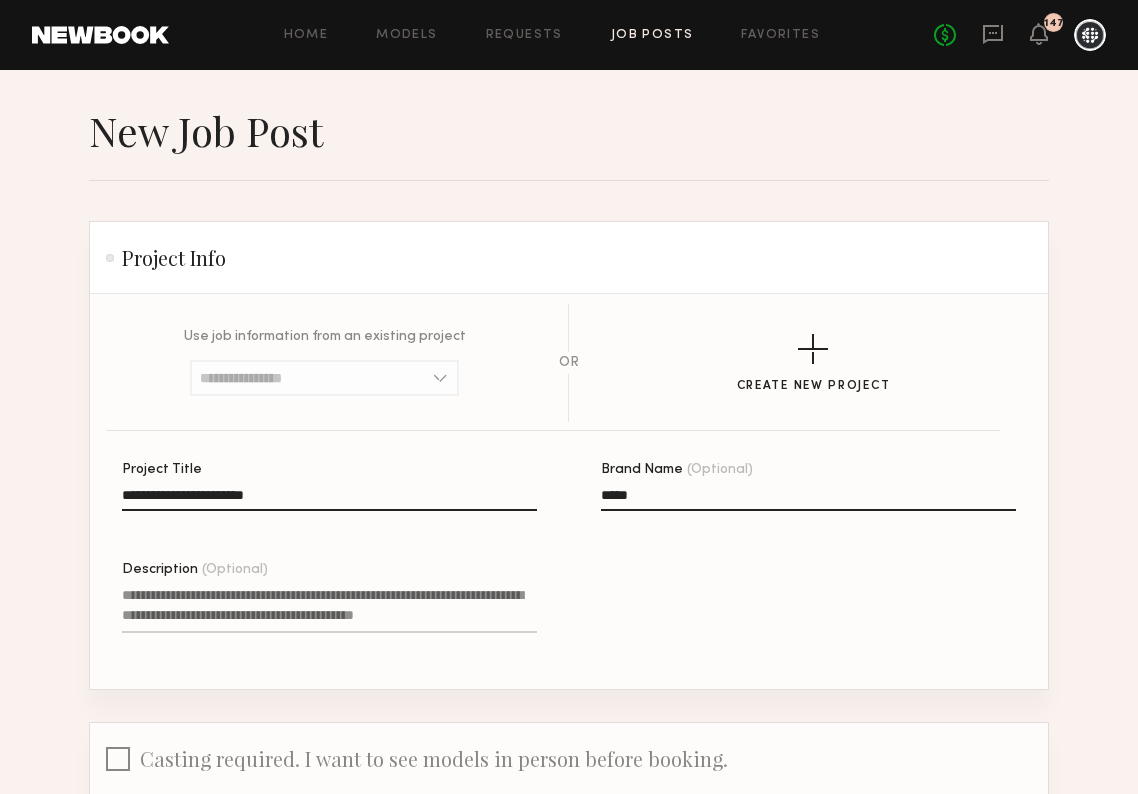 type on "****" 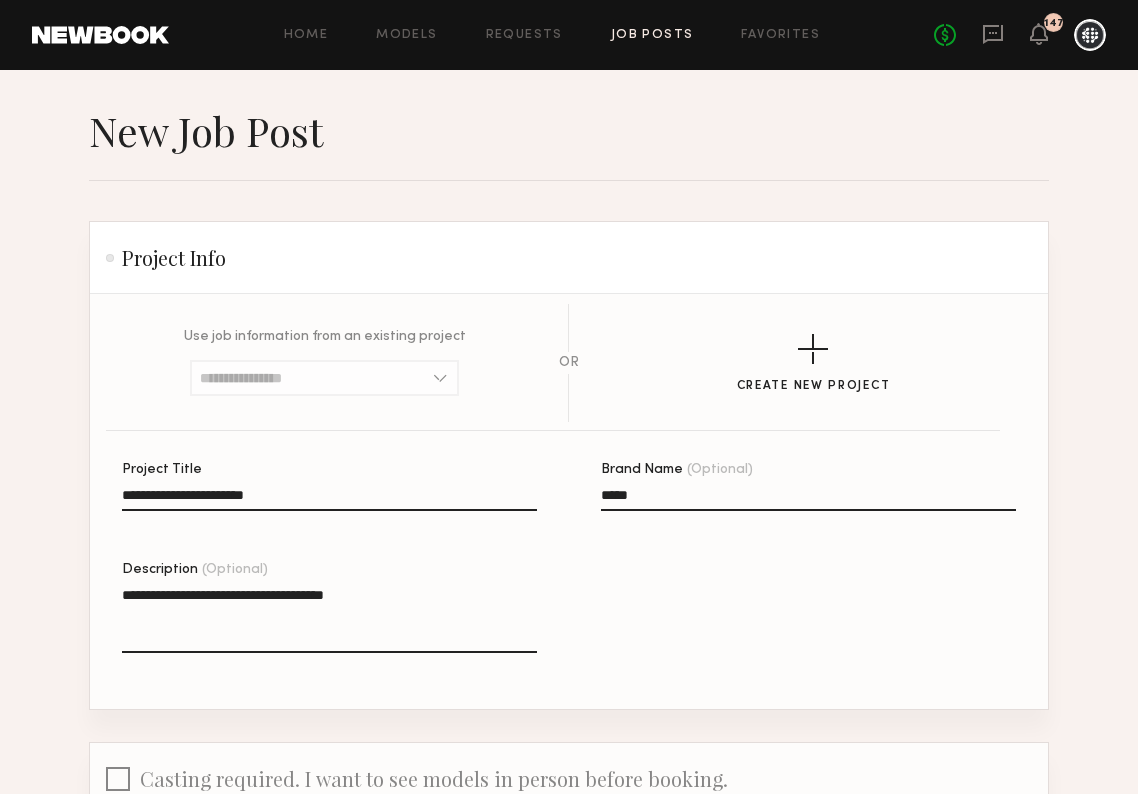 paste on "**********" 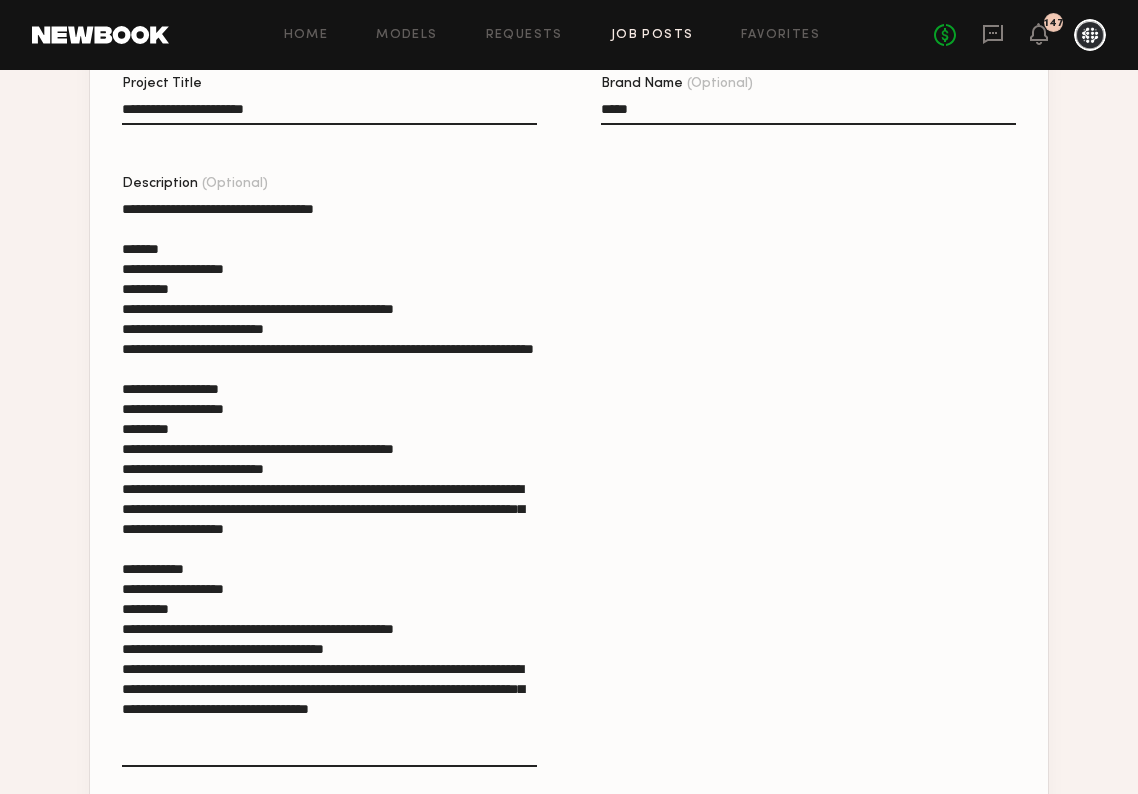 scroll, scrollTop: 347, scrollLeft: 0, axis: vertical 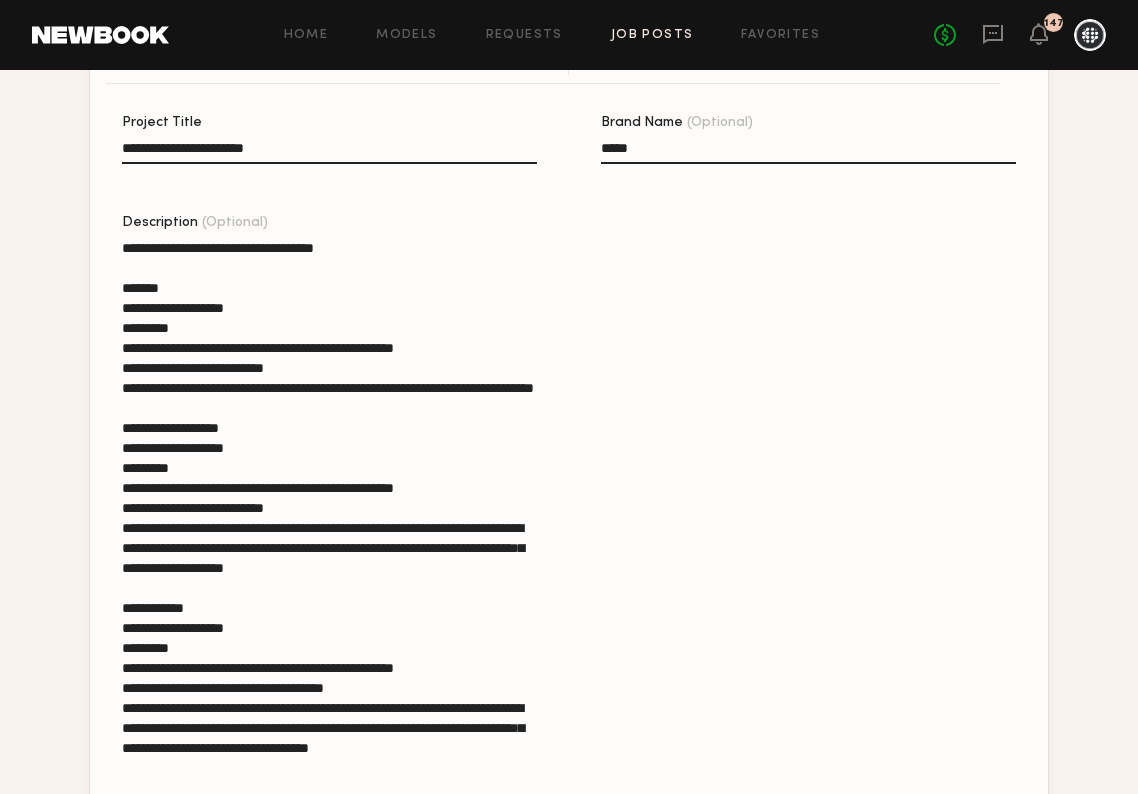 click on "**********" 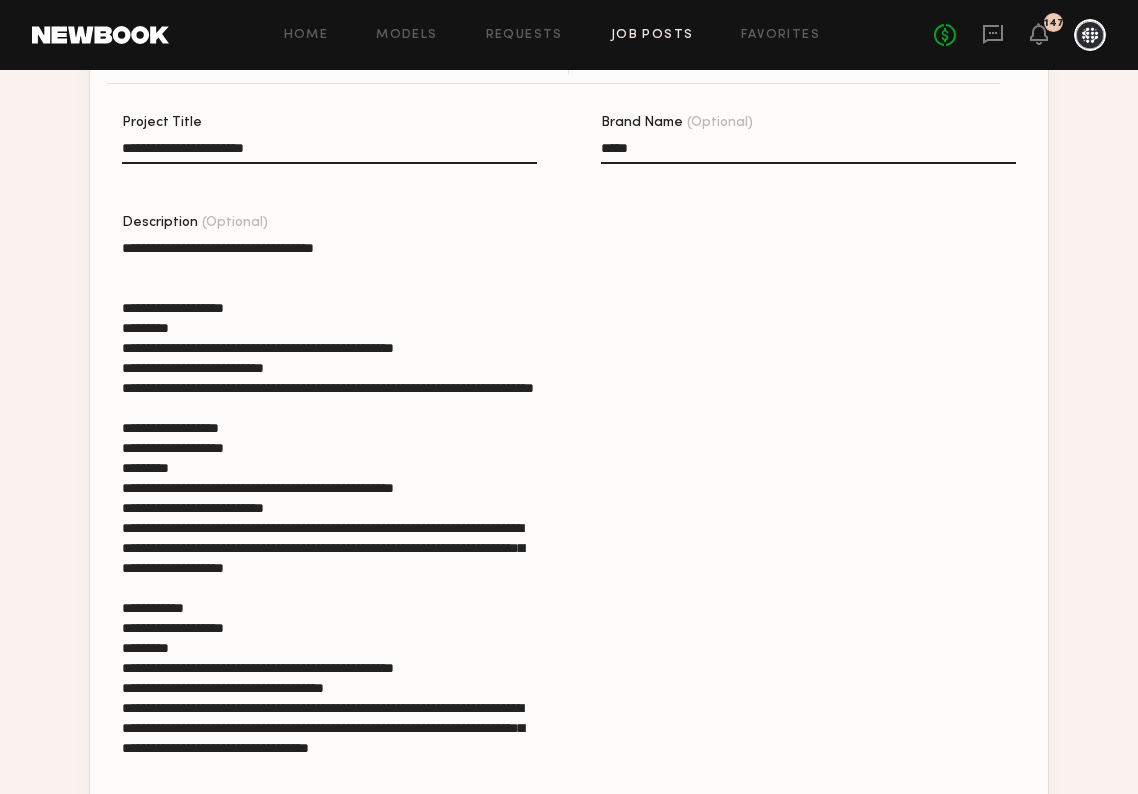 scroll, scrollTop: 460, scrollLeft: 0, axis: vertical 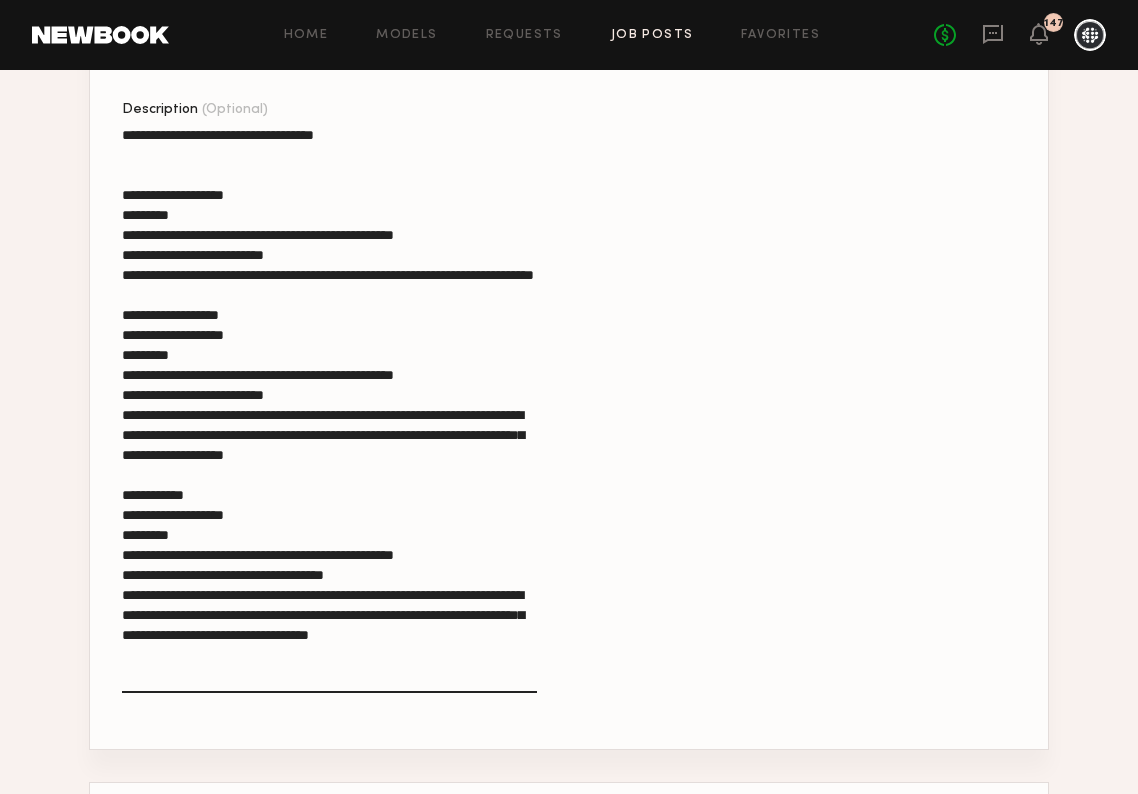 drag, startPoint x: 219, startPoint y: 679, endPoint x: 80, endPoint y: 354, distance: 353.47702 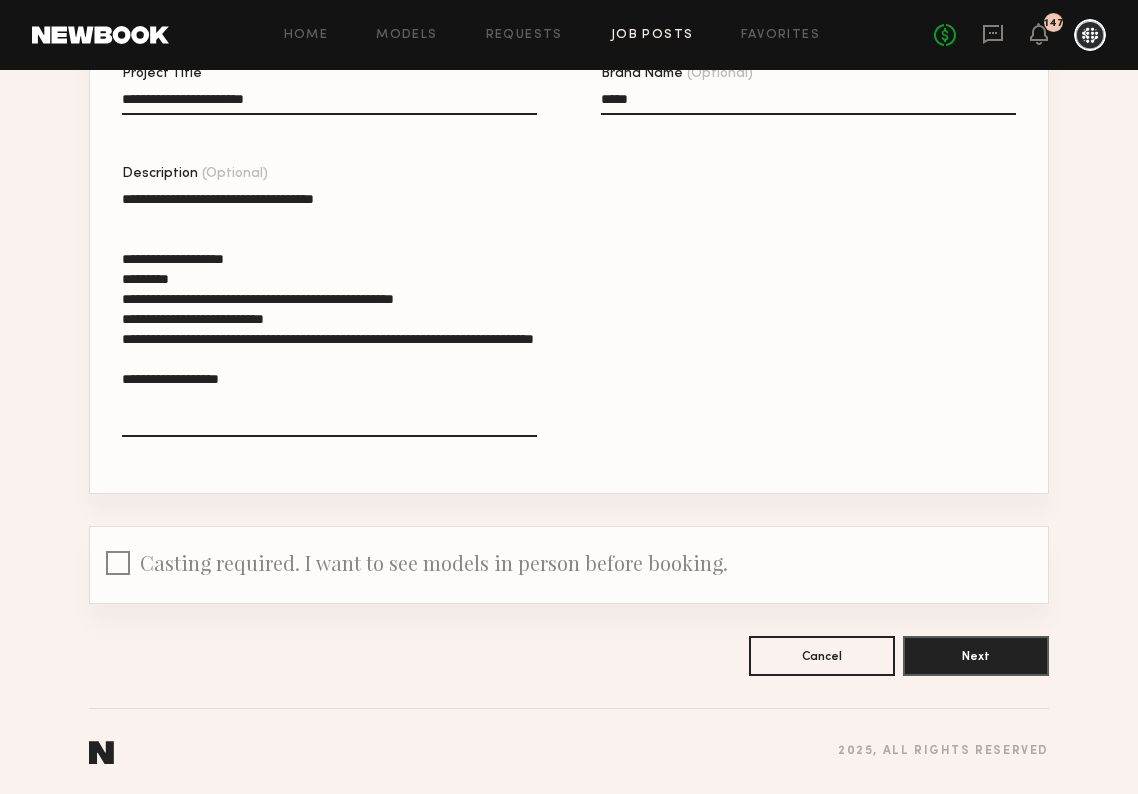 scroll, scrollTop: 376, scrollLeft: 0, axis: vertical 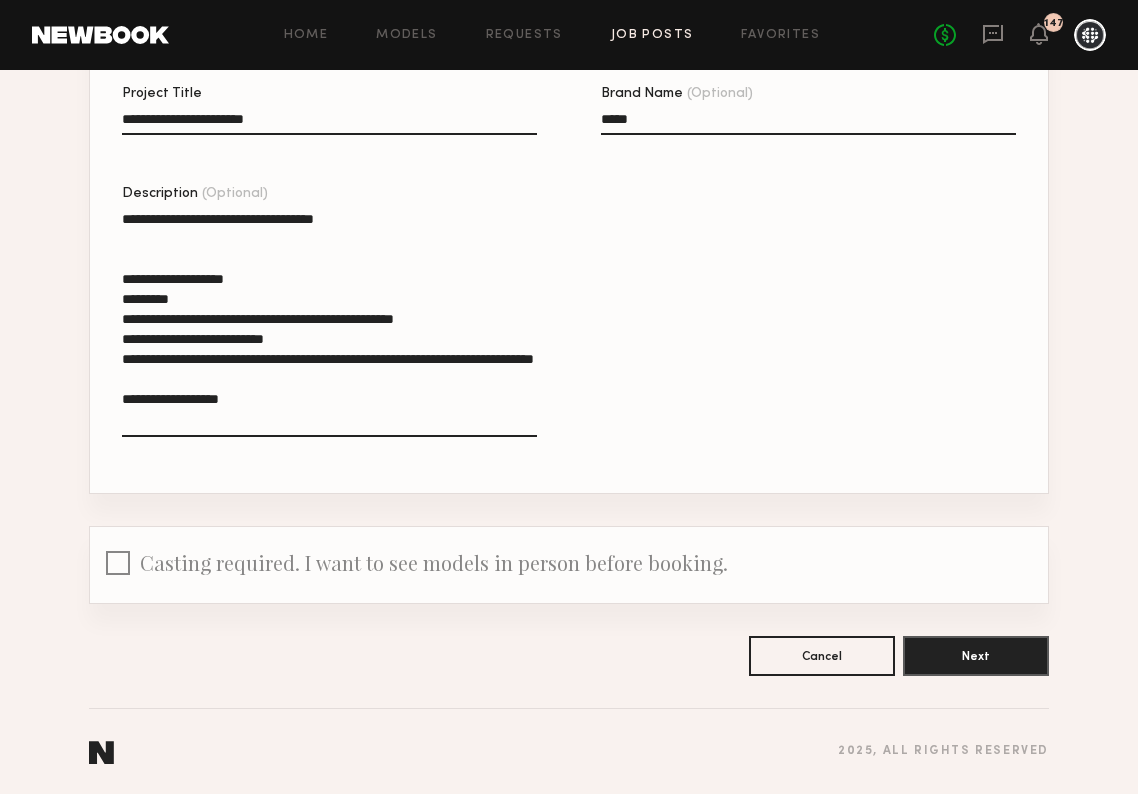 drag, startPoint x: 261, startPoint y: 416, endPoint x: -46, endPoint y: 416, distance: 307 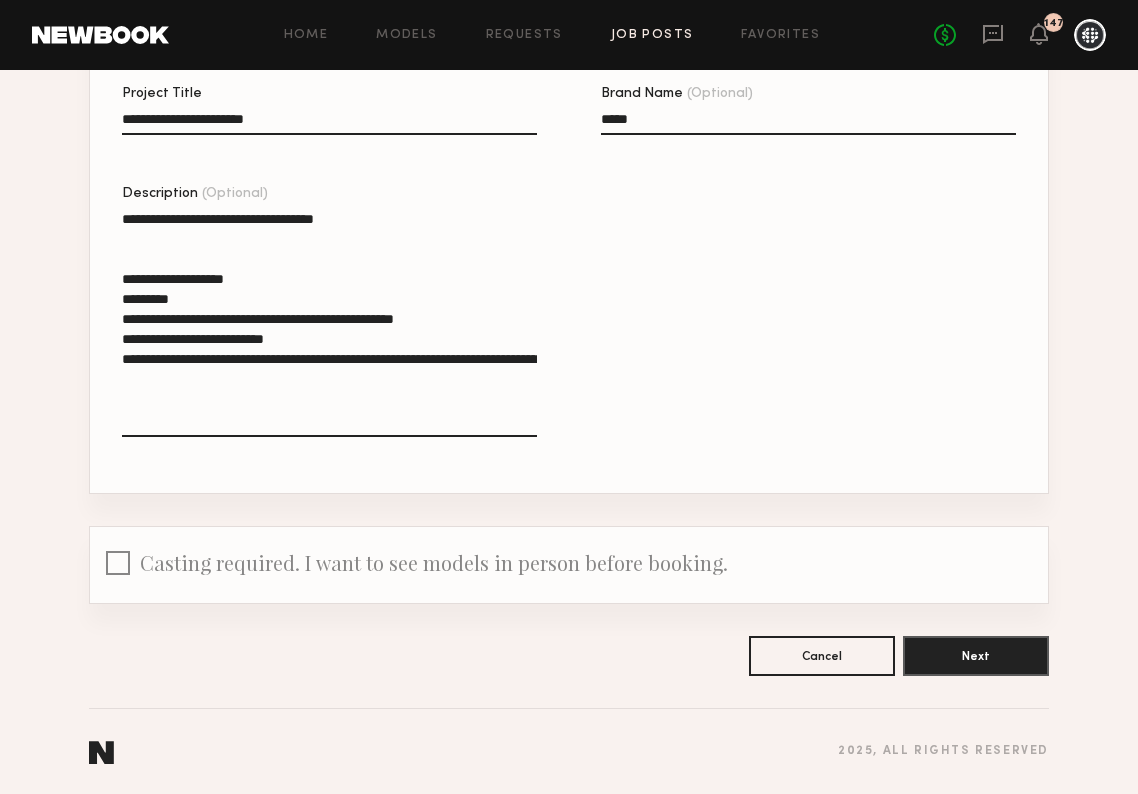 click on "**********" 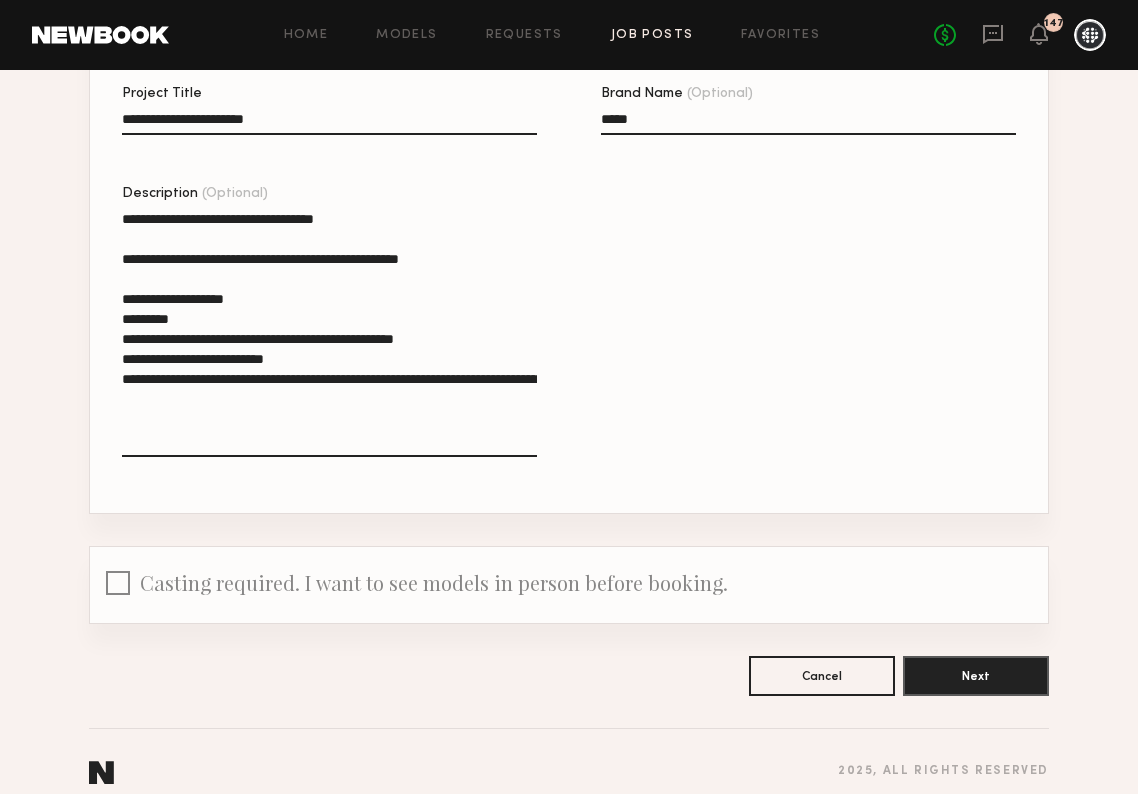 click on "**********" 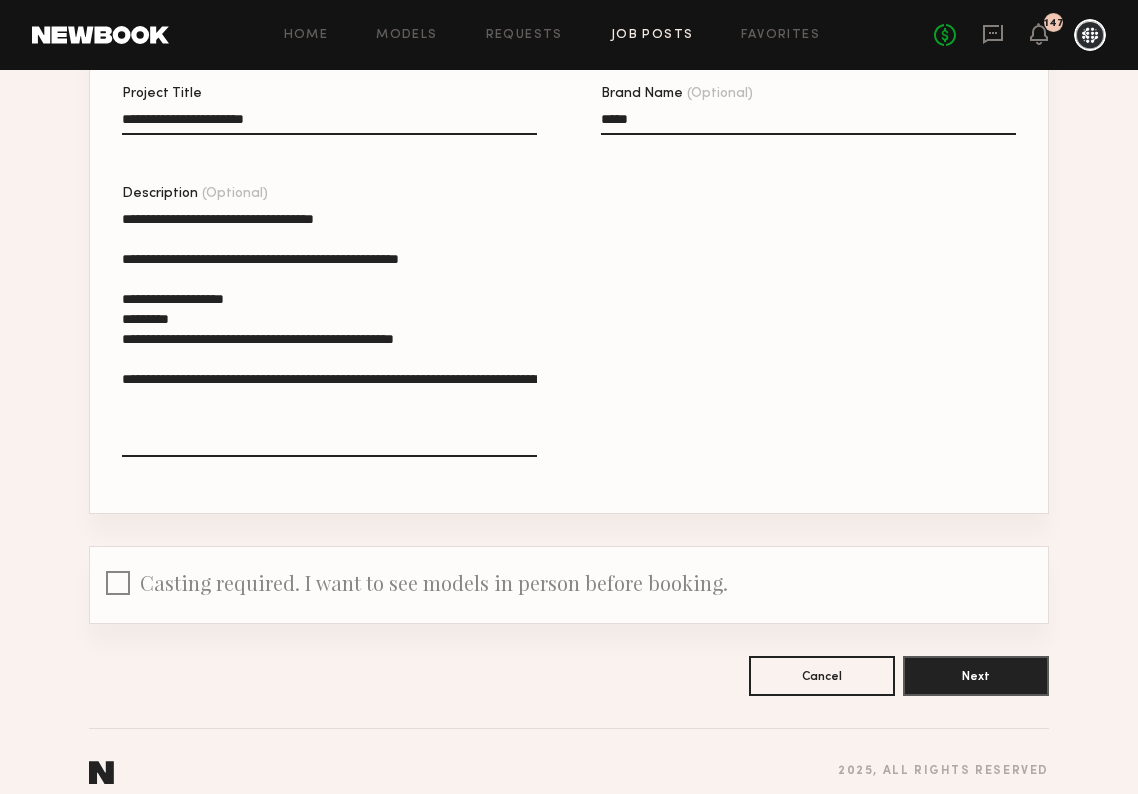 drag, startPoint x: 291, startPoint y: 402, endPoint x: 4, endPoint y: 372, distance: 288.5637 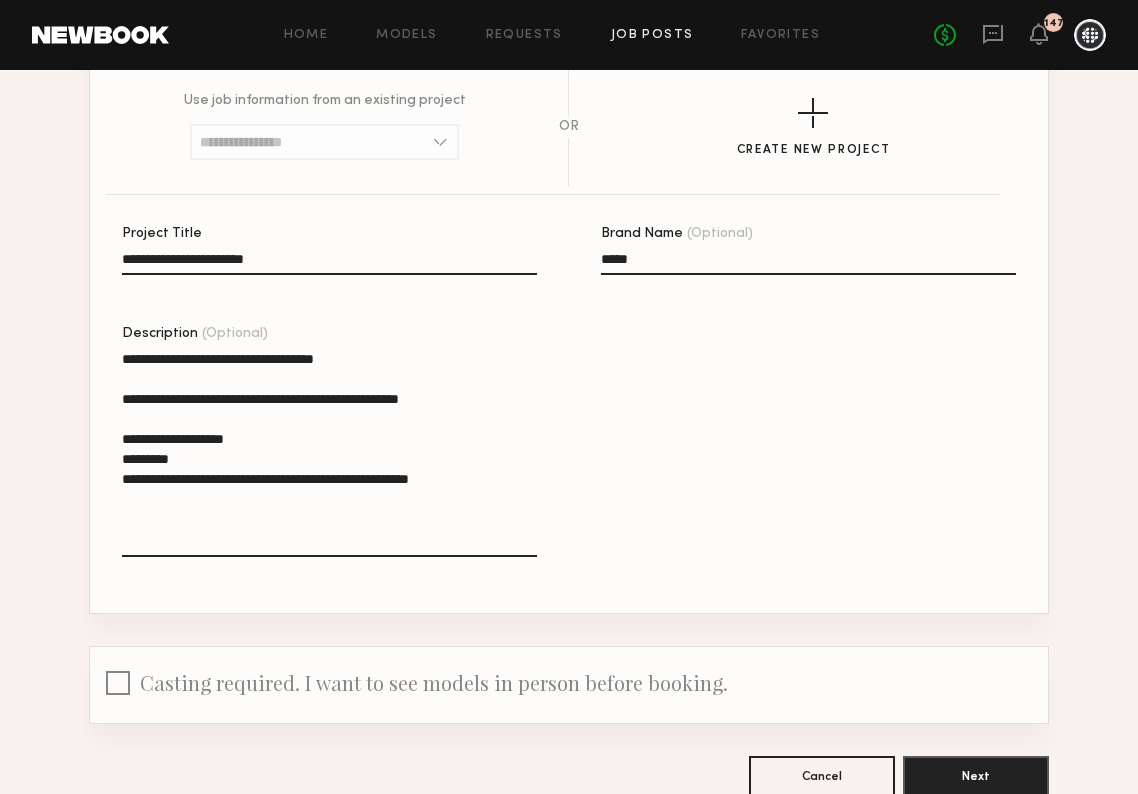 scroll, scrollTop: 247, scrollLeft: 0, axis: vertical 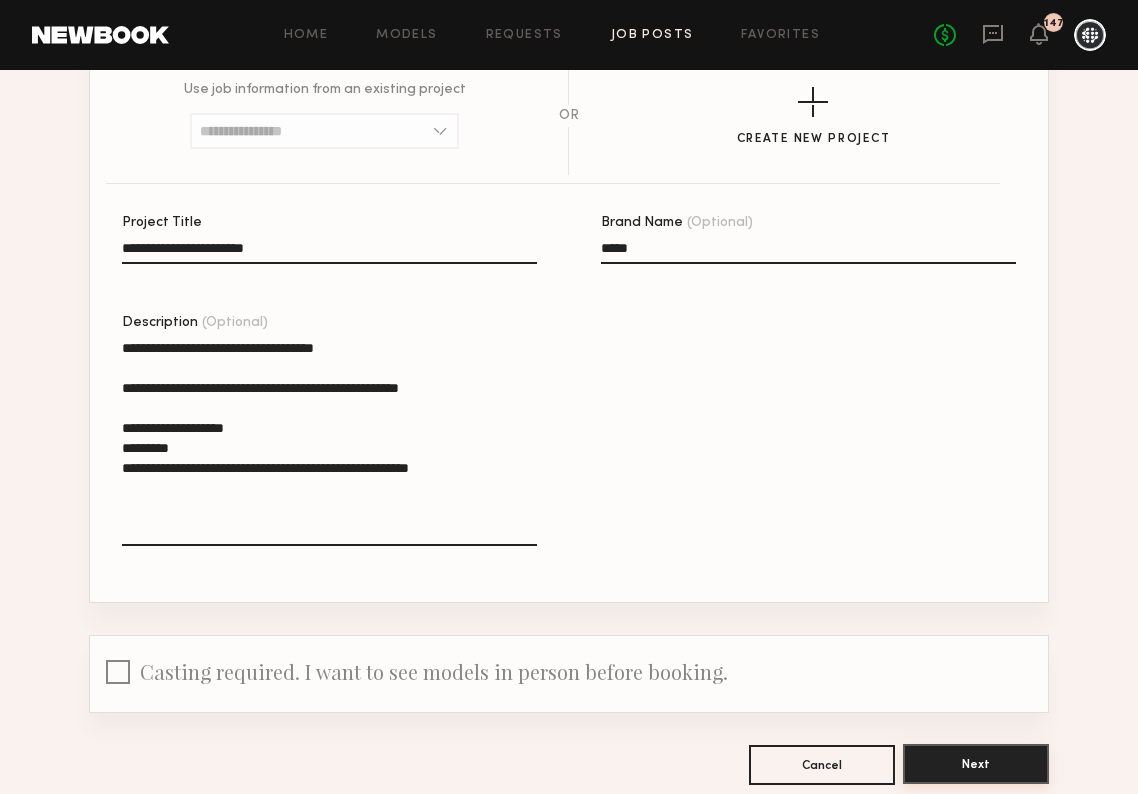 type on "**********" 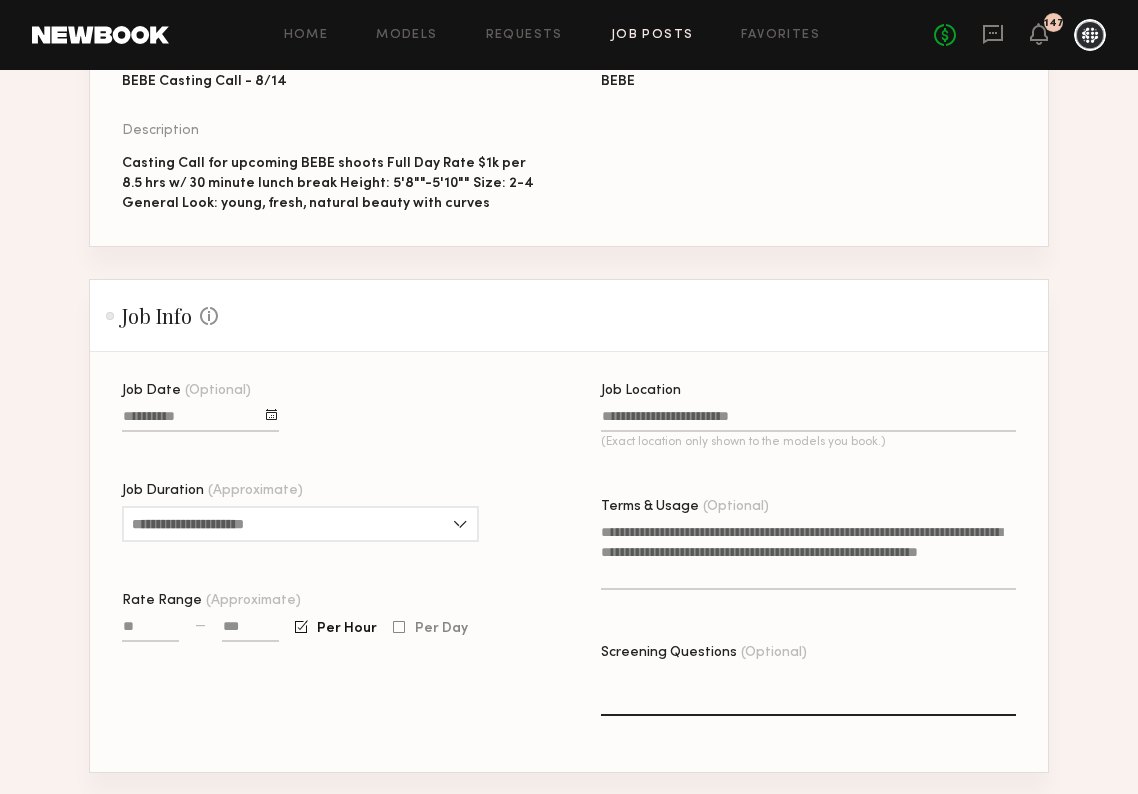 scroll, scrollTop: 340, scrollLeft: 0, axis: vertical 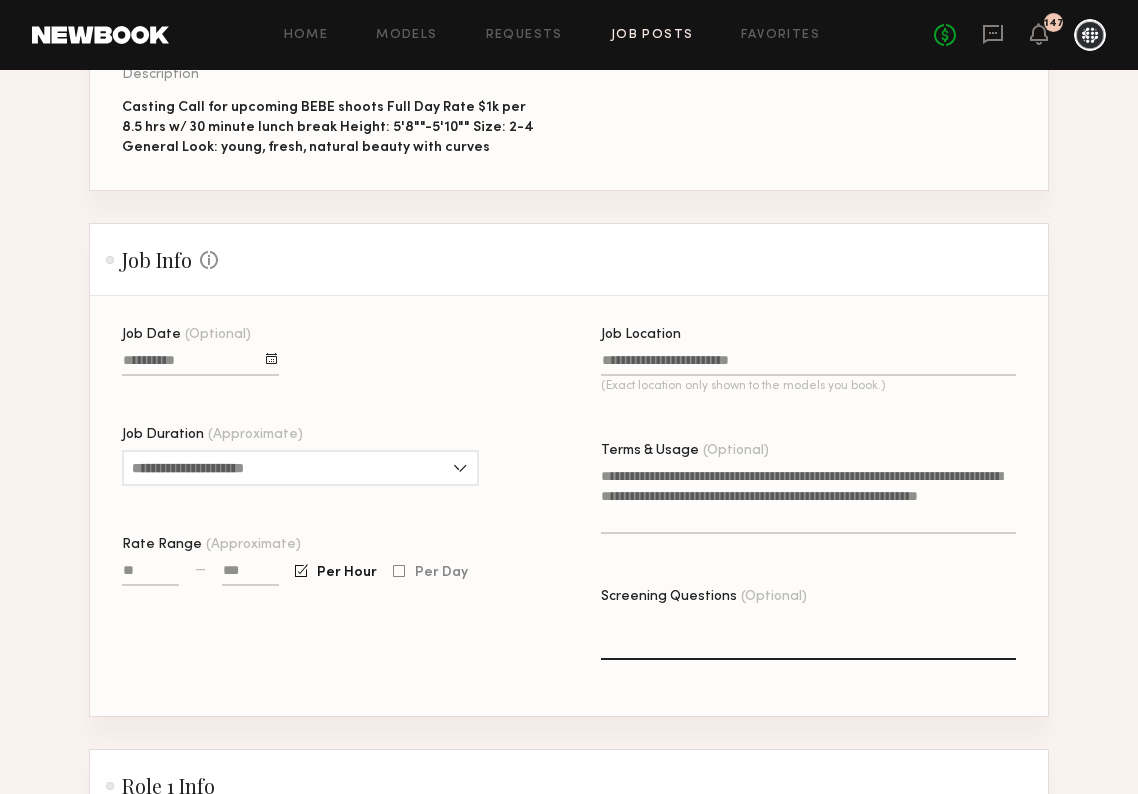 click on "Job Location (Exact location only shown to the models you book.)" 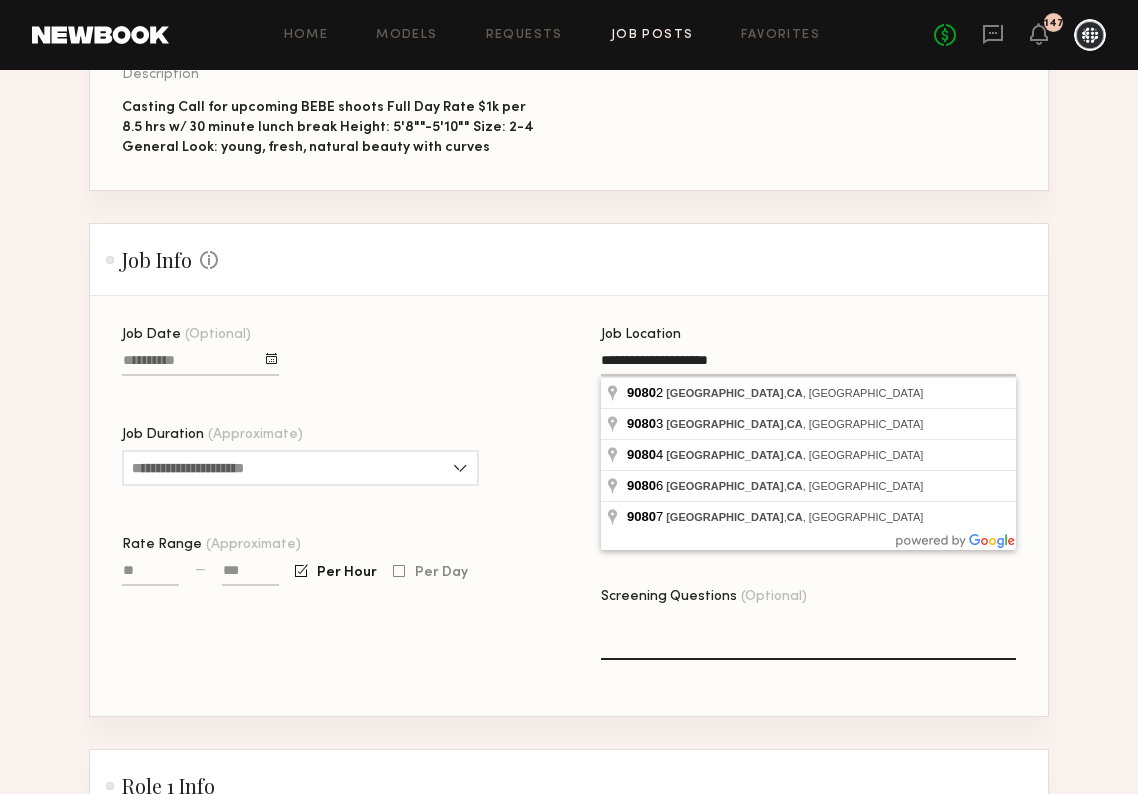 click on "Post Job" 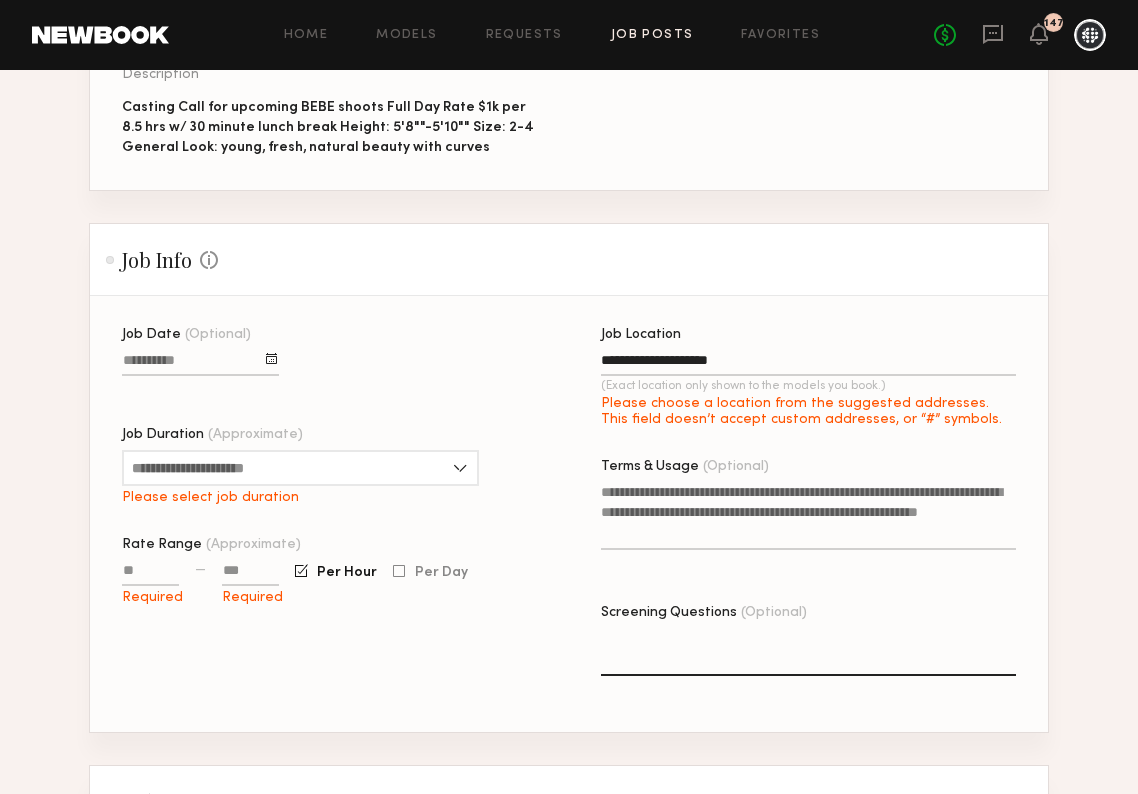 click on "**********" 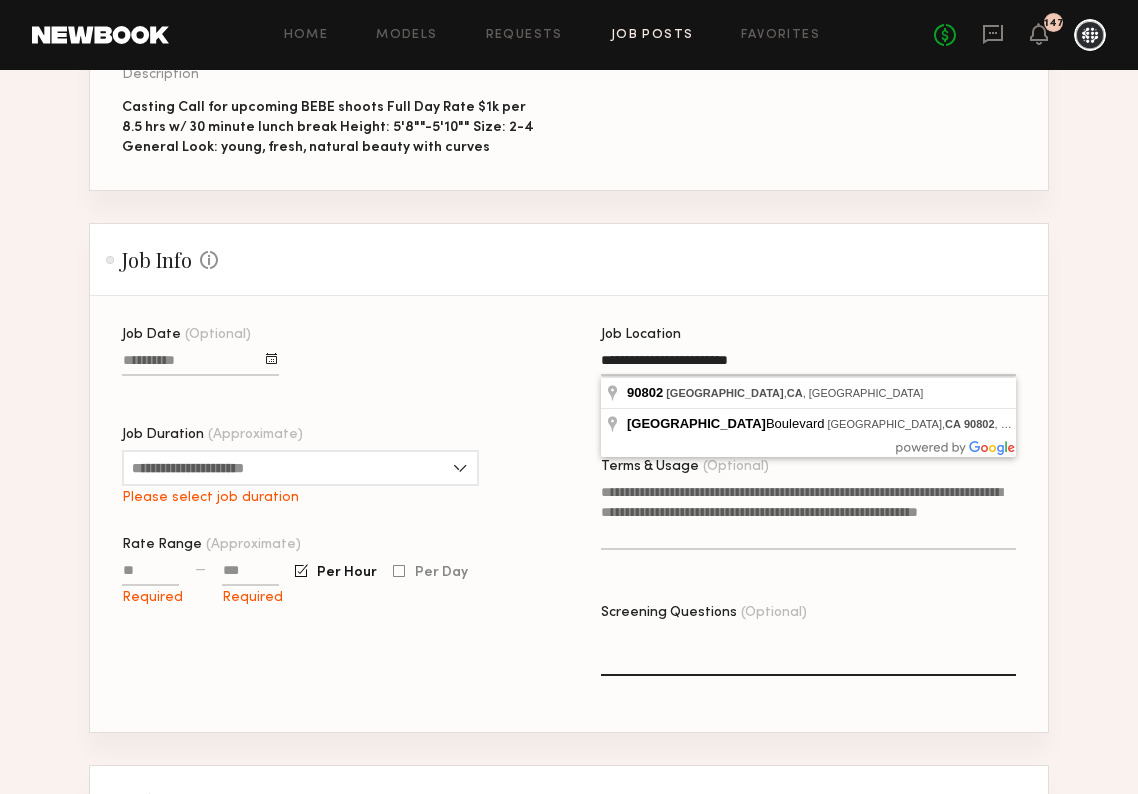 type on "**********" 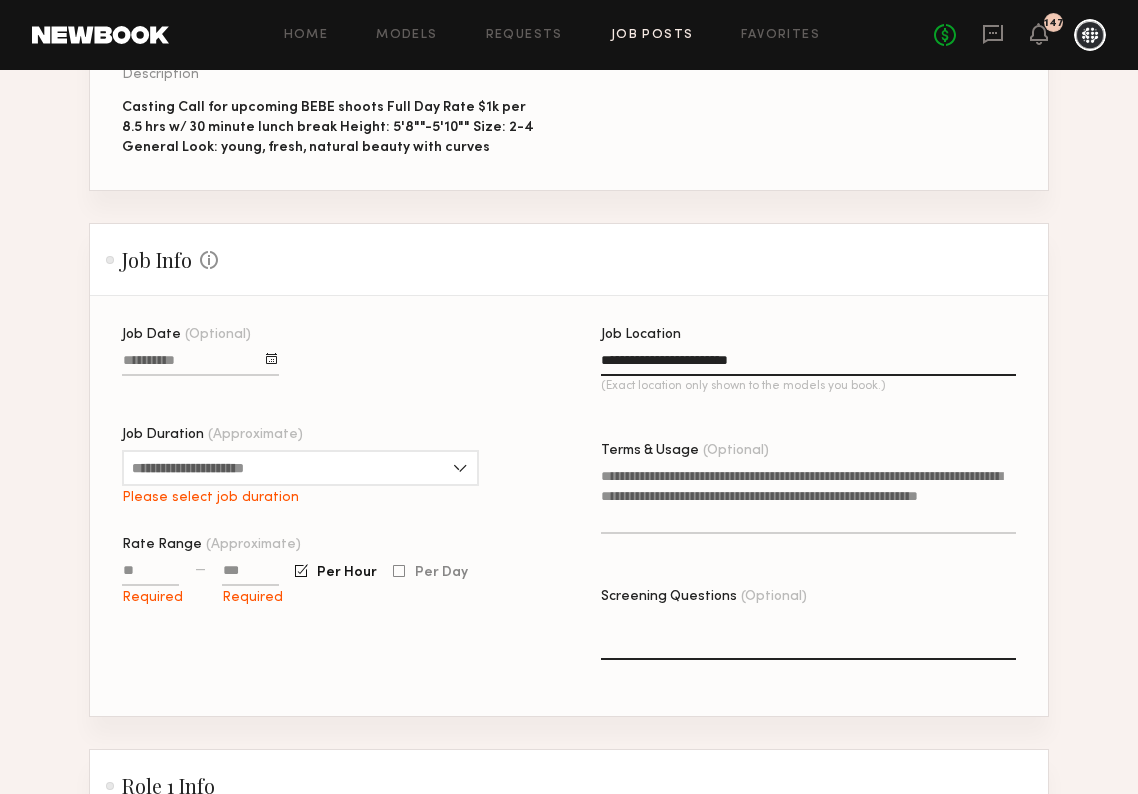 click on "Job Date (Optional) Job Duration (Approximate) 1 hour 2 hours 3 hours 4 hours 5 hours 6 hours 7 hours 8 hours 8+ hours Please select job duration Rate Range (Approximate) Required — Required Per Hour Per Day" 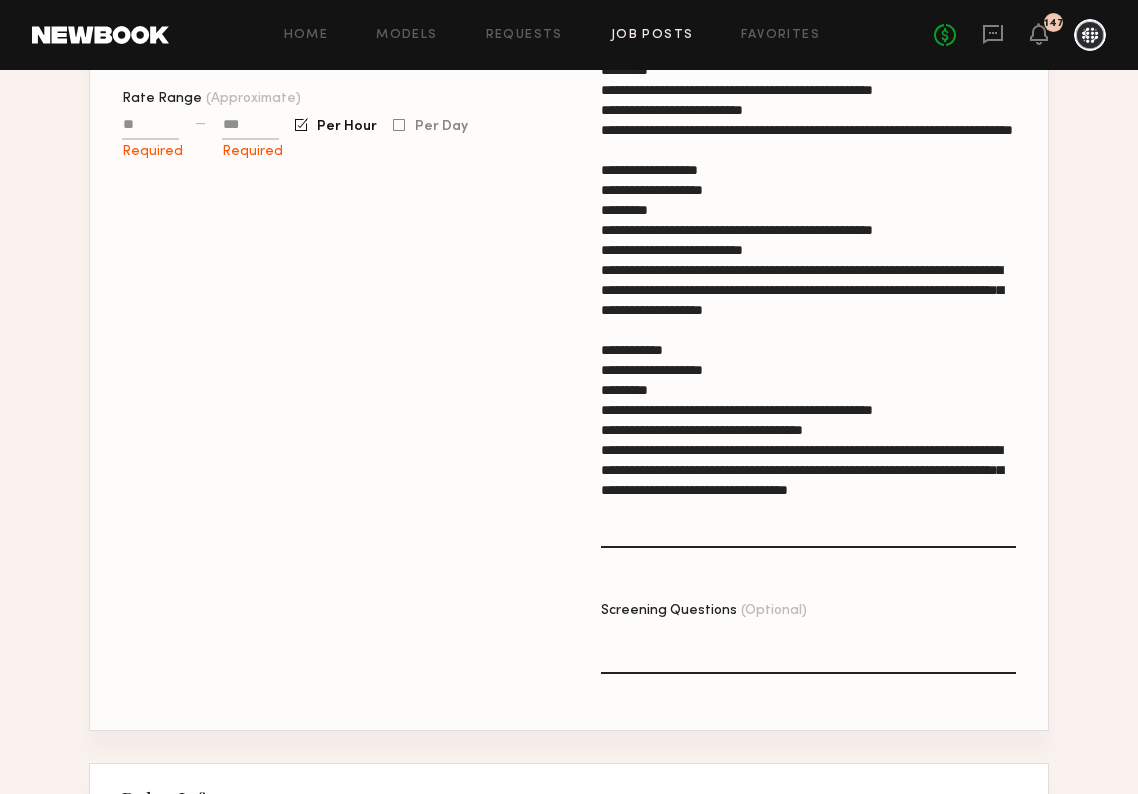 scroll, scrollTop: 785, scrollLeft: 0, axis: vertical 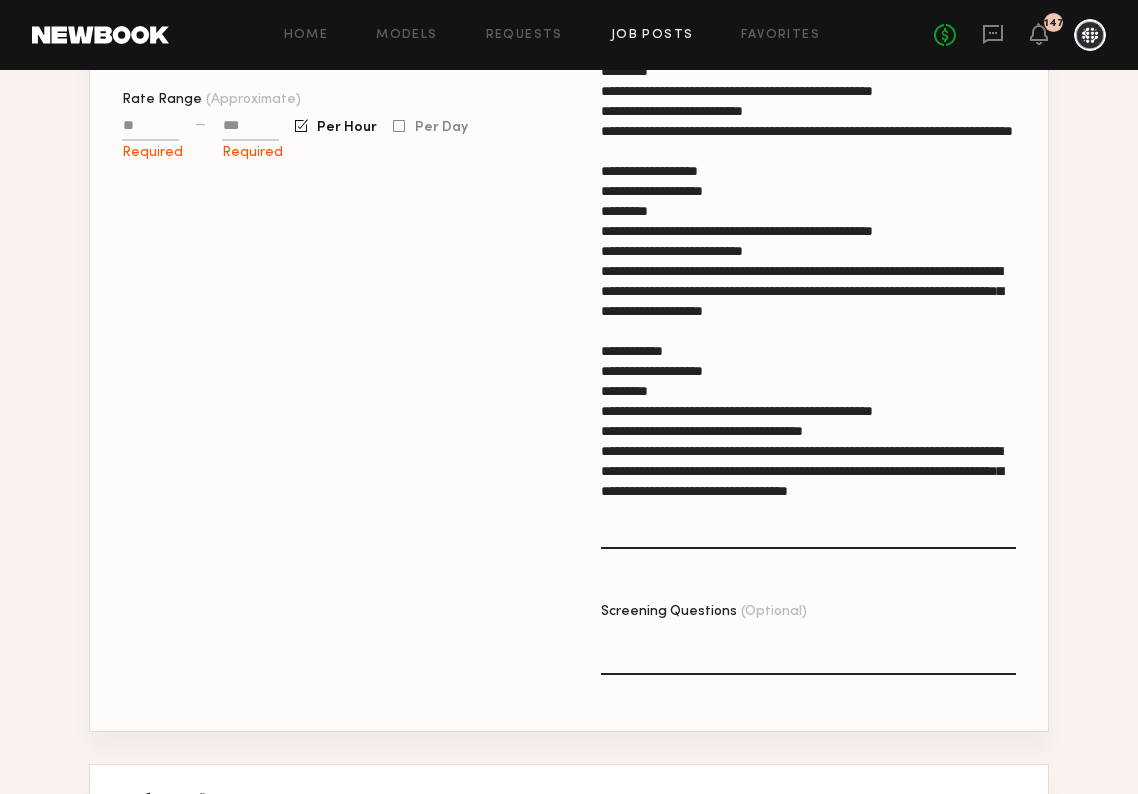 drag, startPoint x: 808, startPoint y: 268, endPoint x: 500, endPoint y: 67, distance: 367.7839 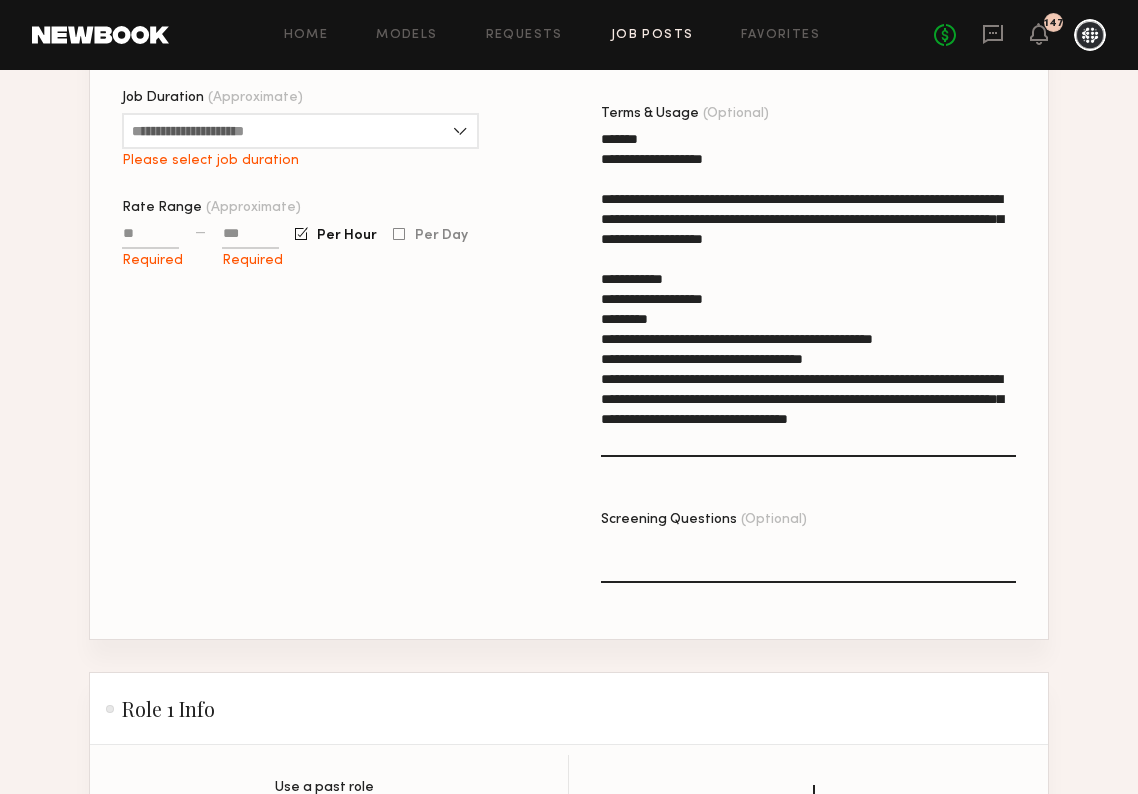 scroll, scrollTop: 583, scrollLeft: 0, axis: vertical 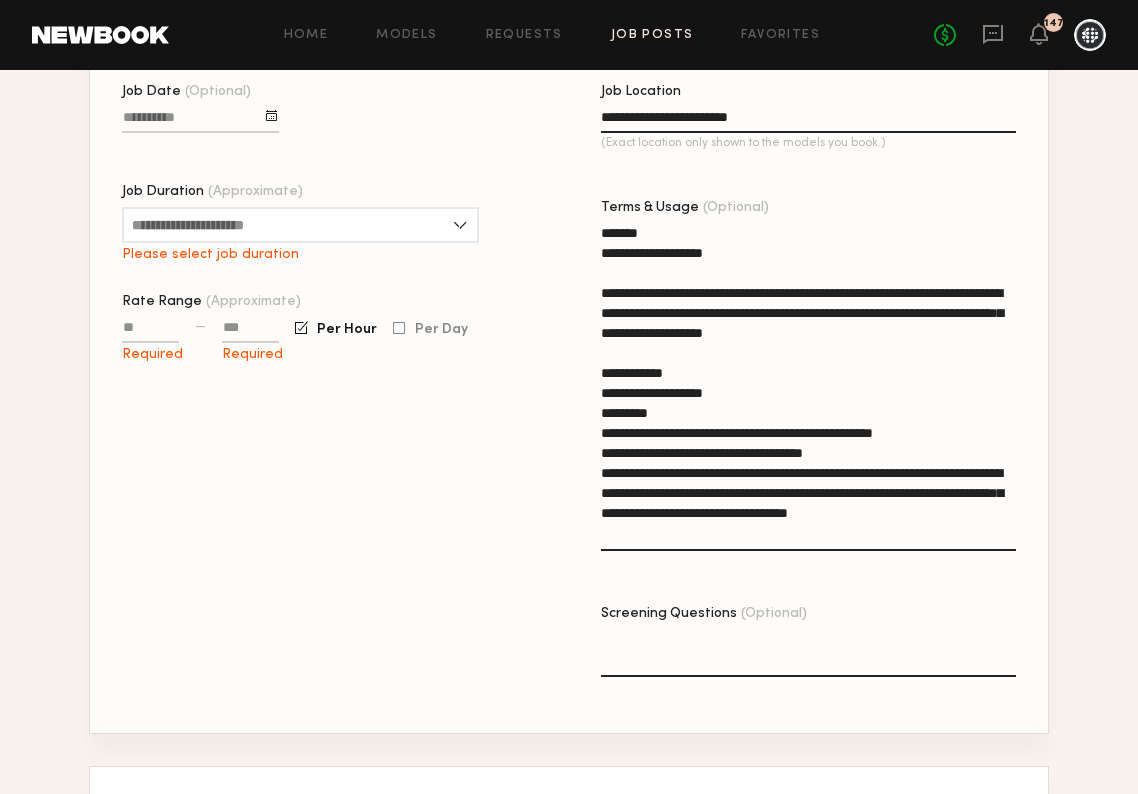 drag, startPoint x: 728, startPoint y: 251, endPoint x: 552, endPoint y: 228, distance: 177.49648 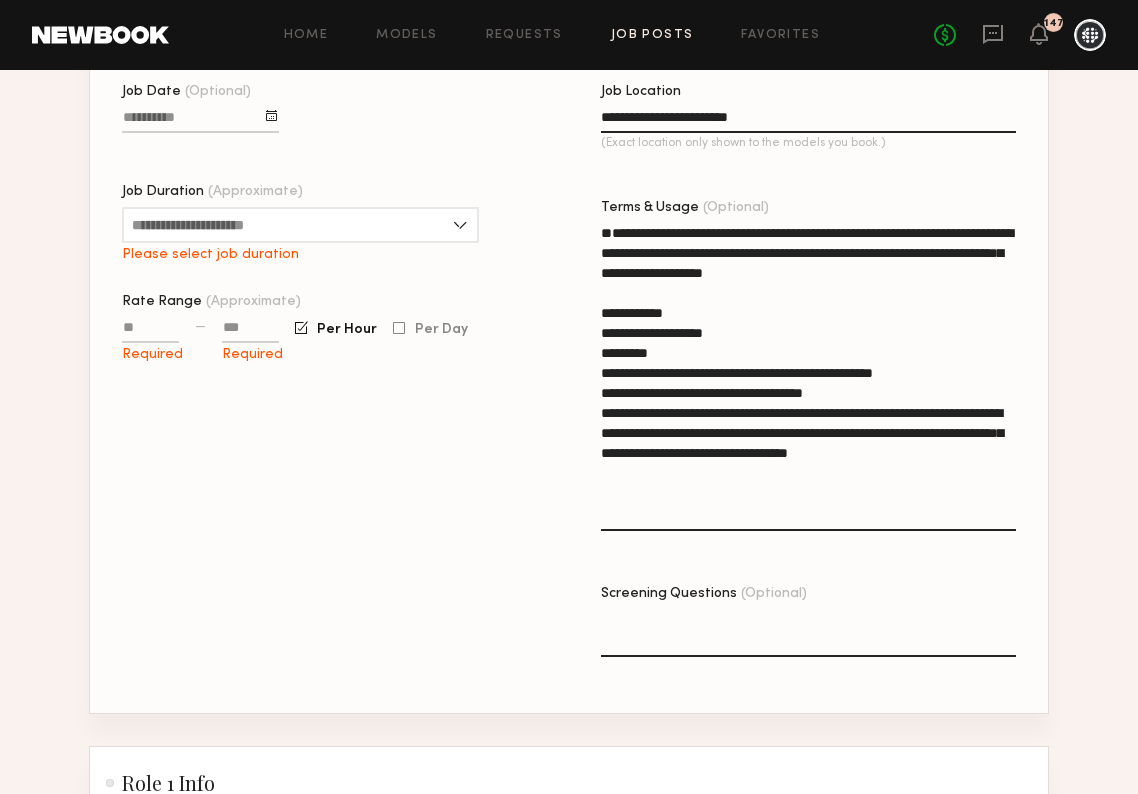 click on "**********" 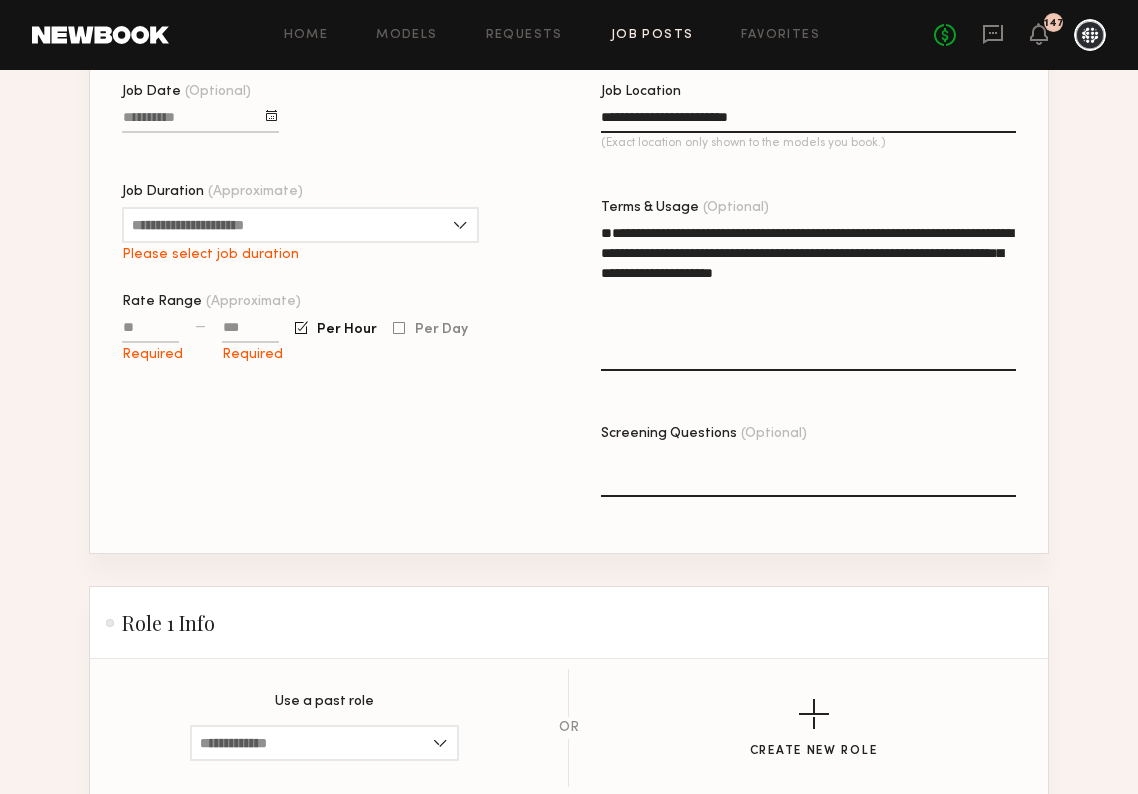 click on "**********" 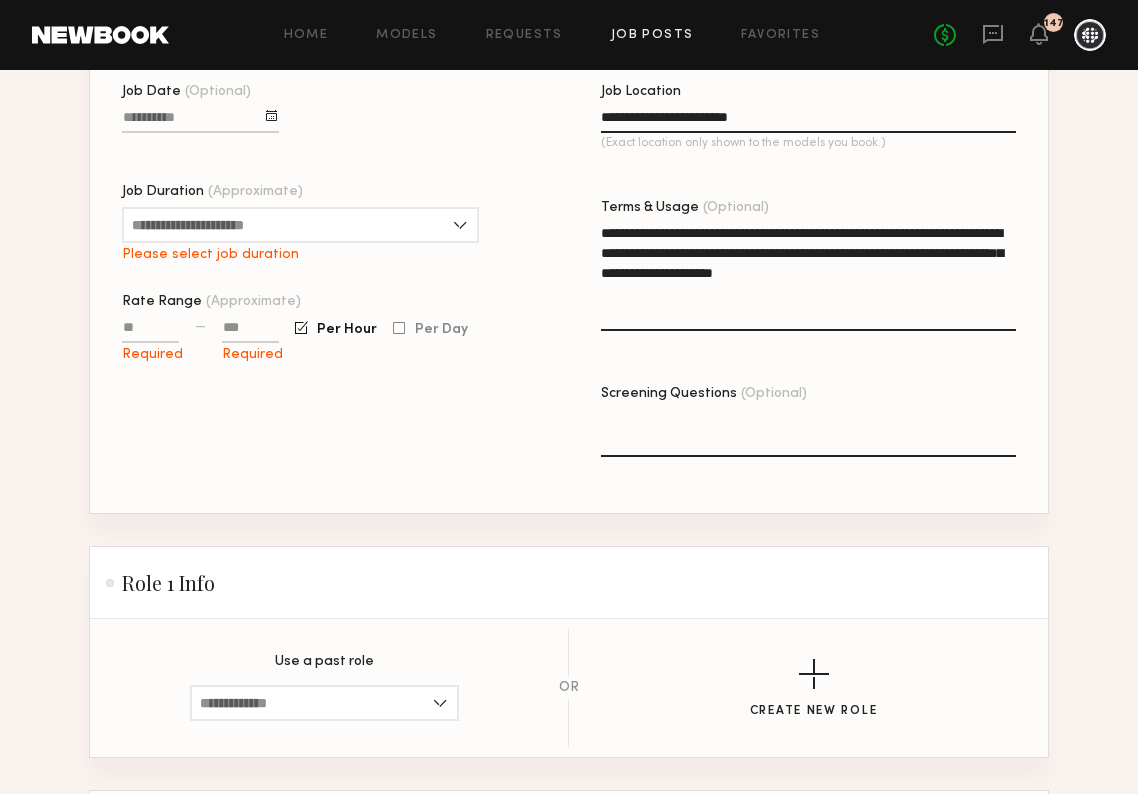 click on "**********" 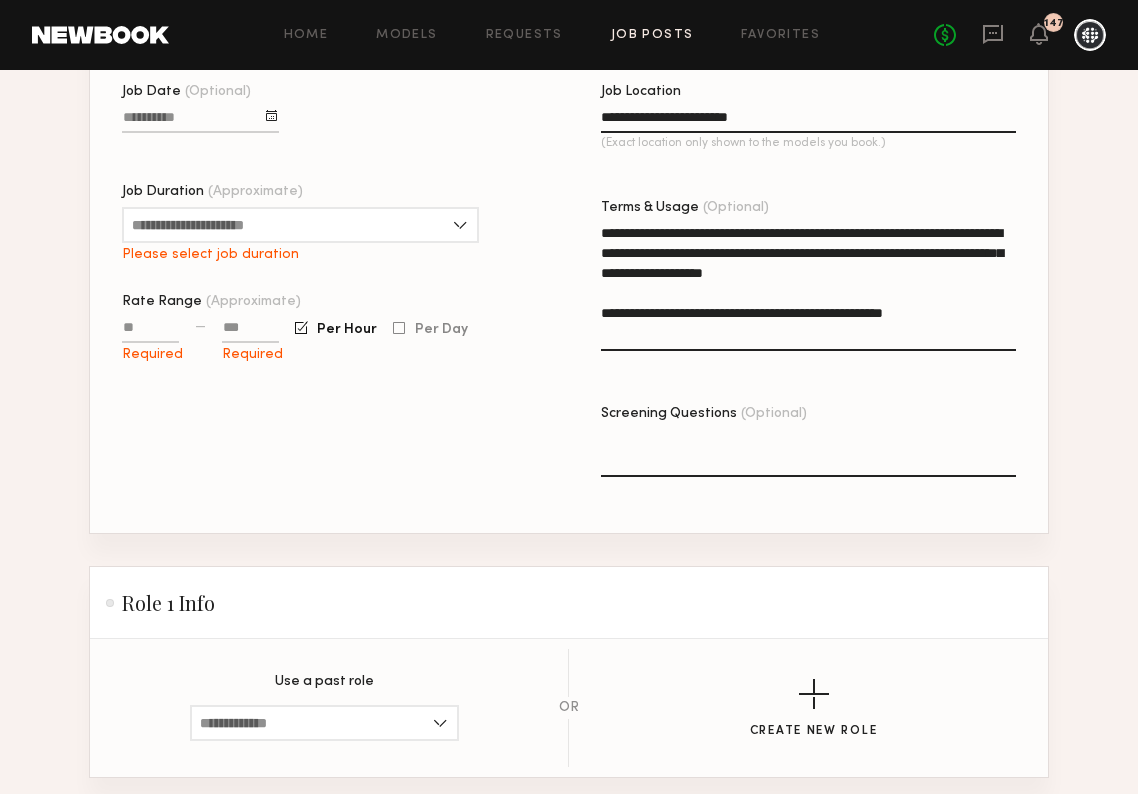 type on "**********" 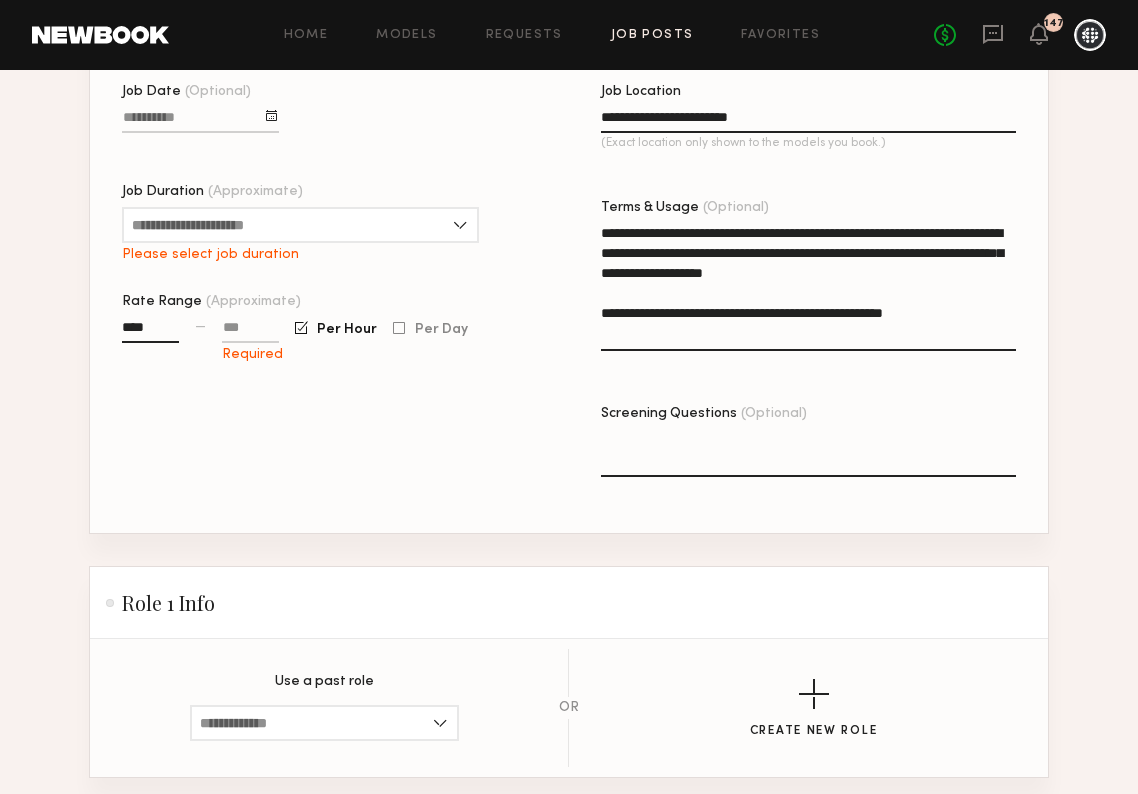 type on "******" 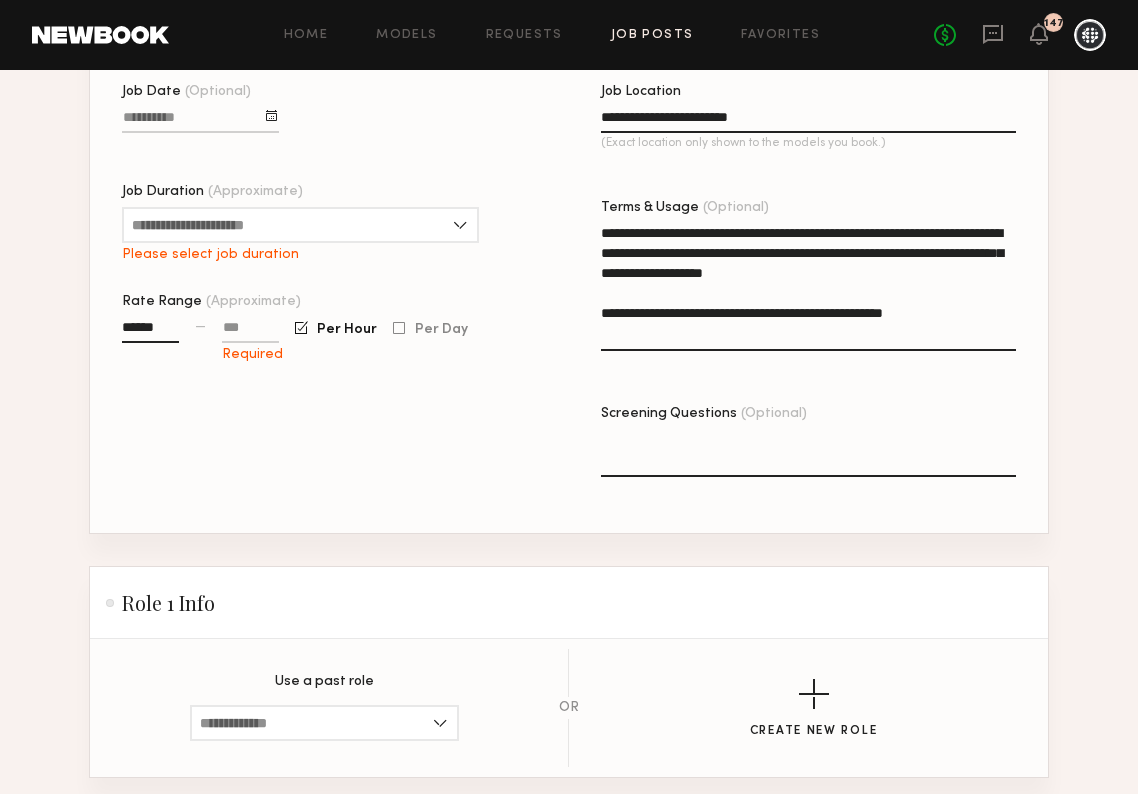 click 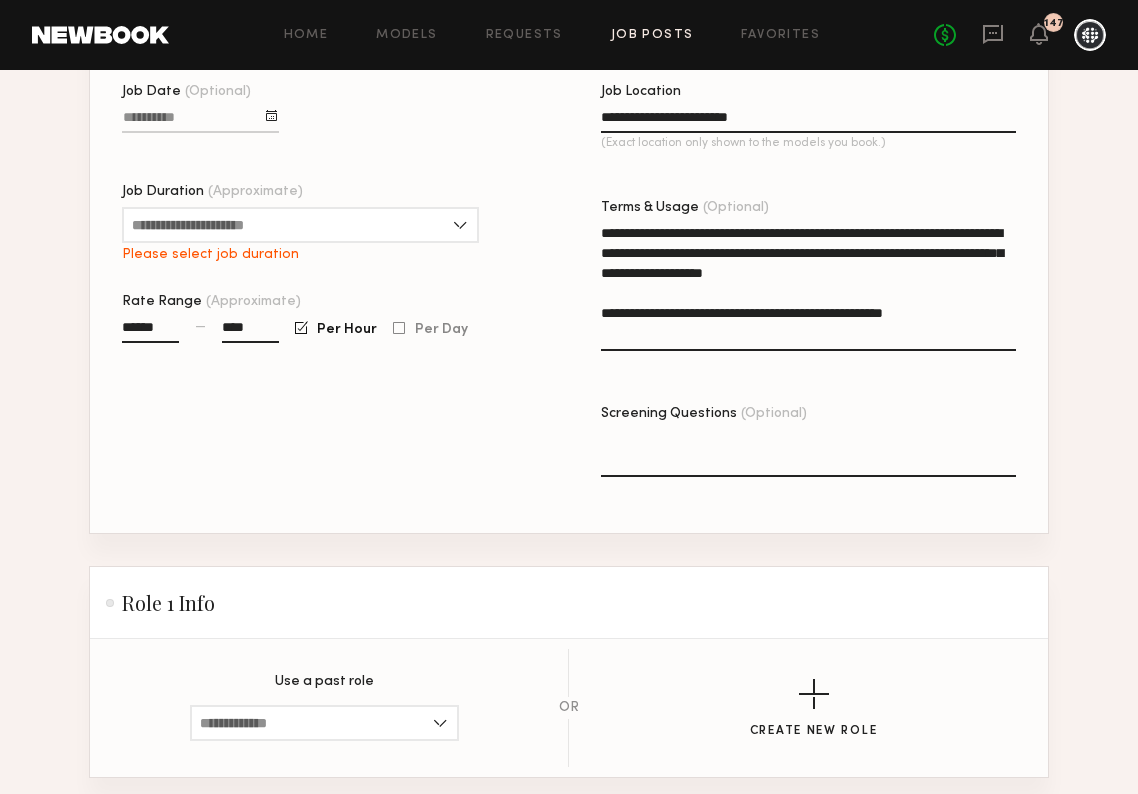 type on "******" 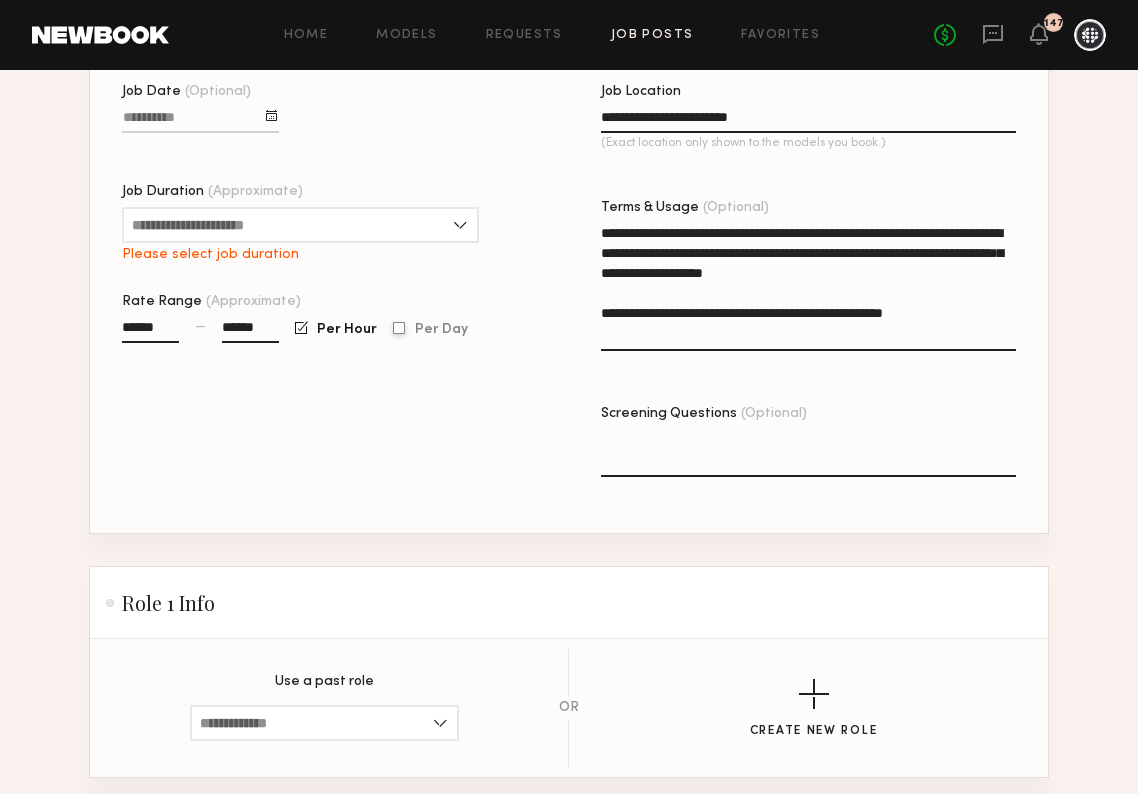 click 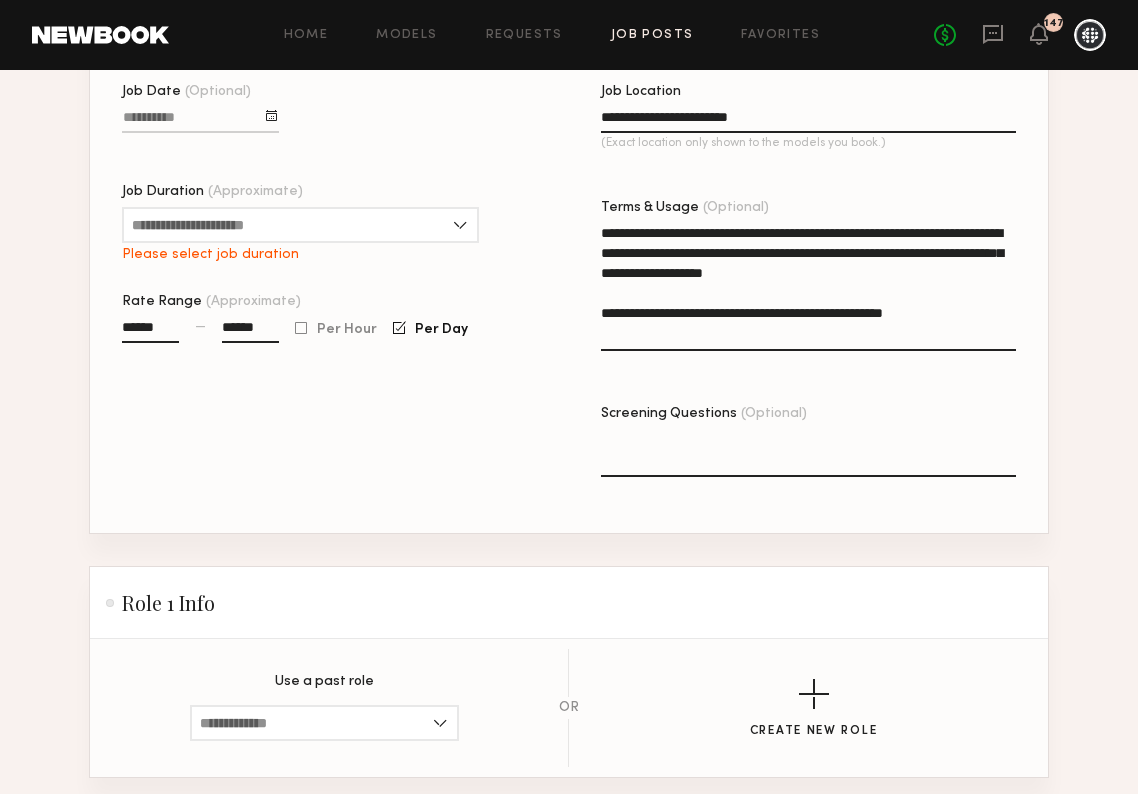 click on "Job Date (Optional) Job Duration (Approximate) 1 hour 2 hours 3 hours 4 hours 5 hours 6 hours 7 hours 8 hours 8+ hours Please select job duration Rate Range (Approximate) ****** — ****** Per Hour Per Day" 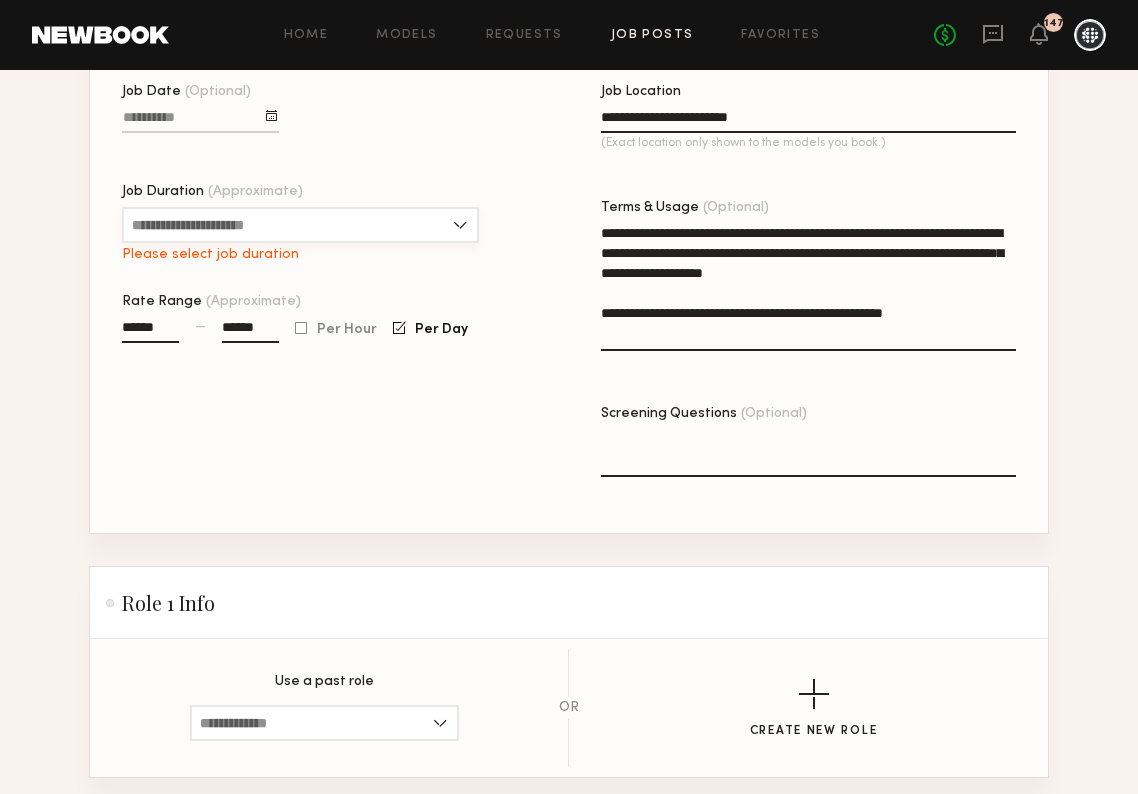 click on "Job Duration (Approximate)" at bounding box center (300, 225) 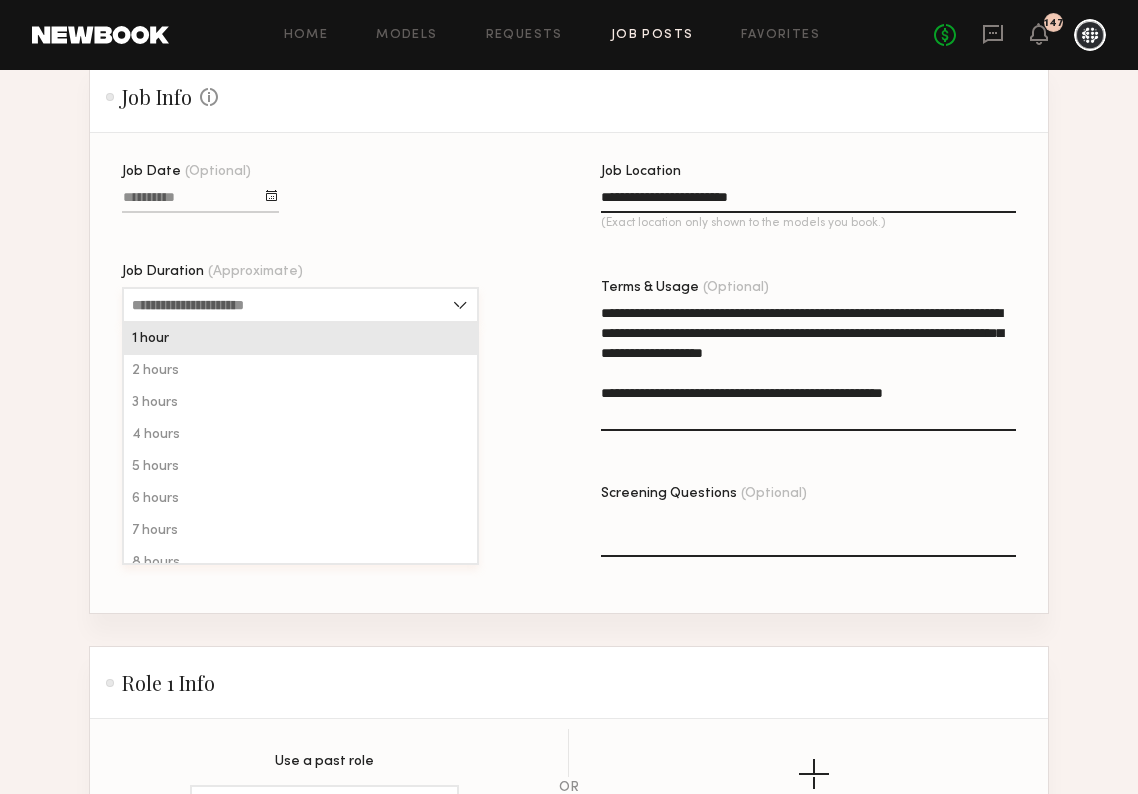 scroll, scrollTop: 418, scrollLeft: 0, axis: vertical 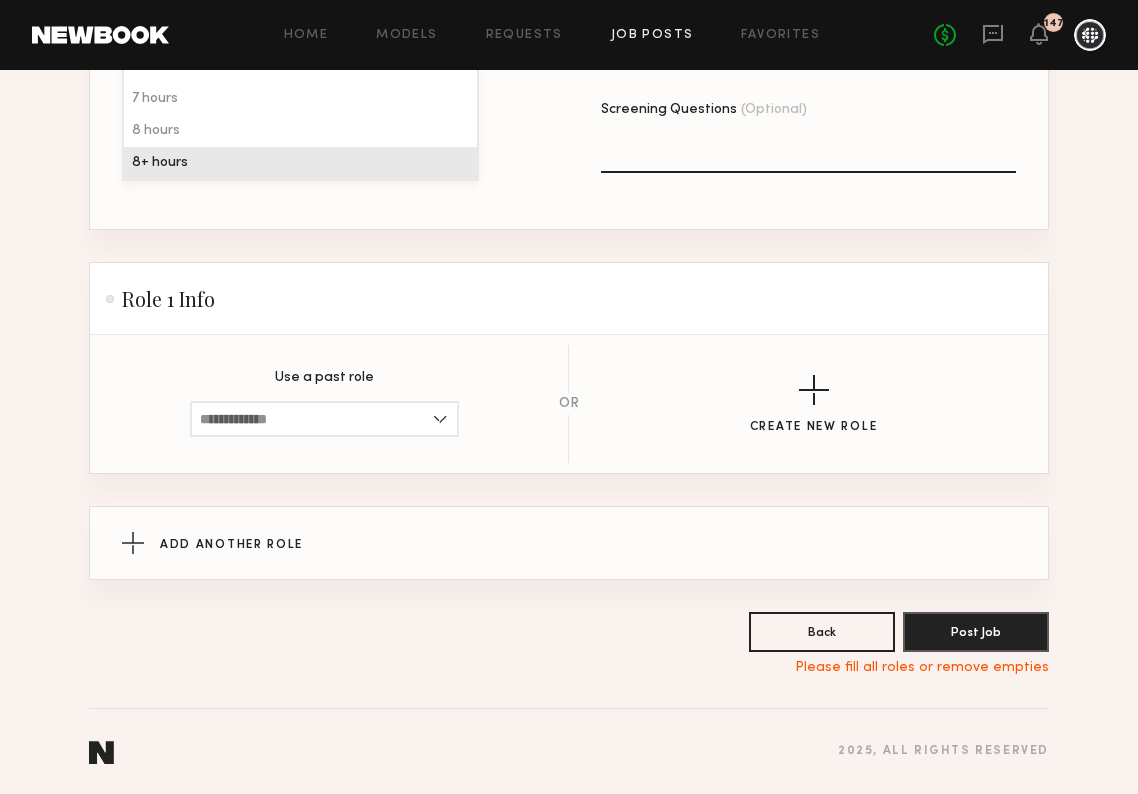 click on "8+ hours" 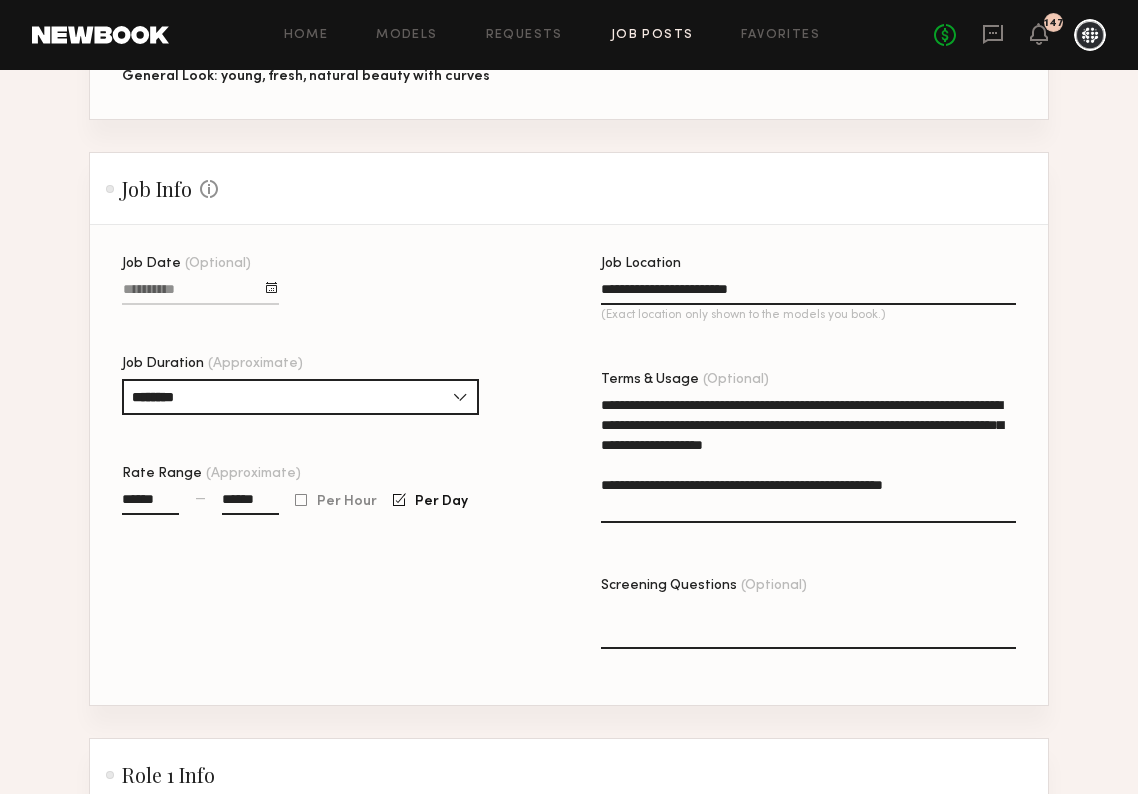 click on "Job Date (Optional) Job Duration (Approximate) ******** 1 hour 2 hours 3 hours 4 hours 5 hours 6 hours 7 hours 8 hours 8+ hours Rate Range (Approximate) ****** — ****** Per Hour Per Day" 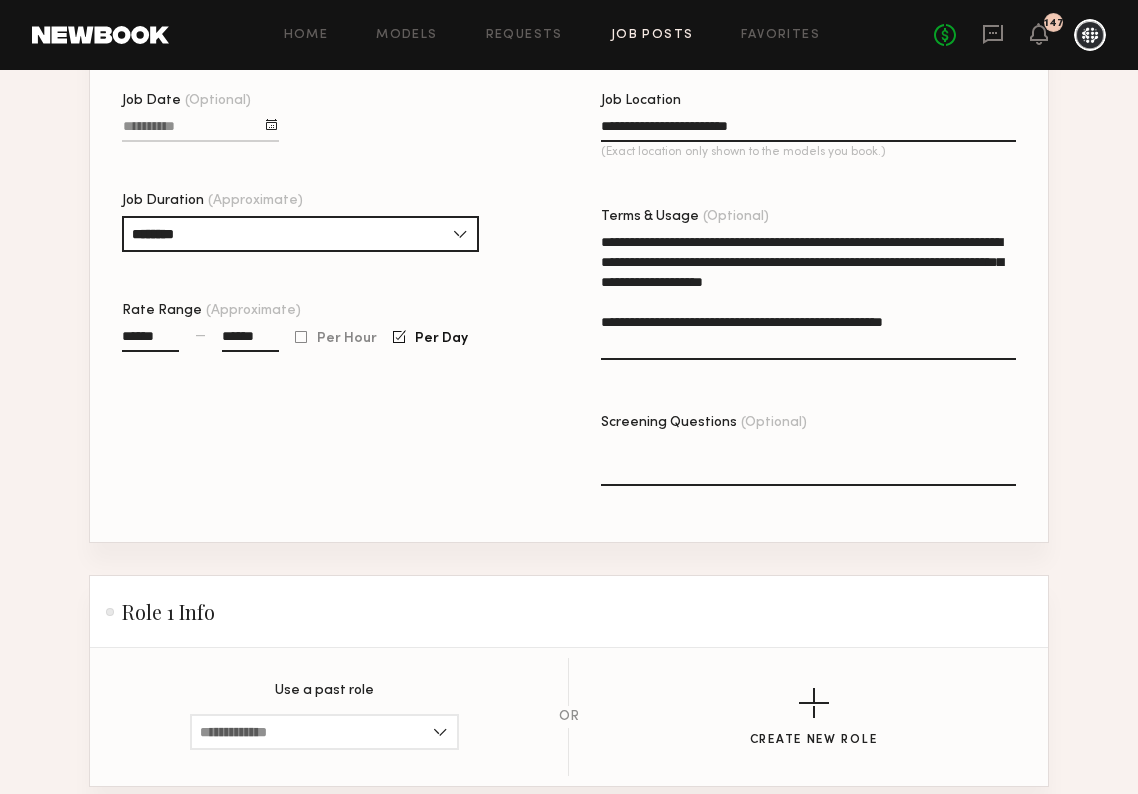 scroll, scrollTop: 796, scrollLeft: 0, axis: vertical 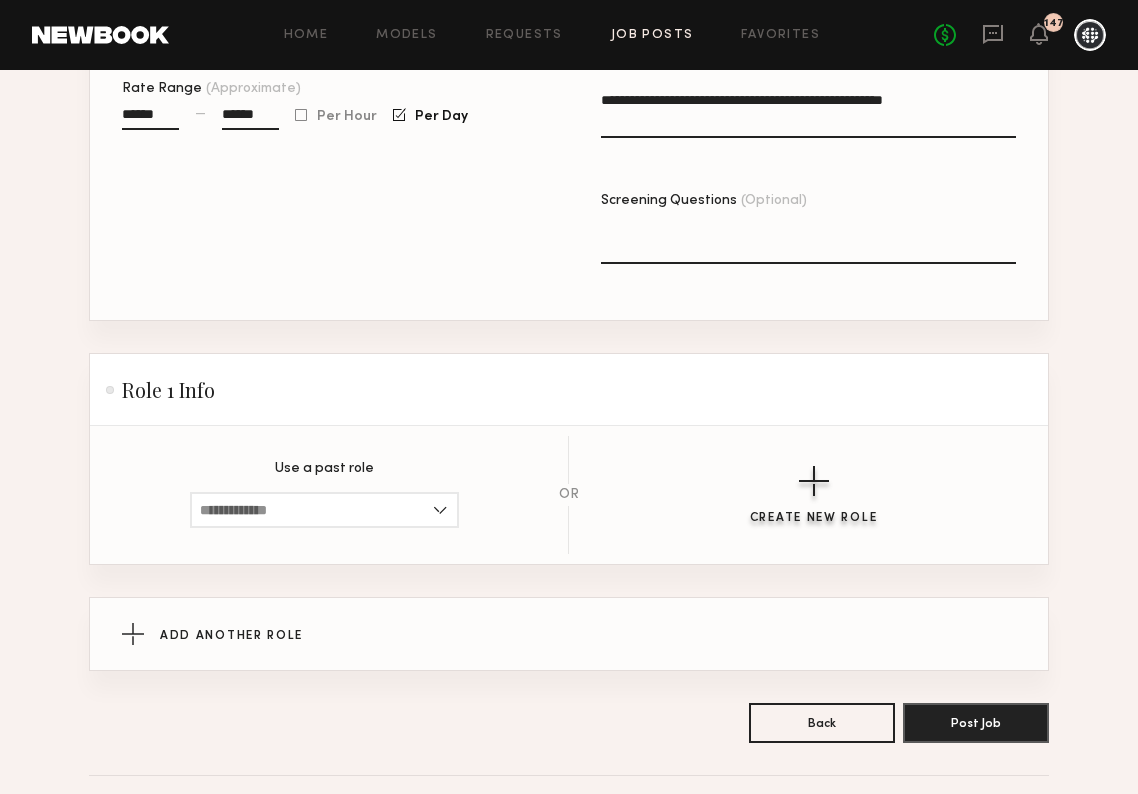 click 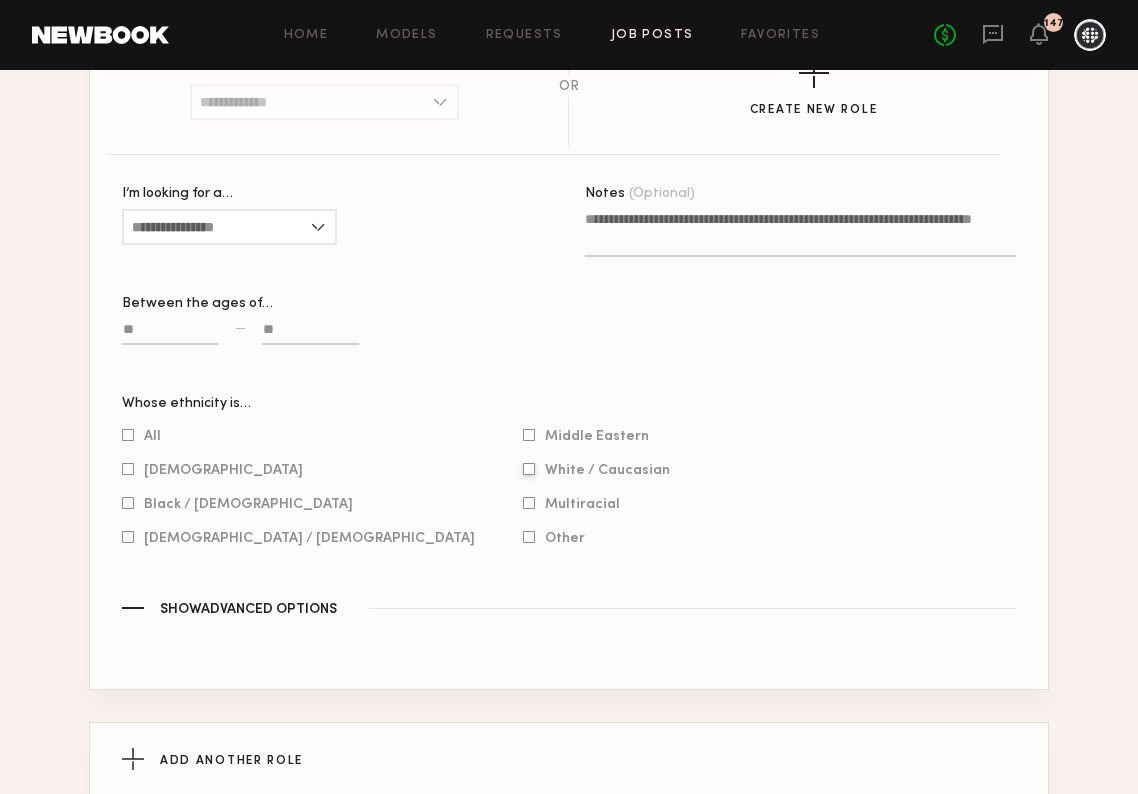 scroll, scrollTop: 1235, scrollLeft: 0, axis: vertical 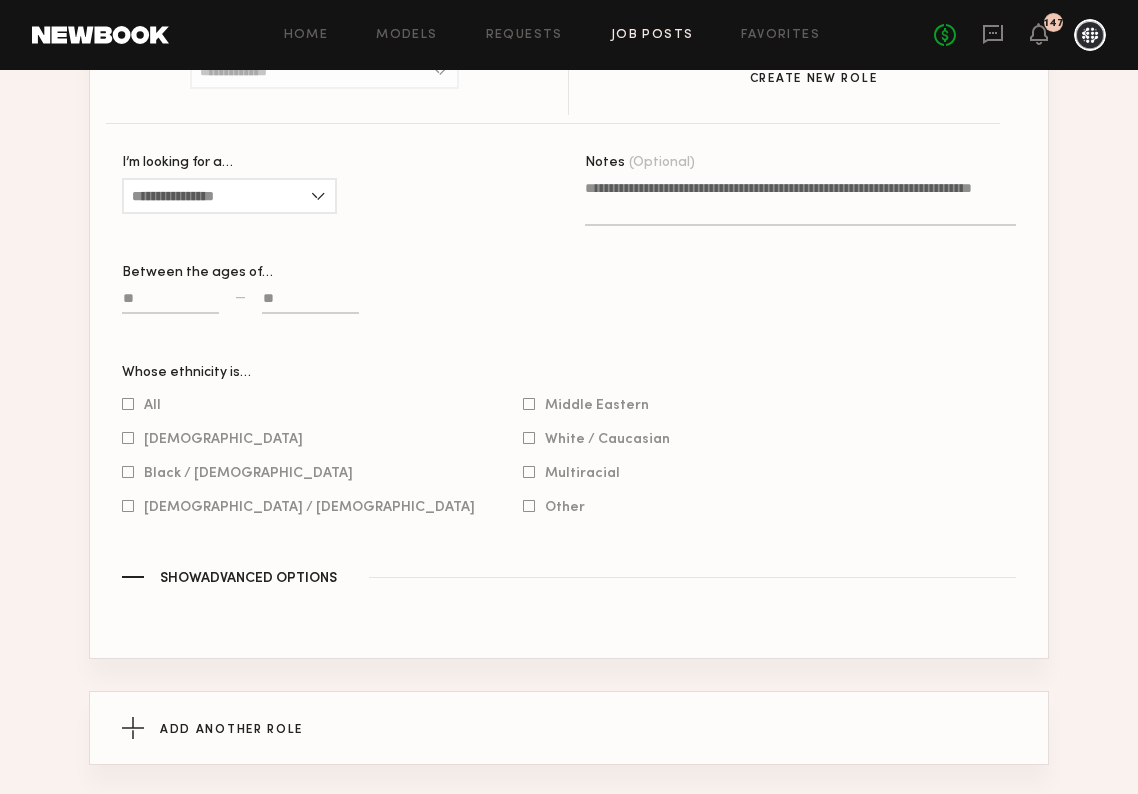 click 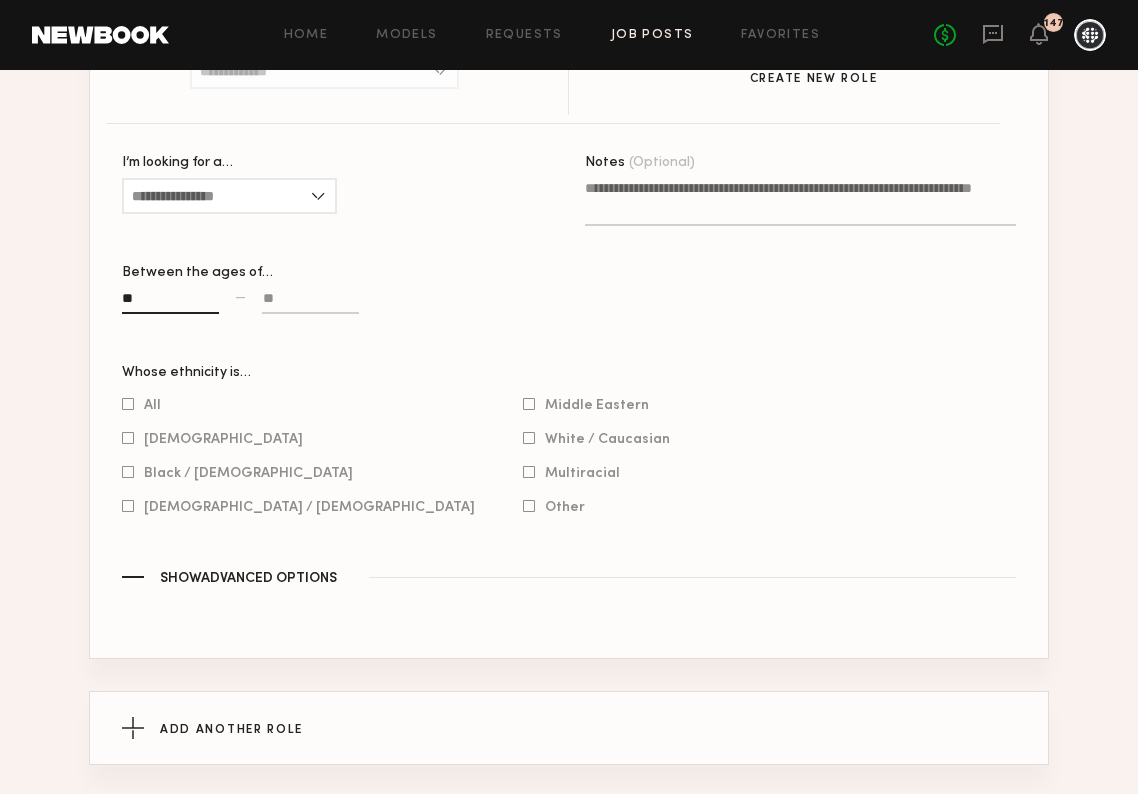 type on "**" 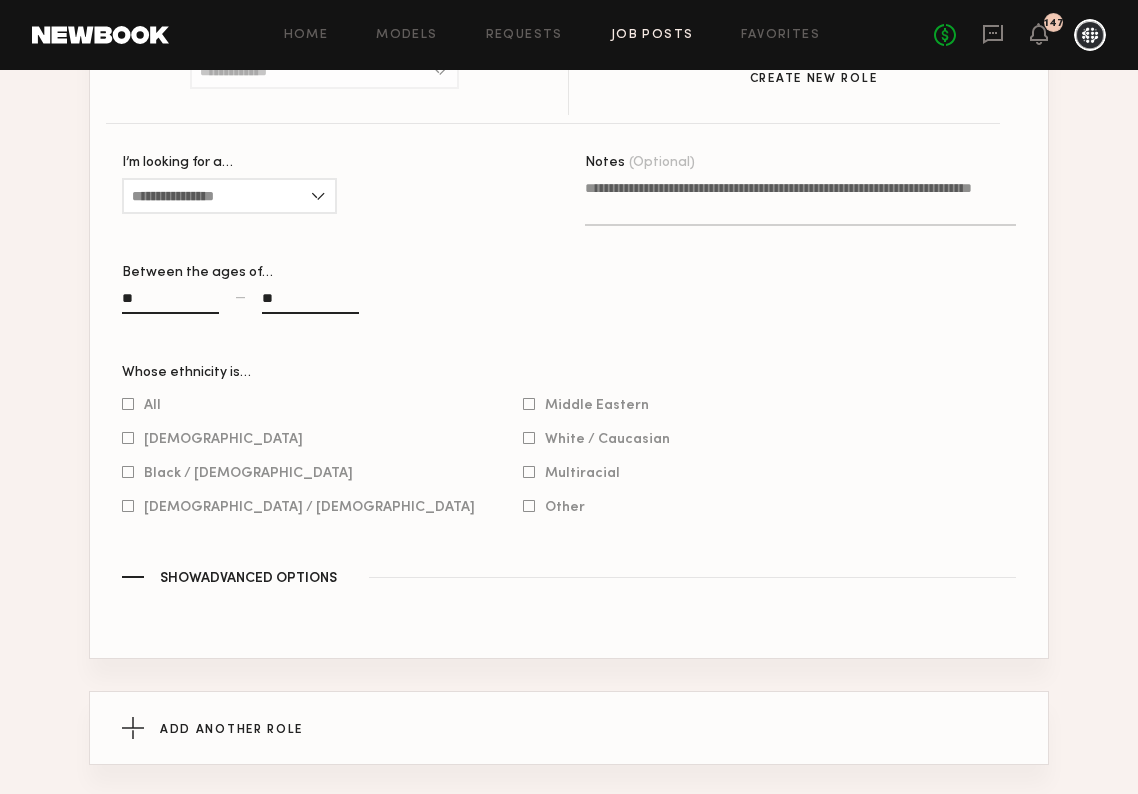 type on "**" 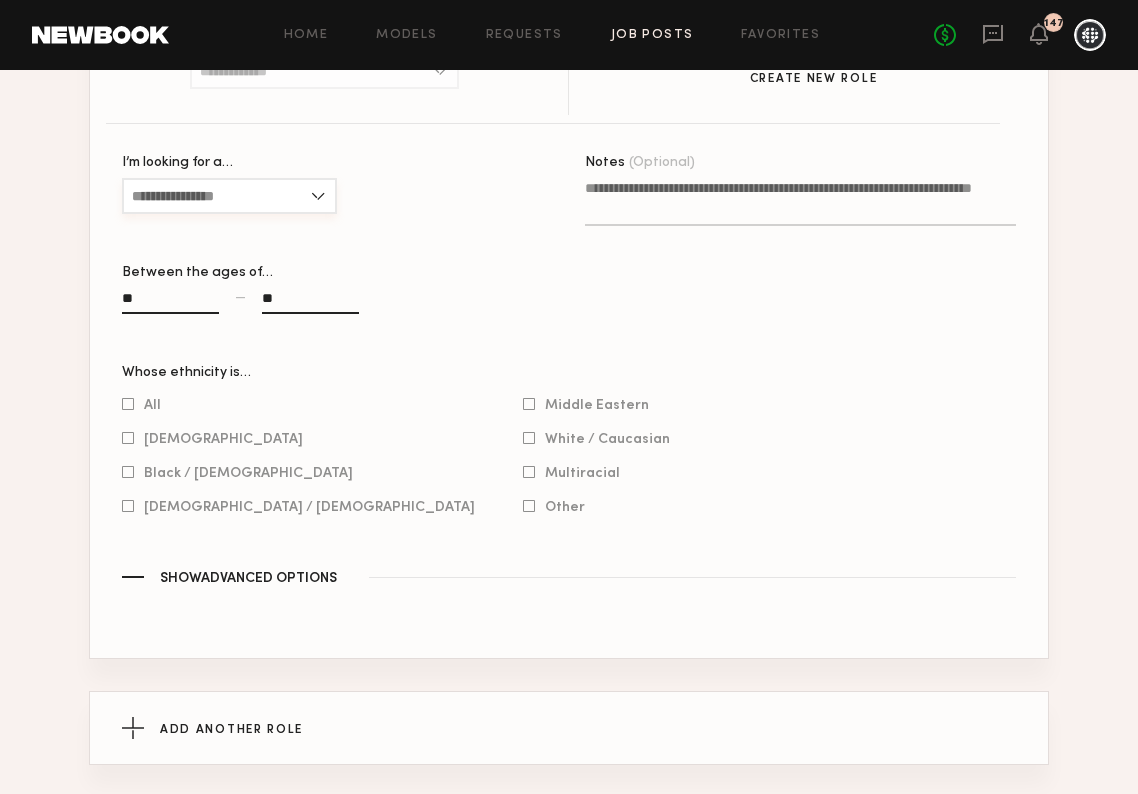 click on "I’m looking for a…" at bounding box center (229, 196) 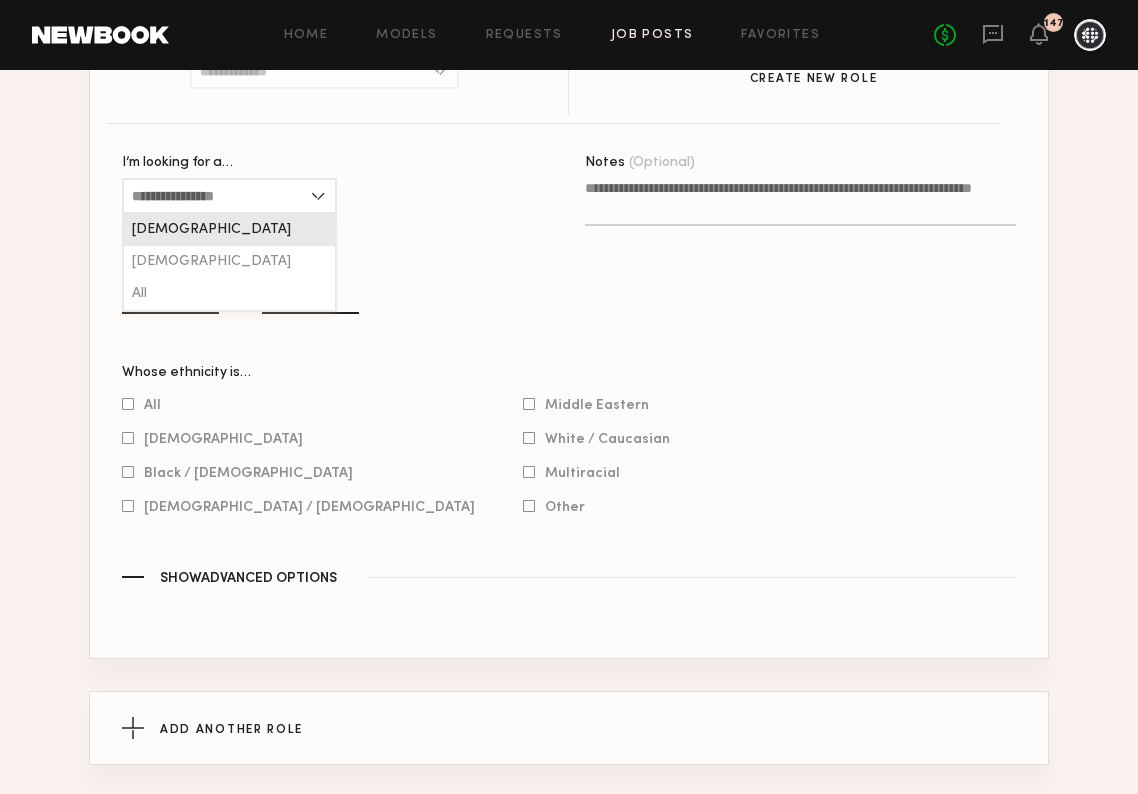 click on "[DEMOGRAPHIC_DATA]" 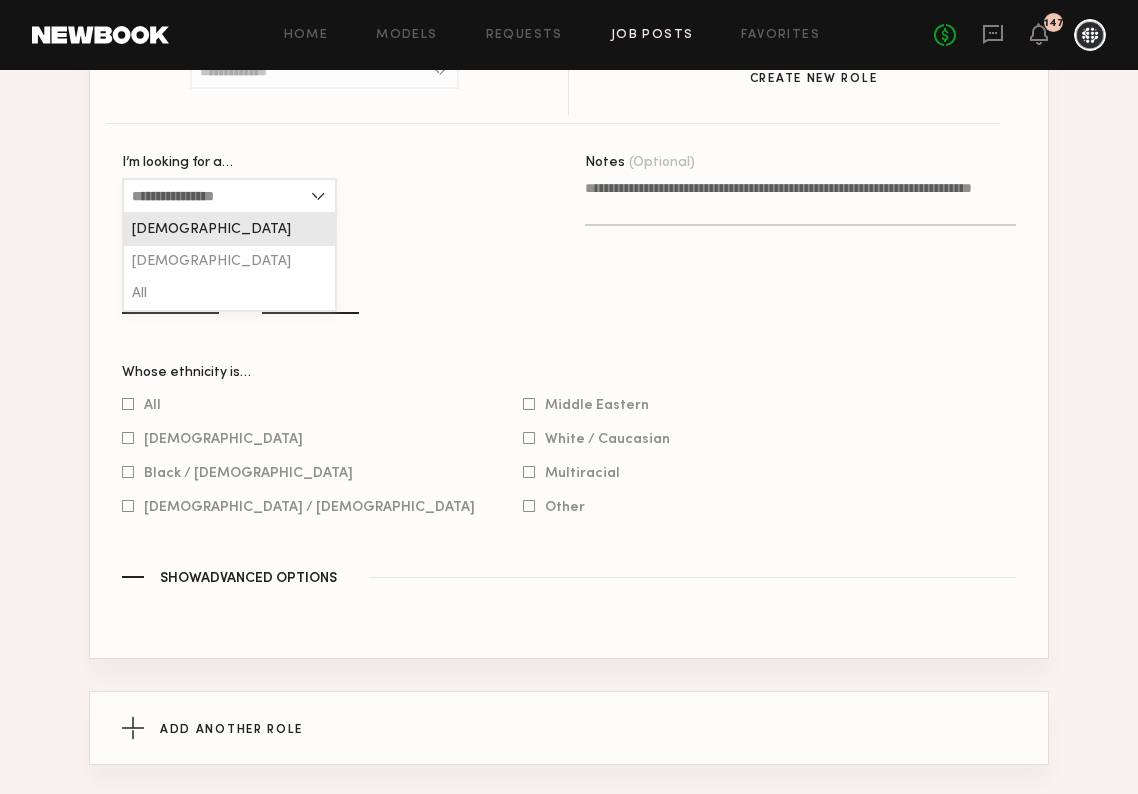 type on "******" 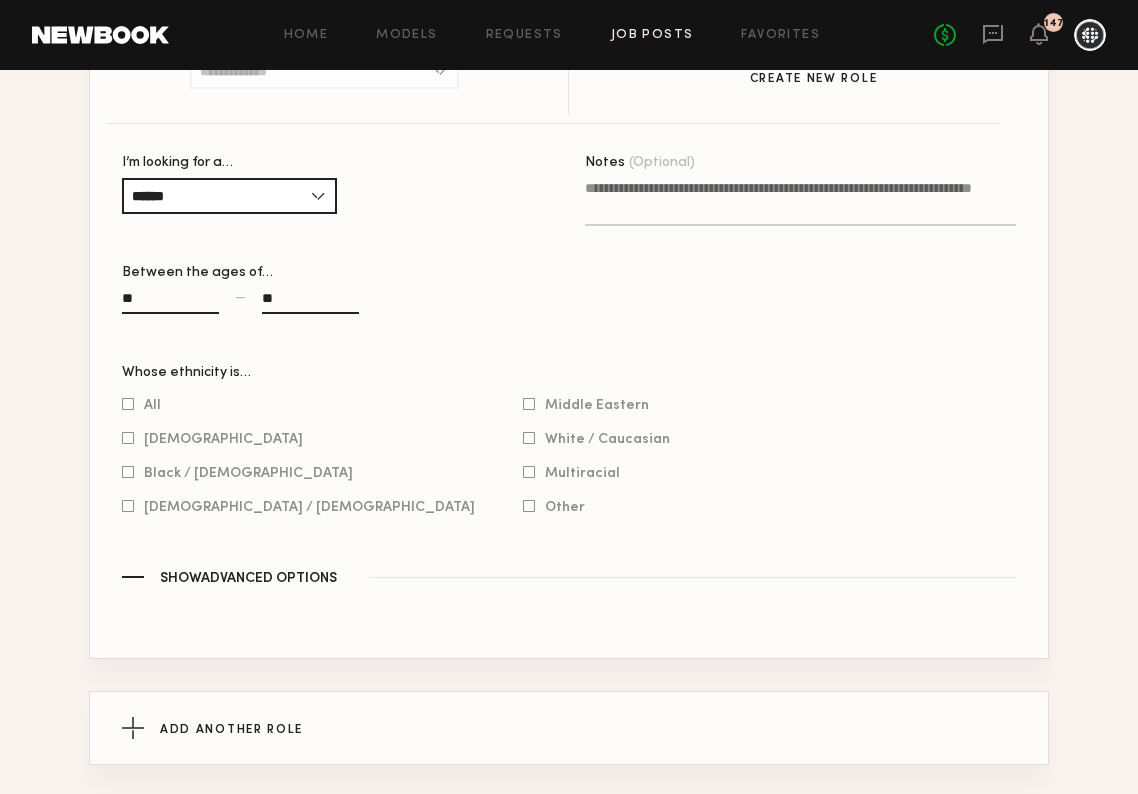 click on "Notes (Optional)" 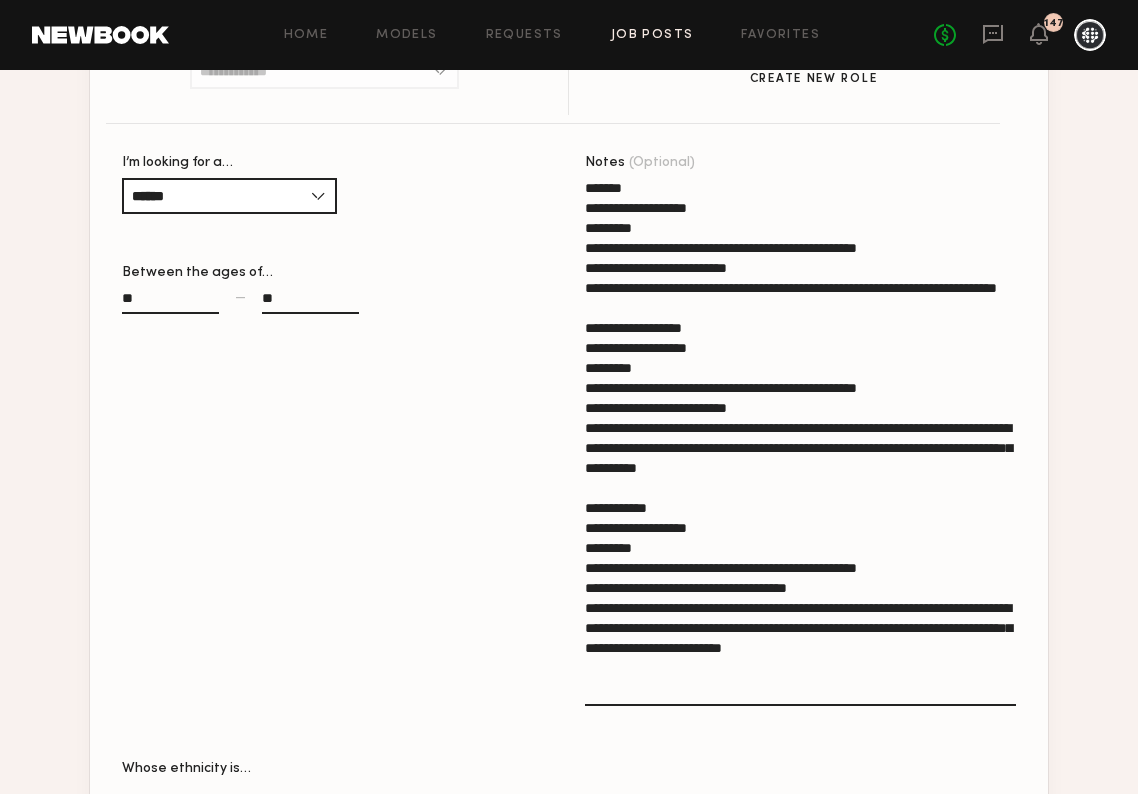 click on "**********" 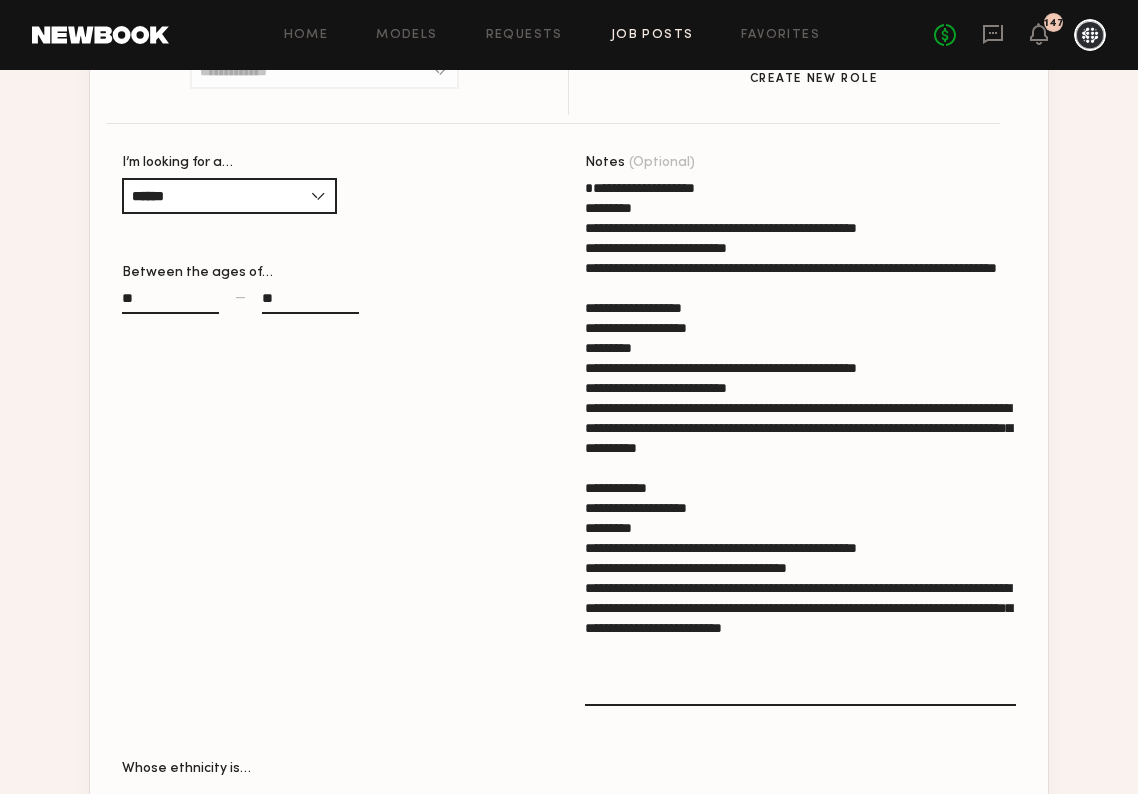 drag, startPoint x: 752, startPoint y: 315, endPoint x: 556, endPoint y: 285, distance: 198.28262 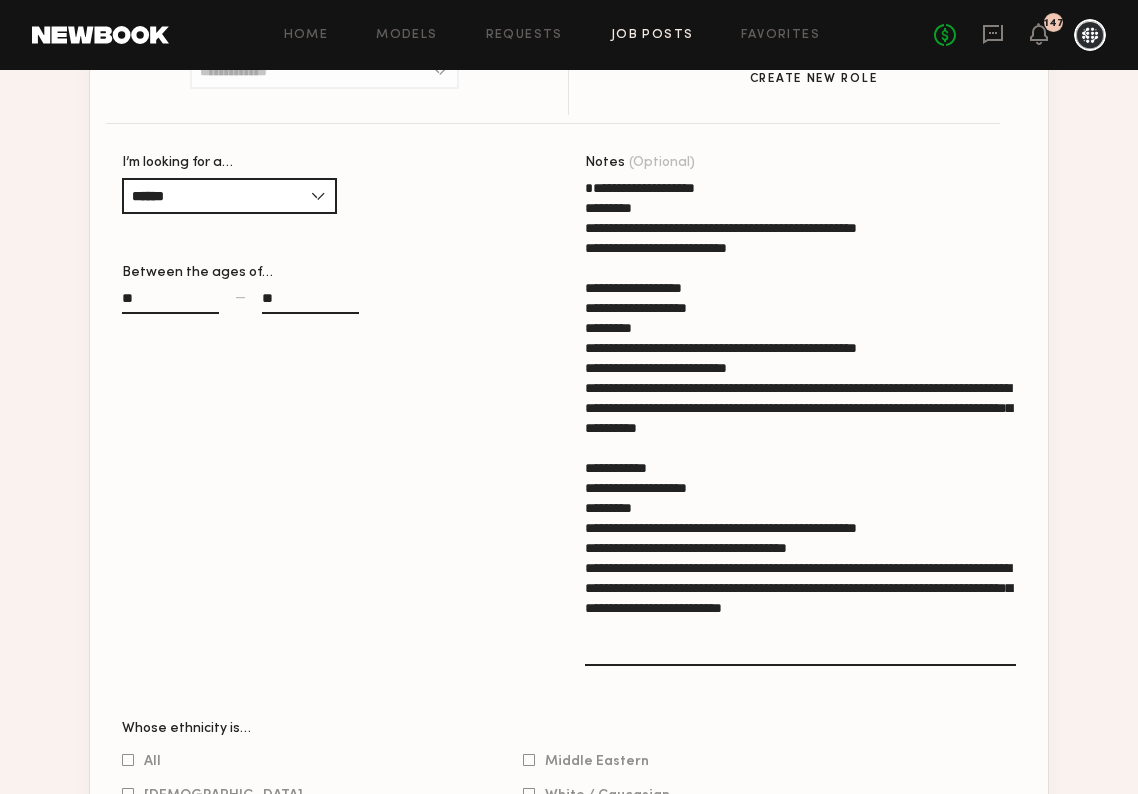drag, startPoint x: 671, startPoint y: 654, endPoint x: 559, endPoint y: 262, distance: 407.68616 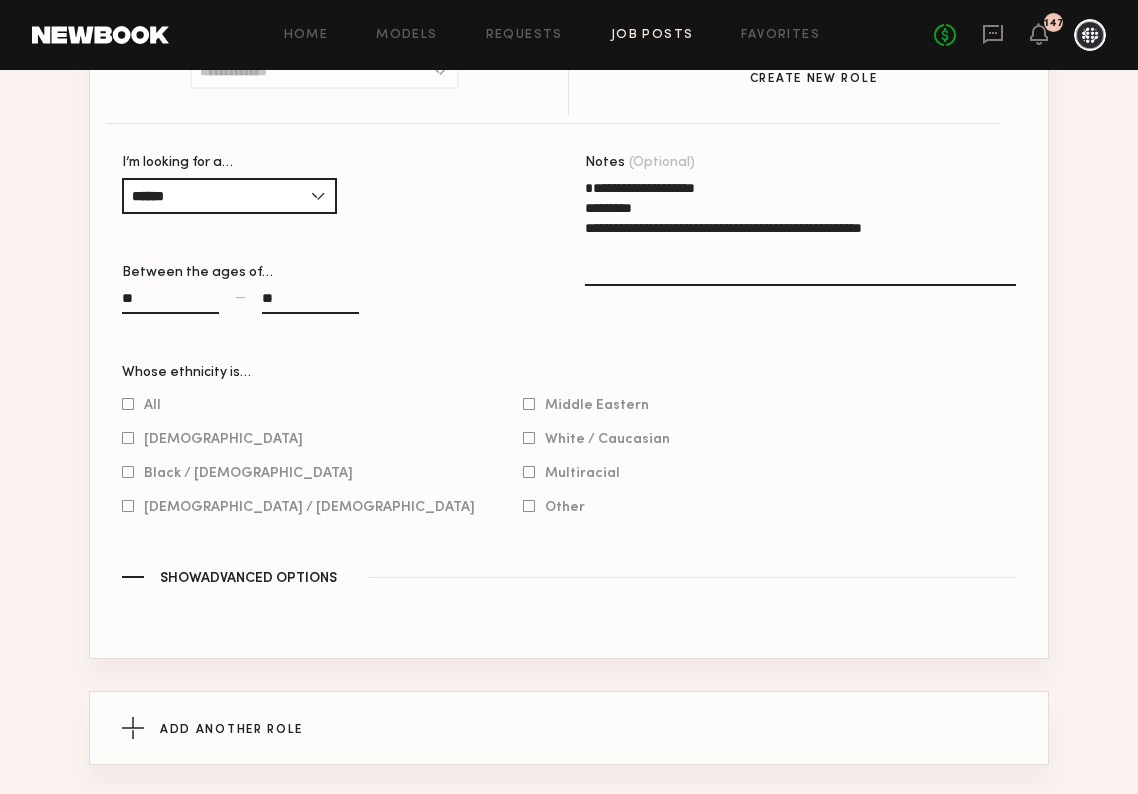 type on "**********" 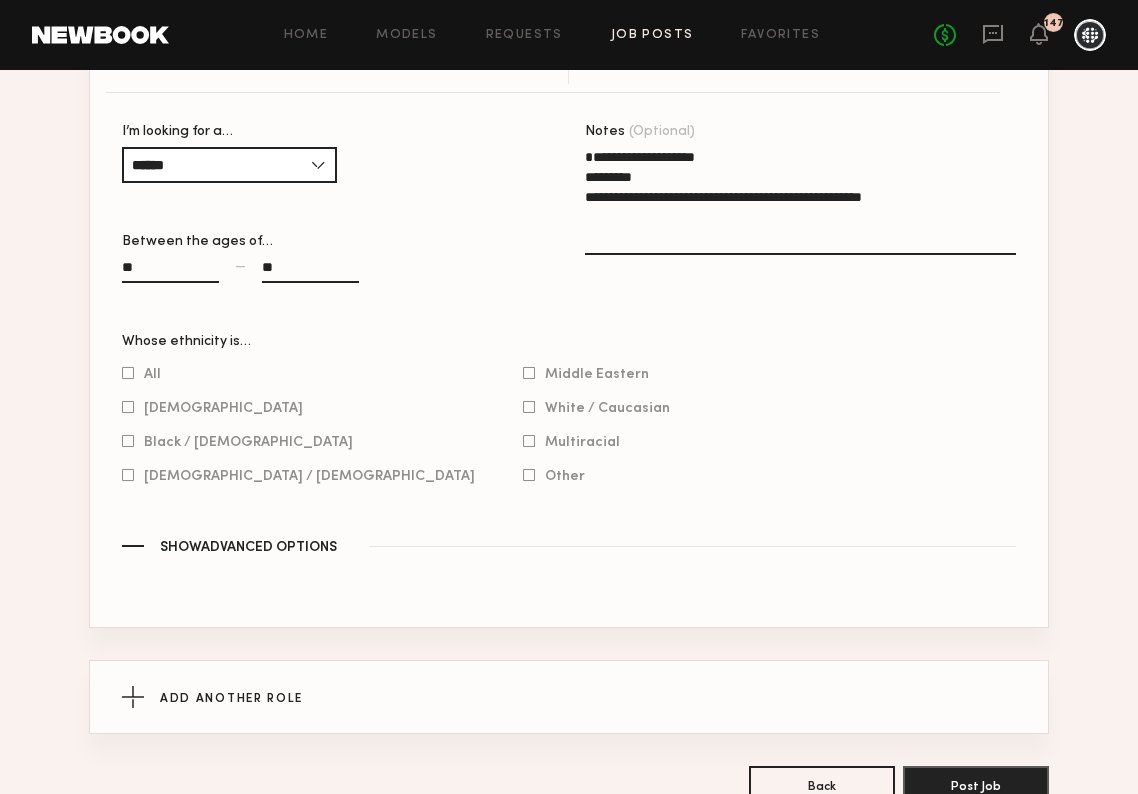 scroll, scrollTop: 1267, scrollLeft: 0, axis: vertical 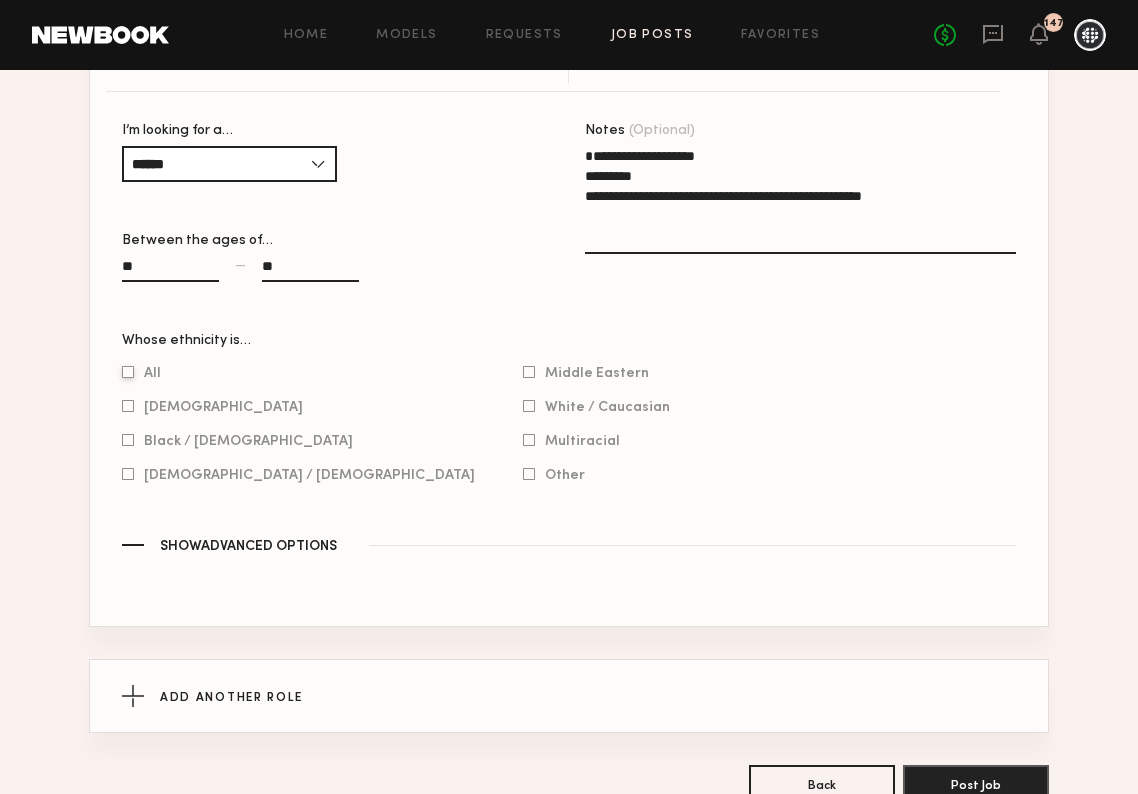 click 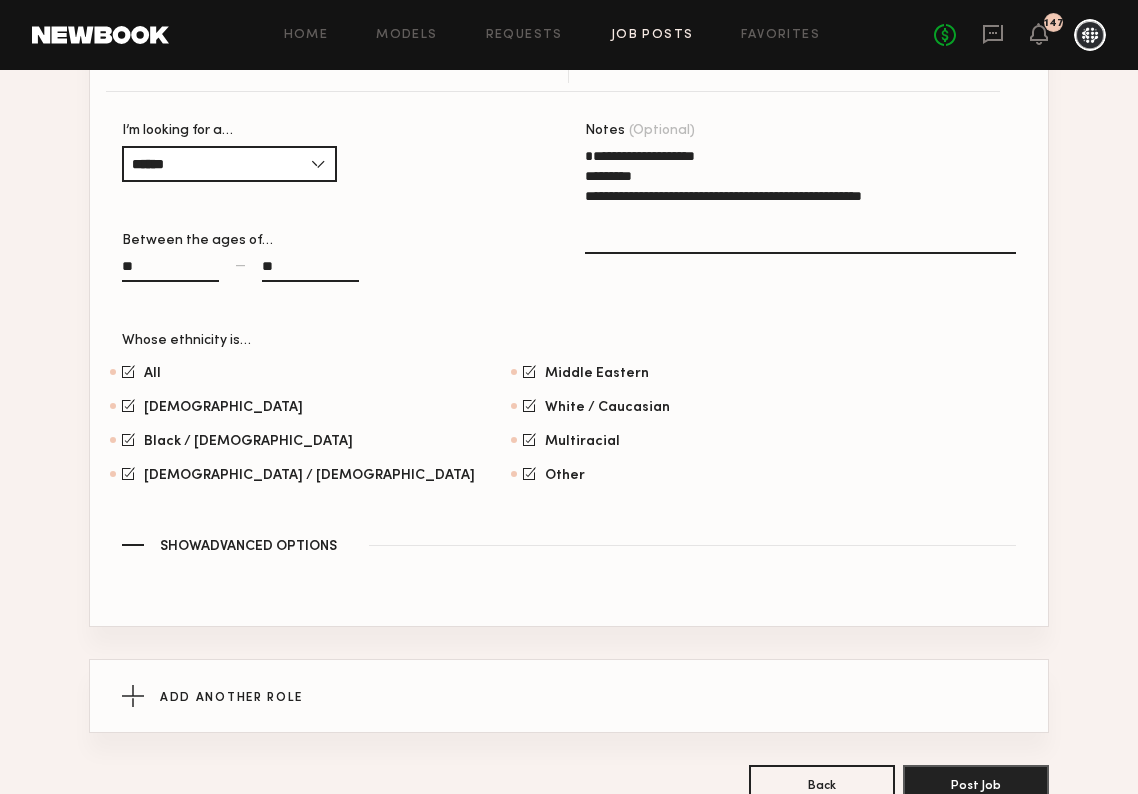 click on "Whose ethnicity is… All [DEMOGRAPHIC_DATA] / [DEMOGRAPHIC_DATA] Hispanic / Latino [DEMOGRAPHIC_DATA] / [DEMOGRAPHIC_DATA] Multiracial Other" 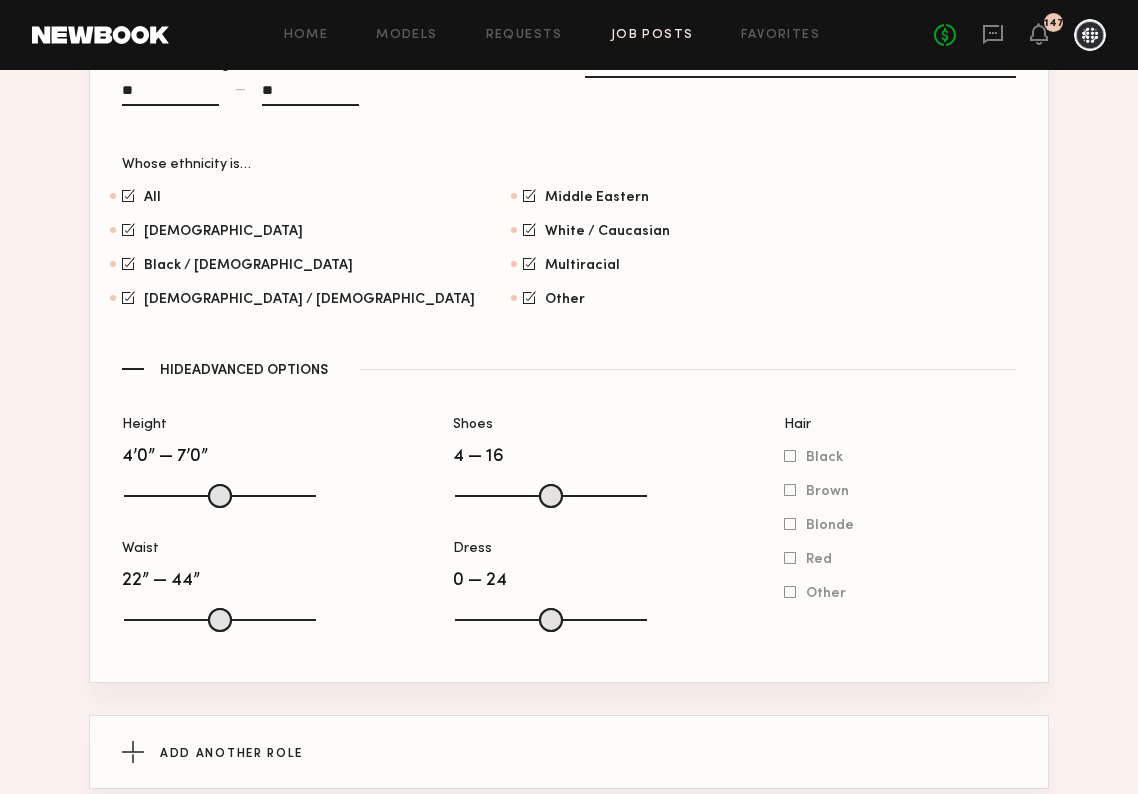 scroll, scrollTop: 1593, scrollLeft: 0, axis: vertical 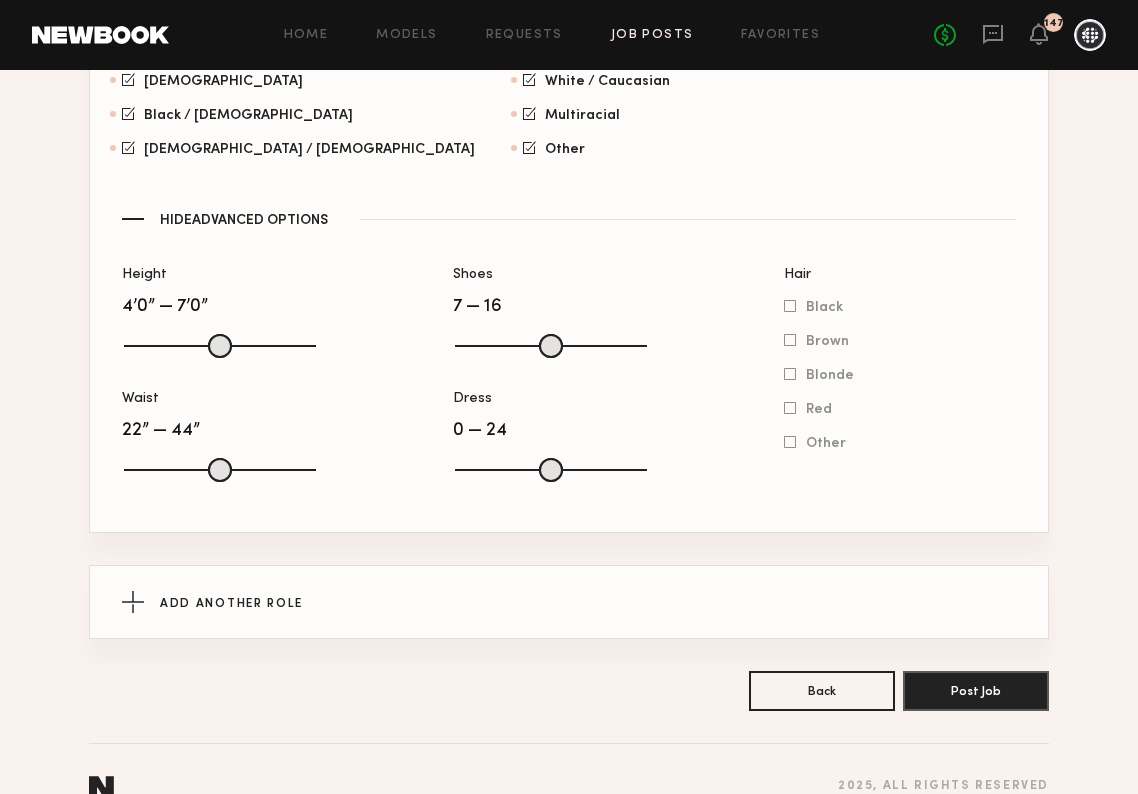 drag, startPoint x: 467, startPoint y: 348, endPoint x: 510, endPoint y: 347, distance: 43.011627 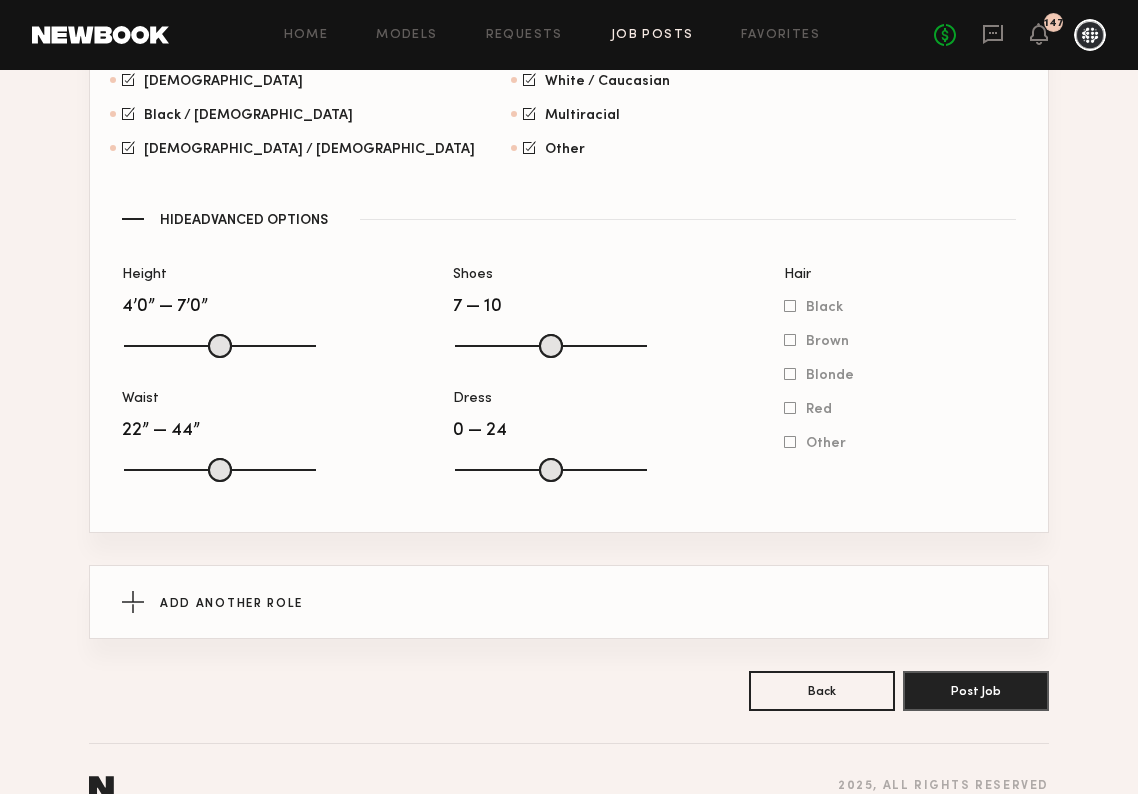 drag, startPoint x: 637, startPoint y: 339, endPoint x: 554, endPoint y: 339, distance: 83 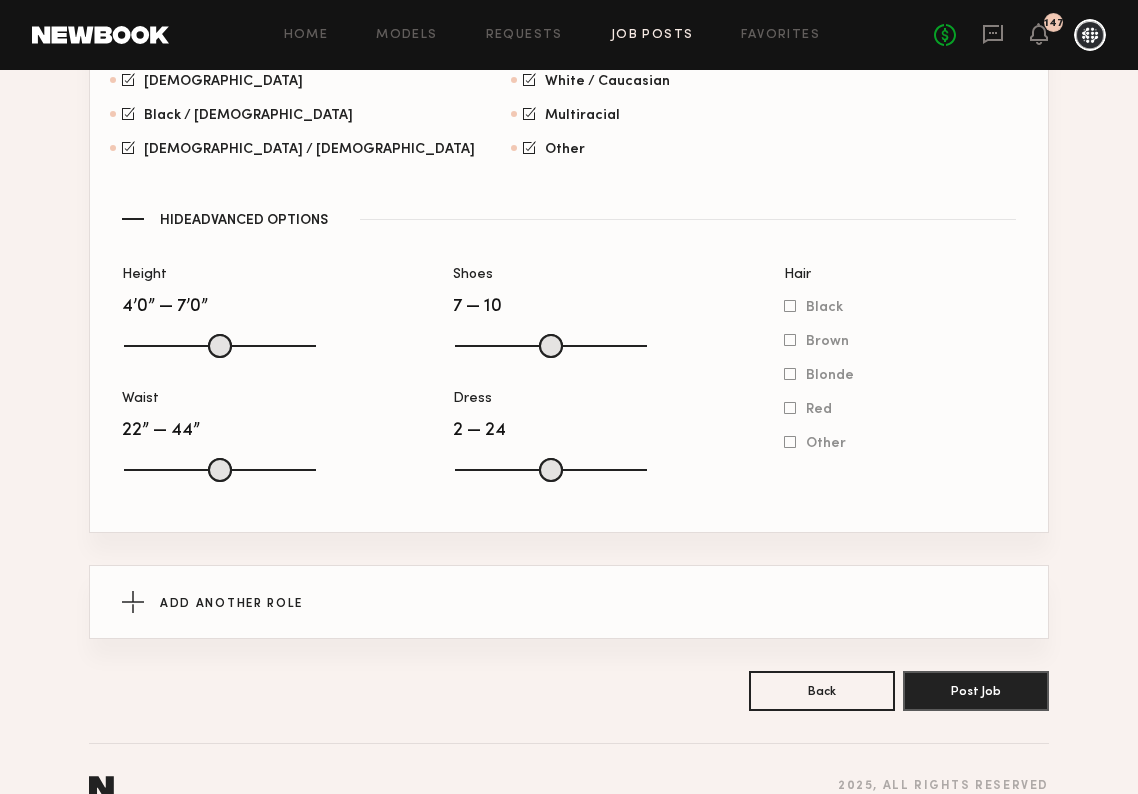 drag, startPoint x: 463, startPoint y: 473, endPoint x: 481, endPoint y: 473, distance: 18 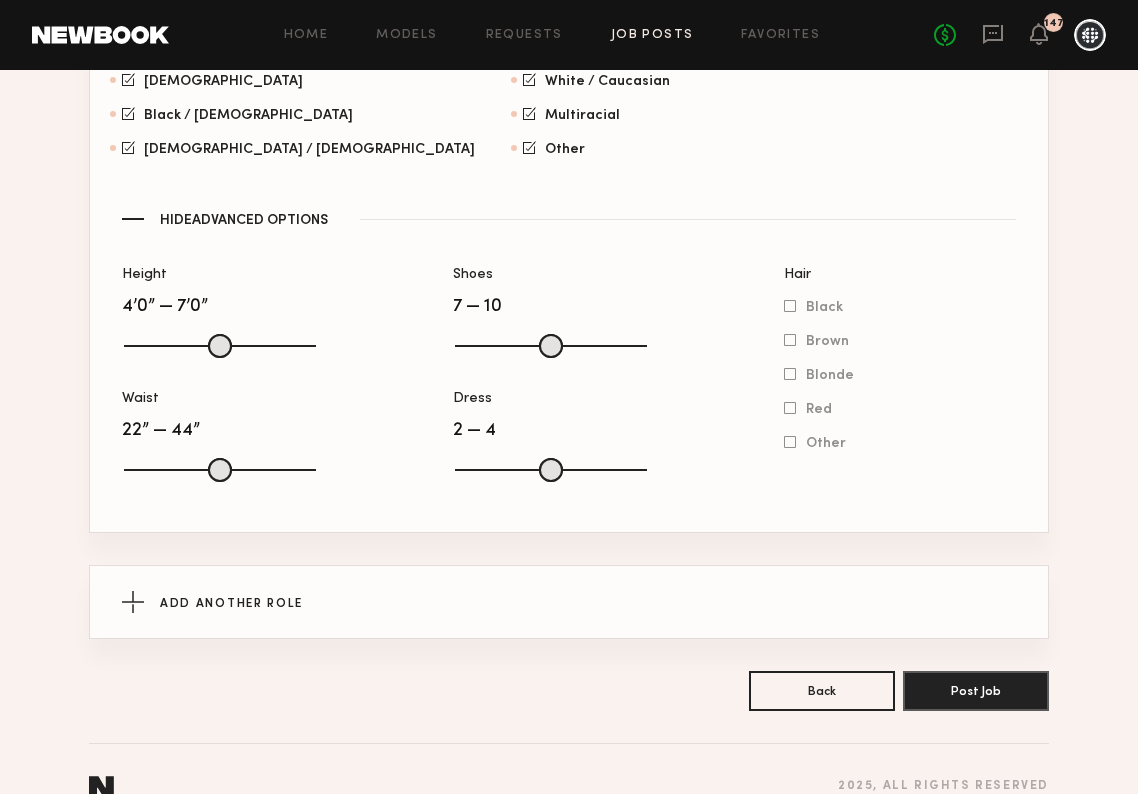 drag, startPoint x: 640, startPoint y: 470, endPoint x: 501, endPoint y: 467, distance: 139.03236 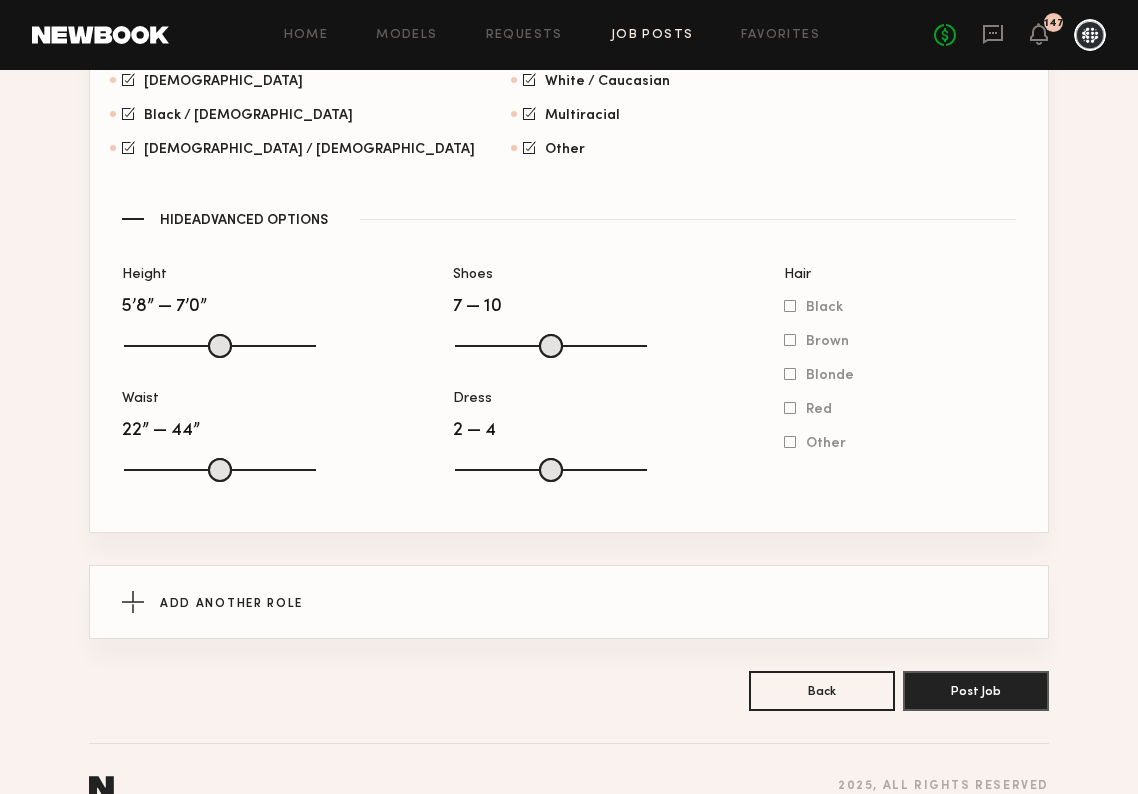 drag, startPoint x: 139, startPoint y: 346, endPoint x: 229, endPoint y: 346, distance: 90 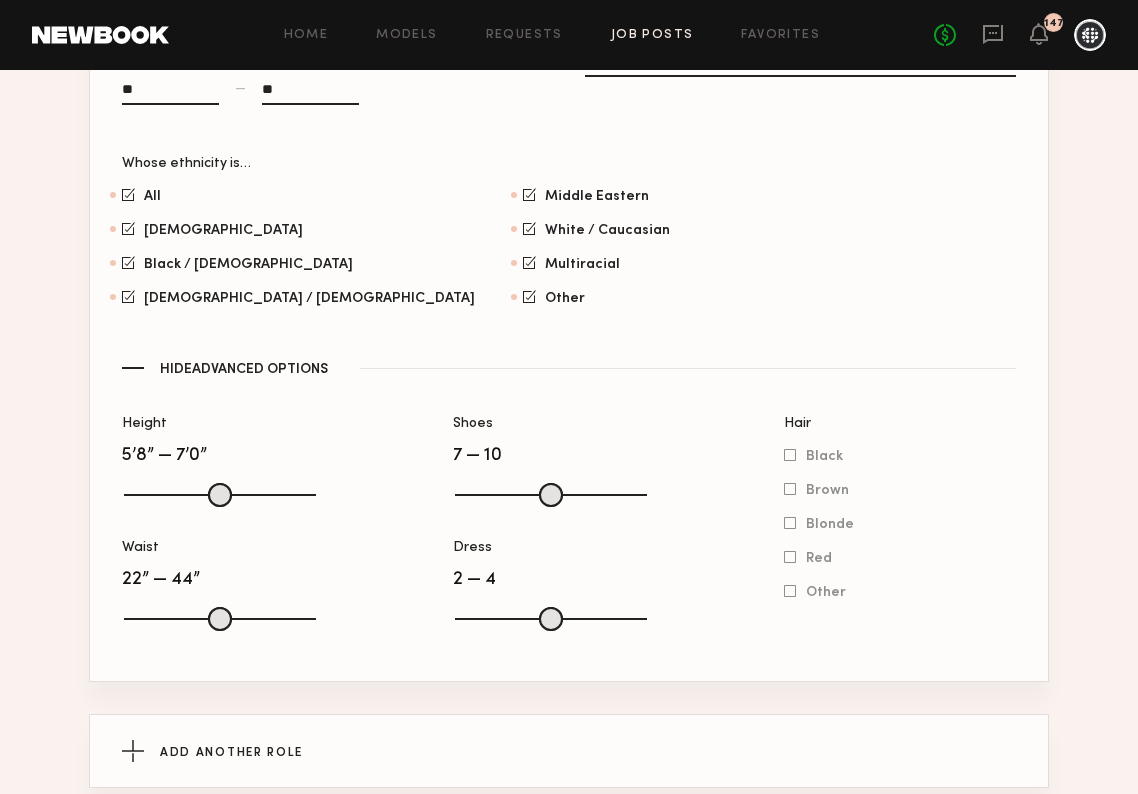 scroll, scrollTop: 1594, scrollLeft: 0, axis: vertical 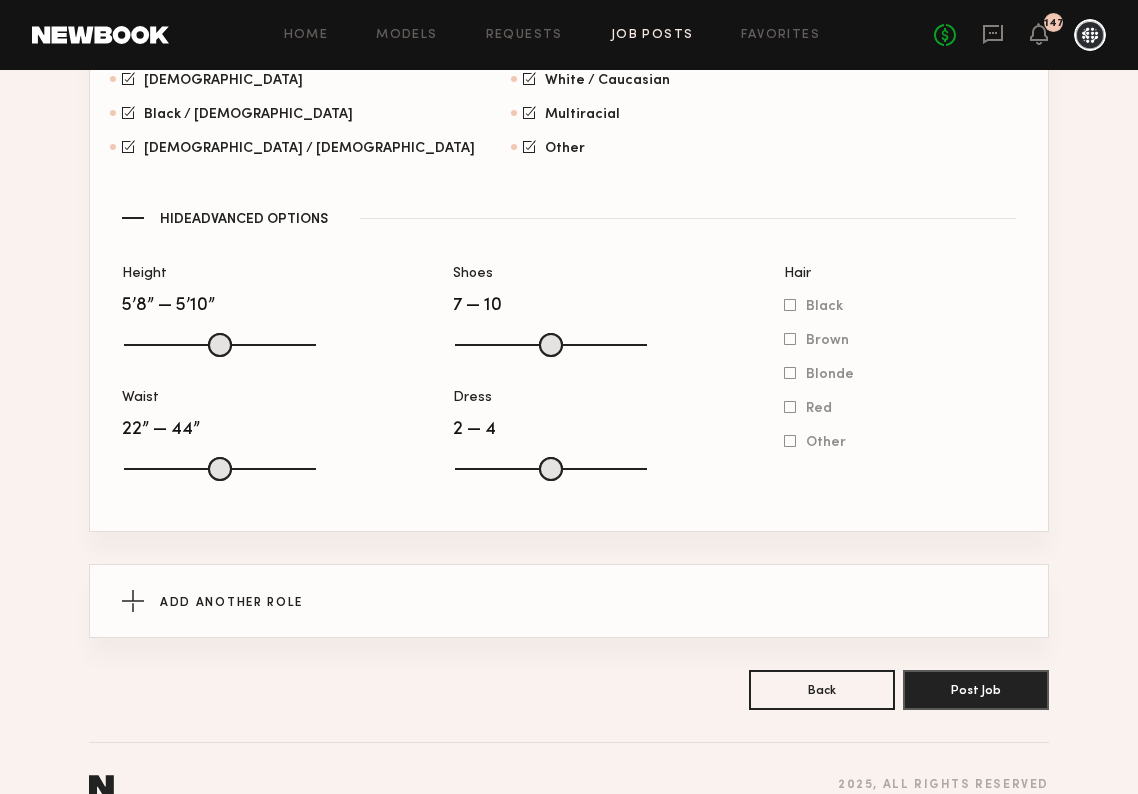drag, startPoint x: 309, startPoint y: 350, endPoint x: 239, endPoint y: 346, distance: 70.11419 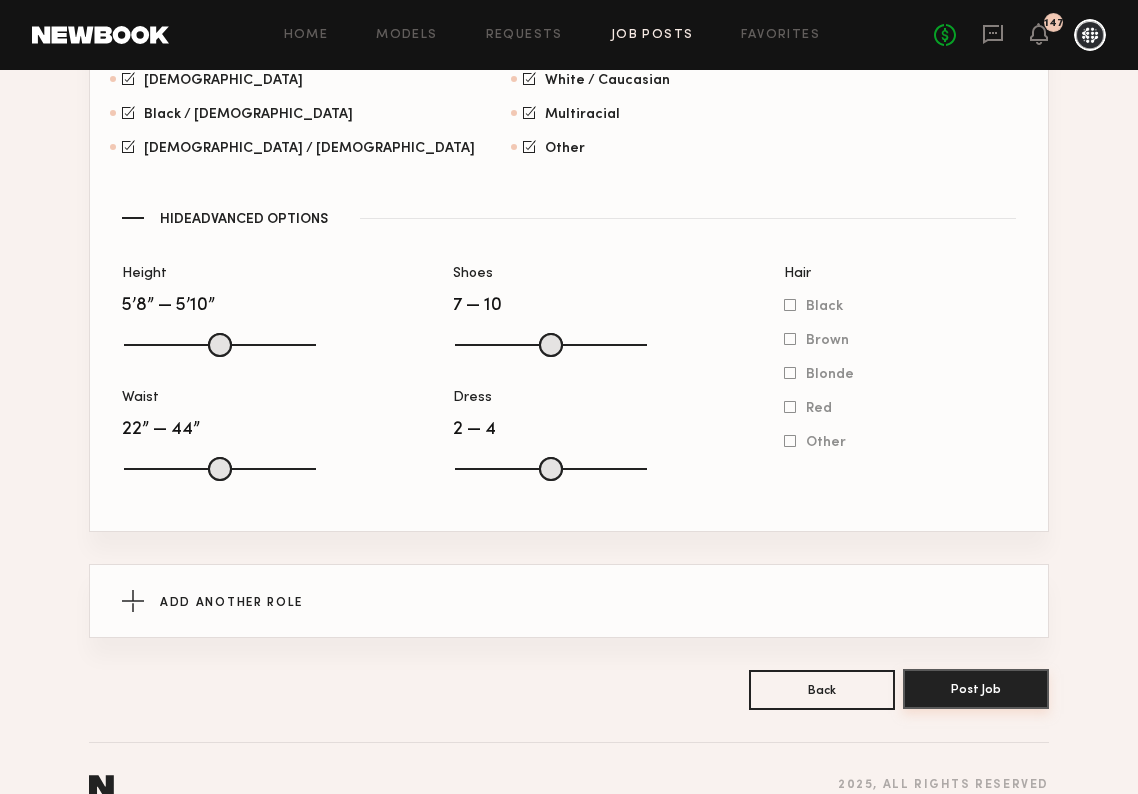 click on "Post Job" 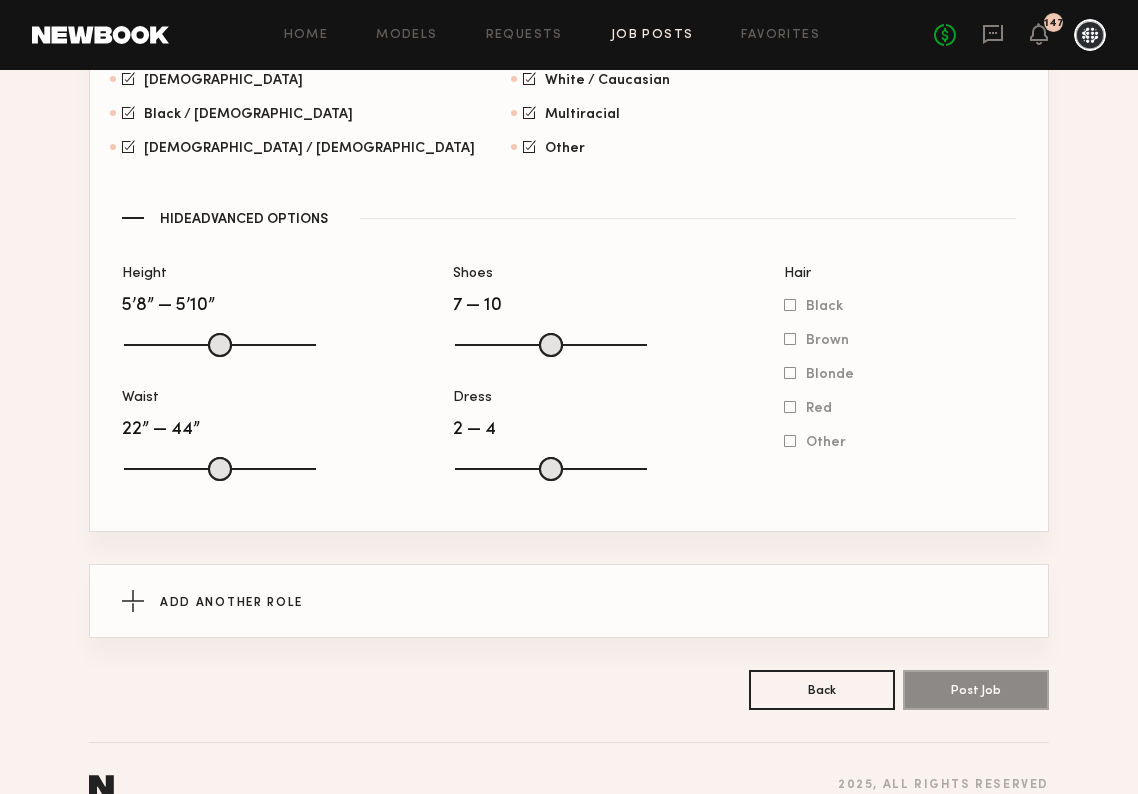 scroll, scrollTop: 0, scrollLeft: 0, axis: both 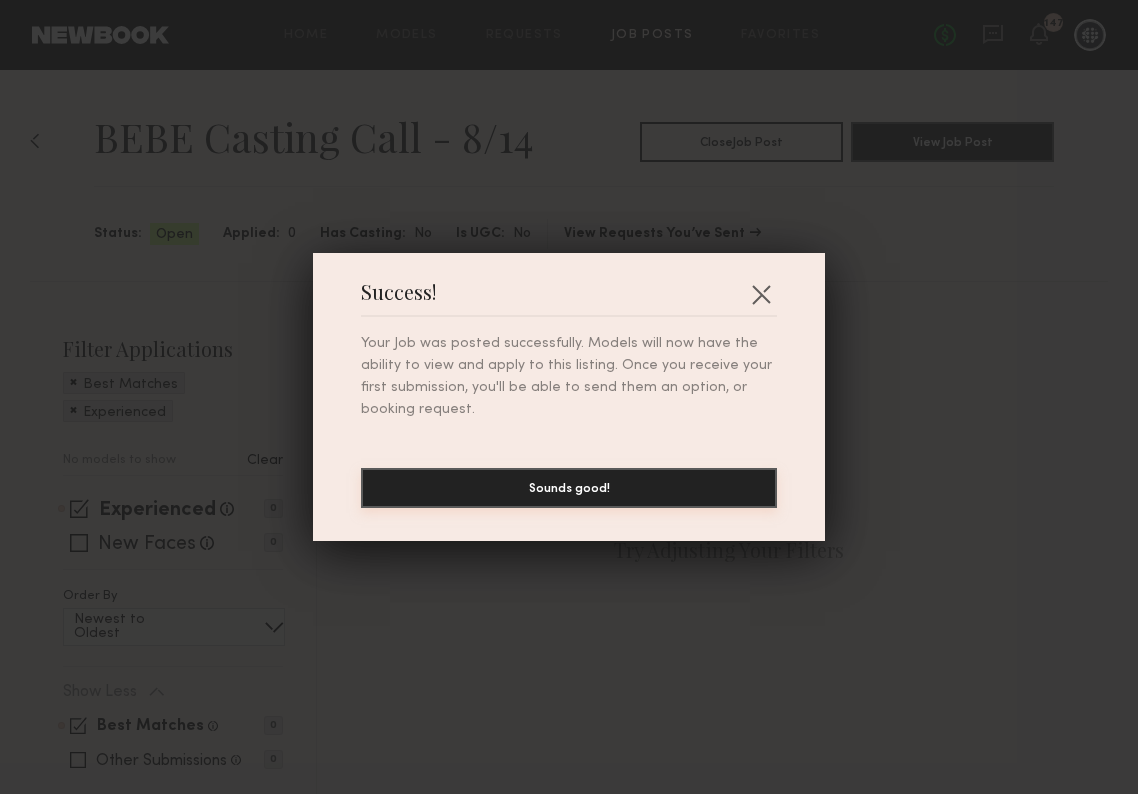 click on "Sounds good!" at bounding box center [569, 488] 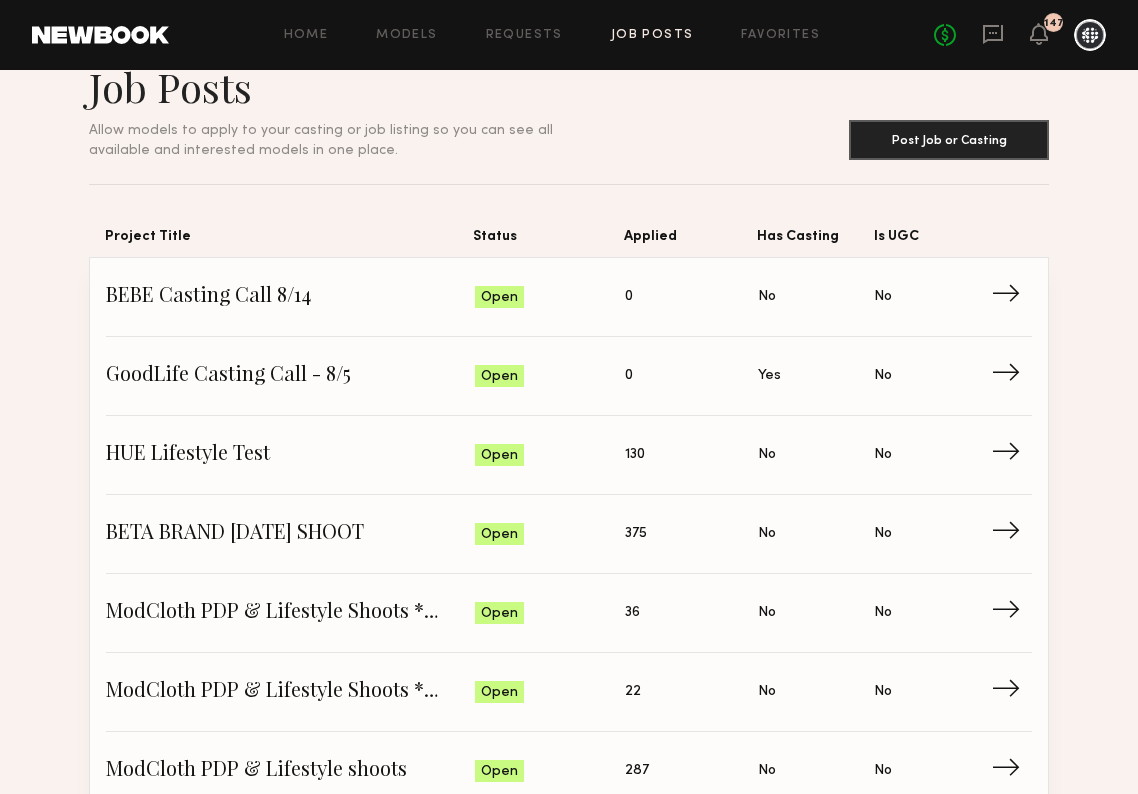scroll, scrollTop: 54, scrollLeft: 0, axis: vertical 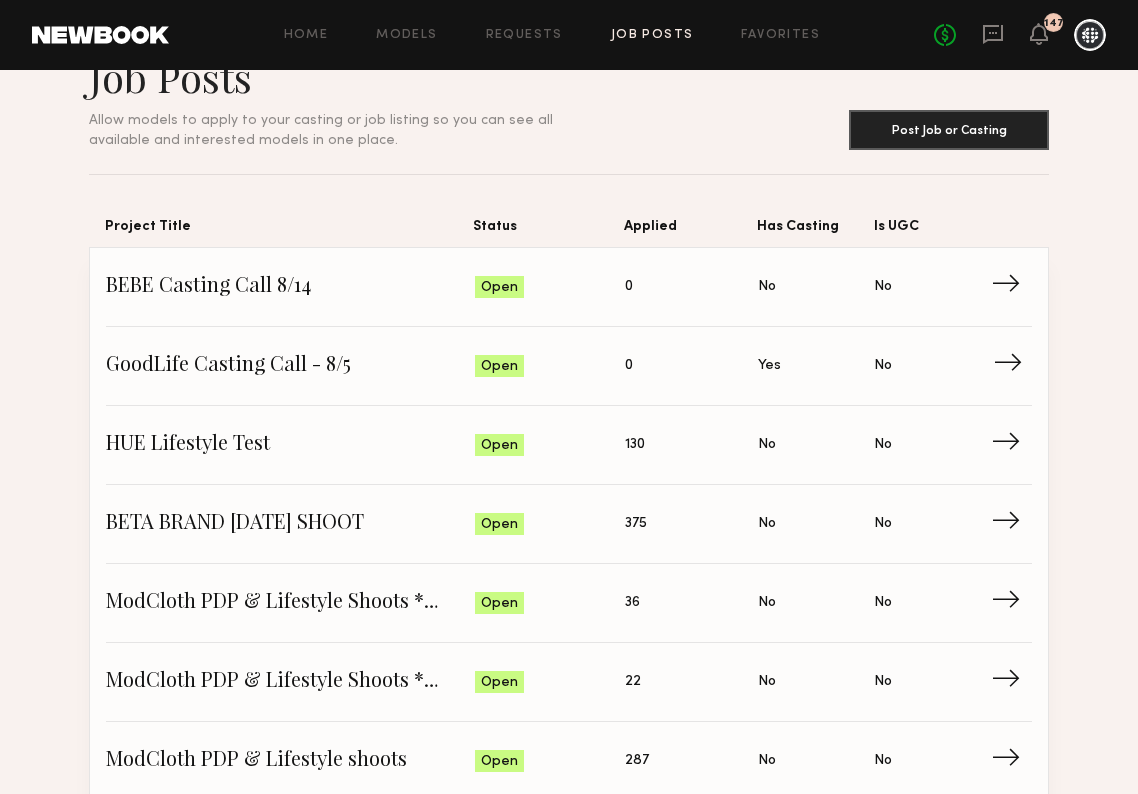 click on "GoodLife Casting Call - 8/5" 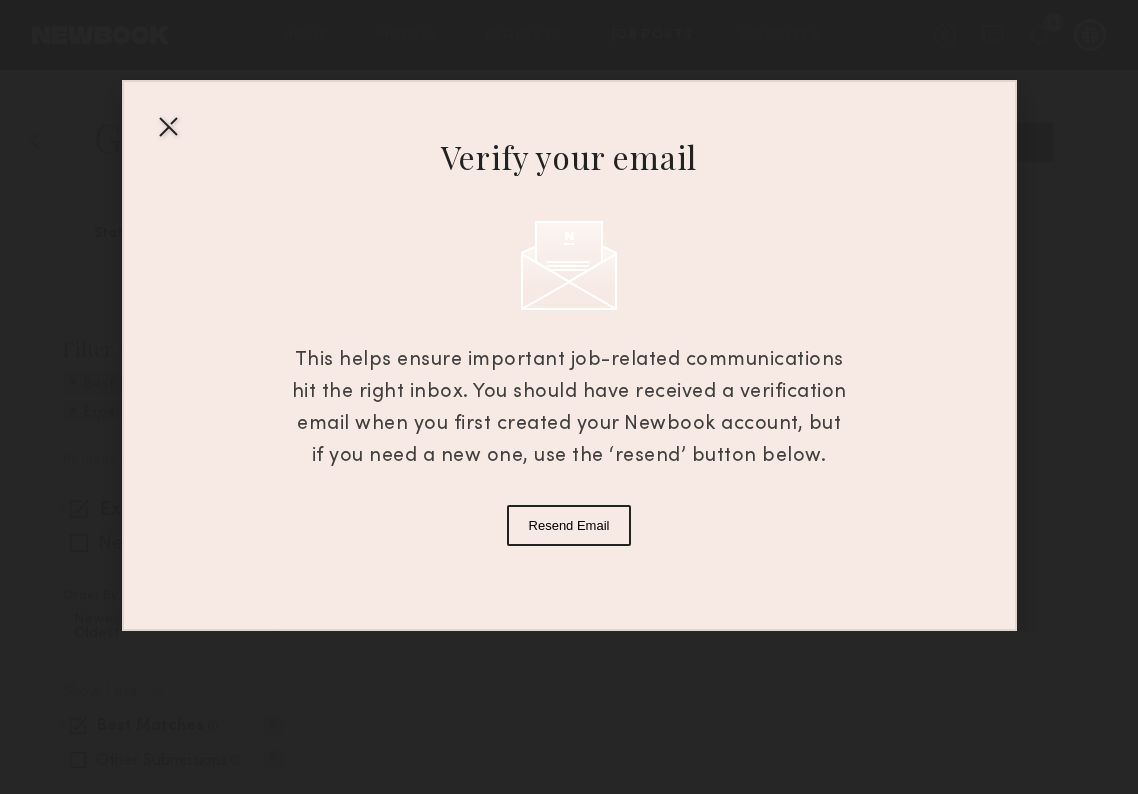 click at bounding box center [168, 126] 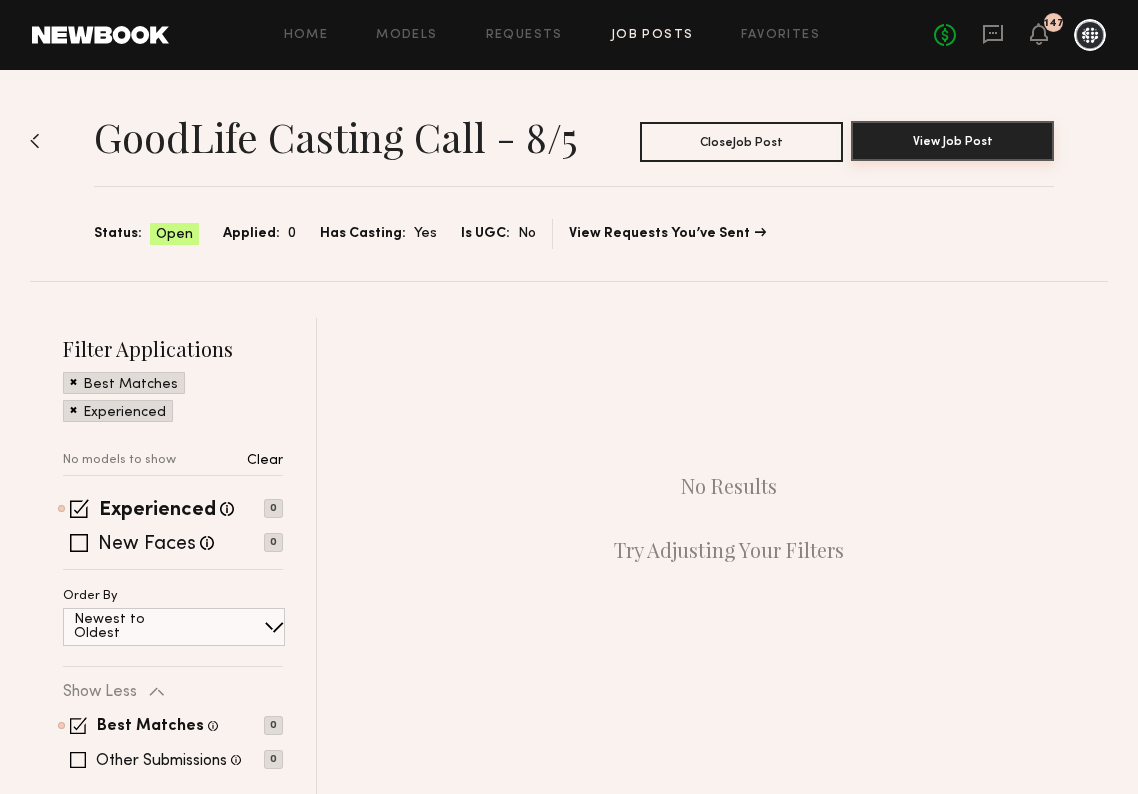 click on "View Job Post" 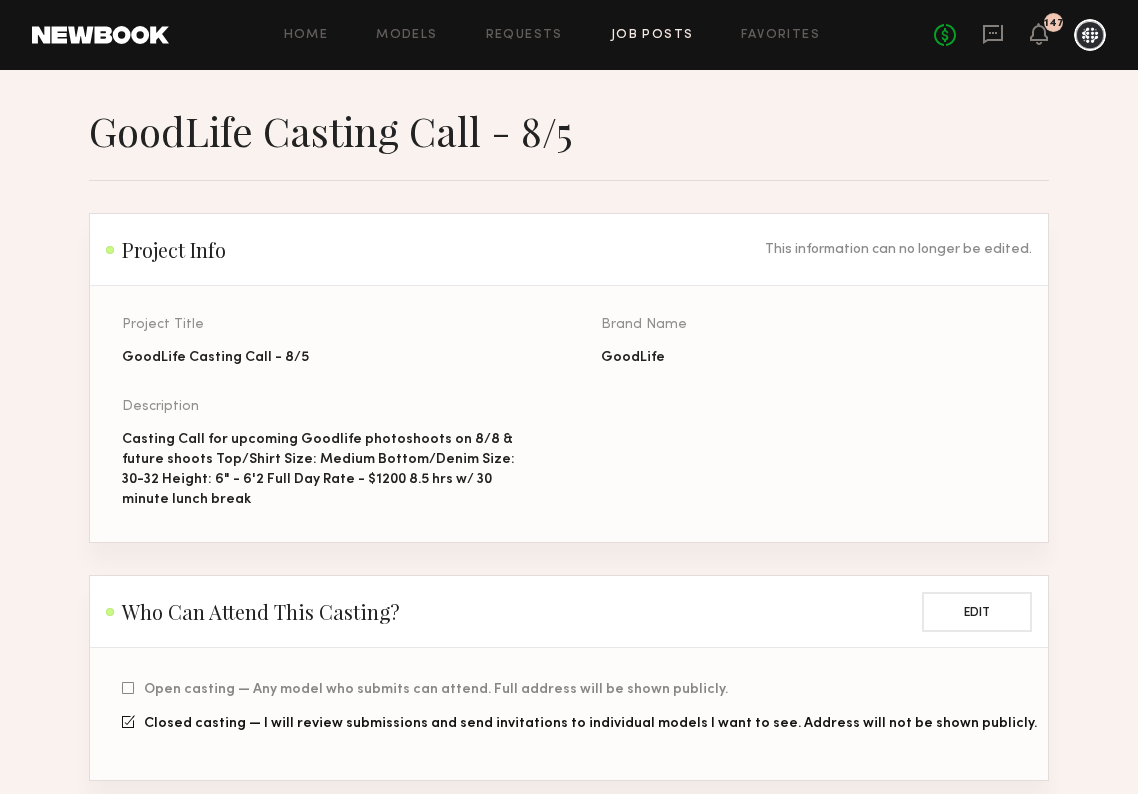 scroll, scrollTop: 0, scrollLeft: 0, axis: both 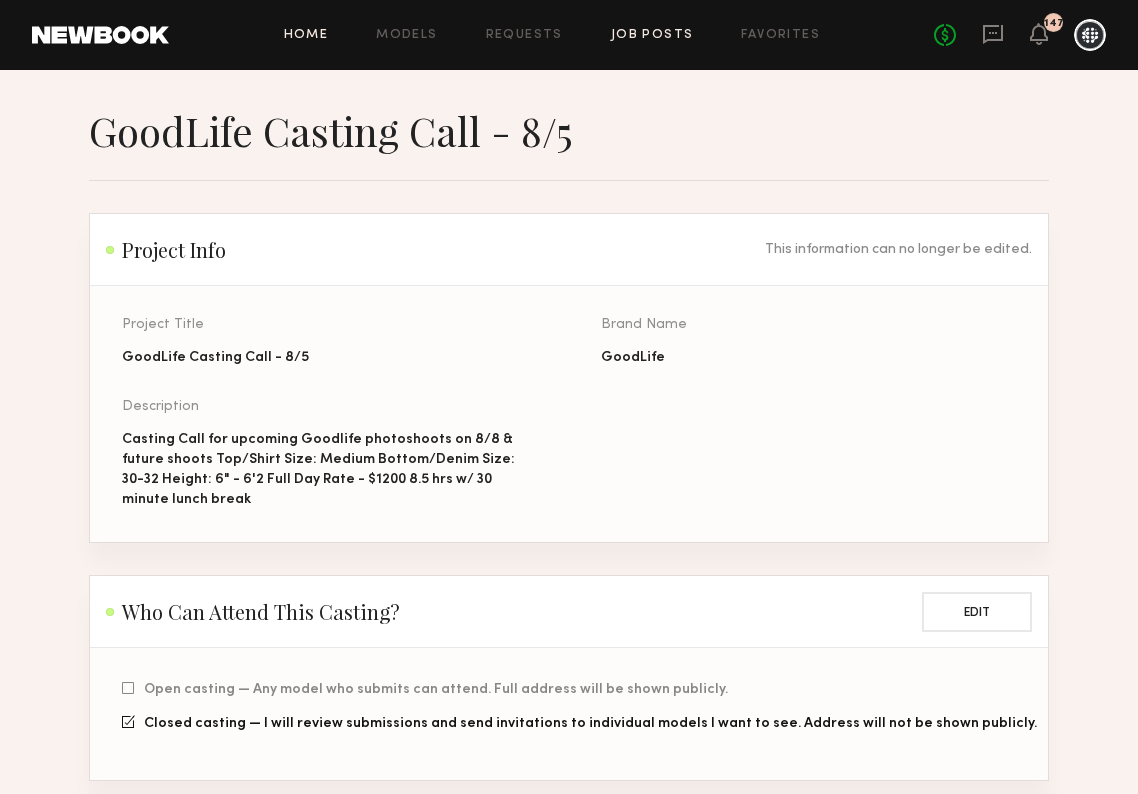 click on "Home" 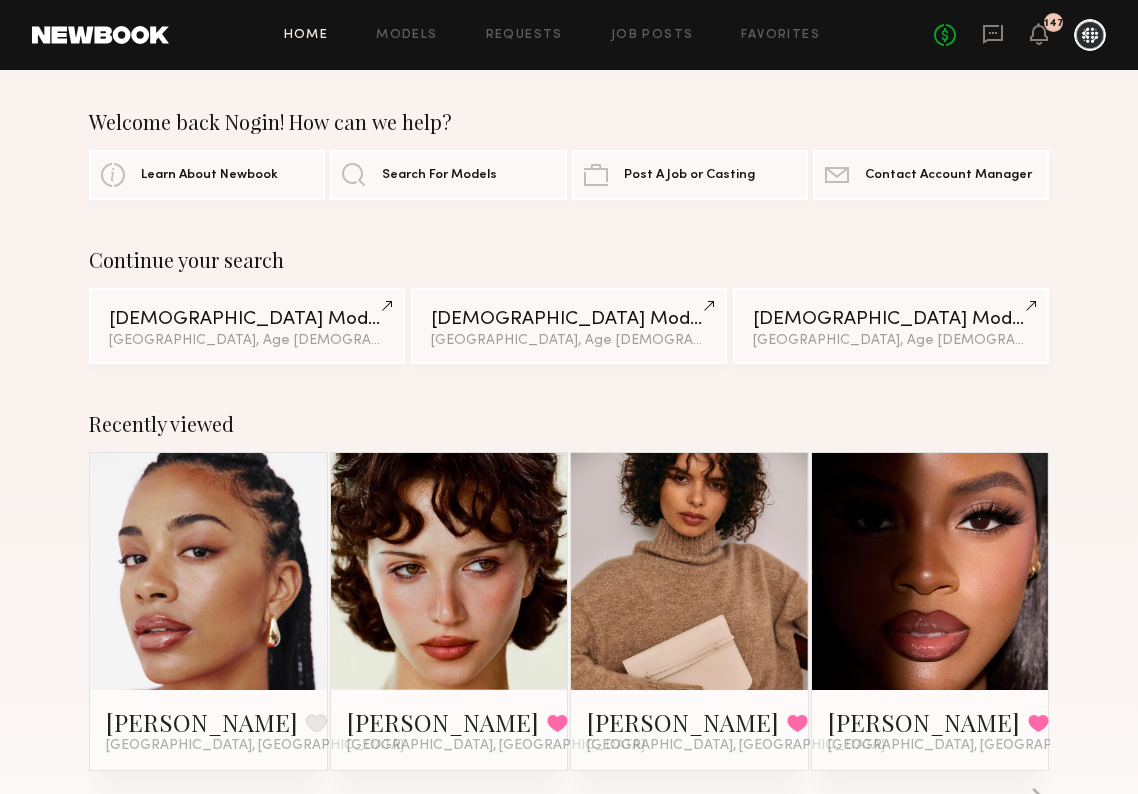 scroll, scrollTop: 0, scrollLeft: 0, axis: both 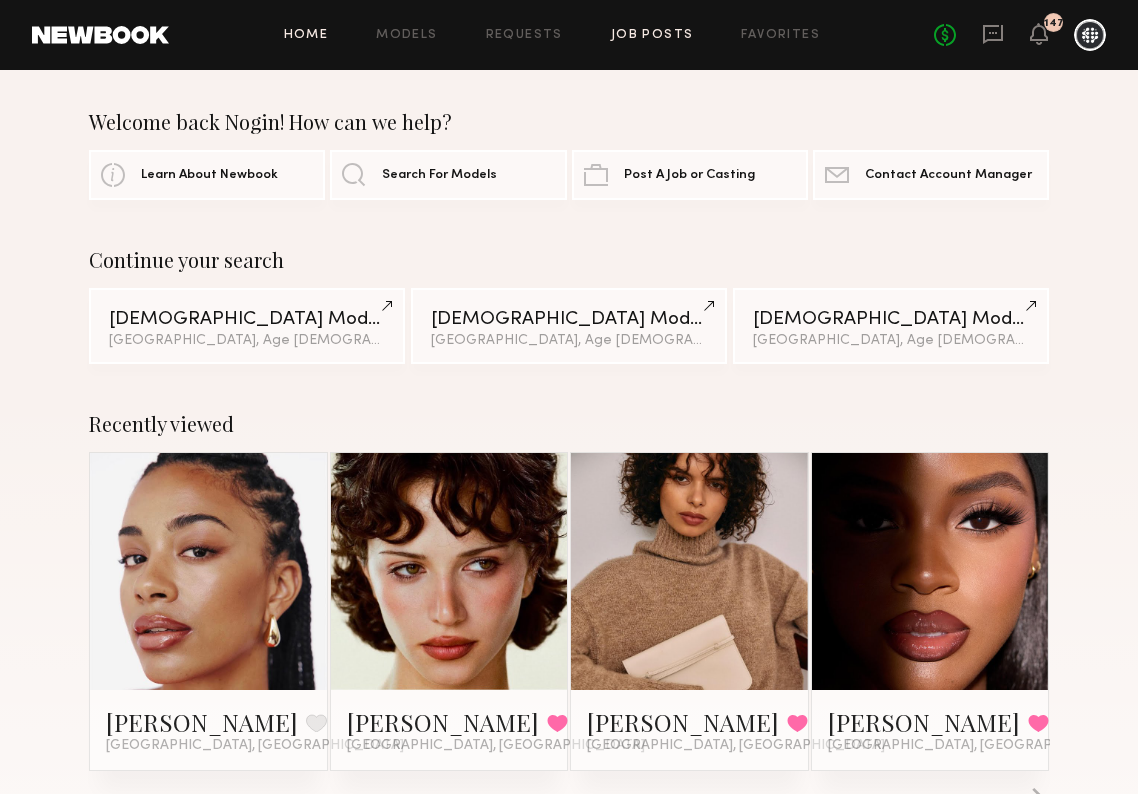 click on "Job Posts" 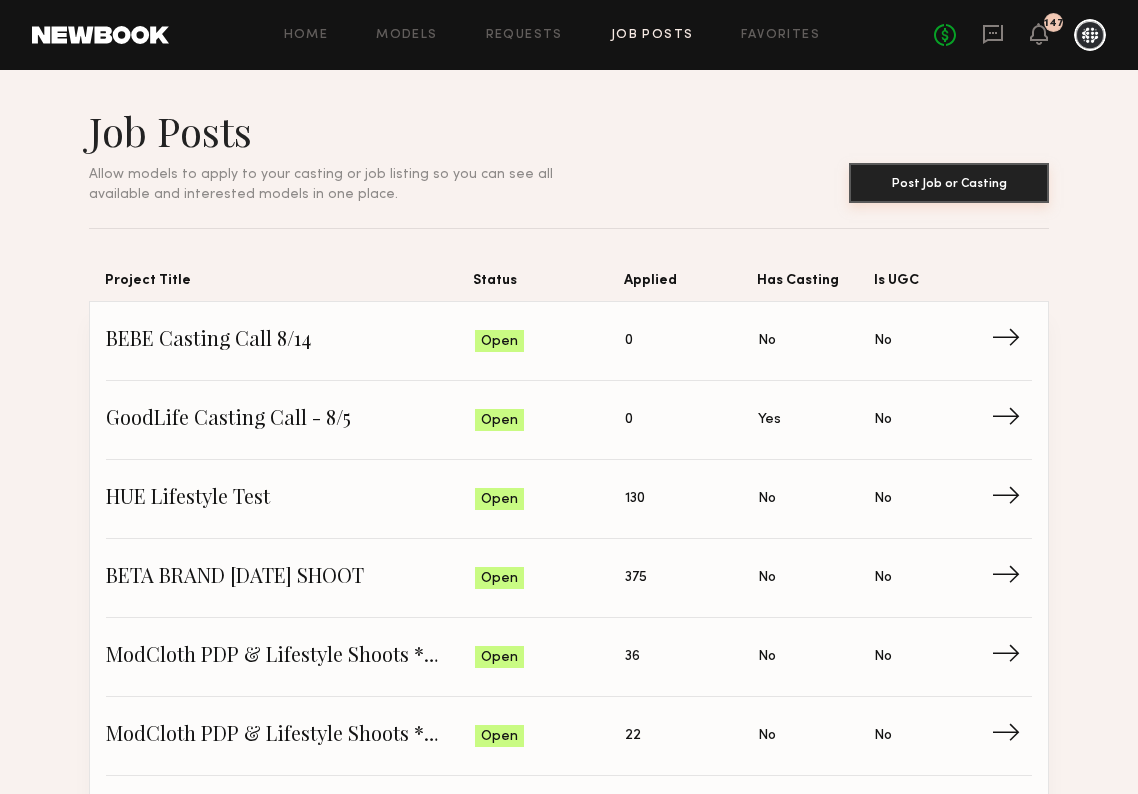 click on "Post Job or Casting" 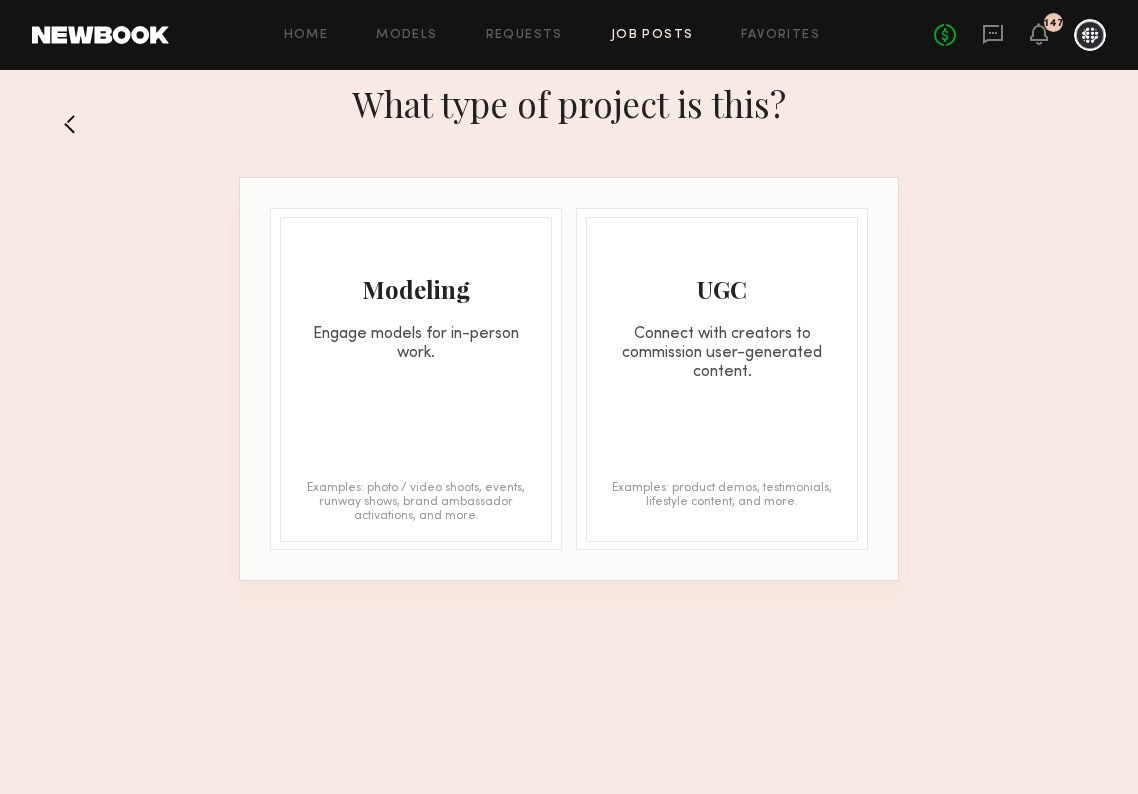 click on "Modeling Engage models for in-person work. Examples: photo / video shoots, events, runway shows, brand ambassador activations, and more." 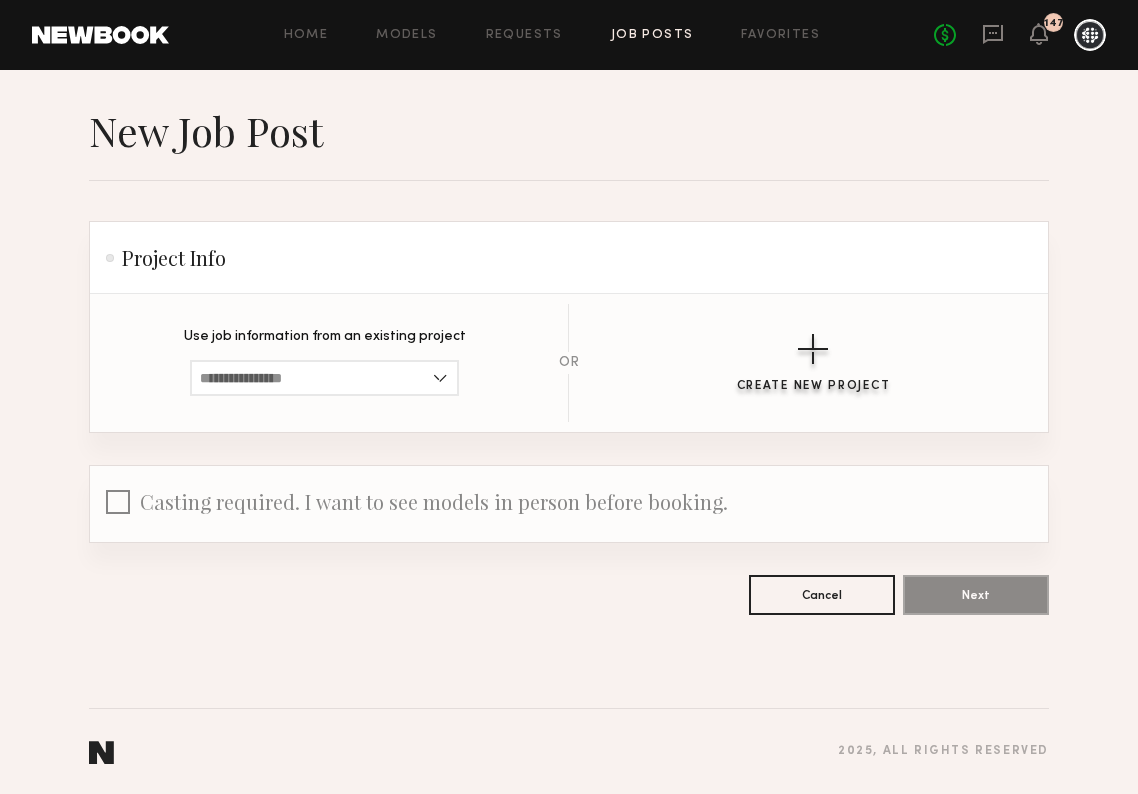 click 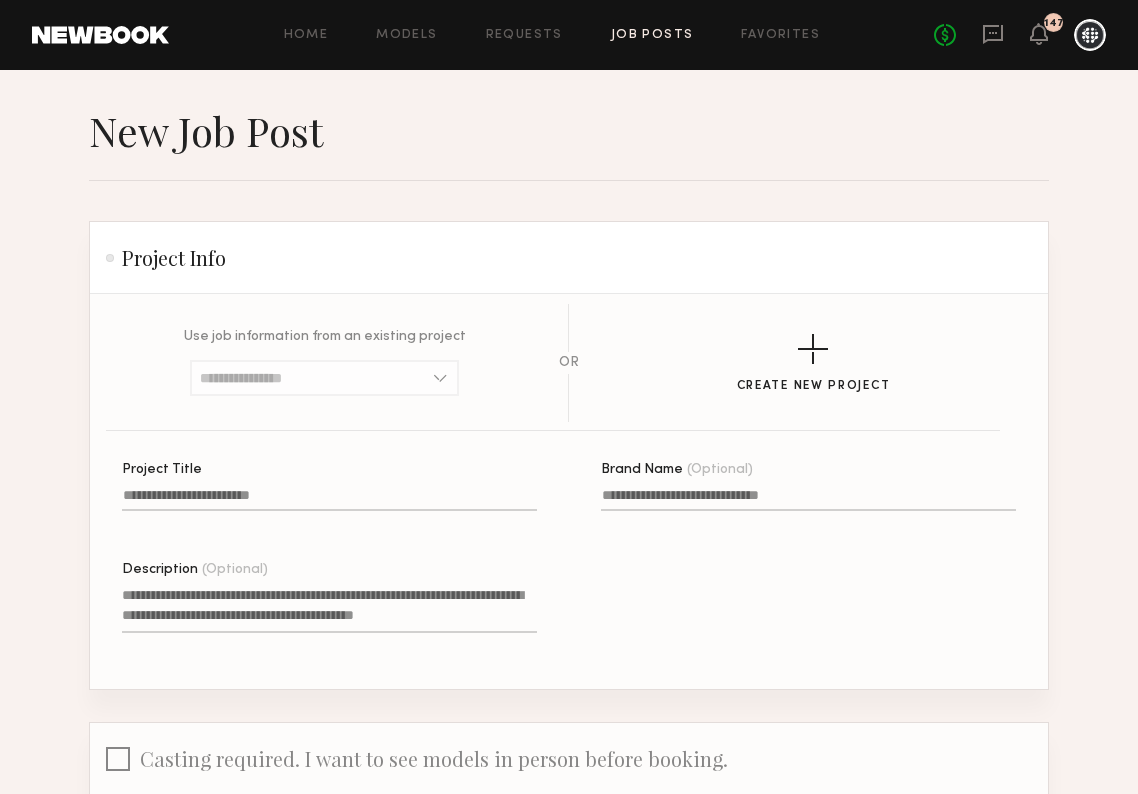 click on "Project Title" 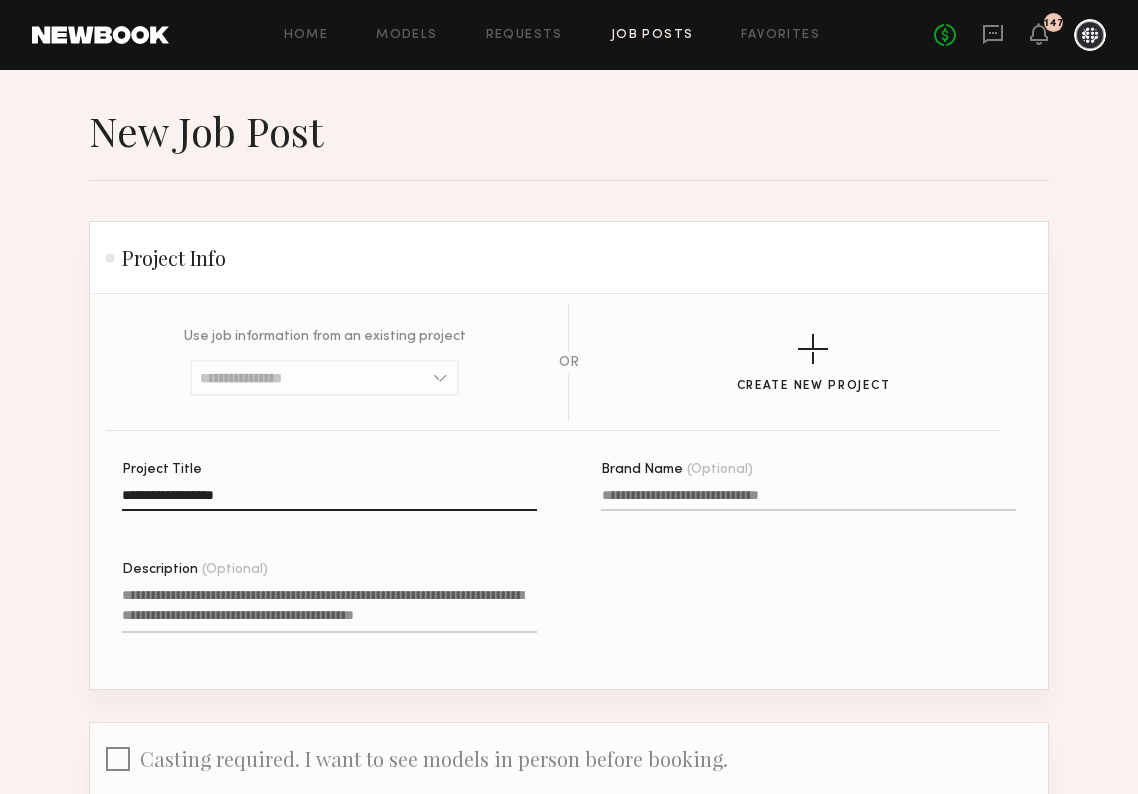 type on "**********" 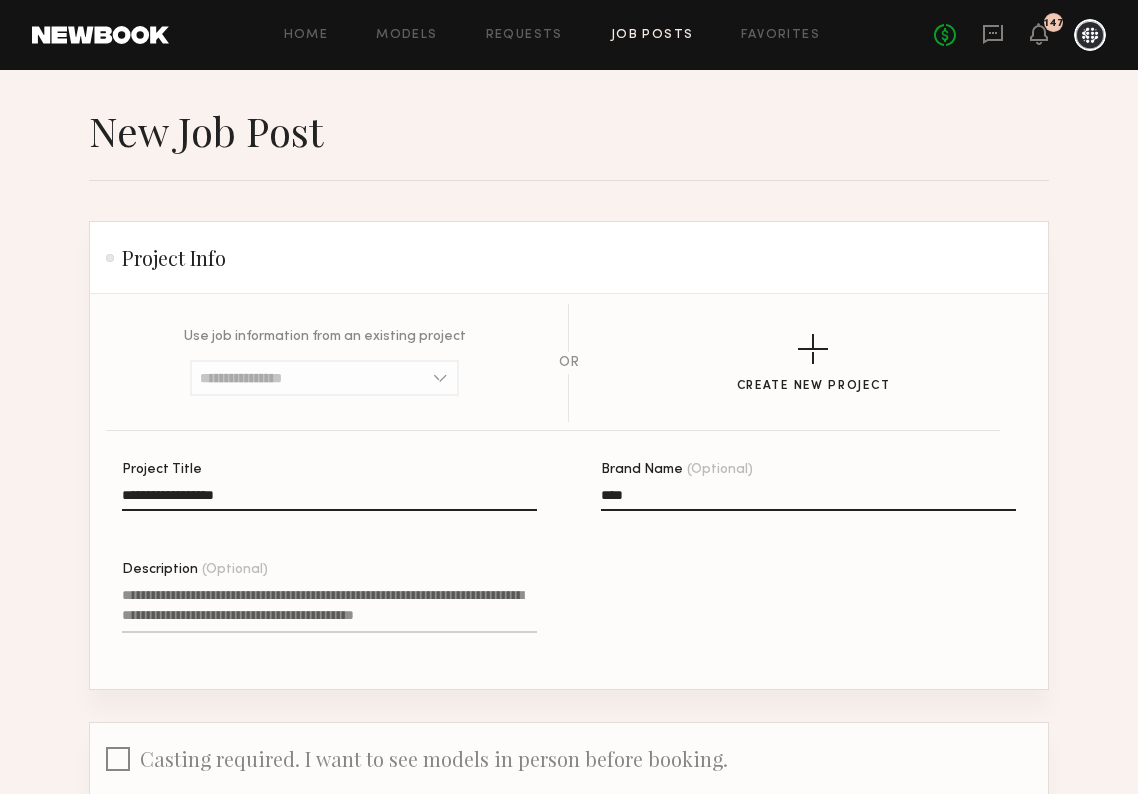 type on "****" 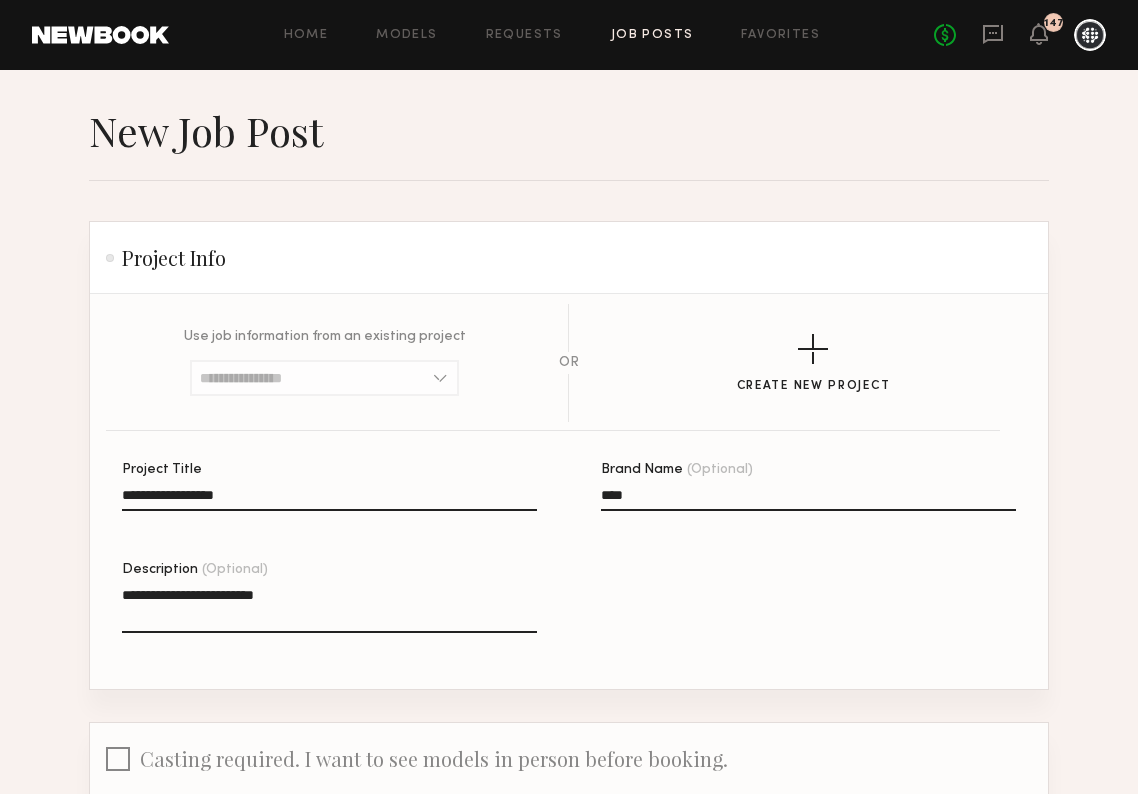 click on "**********" 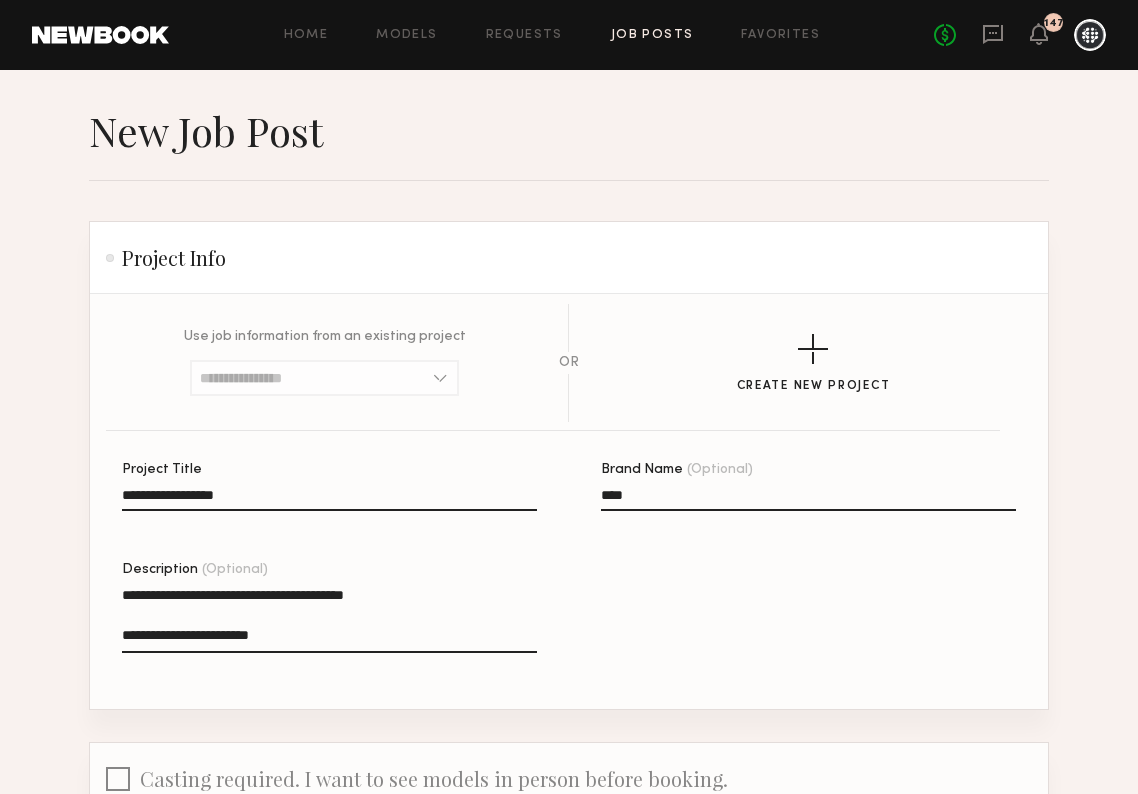type on "**********" 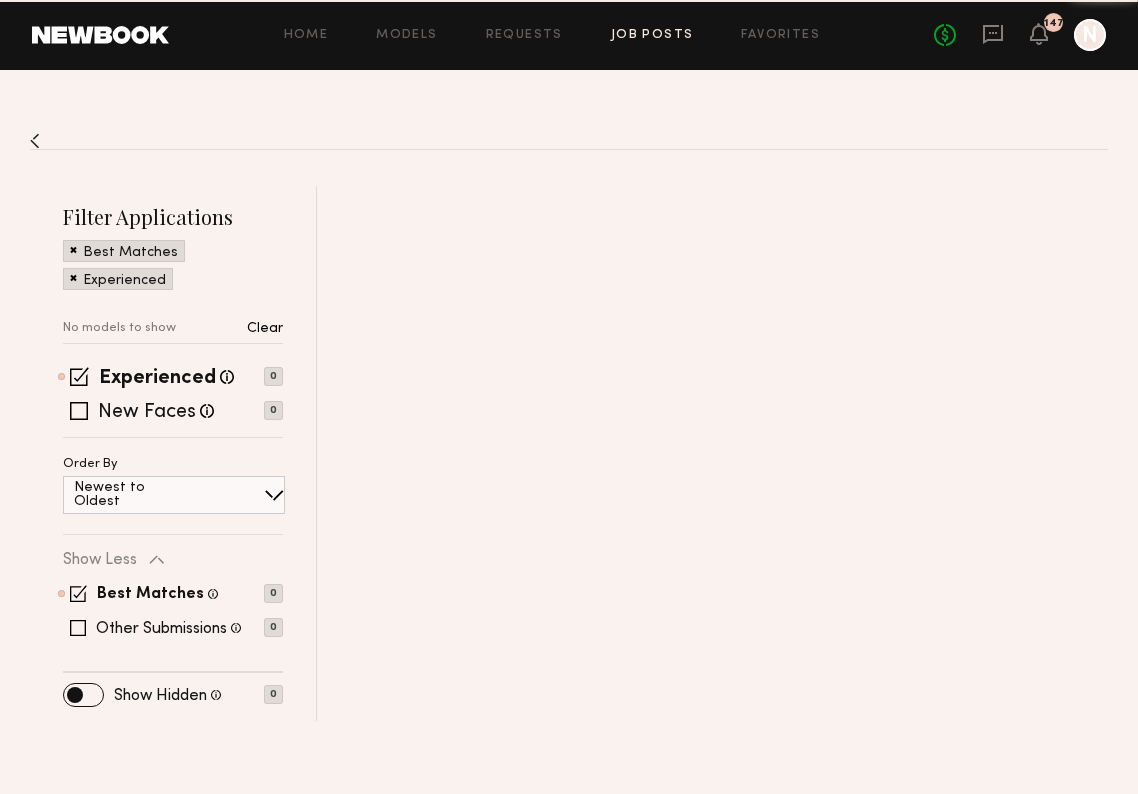 scroll, scrollTop: 0, scrollLeft: 0, axis: both 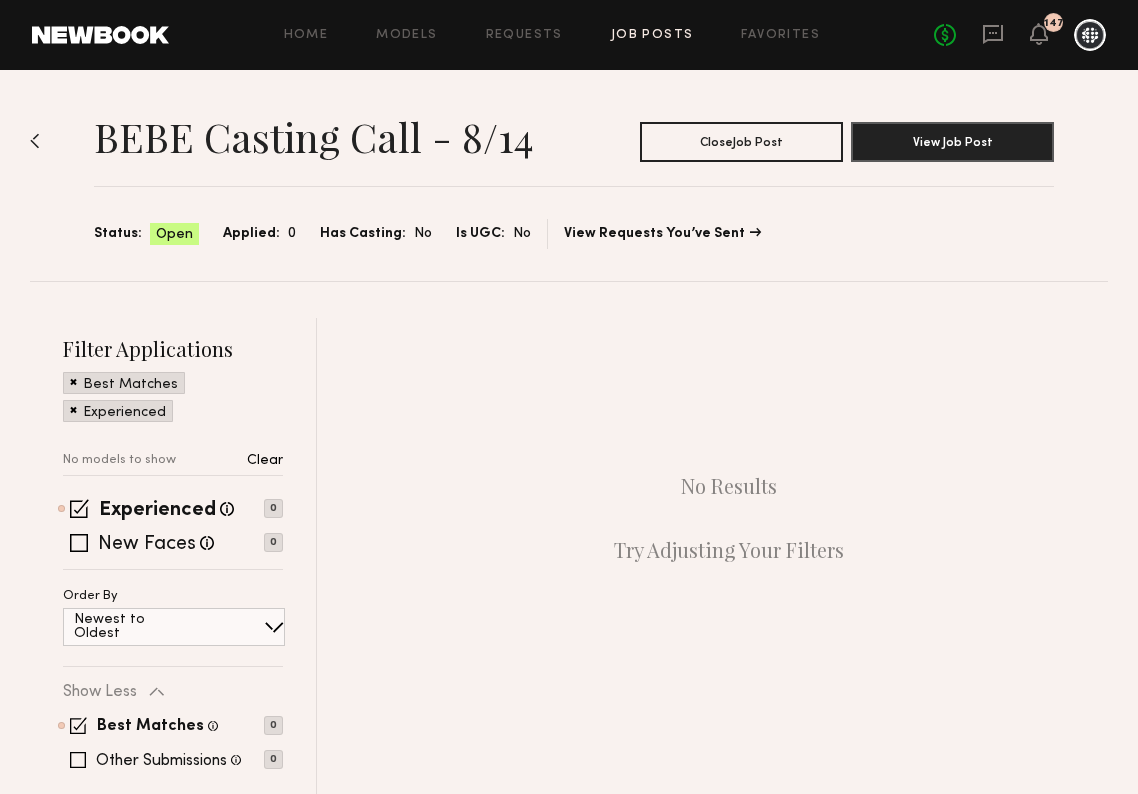 click on "View Job Post" 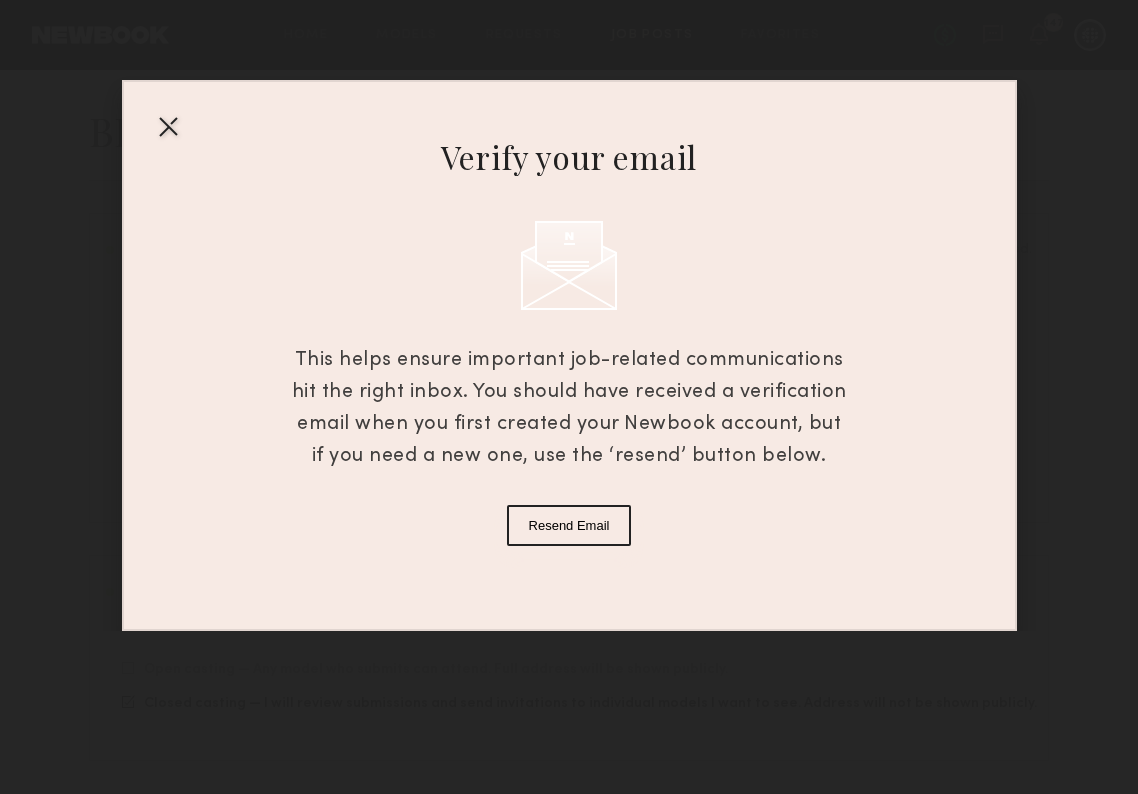 click on "Verify your email   This helps ensure important job-related communications hit the right inbox. You should have received a verification email when you first created your Newbook account, but if you need a new one, use the ‘resend’ button below.   Resend Email" at bounding box center [569, 355] 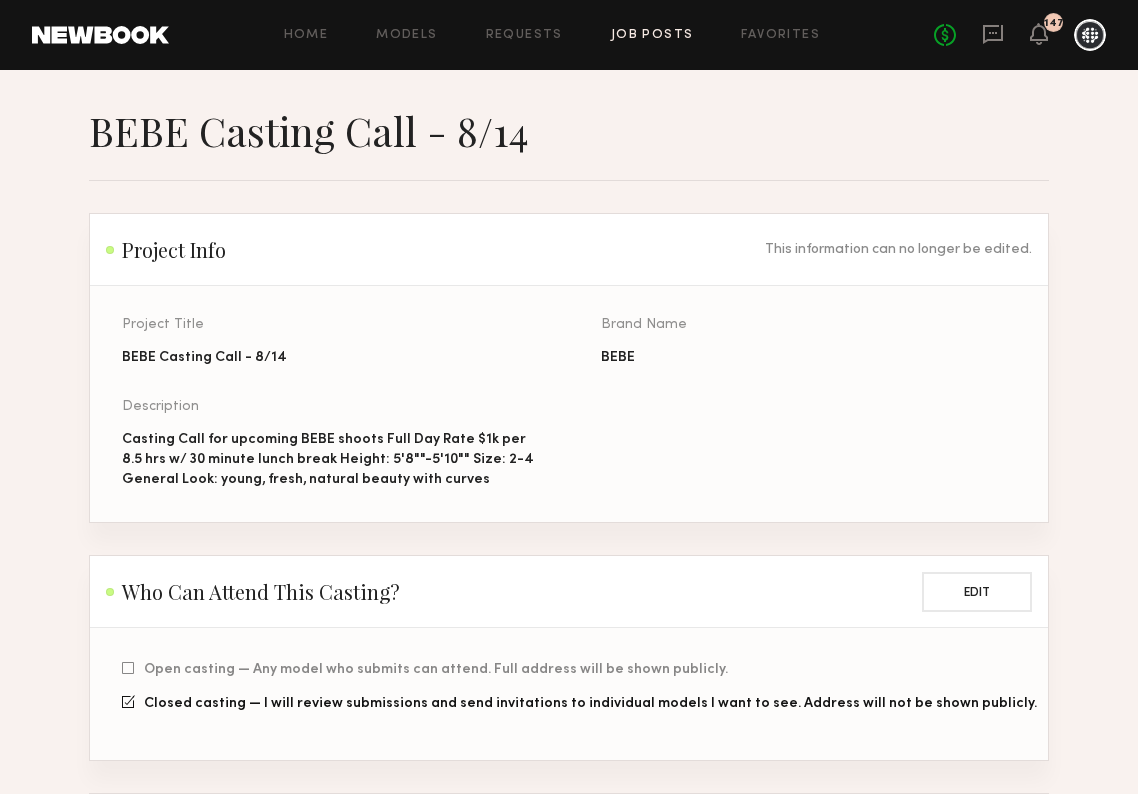click on "Home Models Requests Job Posts Favorites Sign Out No fees up to $5,000 147" 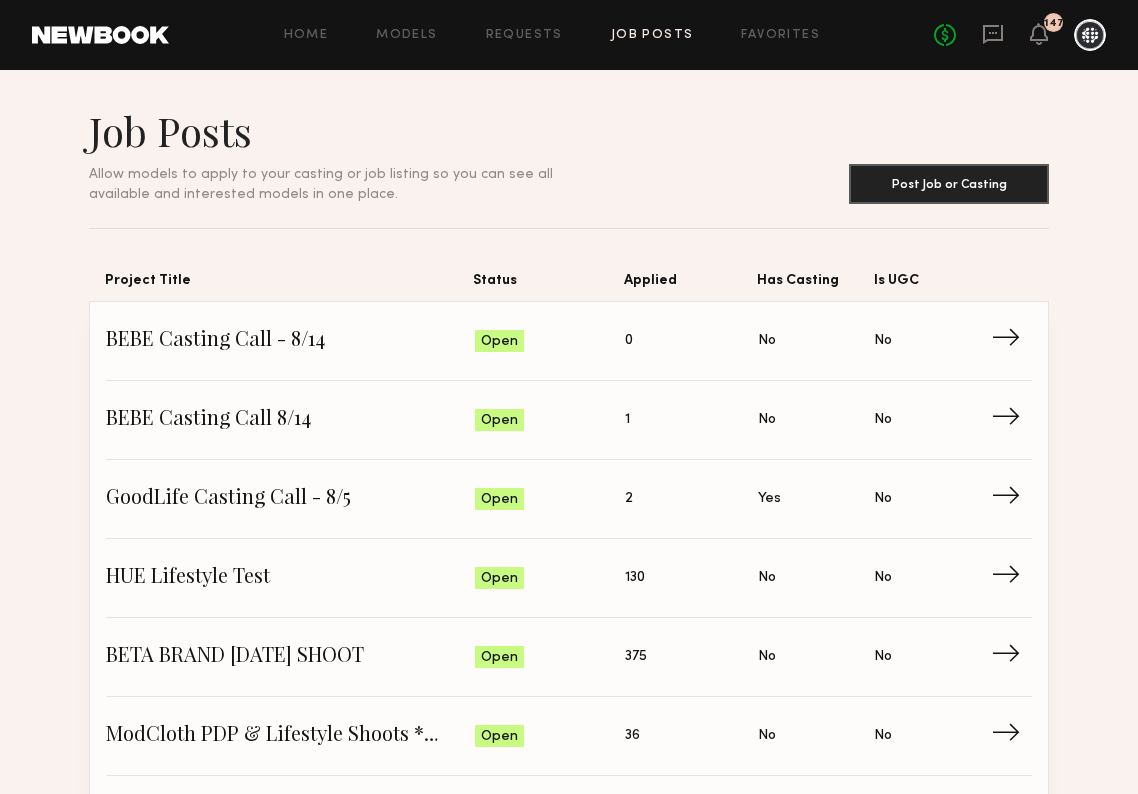 scroll, scrollTop: 48, scrollLeft: 0, axis: vertical 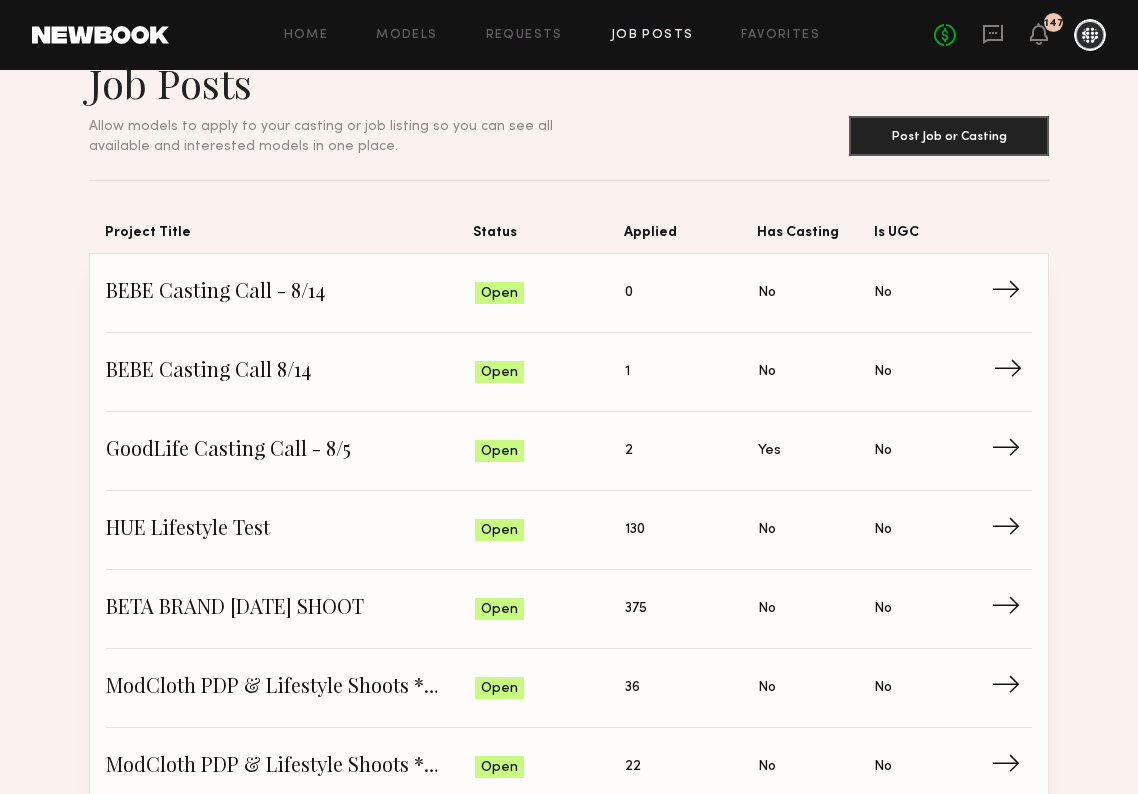 click on "→" 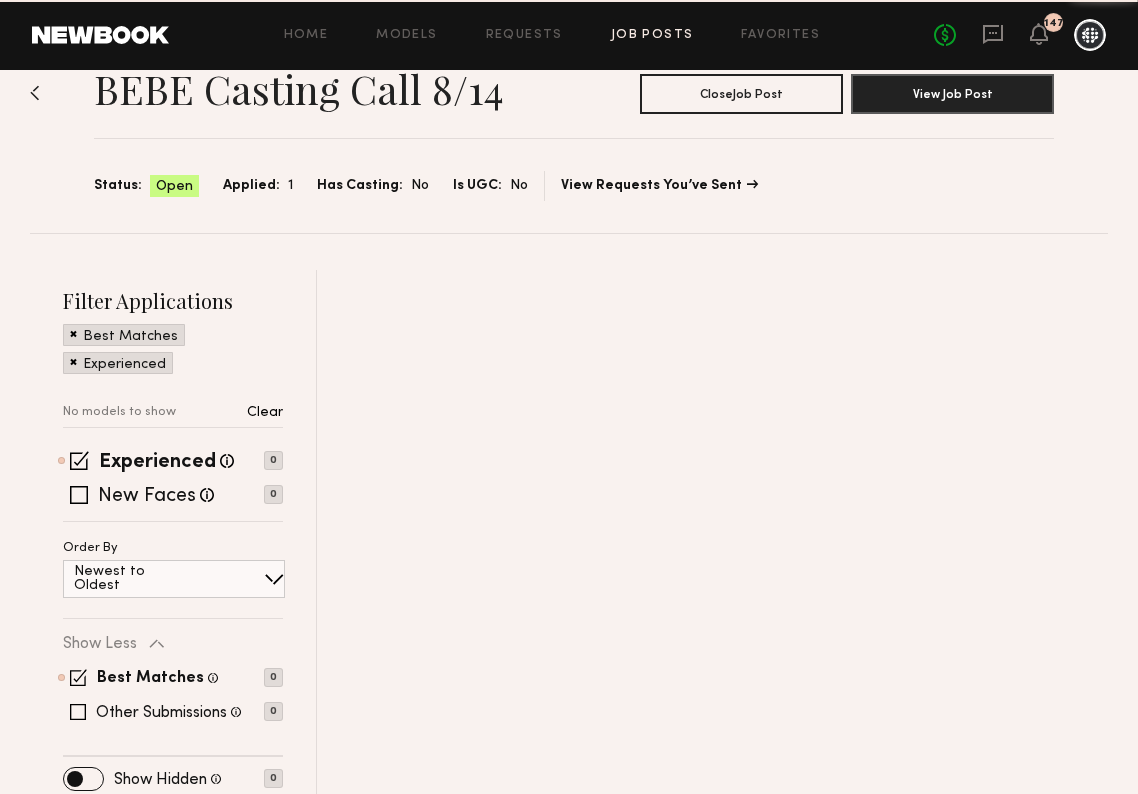 scroll, scrollTop: 0, scrollLeft: 0, axis: both 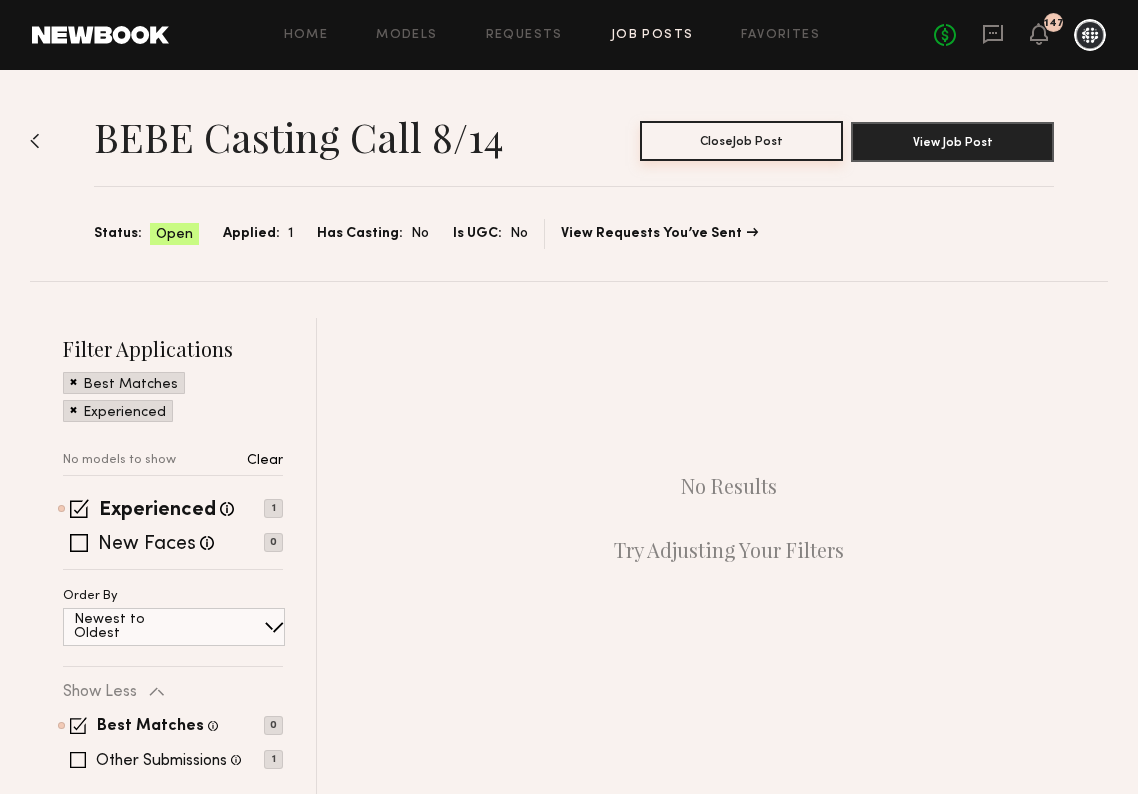 click on "Close  Job Post" 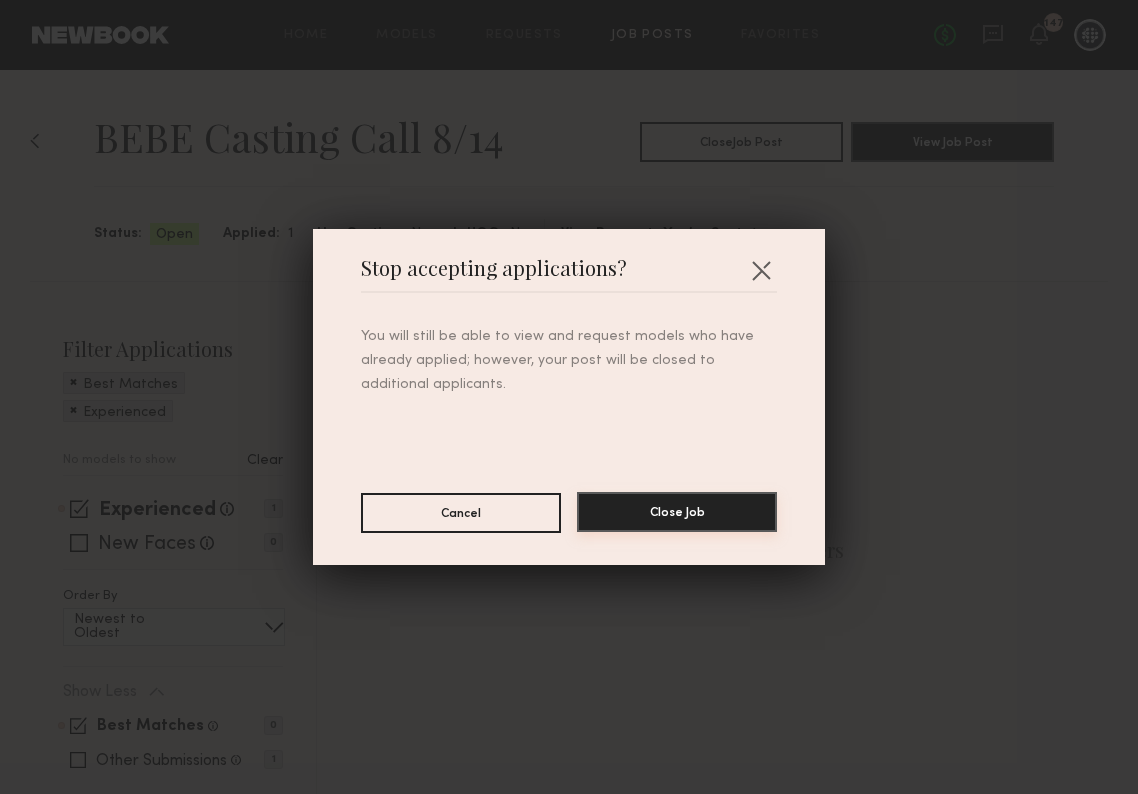 click on "Close Job" at bounding box center [677, 512] 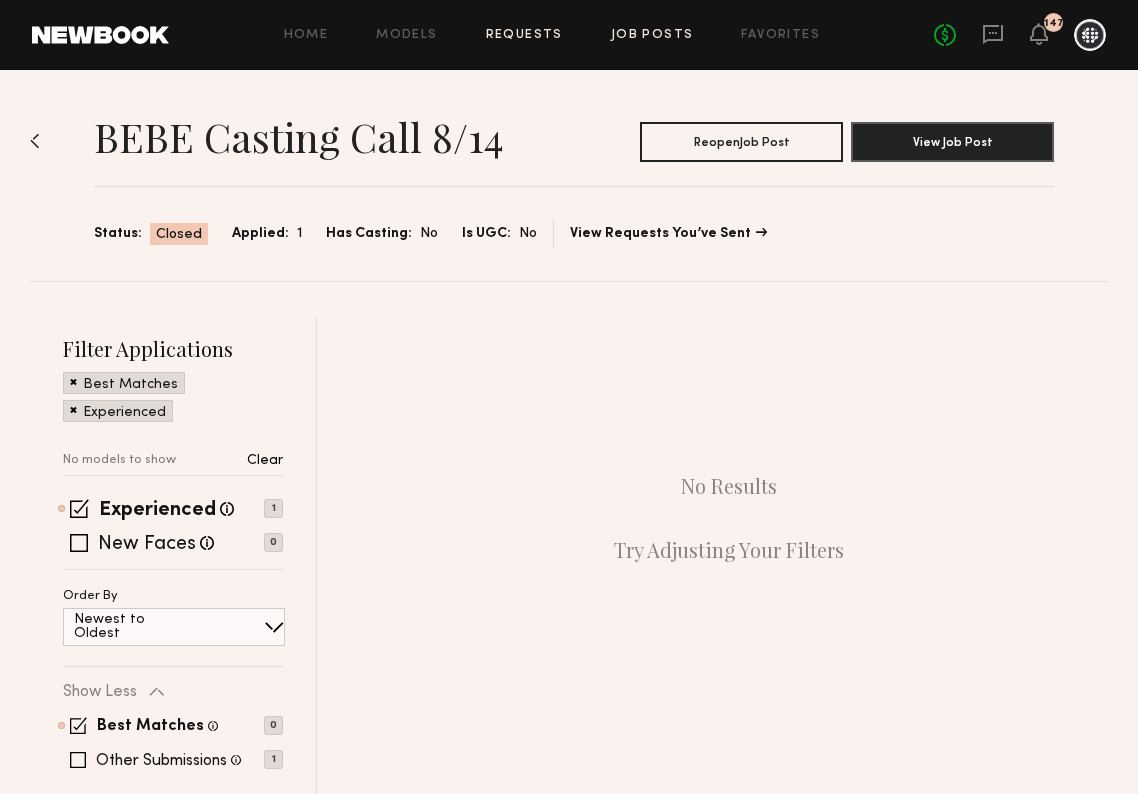 click on "Requests" 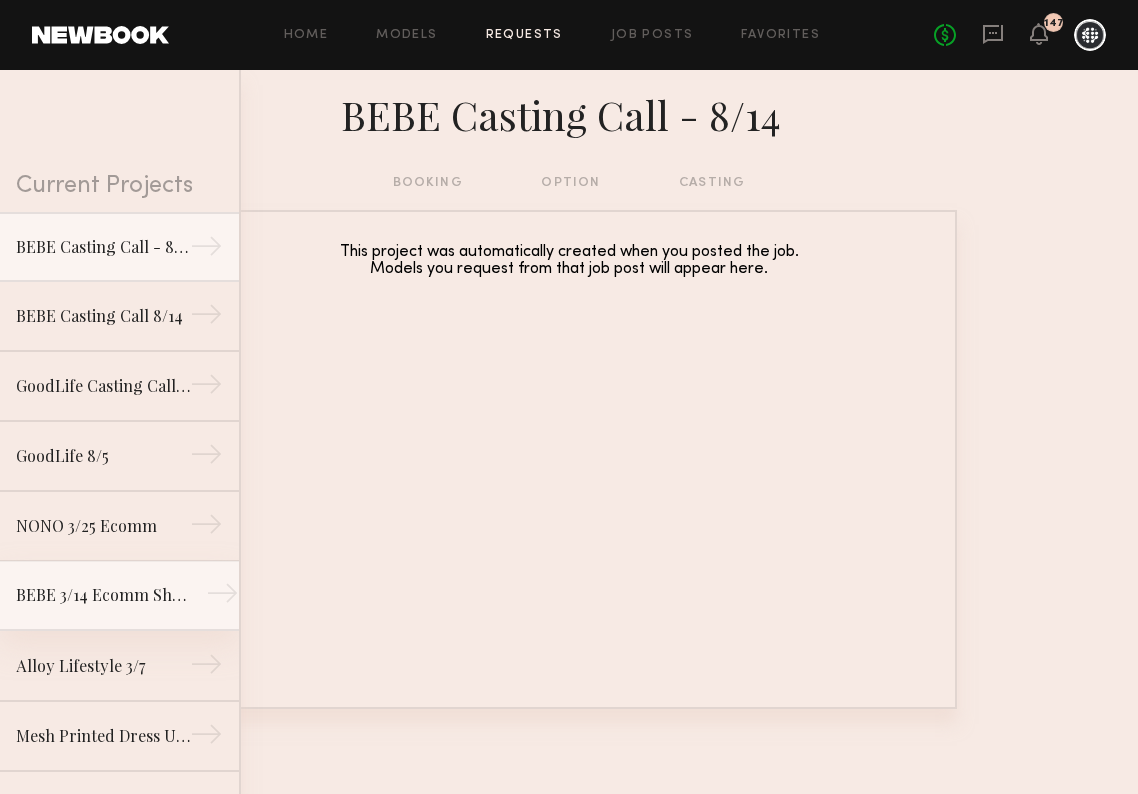 click on "BEBE 3/14 Ecomm Shoot" 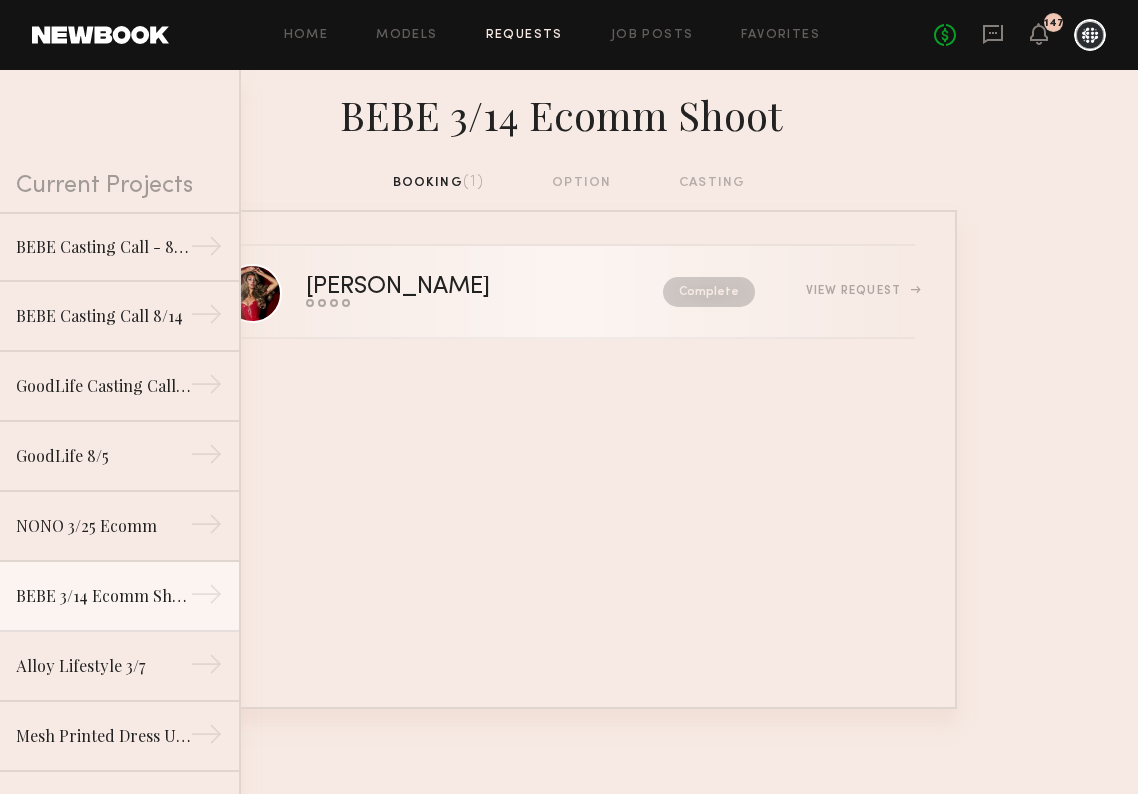 click on "[PERSON_NAME]  Send request   Model response   Review hours worked   Pay model  Complete  View Request" 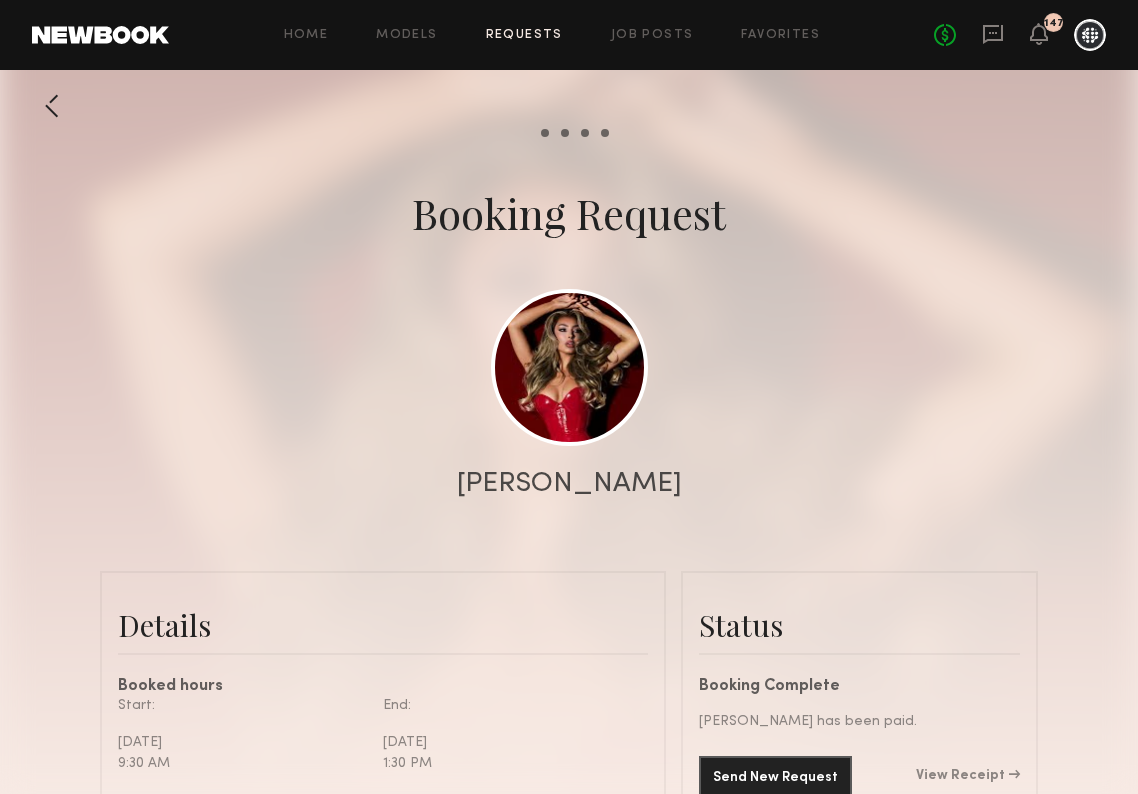 scroll, scrollTop: 375, scrollLeft: 0, axis: vertical 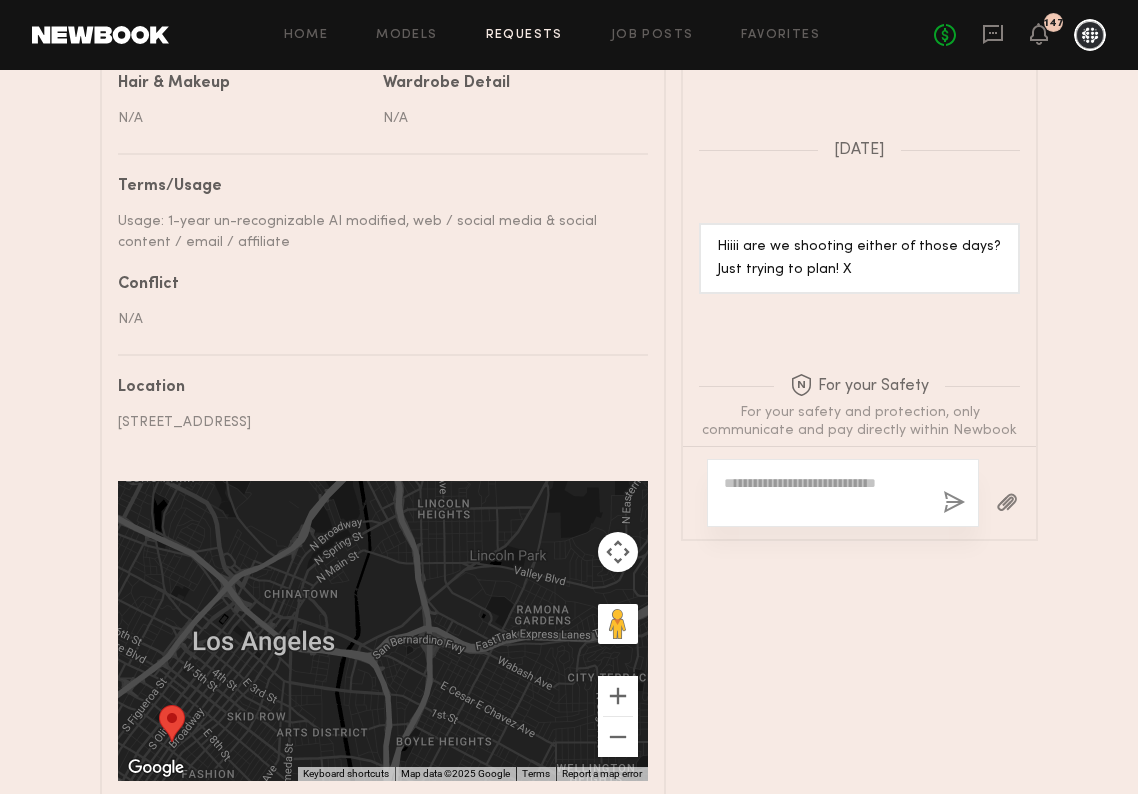 click on "N/A" 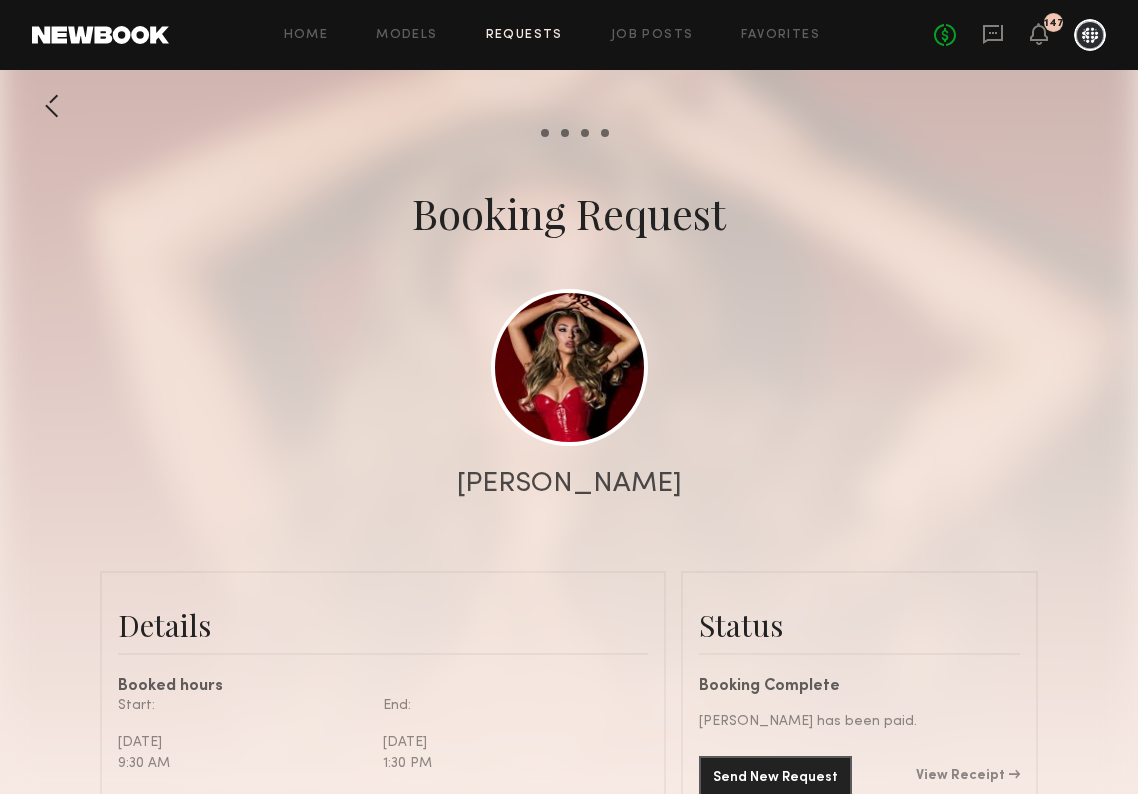 scroll, scrollTop: 0, scrollLeft: 0, axis: both 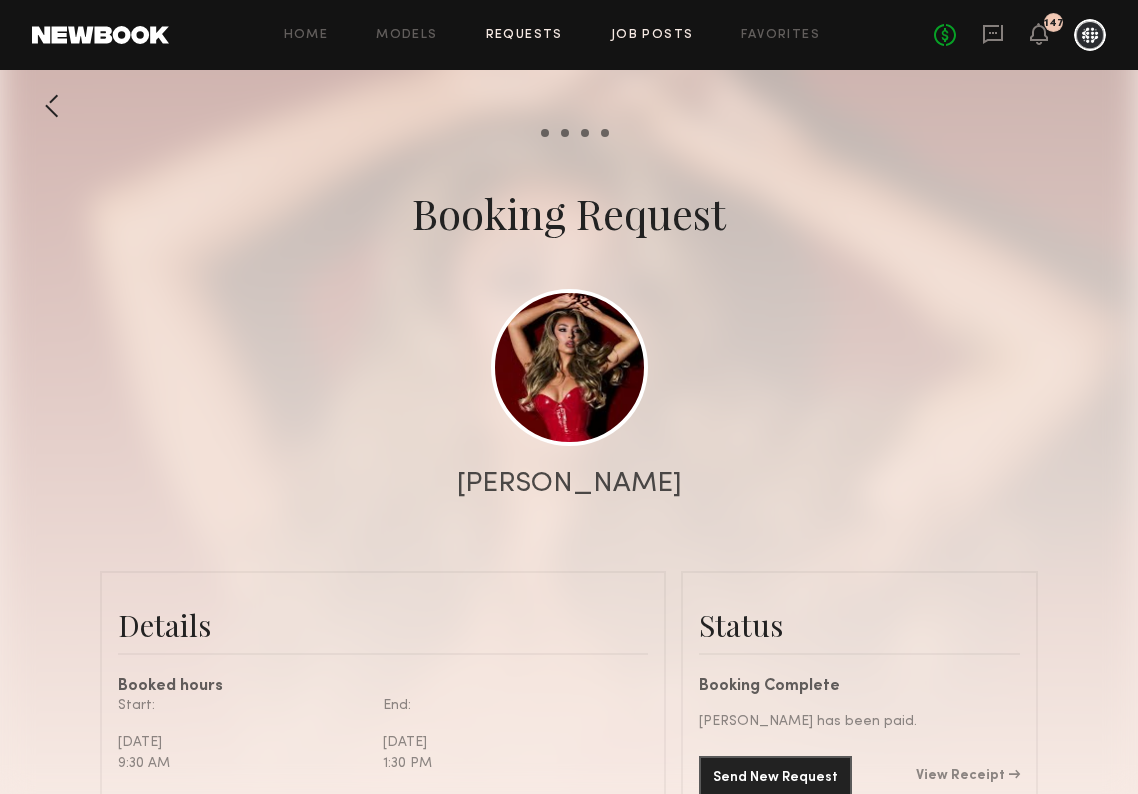 click on "Job Posts" 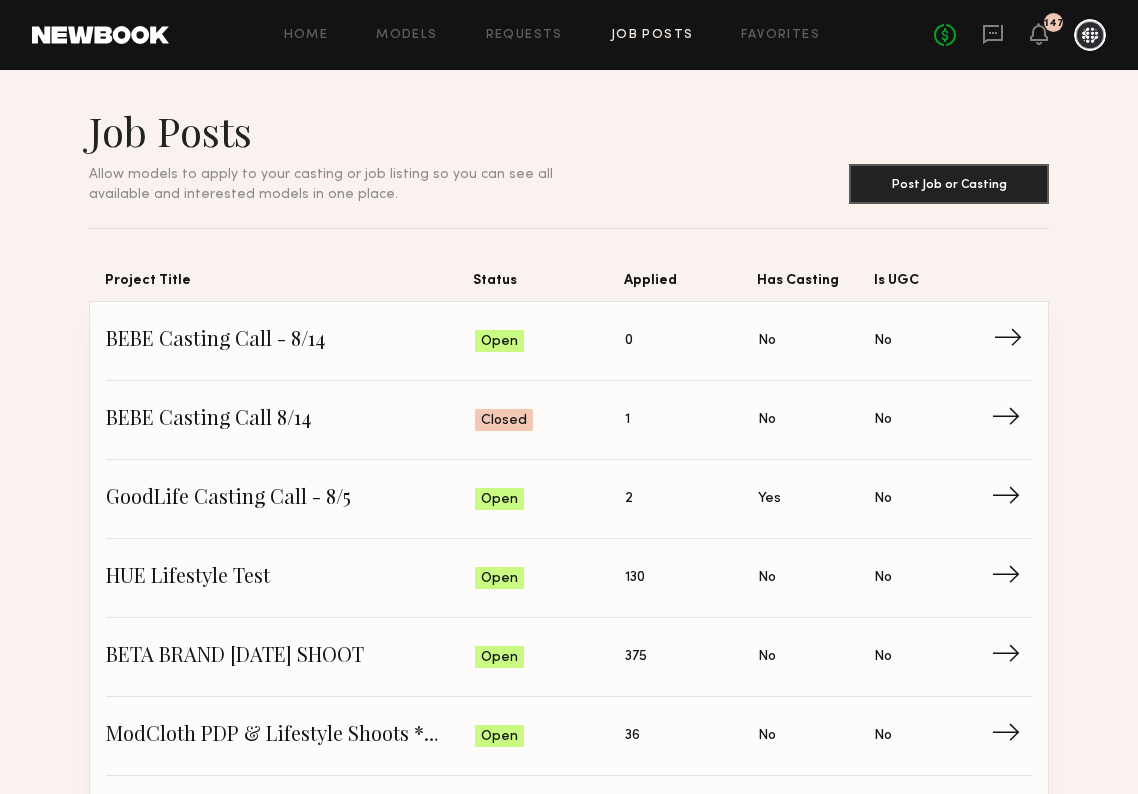 click on "→" 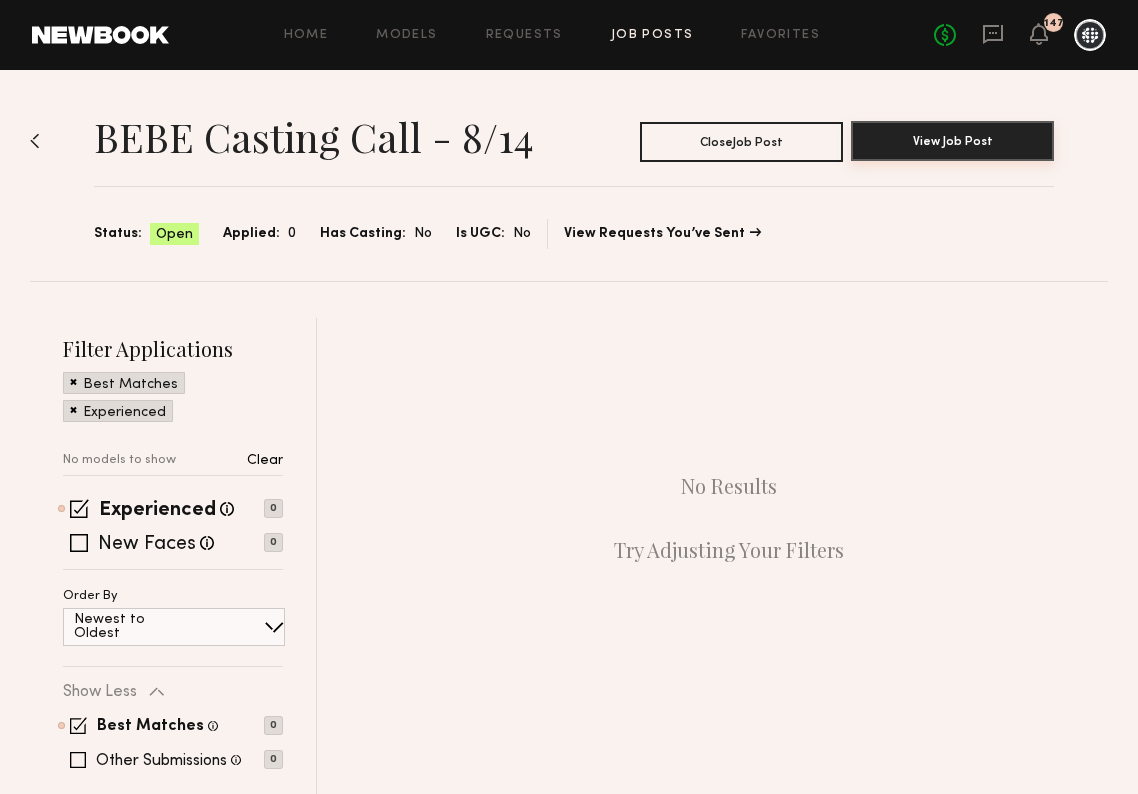 click on "View Job Post" 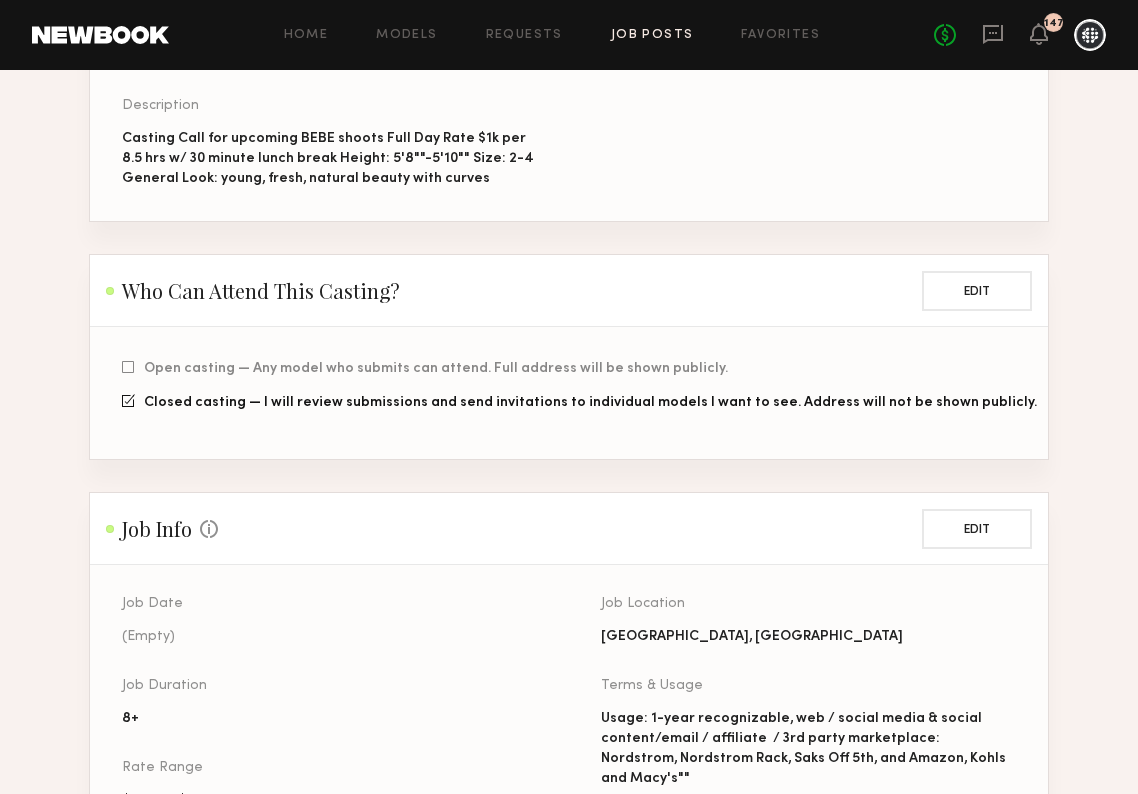 scroll, scrollTop: 533, scrollLeft: 0, axis: vertical 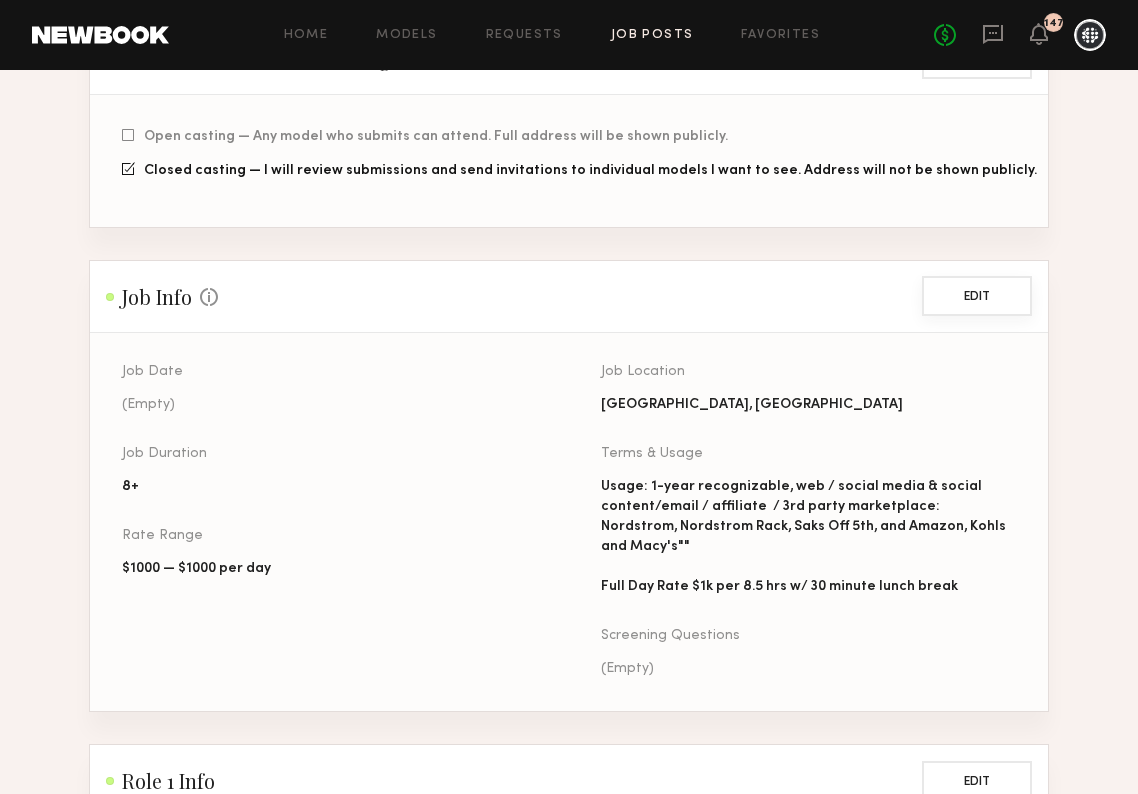 click on "Edit" 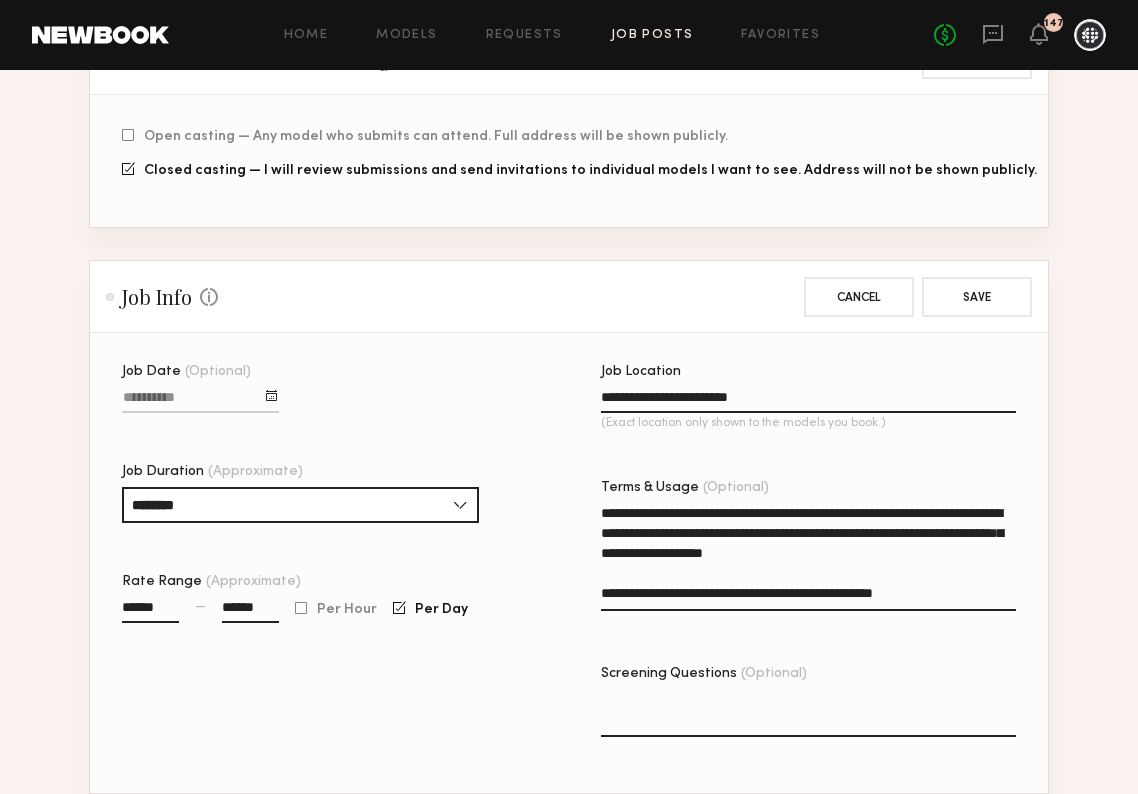 click on "**********" 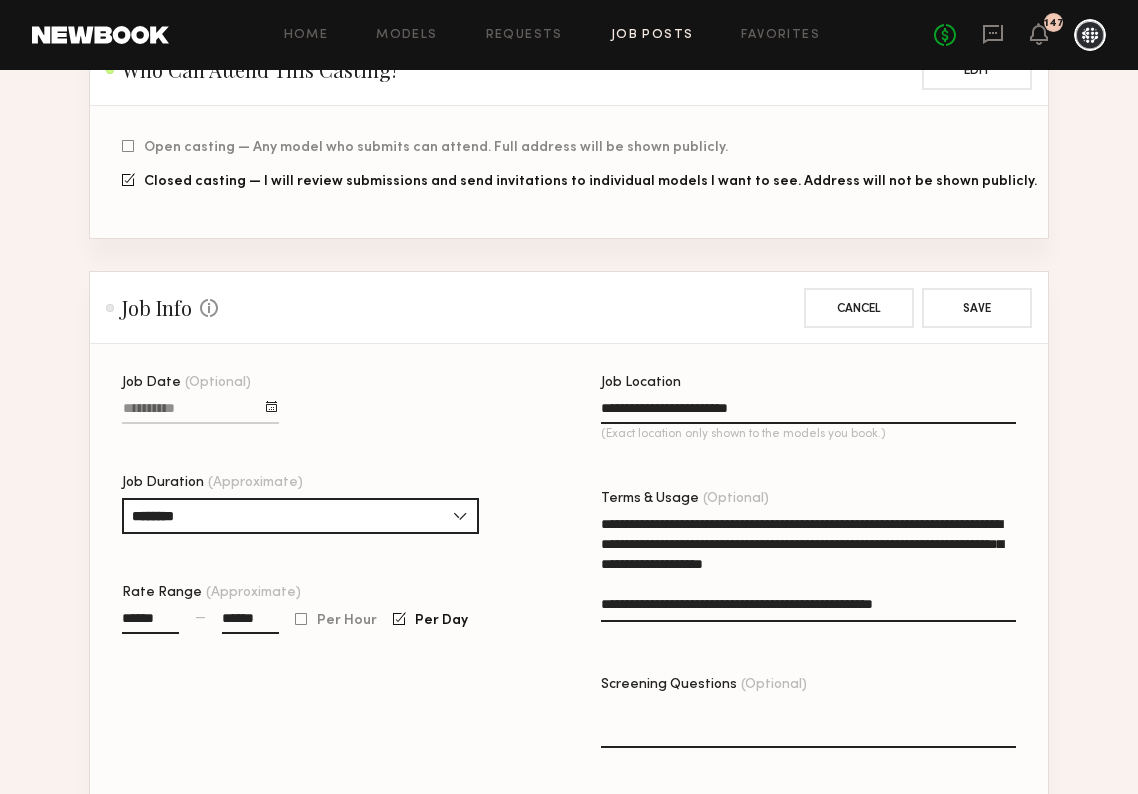 scroll, scrollTop: 533, scrollLeft: 0, axis: vertical 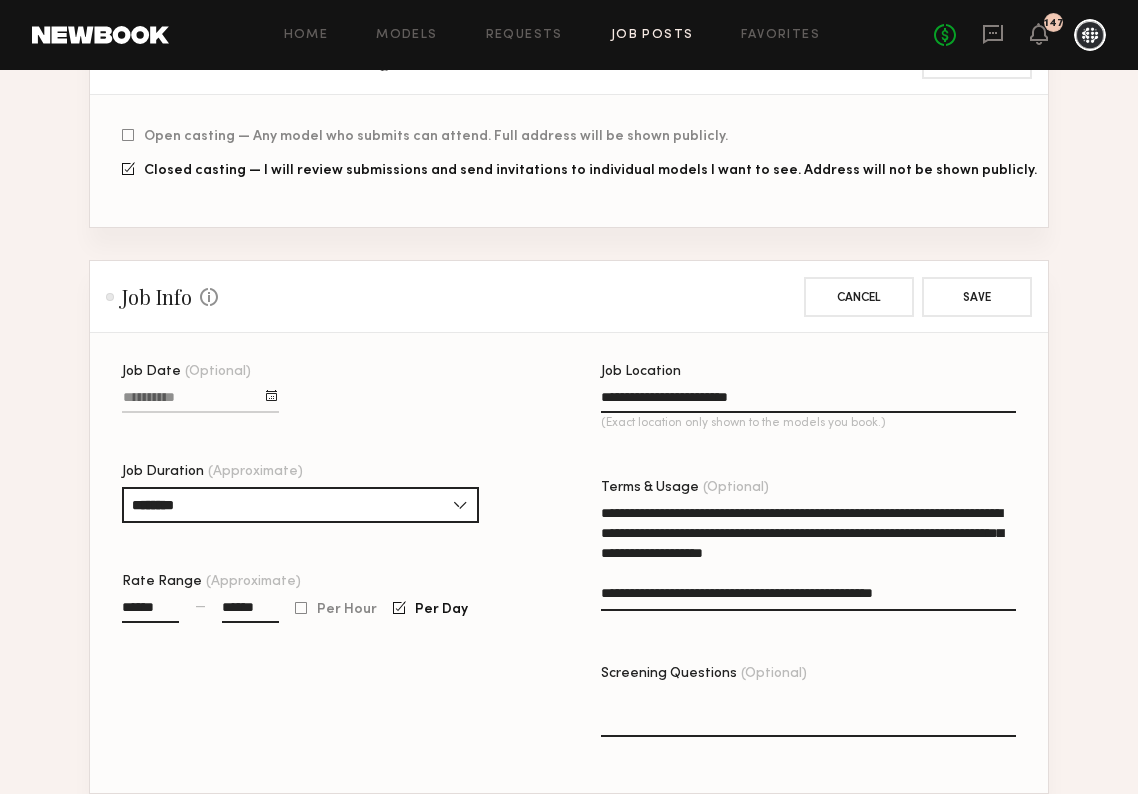click on "**********" 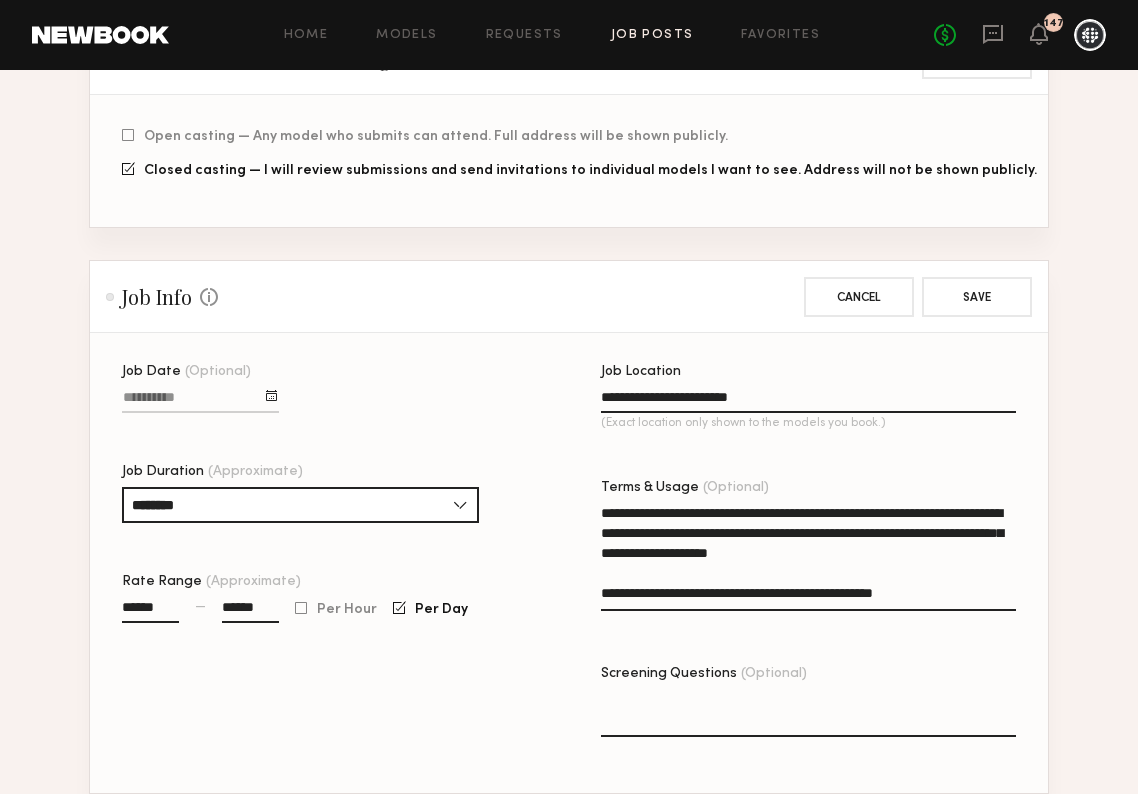 paste on "**********" 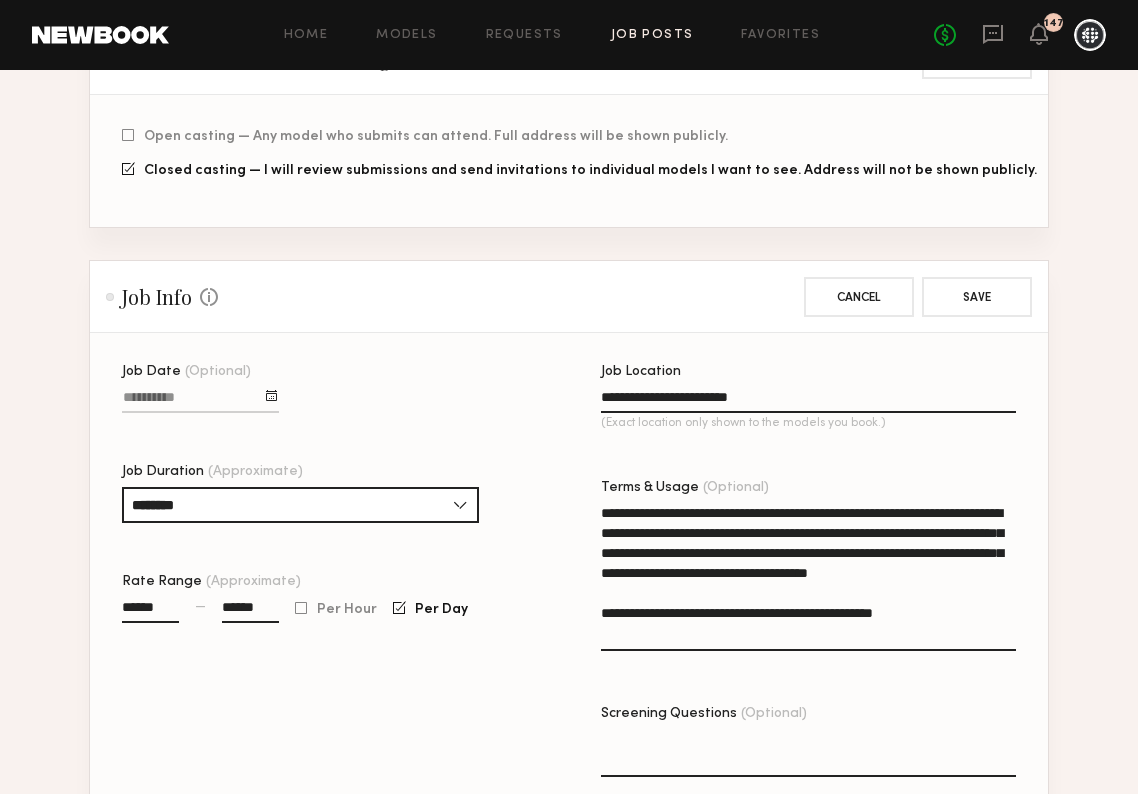 drag, startPoint x: 940, startPoint y: 553, endPoint x: 862, endPoint y: 533, distance: 80.523285 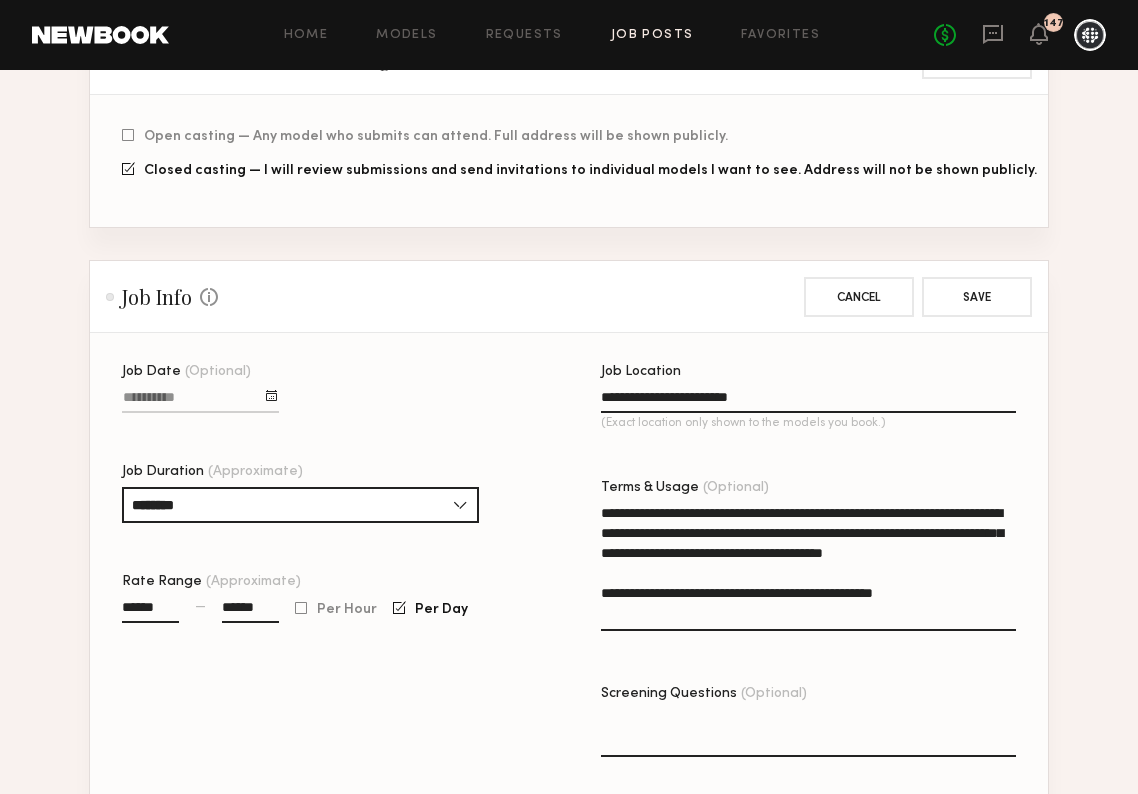 type on "**********" 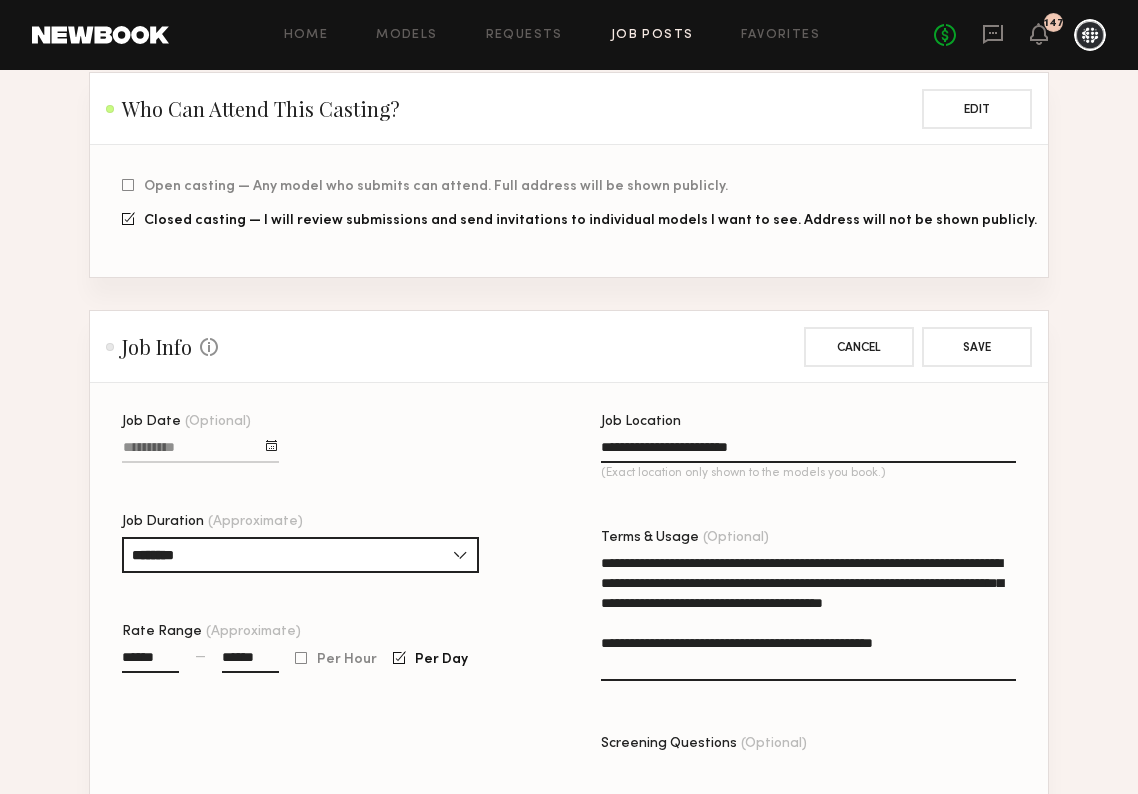 scroll, scrollTop: 483, scrollLeft: 0, axis: vertical 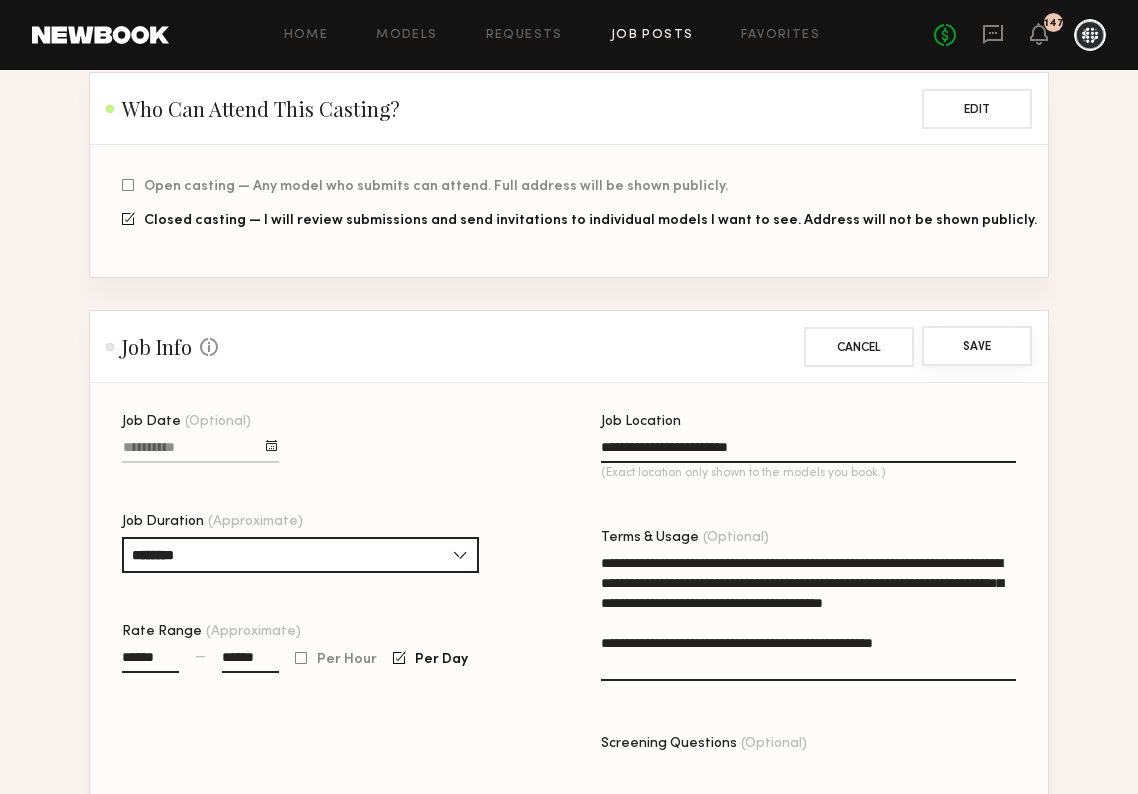 click on "Save" 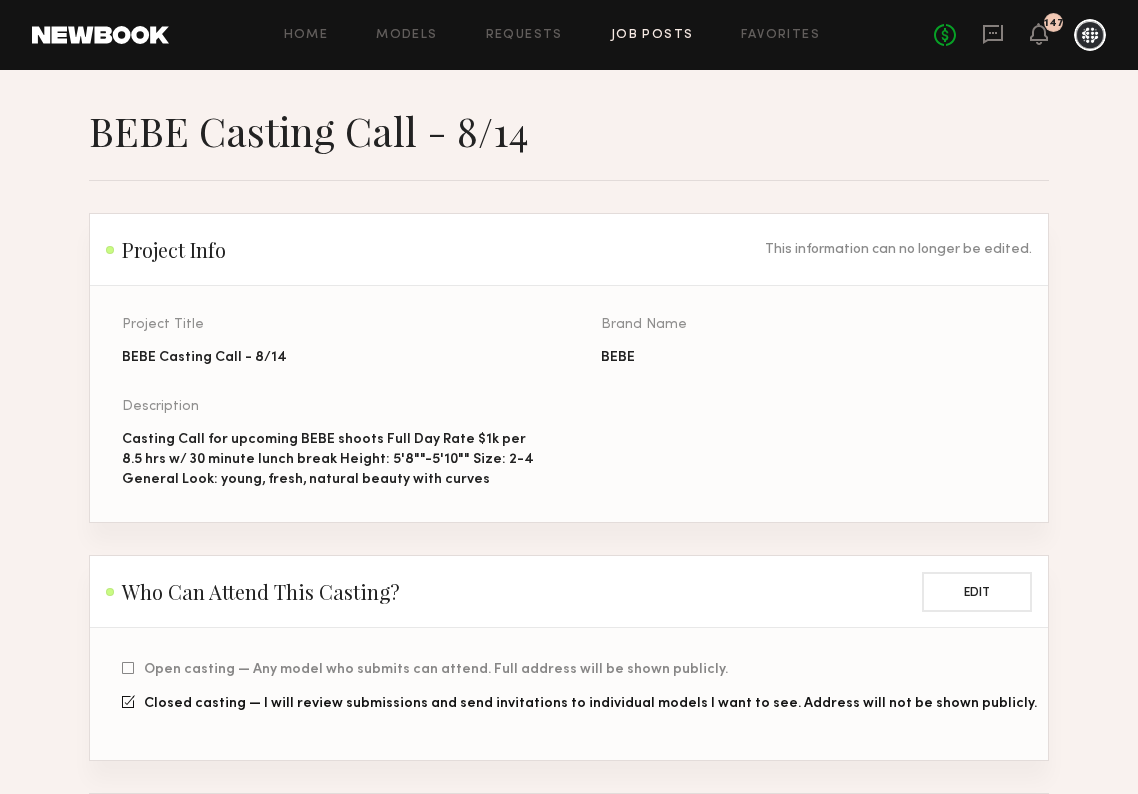 scroll, scrollTop: 0, scrollLeft: 0, axis: both 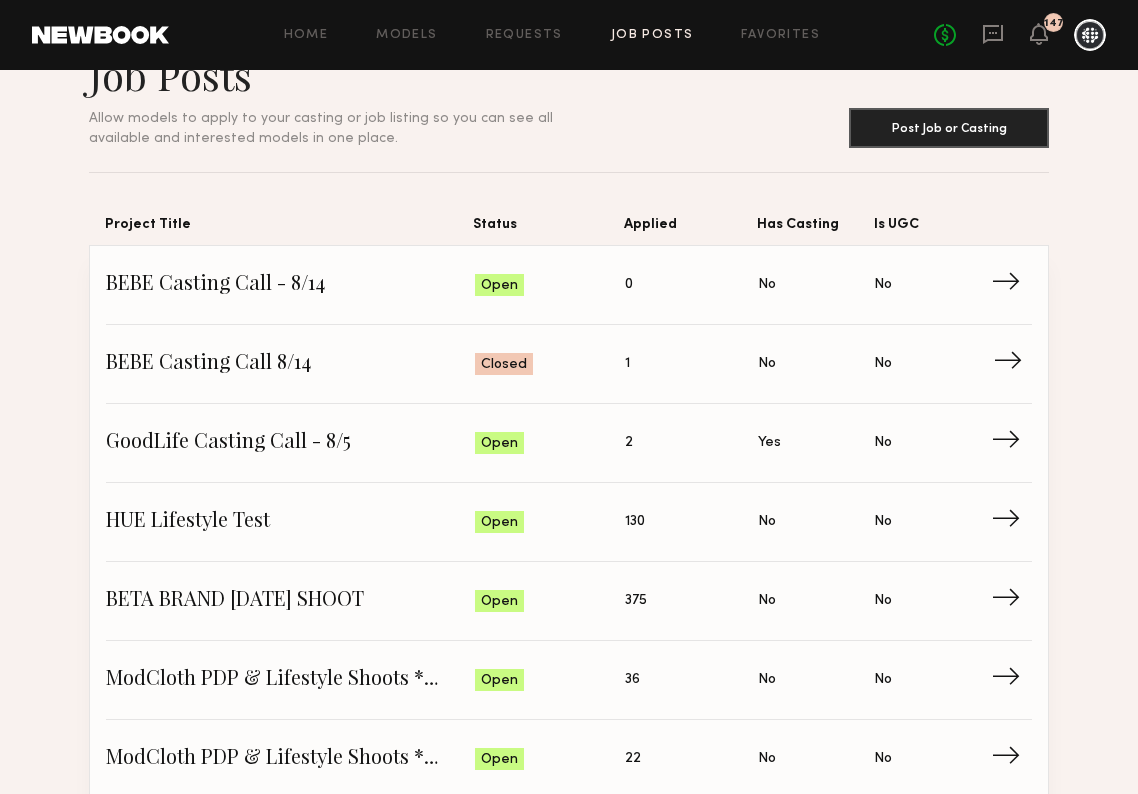 click on "→" 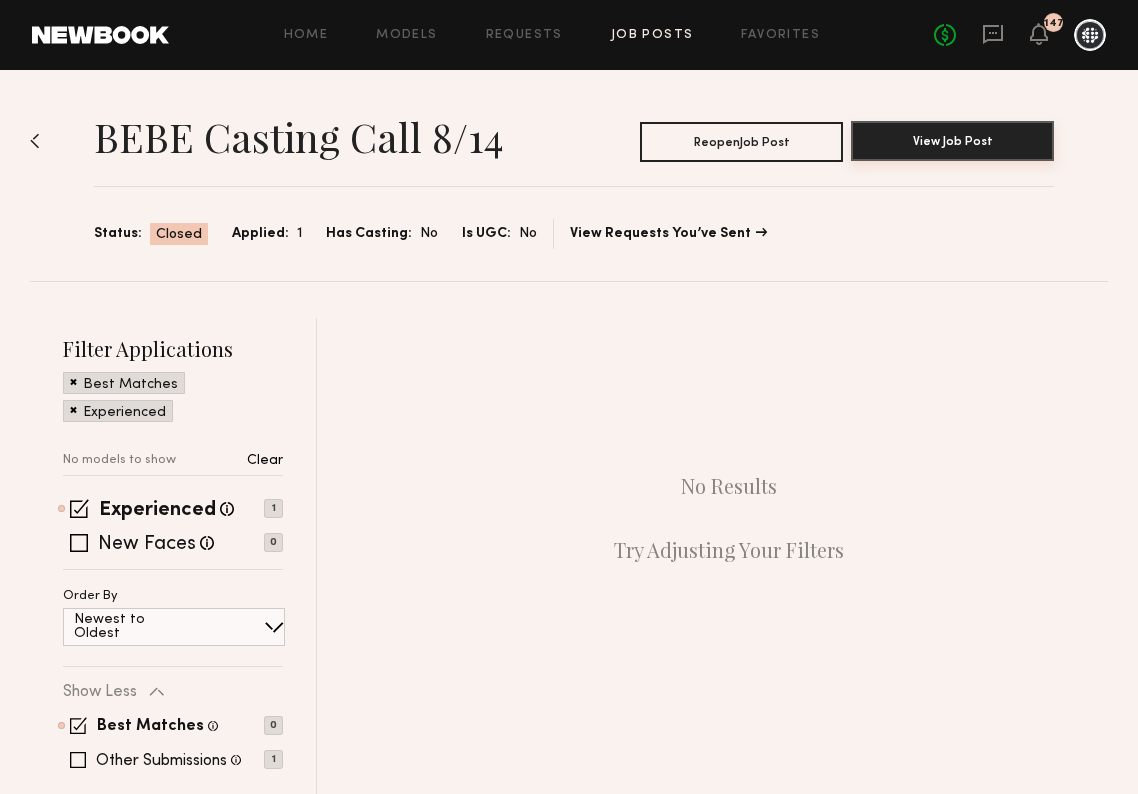 click on "View Job Post" 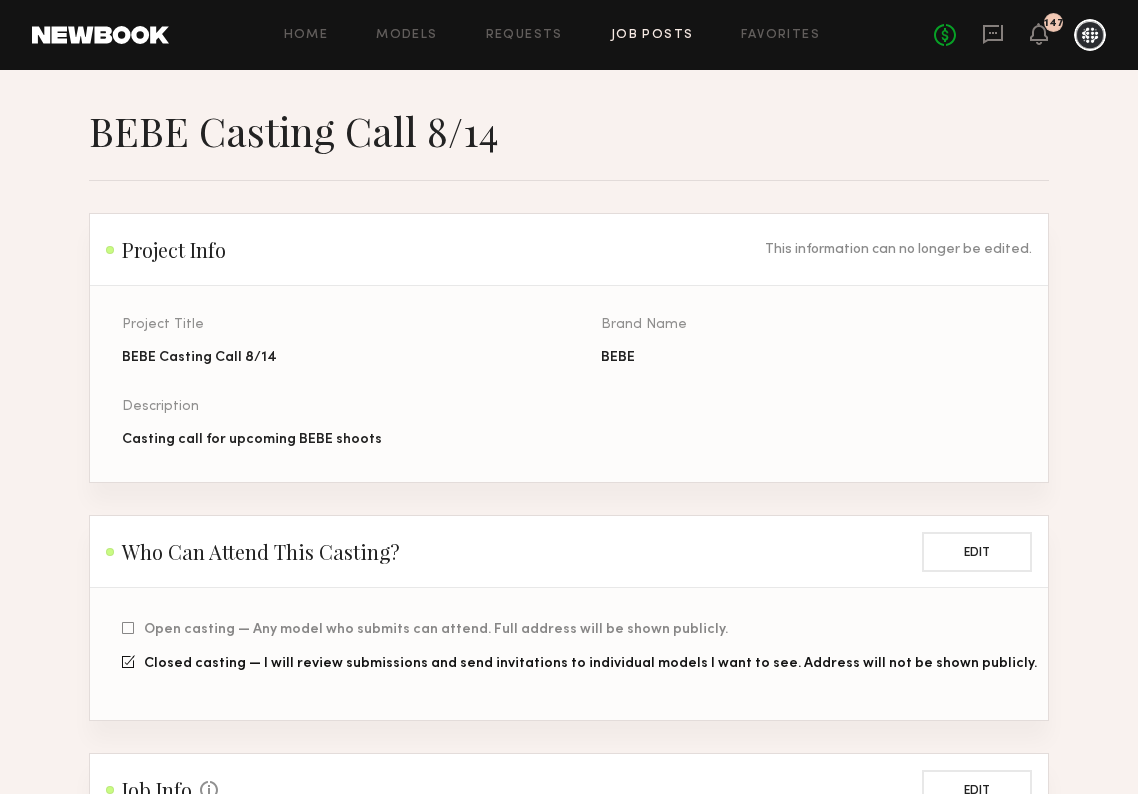 scroll, scrollTop: 0, scrollLeft: 0, axis: both 